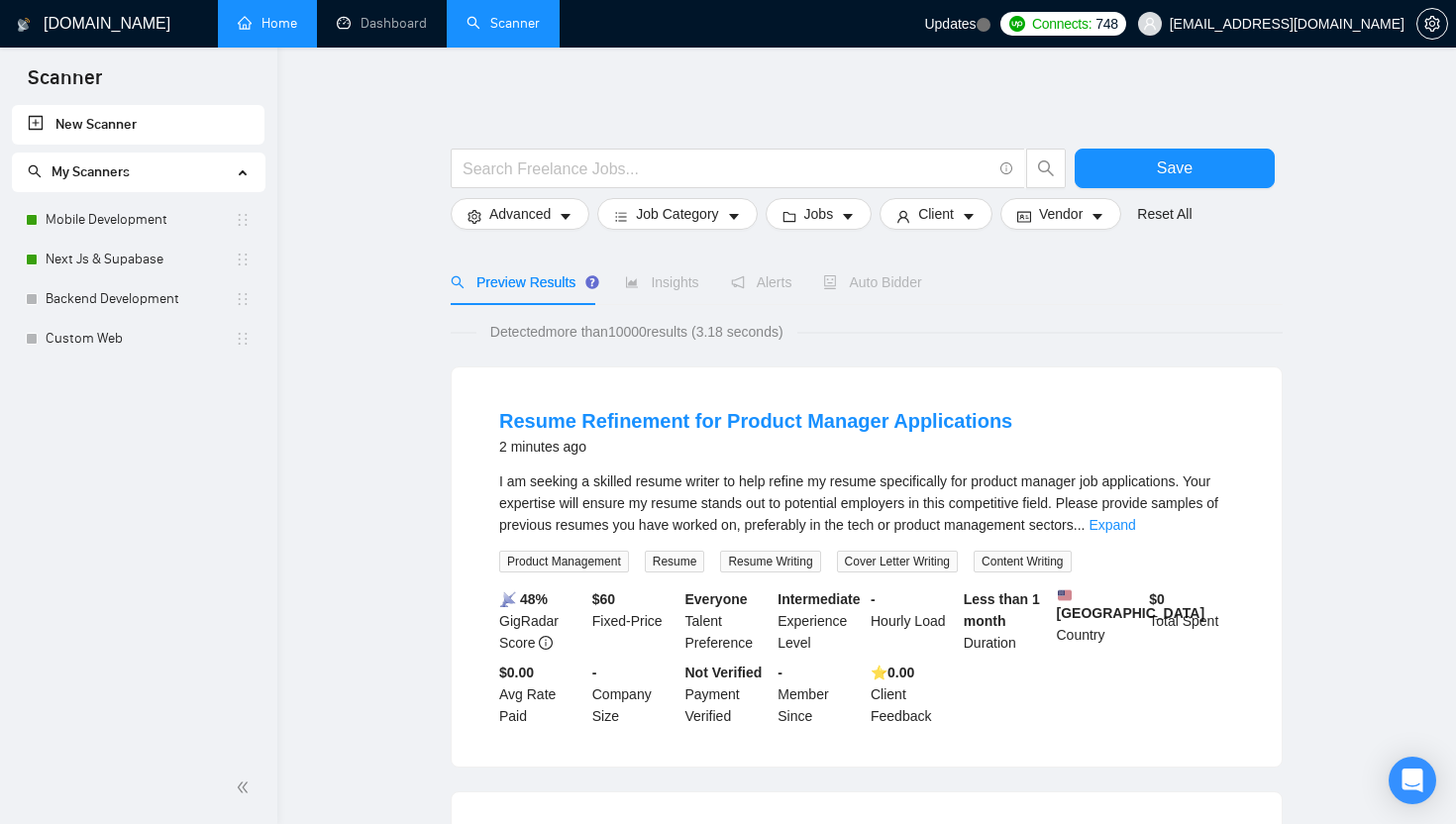scroll, scrollTop: 0, scrollLeft: 0, axis: both 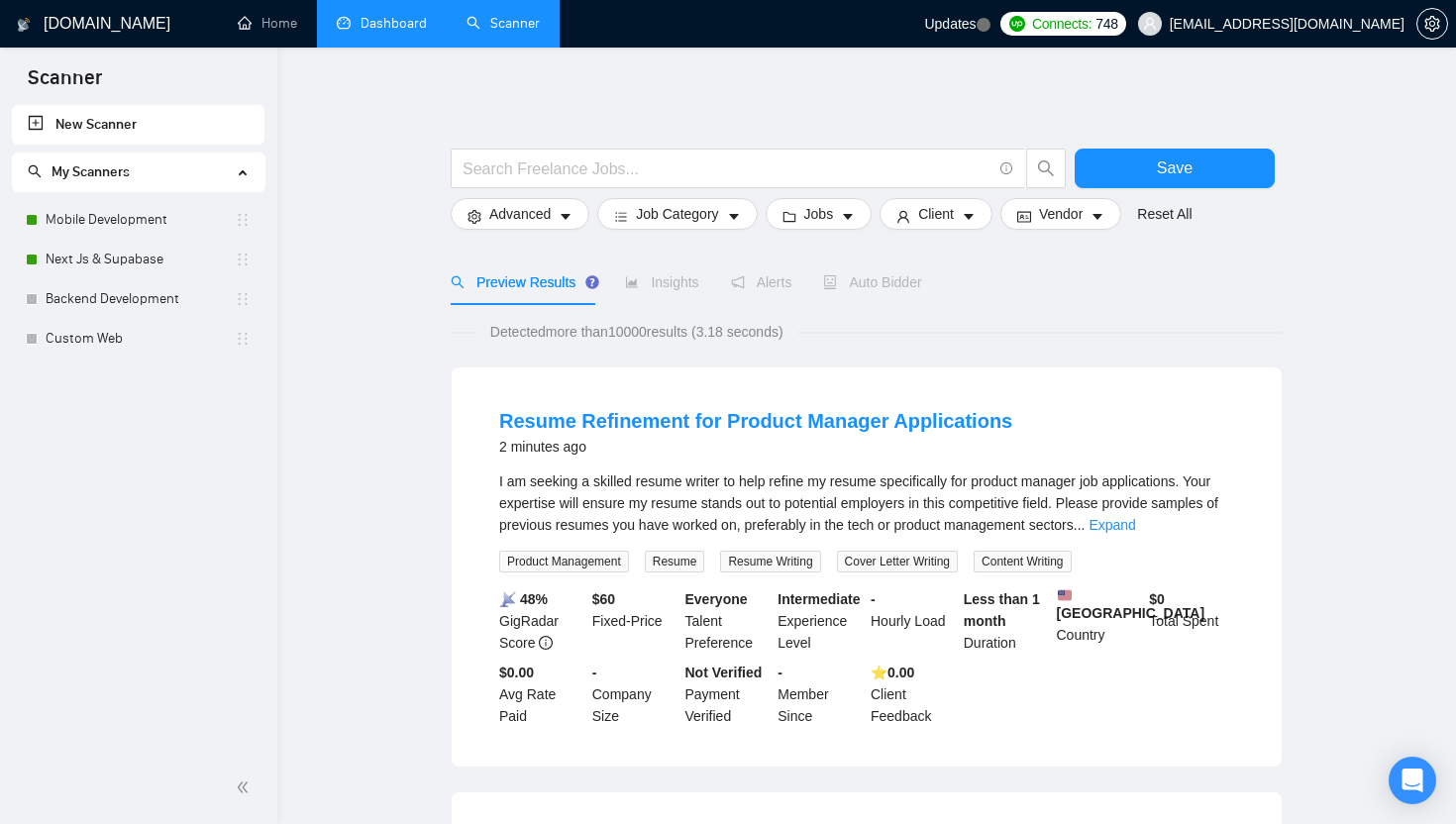 click on "Dashboard" at bounding box center (381, 23) 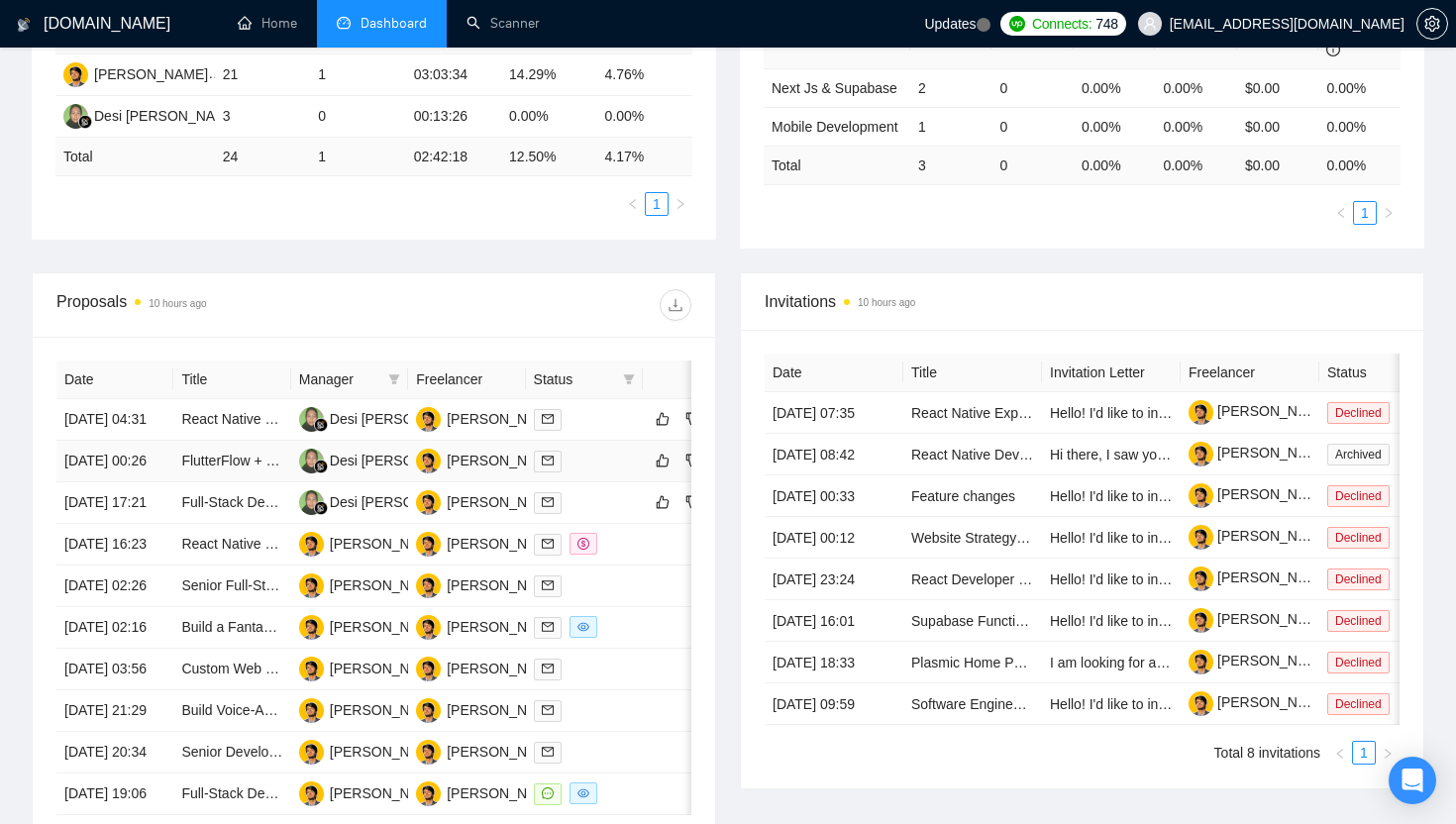scroll, scrollTop: 425, scrollLeft: 0, axis: vertical 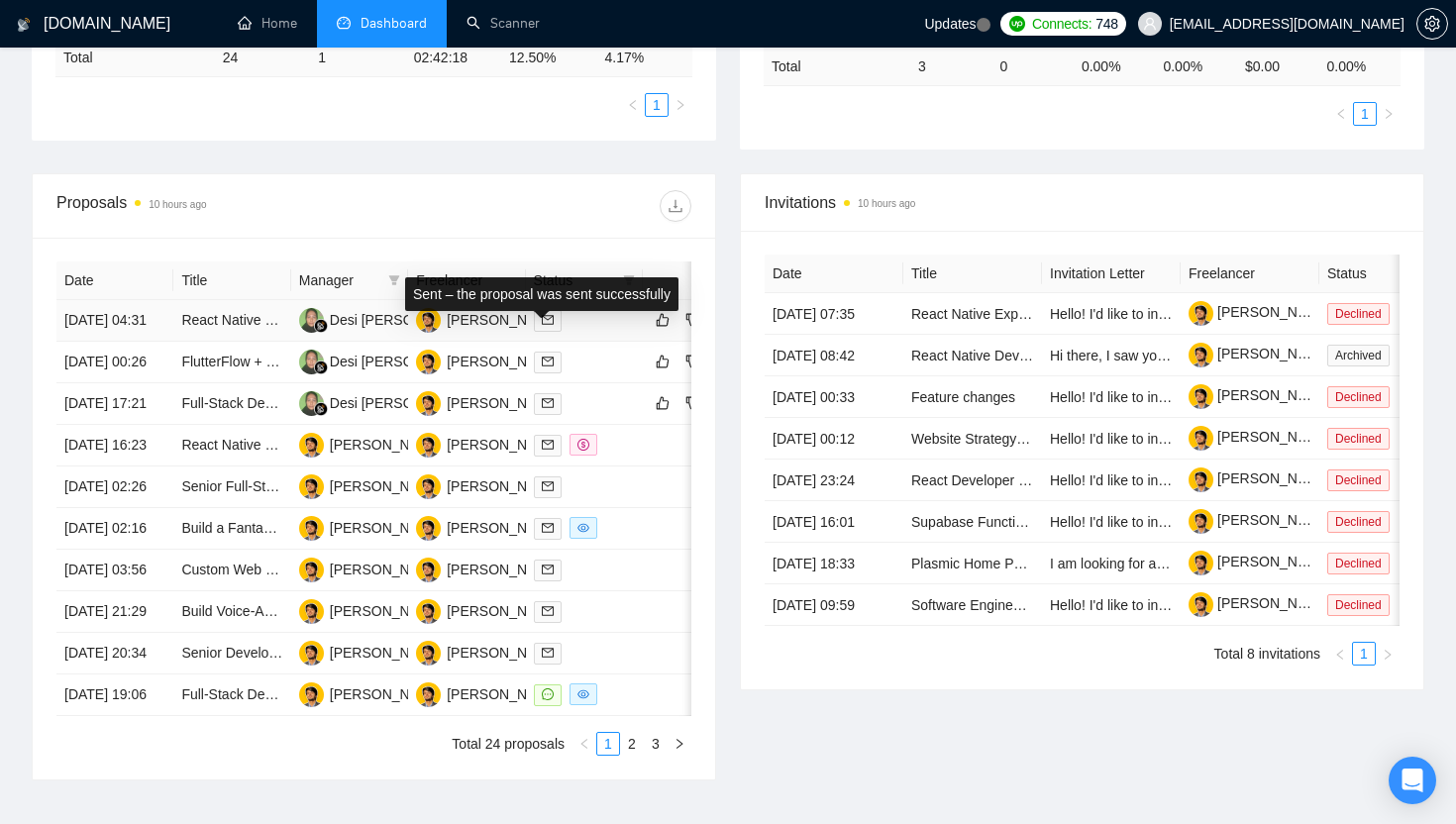 click 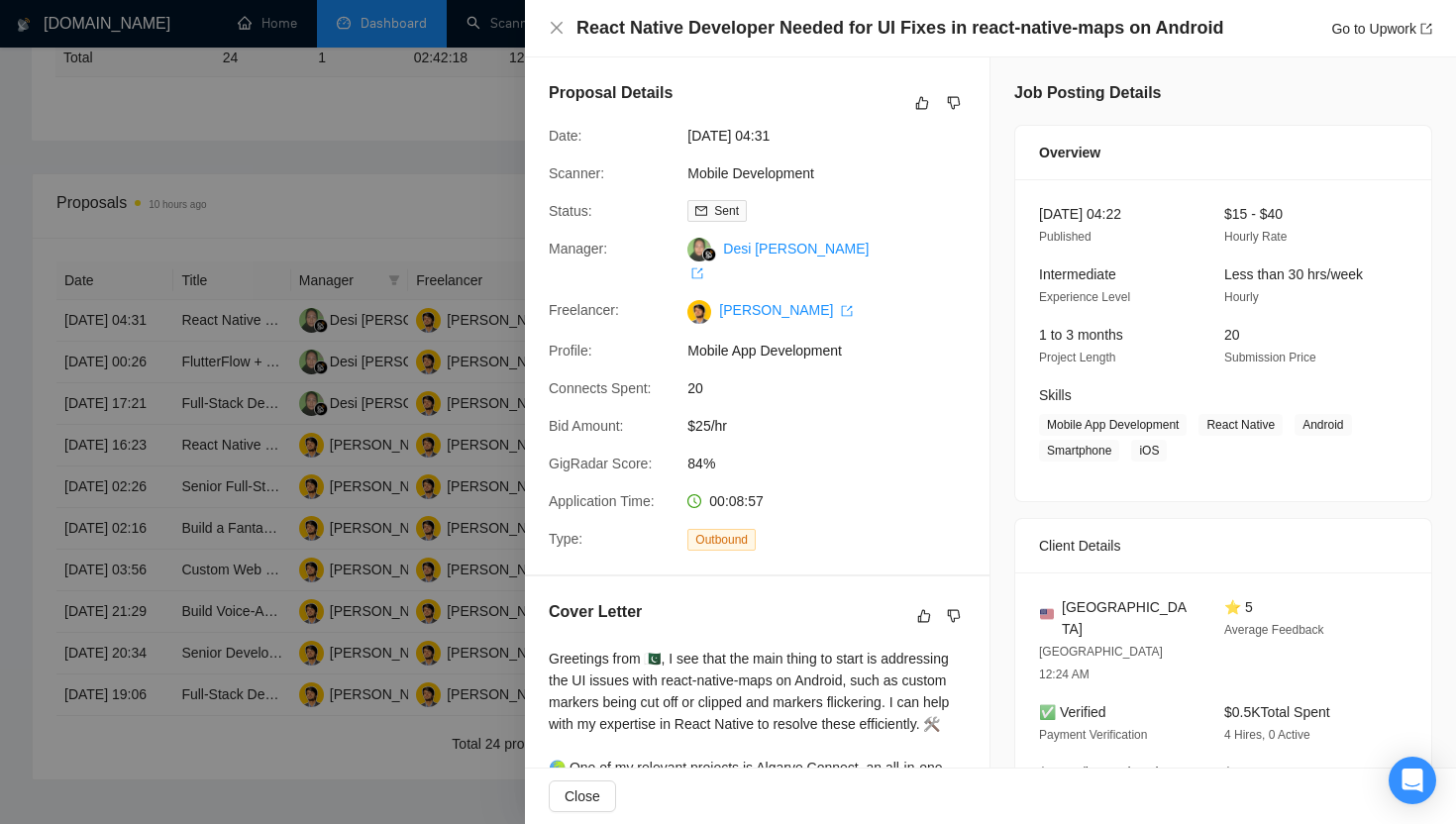click at bounding box center (728, 412) 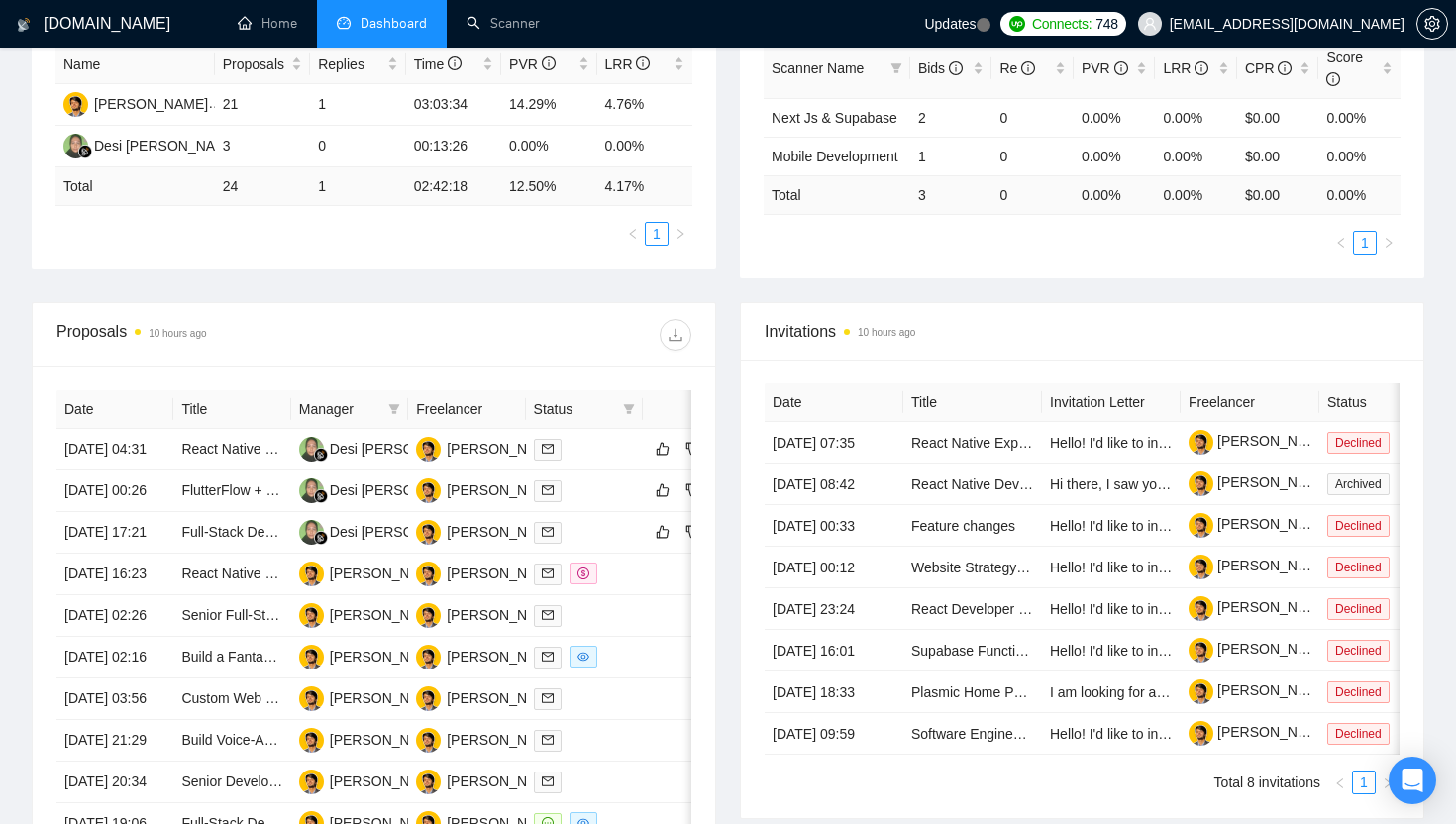 scroll, scrollTop: 391, scrollLeft: 0, axis: vertical 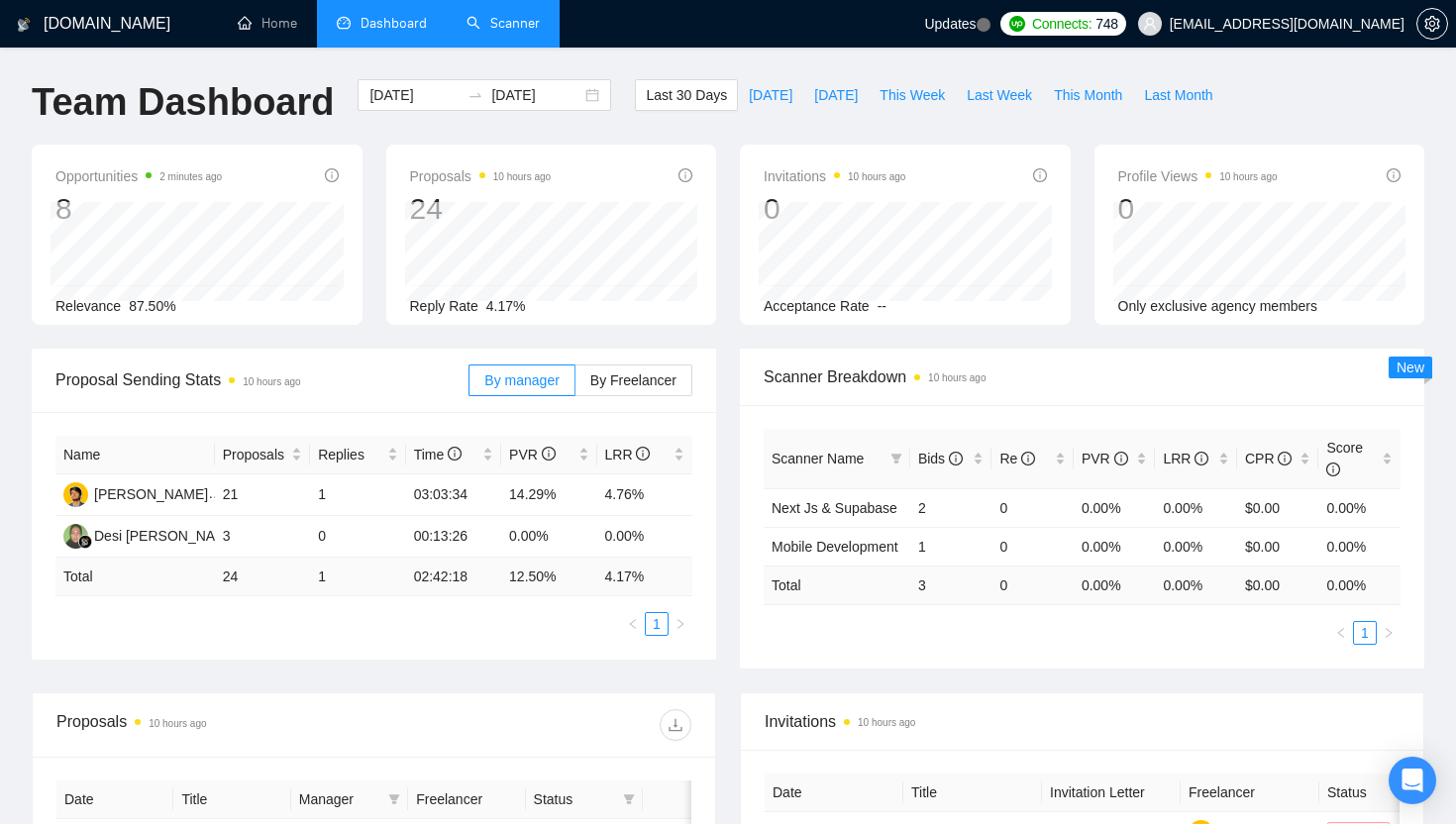 click on "Scanner" at bounding box center [503, 23] 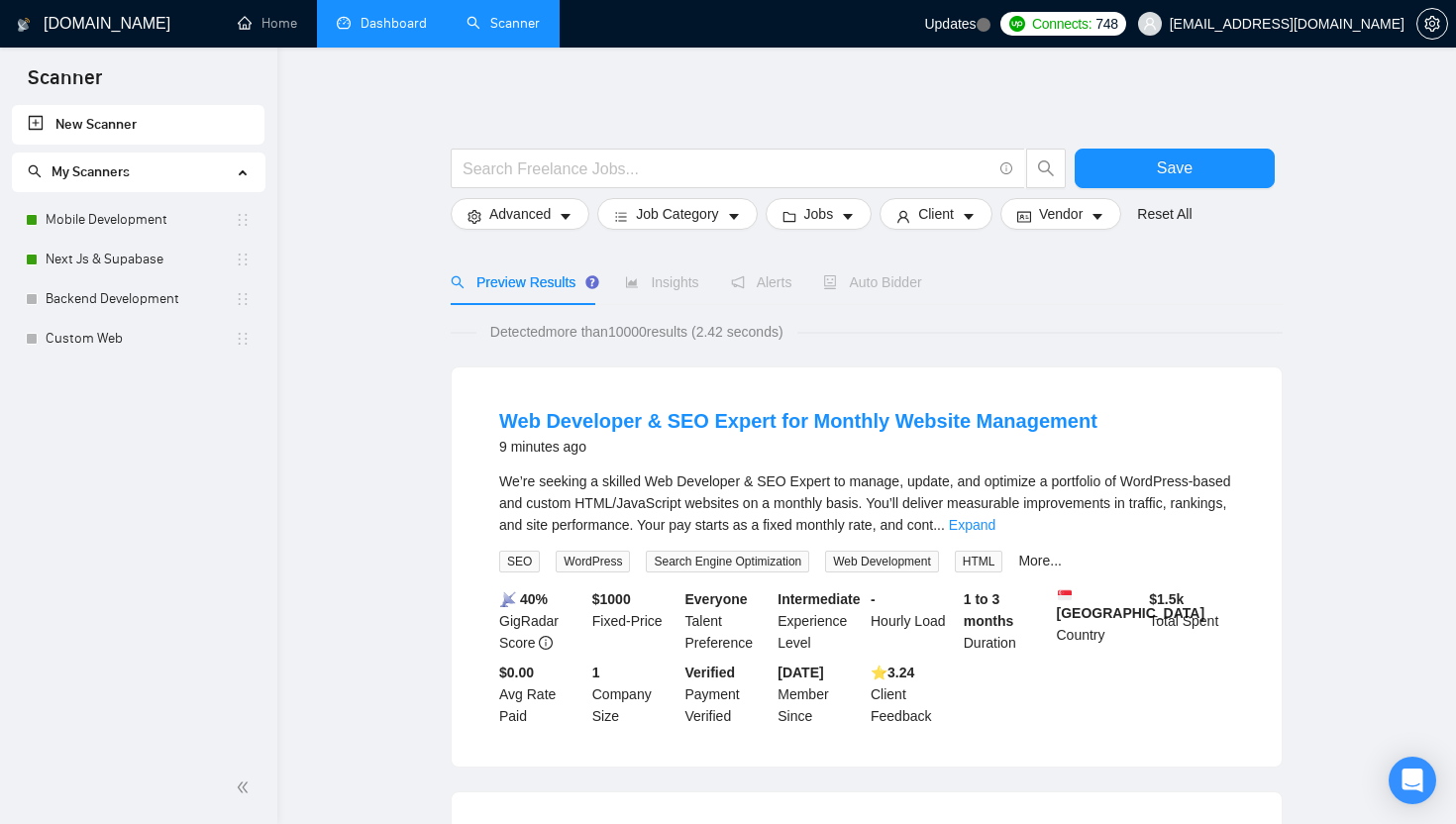 click on "Dashboard" at bounding box center [381, 23] 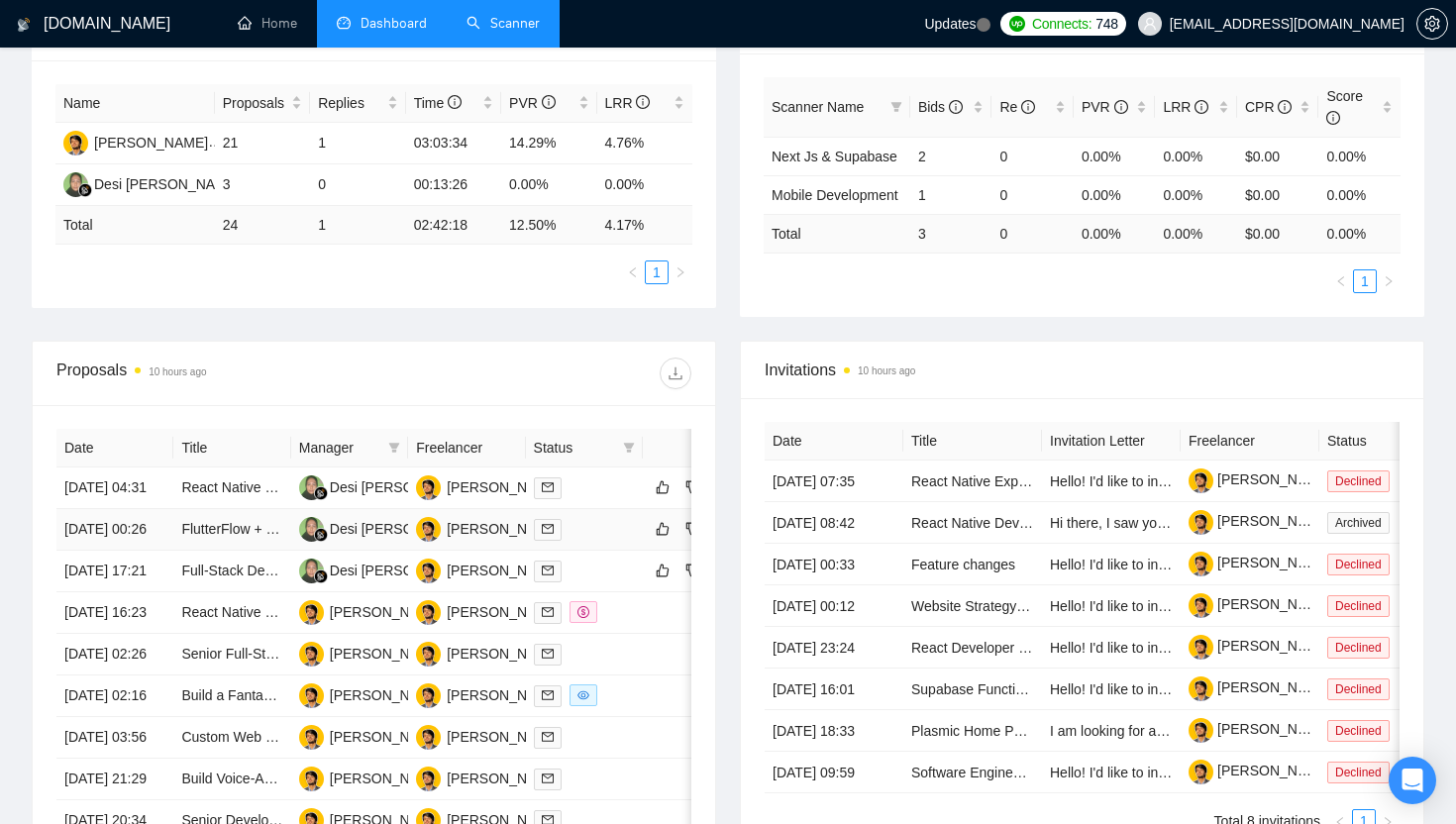 scroll, scrollTop: 350, scrollLeft: 0, axis: vertical 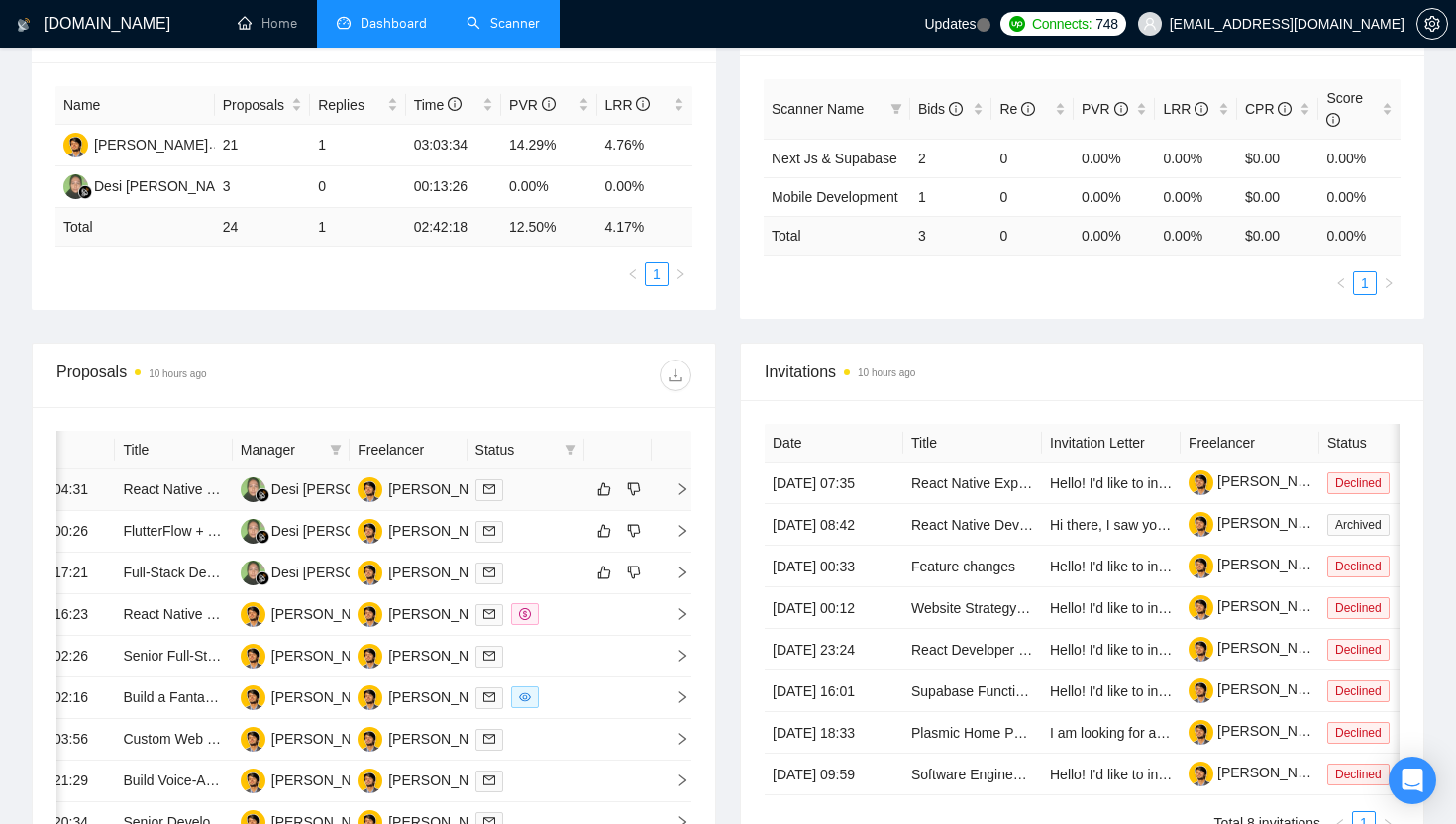 click 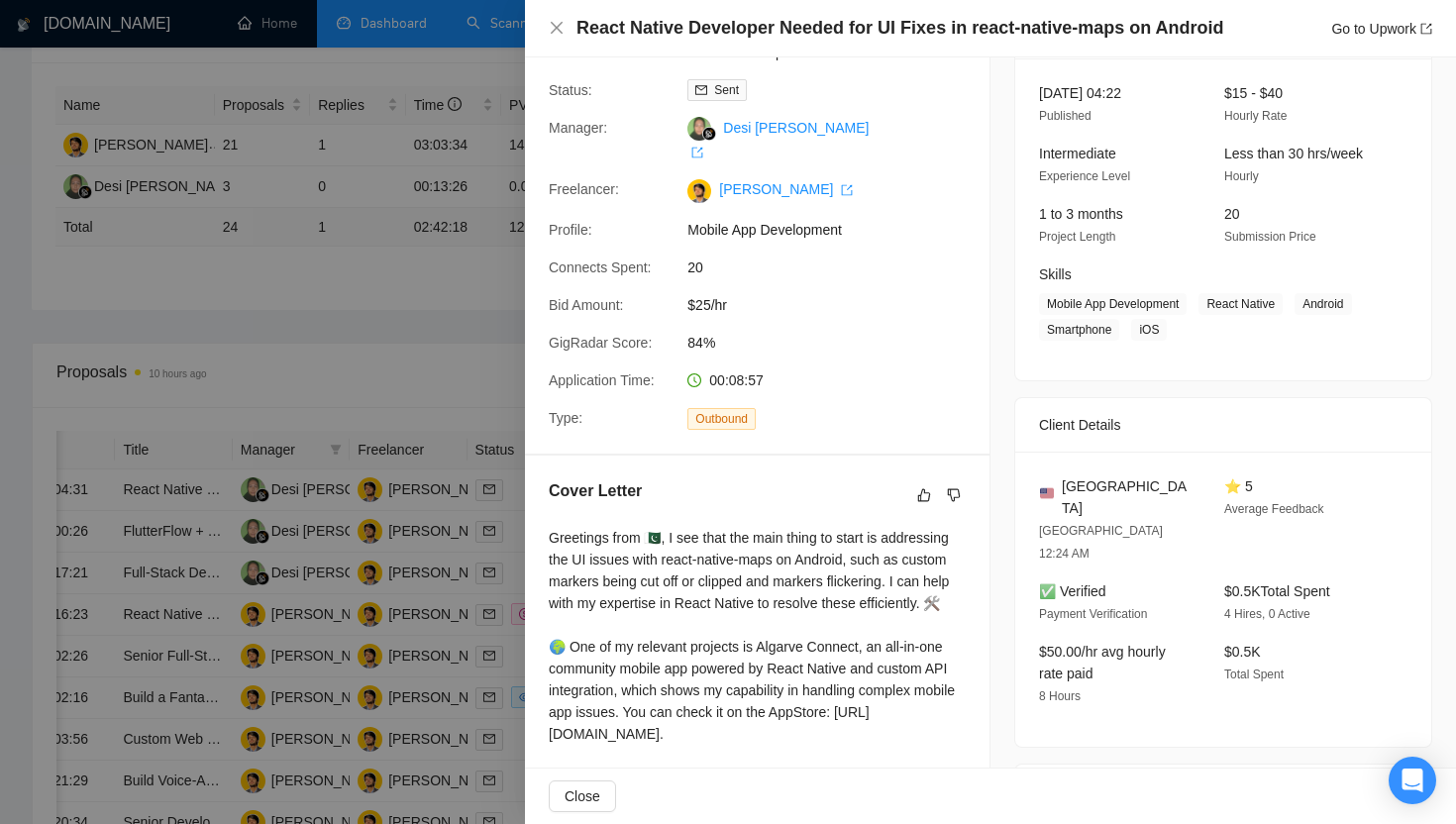 scroll, scrollTop: 153, scrollLeft: 0, axis: vertical 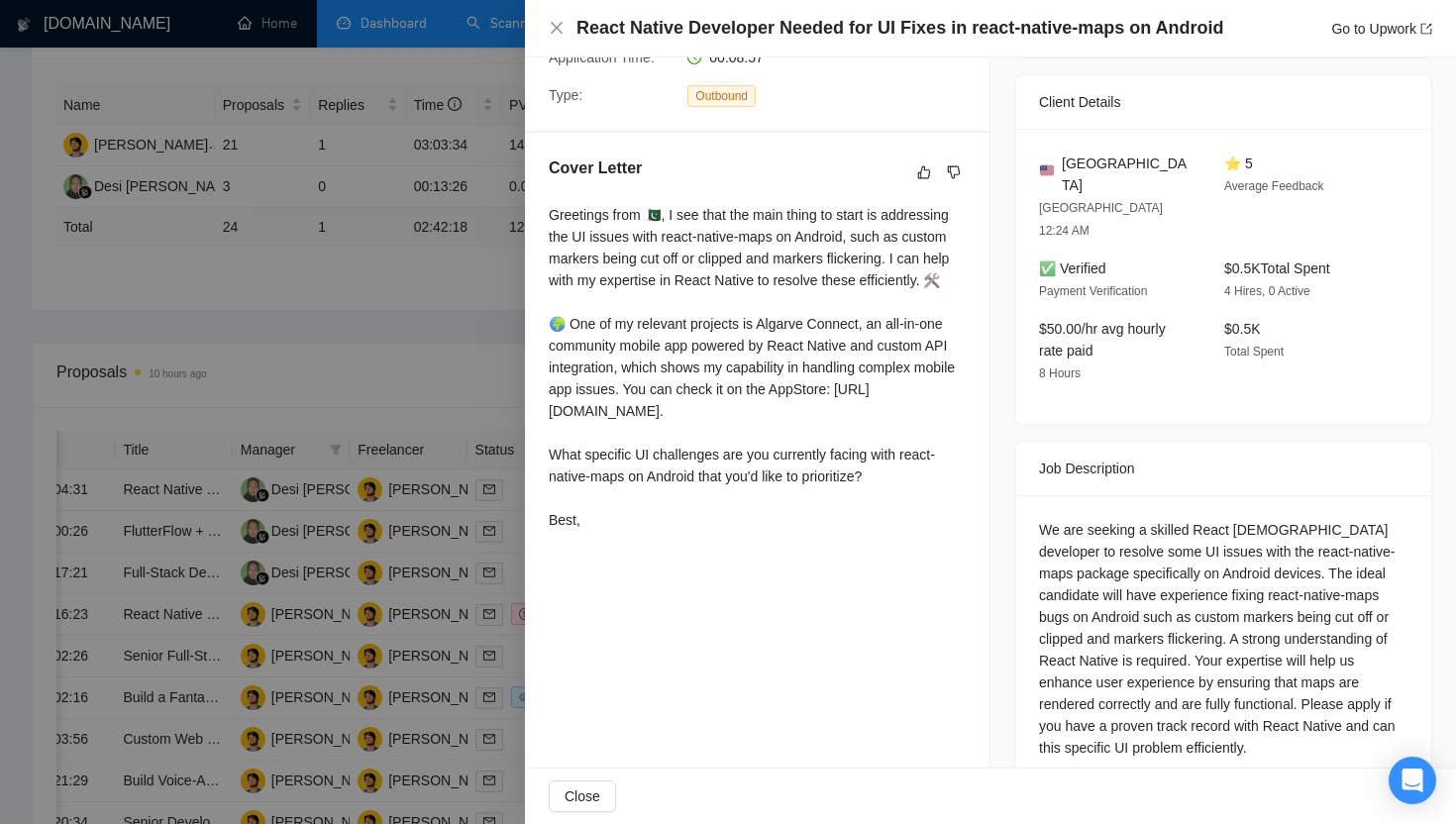 click at bounding box center (728, 412) 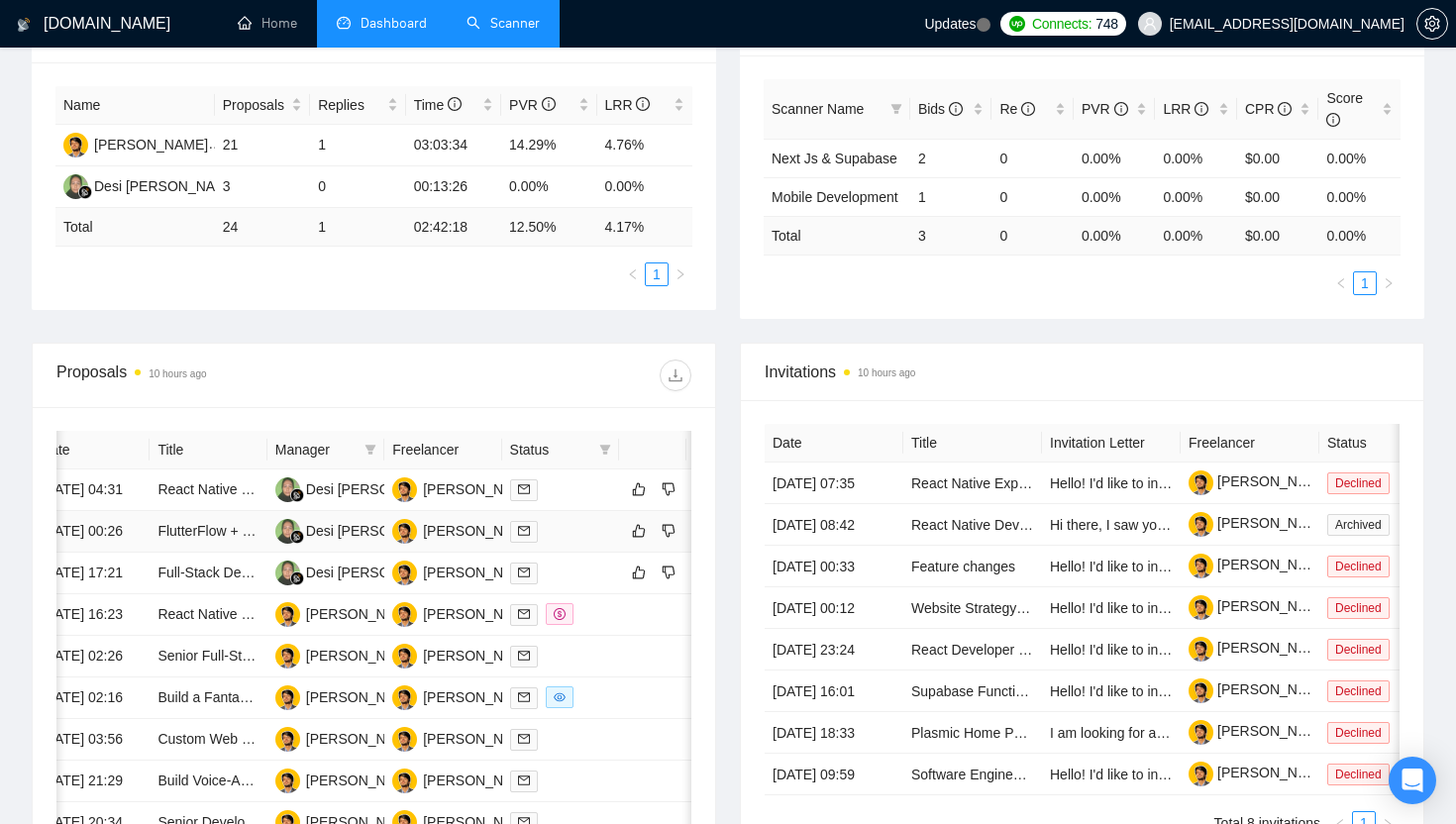 scroll, scrollTop: 0, scrollLeft: 0, axis: both 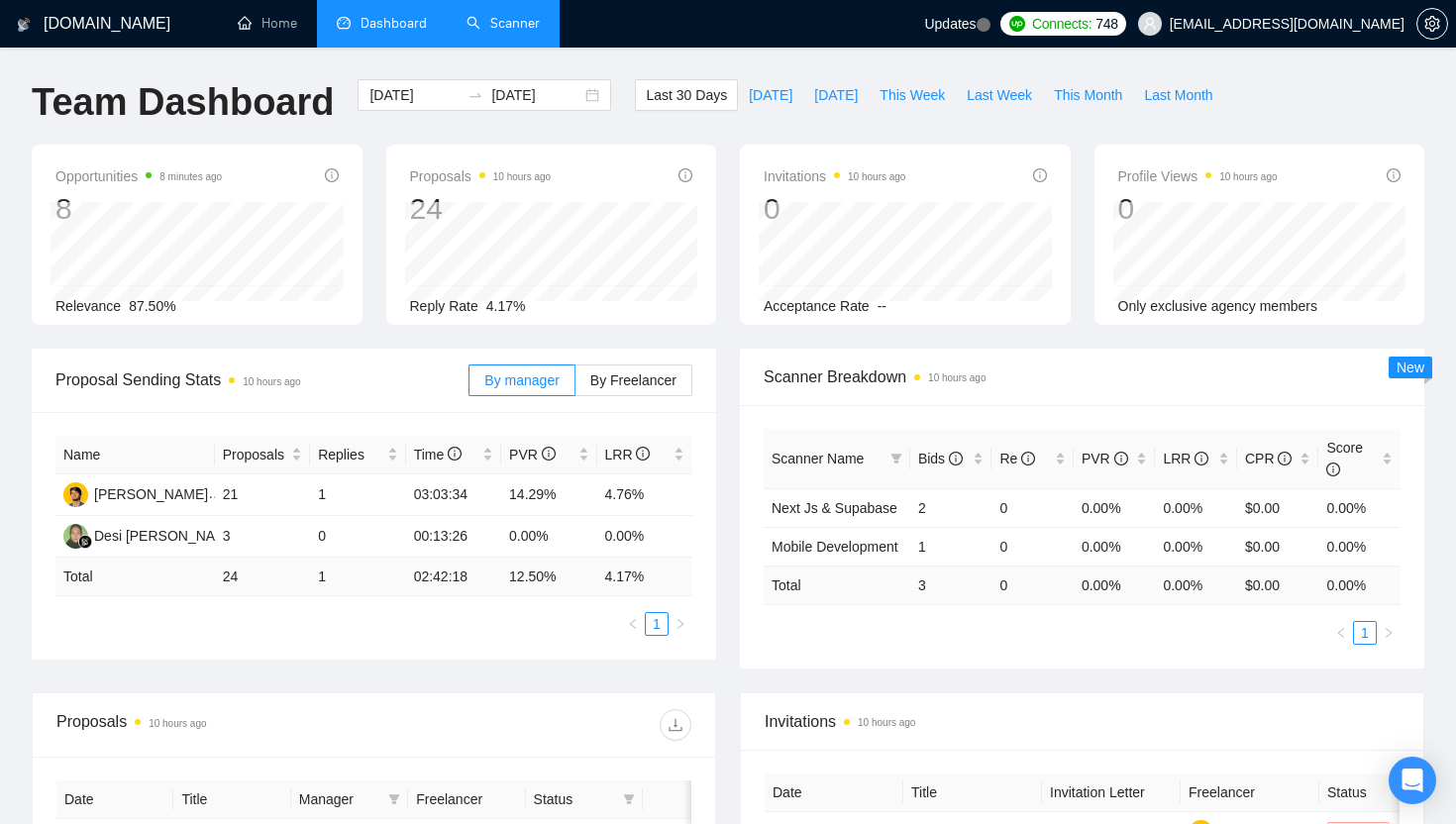click on "Scanner" at bounding box center (503, 23) 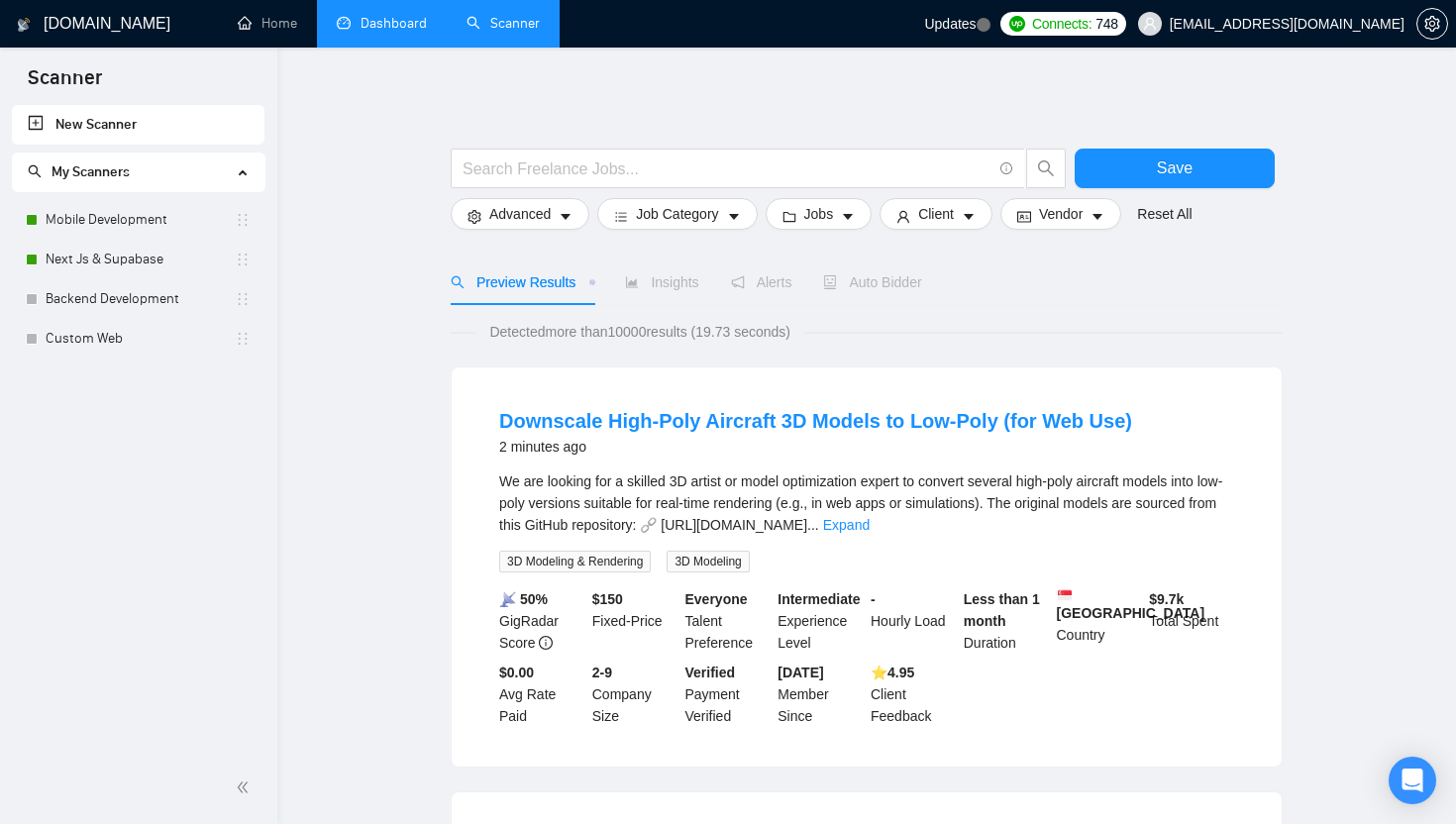 click on "Save Advanced   Job Category   Jobs   Client   Vendor   Reset All Preview Results Insights Alerts Auto Bidder Detected  more than   10000  results   (19.73 seconds) Downscale High-Poly Aircraft 3D Models to Low-Poly (for Web Use) 2 minutes ago We are looking for a skilled 3D artist or model optimization expert to convert several high-poly aircraft models into low-poly versions suitable for real-time rendering (e.g., in web apps or simulations).
The original models are sourced from this GitHub repository:
🔗 https://github.com/Flightradar24/fr24-3d-models/tree/master/so ... Expand 3D Modeling & Rendering 3D Modeling 📡   50% GigRadar Score   $ 150 Fixed-Price Everyone Talent Preference Intermediate Experience Level - Hourly Load Less than 1 month Duration   Singapore Country $ 9.7k Total Spent $0.00 Avg Rate Paid 2-9 Company Size Verified Payment Verified Oct, 2015 Member Since ⭐️  4.95 Client Feedback International trade and Exports 2 minutes ago ... Expand Sales & Business Development 📡   50%   -" at bounding box center (867, 1334) 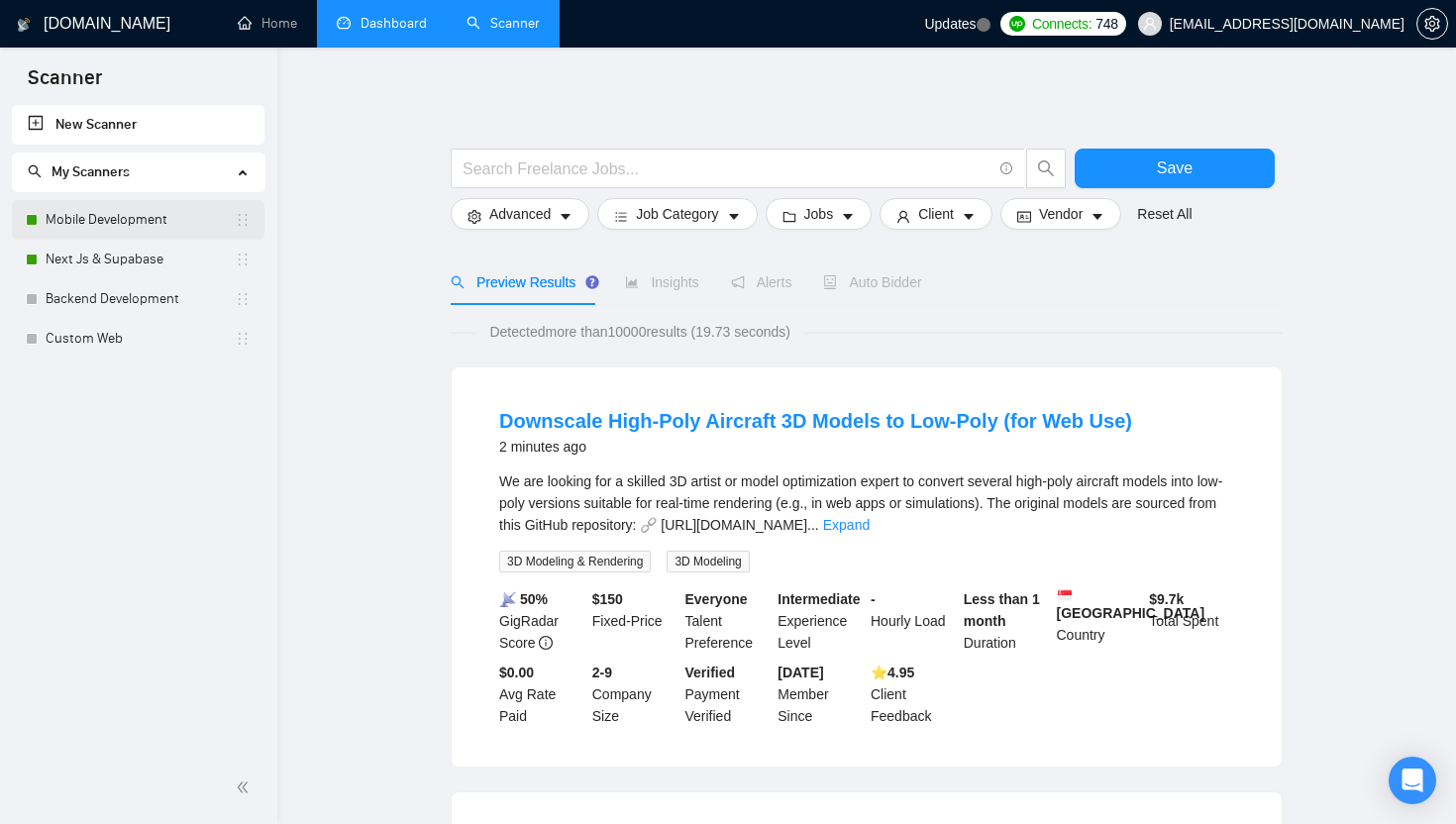 click on "Mobile Development" at bounding box center [140, 220] 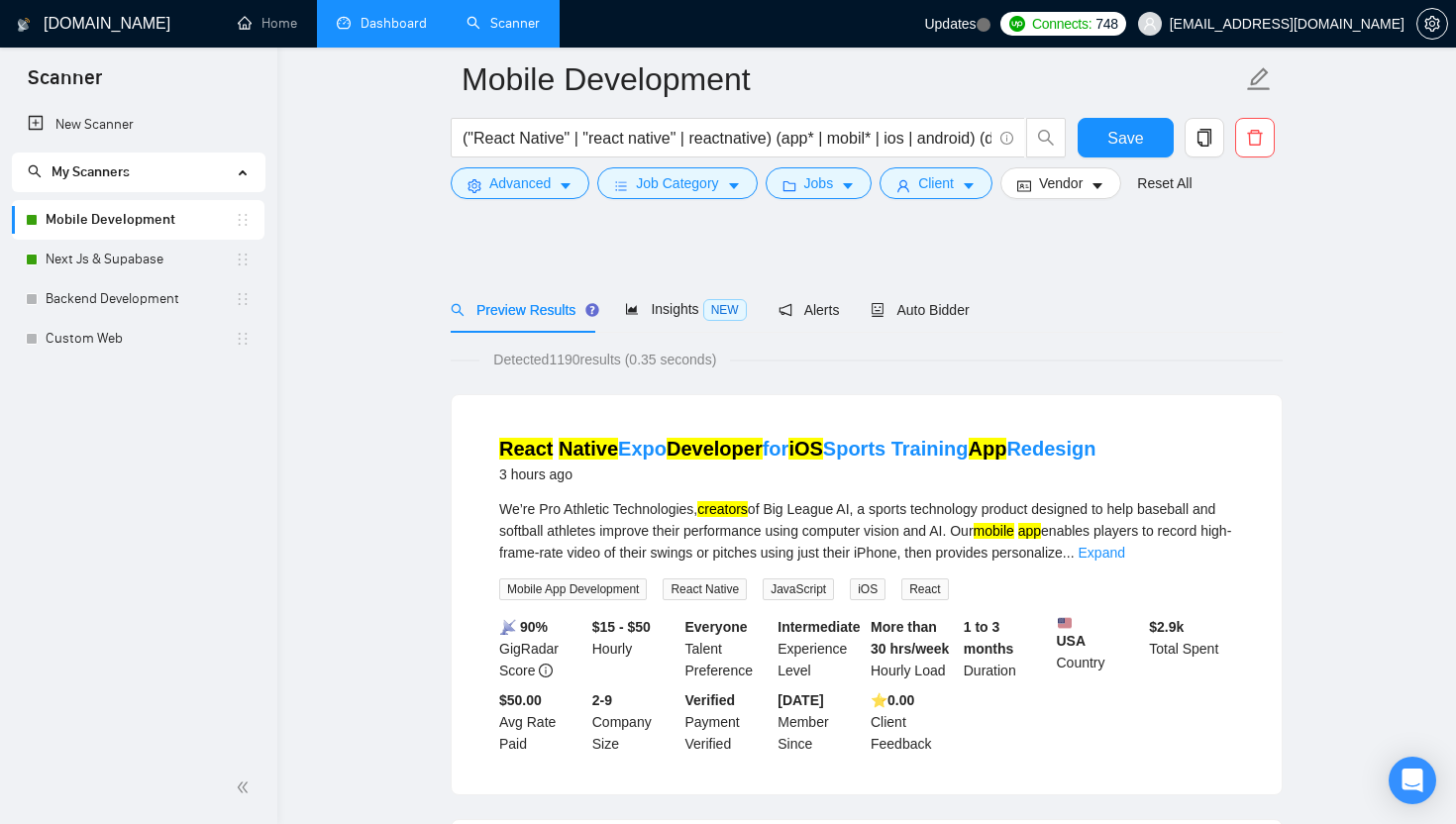 scroll, scrollTop: 0, scrollLeft: 0, axis: both 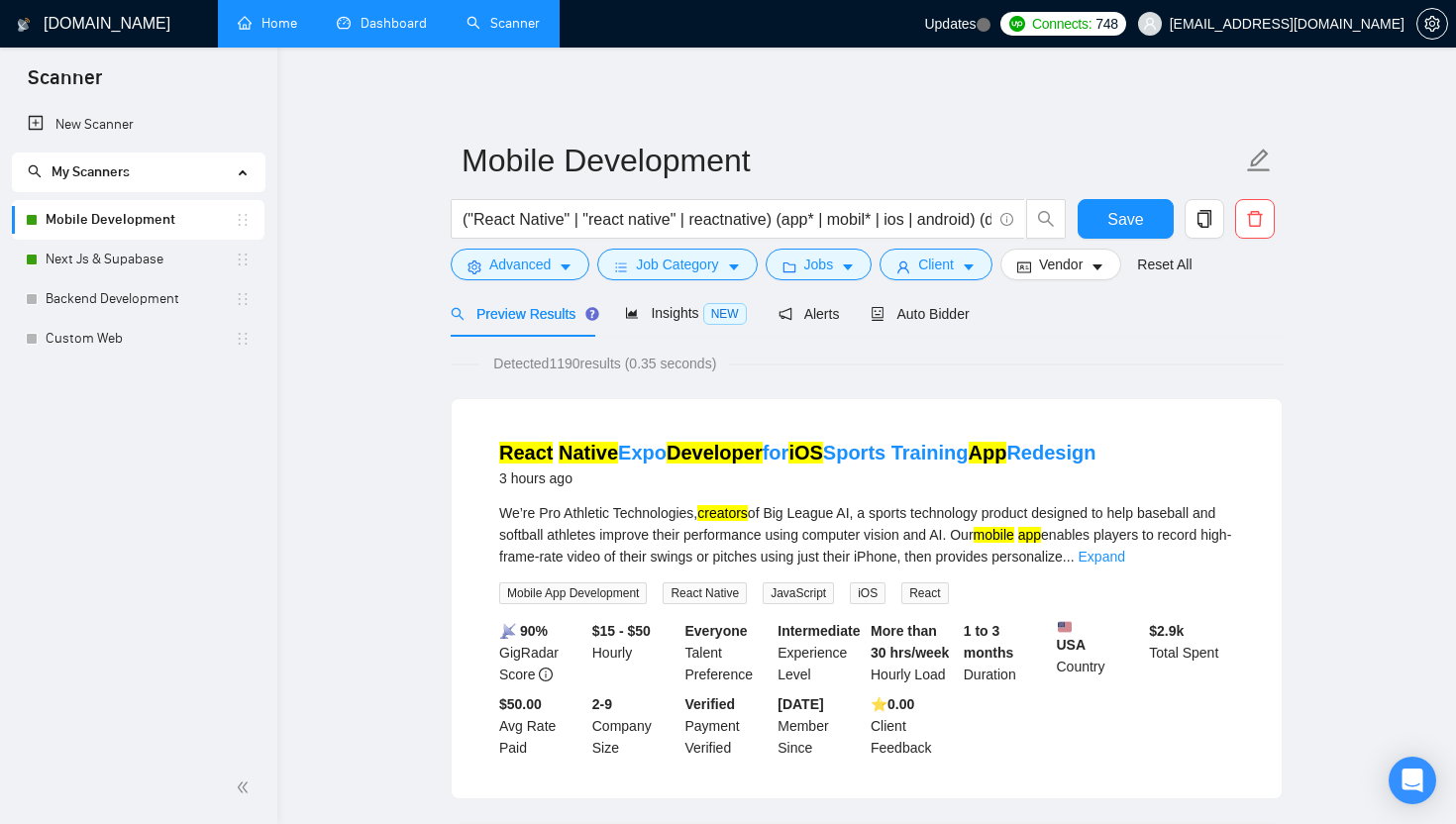 click on "Home" at bounding box center [267, 23] 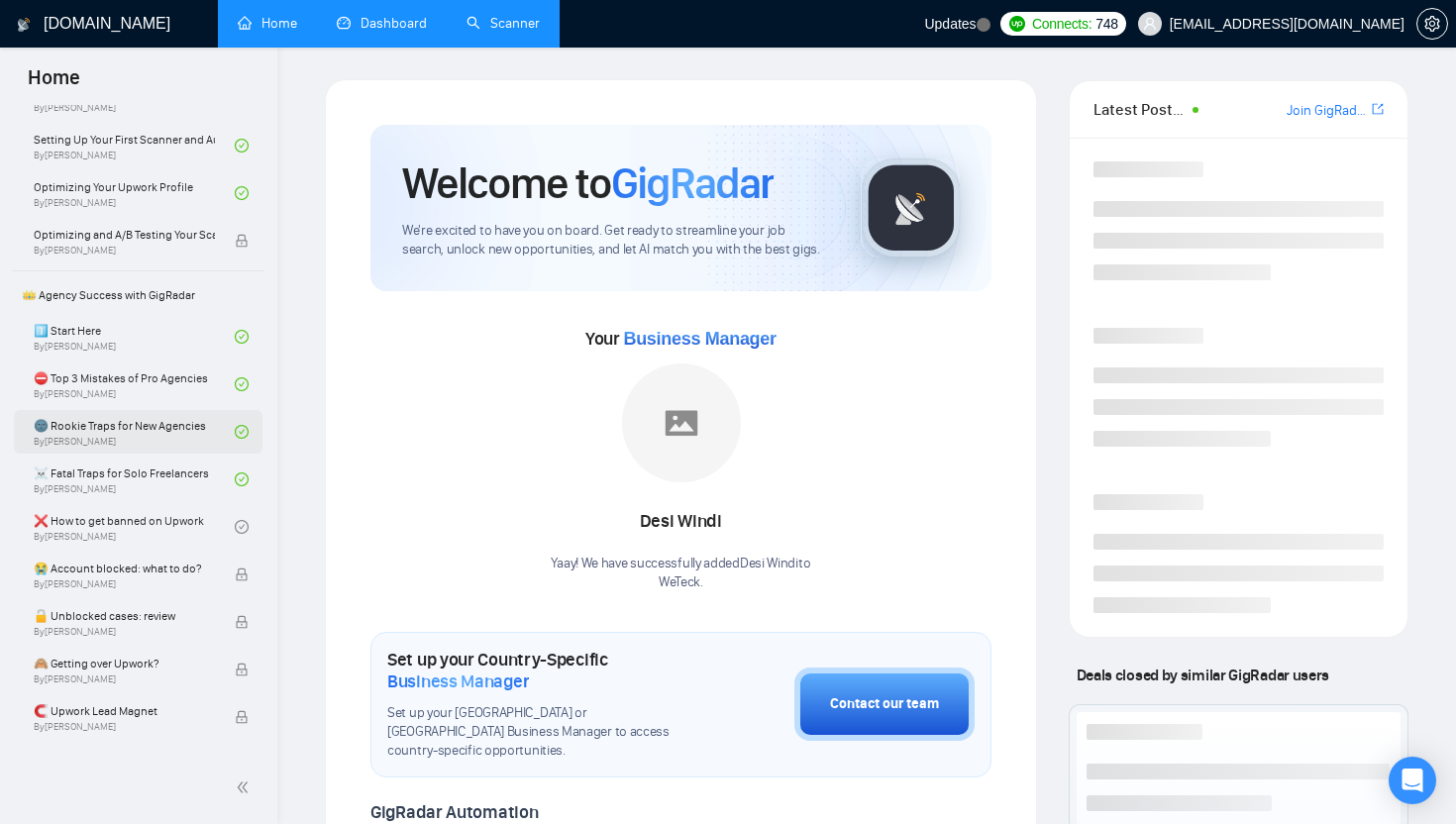 scroll, scrollTop: 272, scrollLeft: 0, axis: vertical 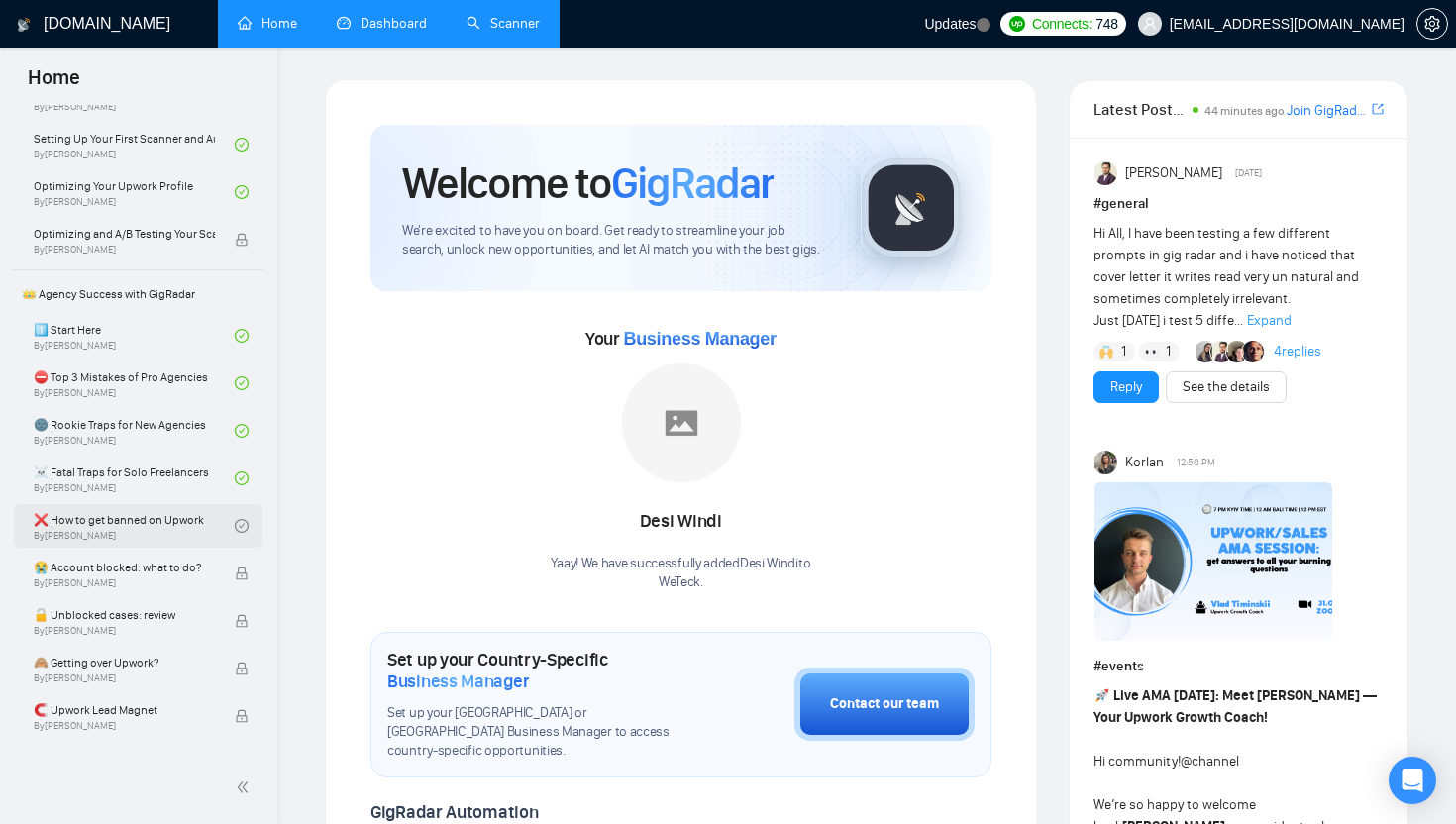 click on "❌ How to get banned on Upwork By  Vadym Ovcharenko" at bounding box center [134, 526] 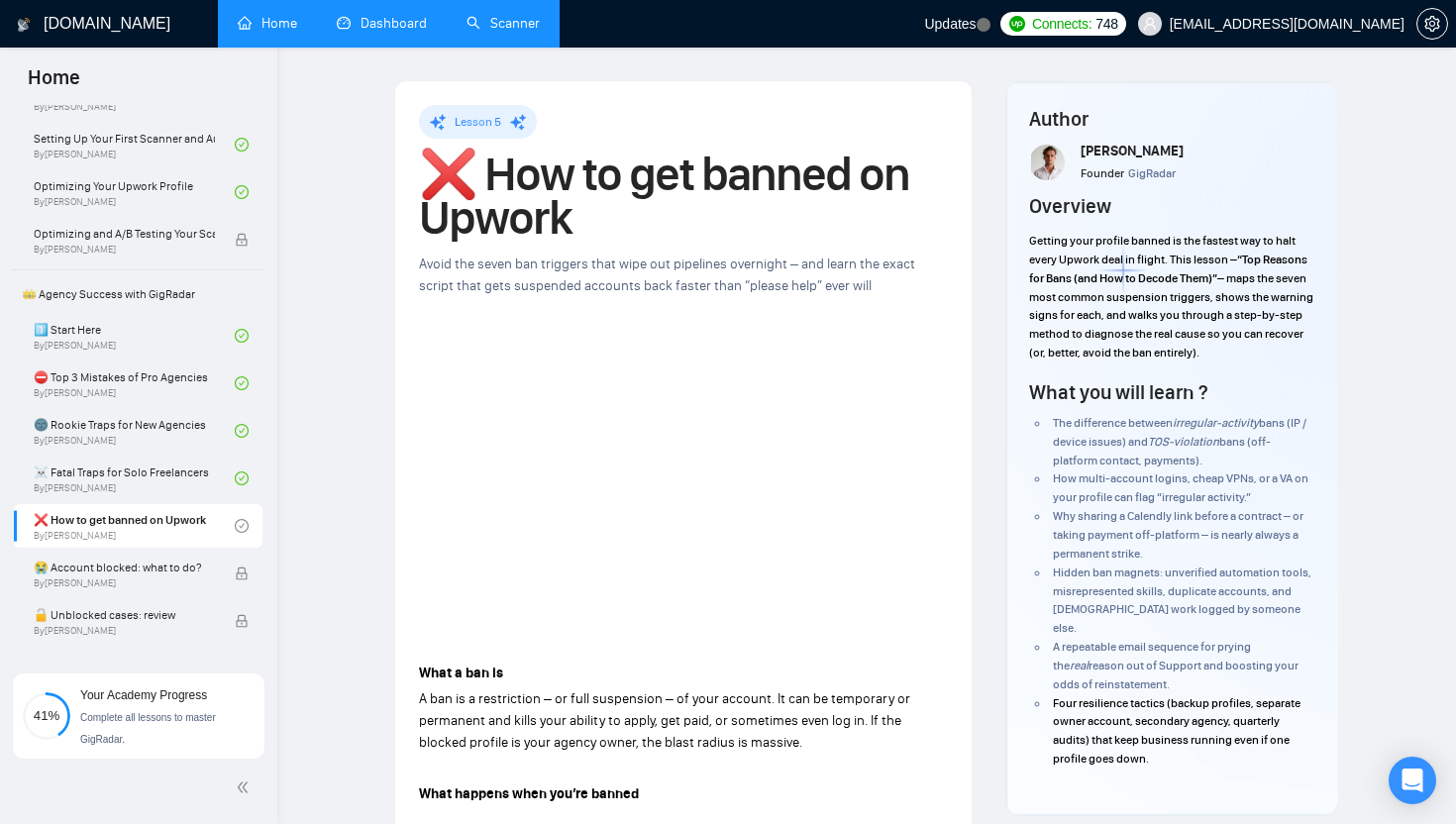 click on "Dashboard" at bounding box center [381, 23] 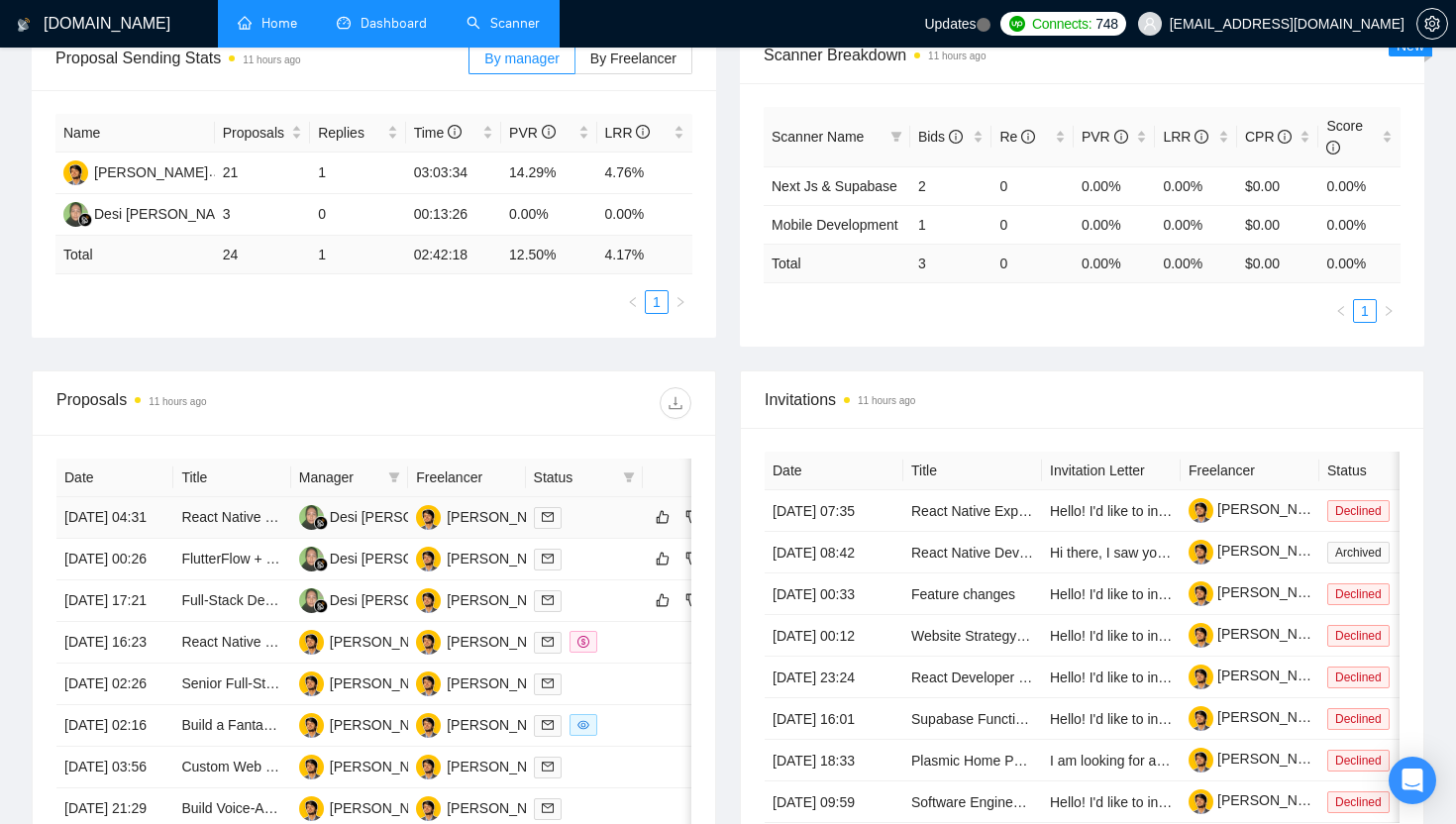 scroll, scrollTop: 328, scrollLeft: 0, axis: vertical 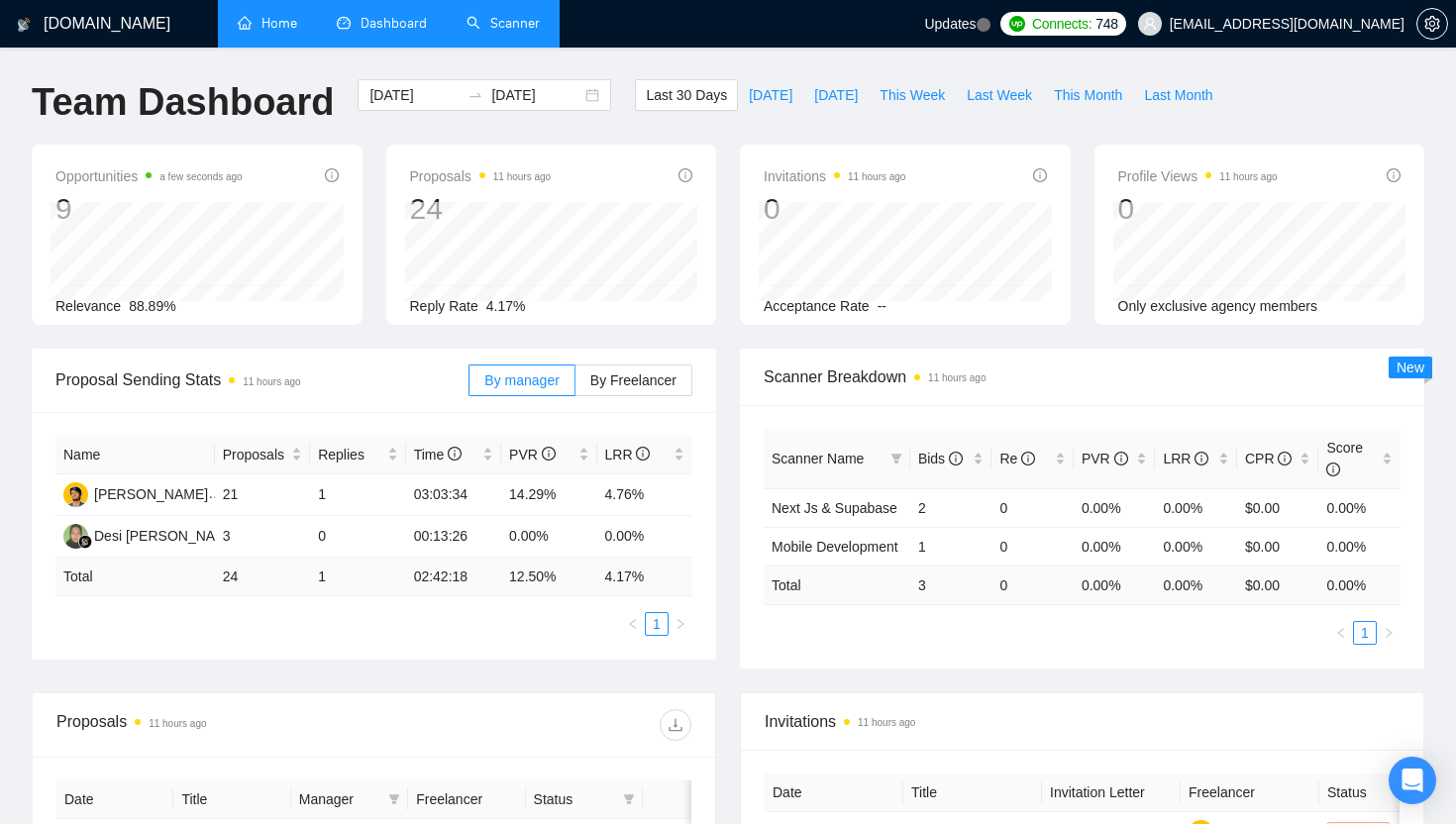 click on "Scanner" at bounding box center (503, 23) 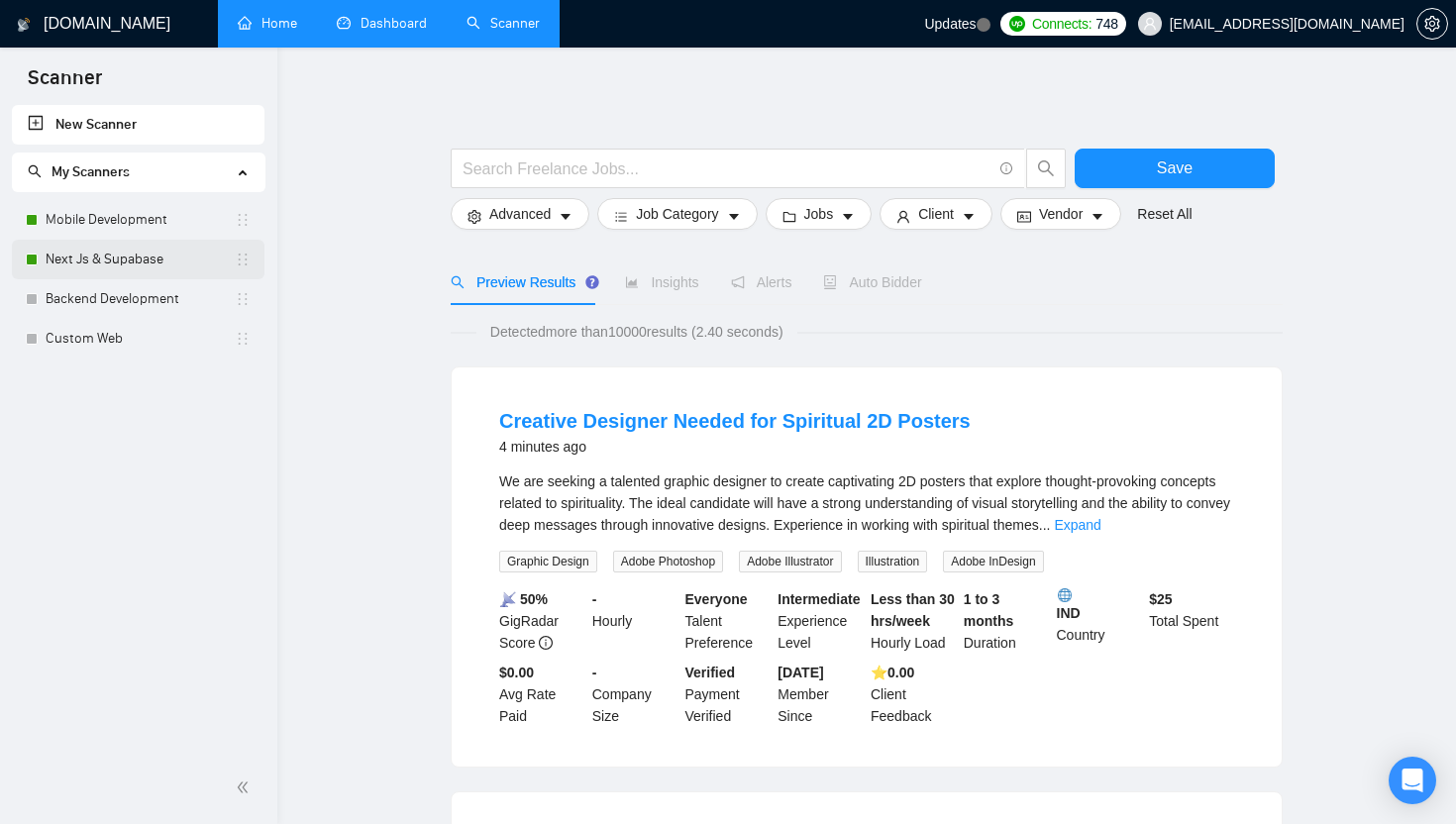 click on "Next Js & Supabase" at bounding box center (140, 259) 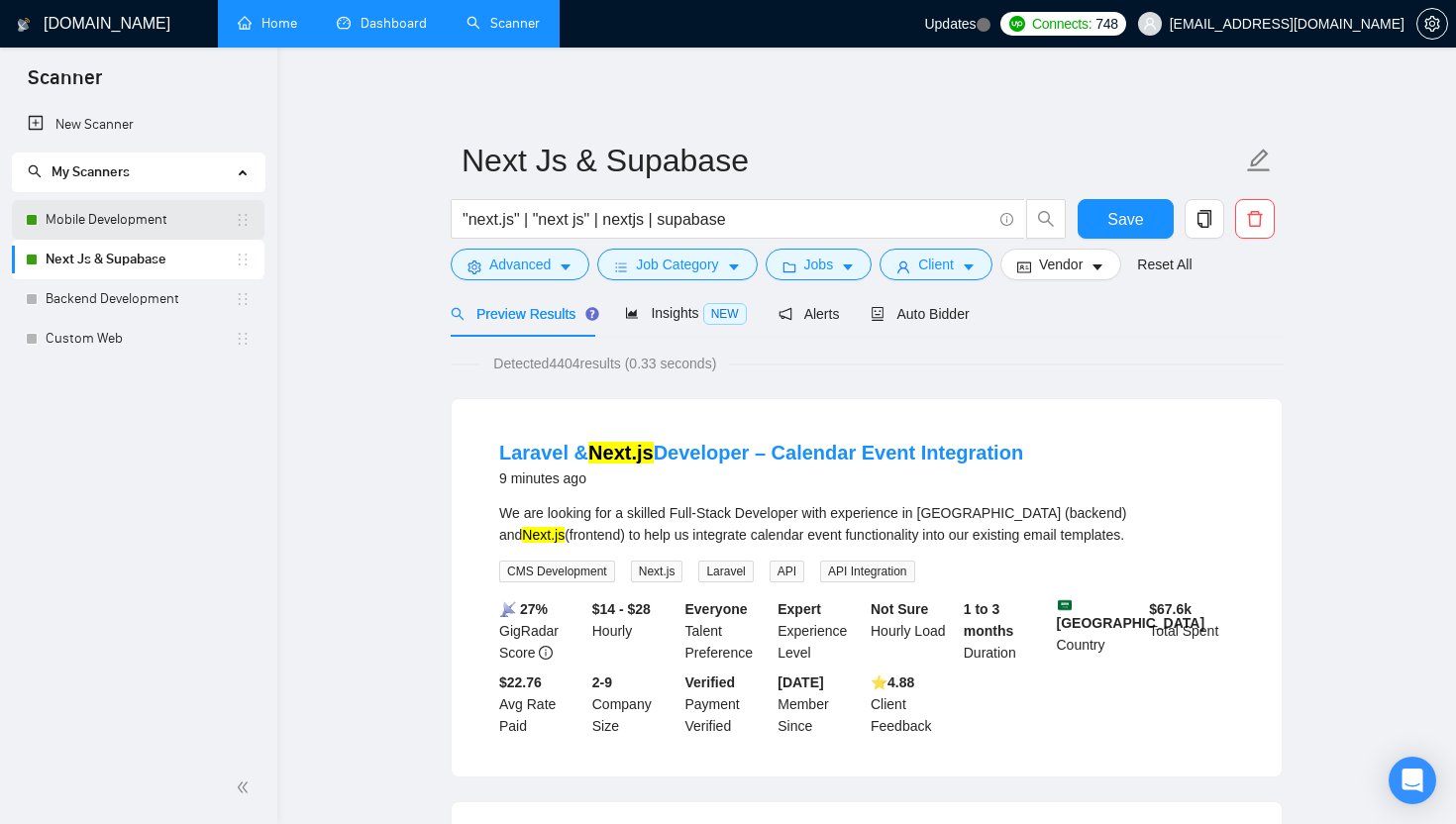 click on "Mobile Development" at bounding box center [140, 220] 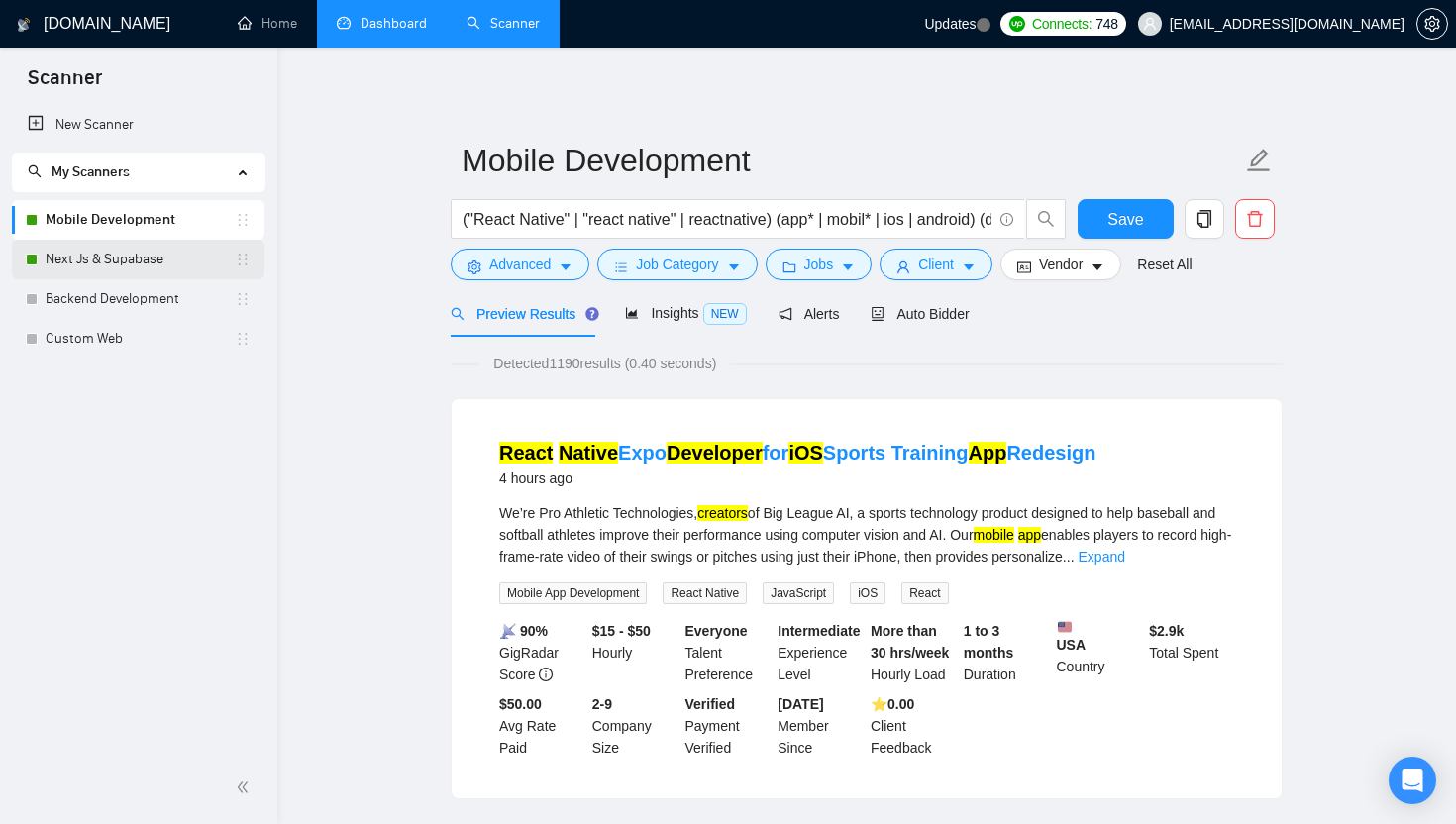 click on "Next Js & Supabase" at bounding box center [140, 259] 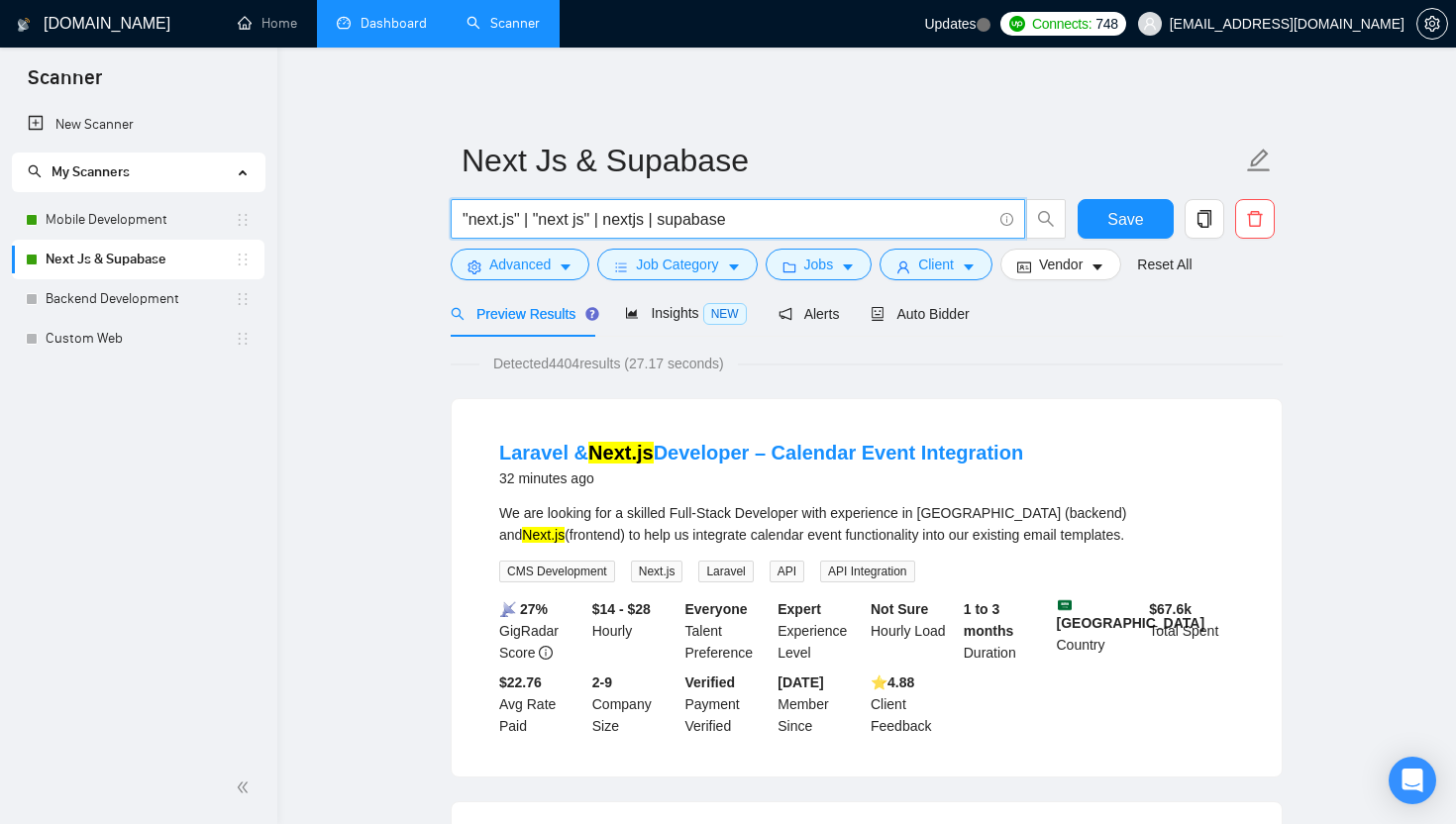 drag, startPoint x: 759, startPoint y: 215, endPoint x: 455, endPoint y: 222, distance: 304.0806 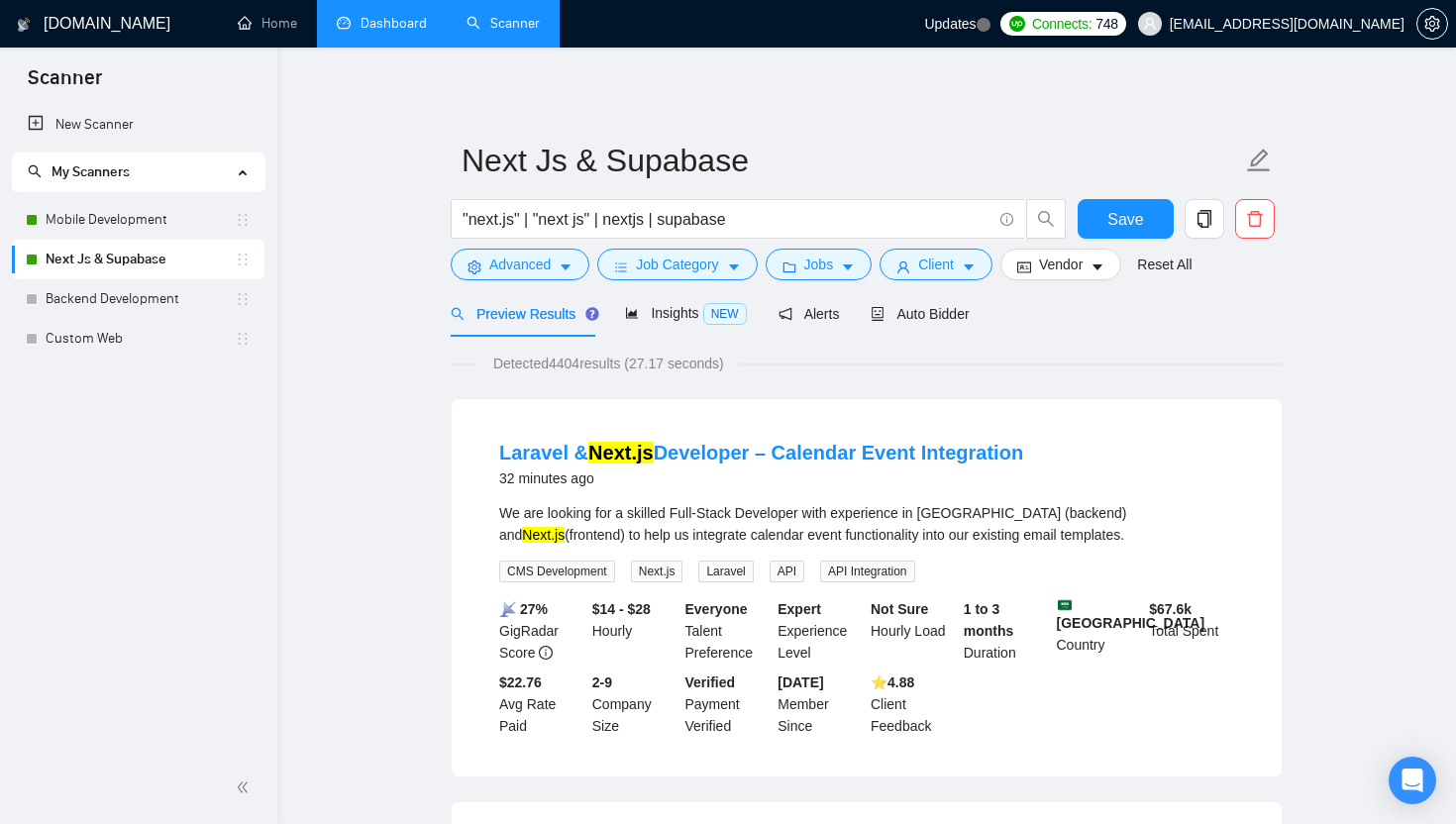 click on "Next Js & Supabase "next.js" | "next js" | nextjs | supabase Save Advanced   Job Category   Jobs   Client   Vendor   Reset All Preview Results Insights NEW Alerts Auto Bidder Detected   4404  results   (27.17 seconds) Laravel &  Next.js  Developer – Calendar Event Integration 32 minutes ago We are looking for a skilled Full-Stack Developer with experience in Laravel (backend) and  Next.js  (frontend) to help us integrate calendar event functionality into our existing email templates. CMS Development Next.js Laravel API API Integration 📡   27% GigRadar Score   $14 - $28 Hourly Everyone Talent Preference Expert Experience Level Not Sure Hourly Load 1 to 3 months Duration   Saudi Arabia Country $ 67.6k Total Spent $22.76 Avg Rate Paid 2-9 Company Size Verified Payment Verified Jul, 2017 Member Since ⭐️  4.88 Client Feedback Supabase  Authentication Integration for Property Management App 5 hours ago Supabase  for multi-user authentication and database functionality.
What I Need
Supabase ... Expand" at bounding box center [867, 2435] 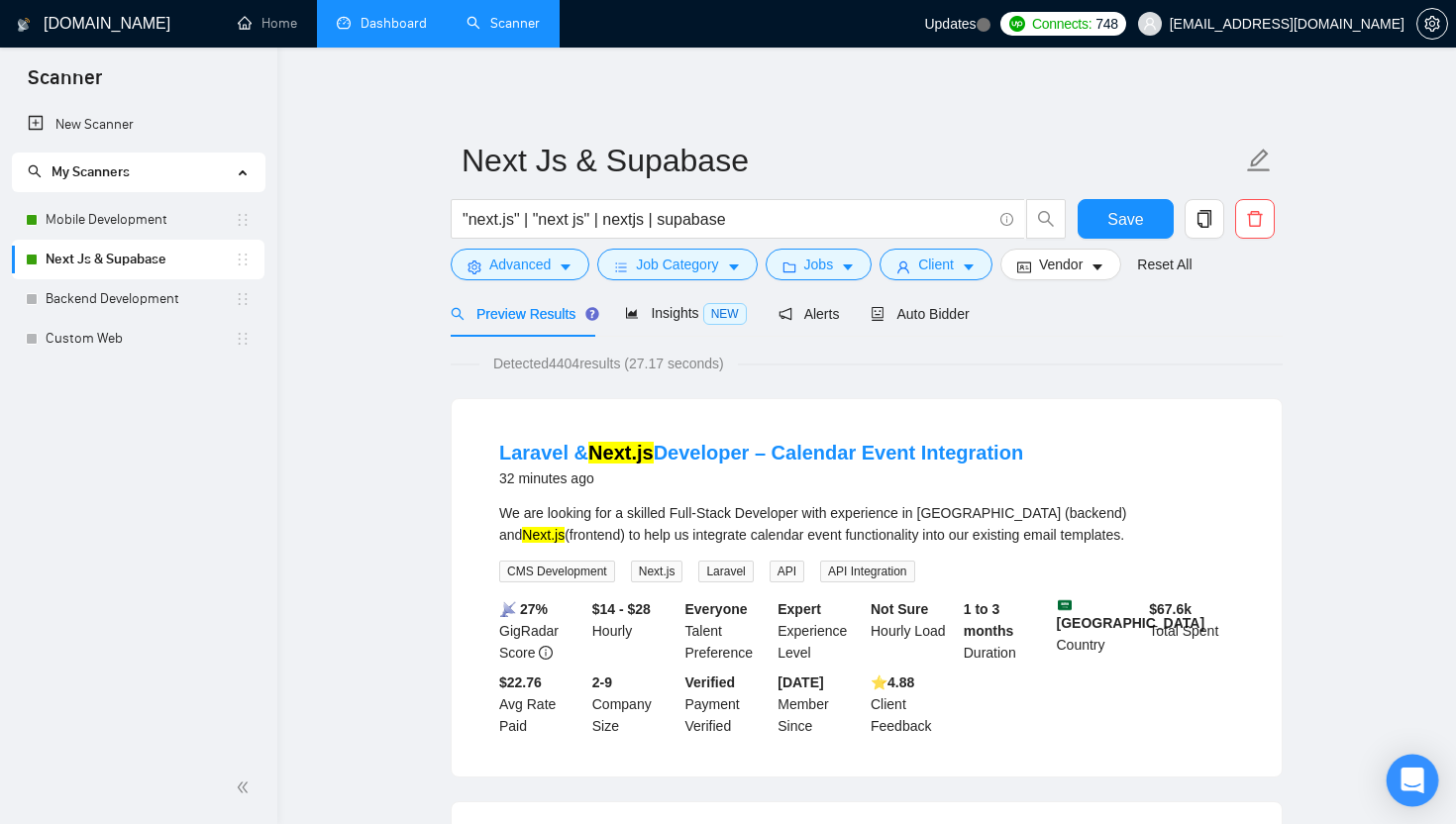 click at bounding box center [1412, 780] 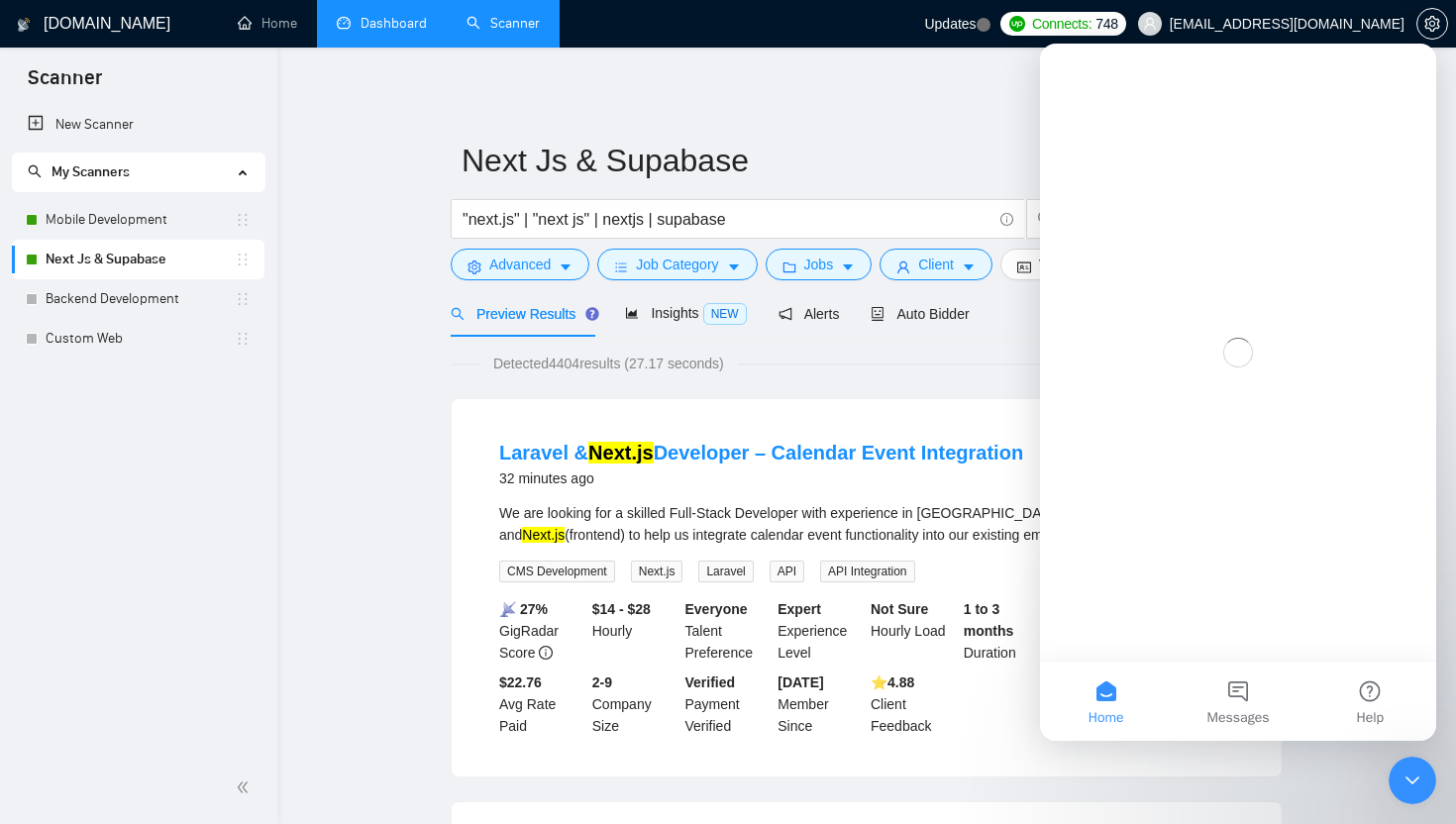scroll, scrollTop: 0, scrollLeft: 0, axis: both 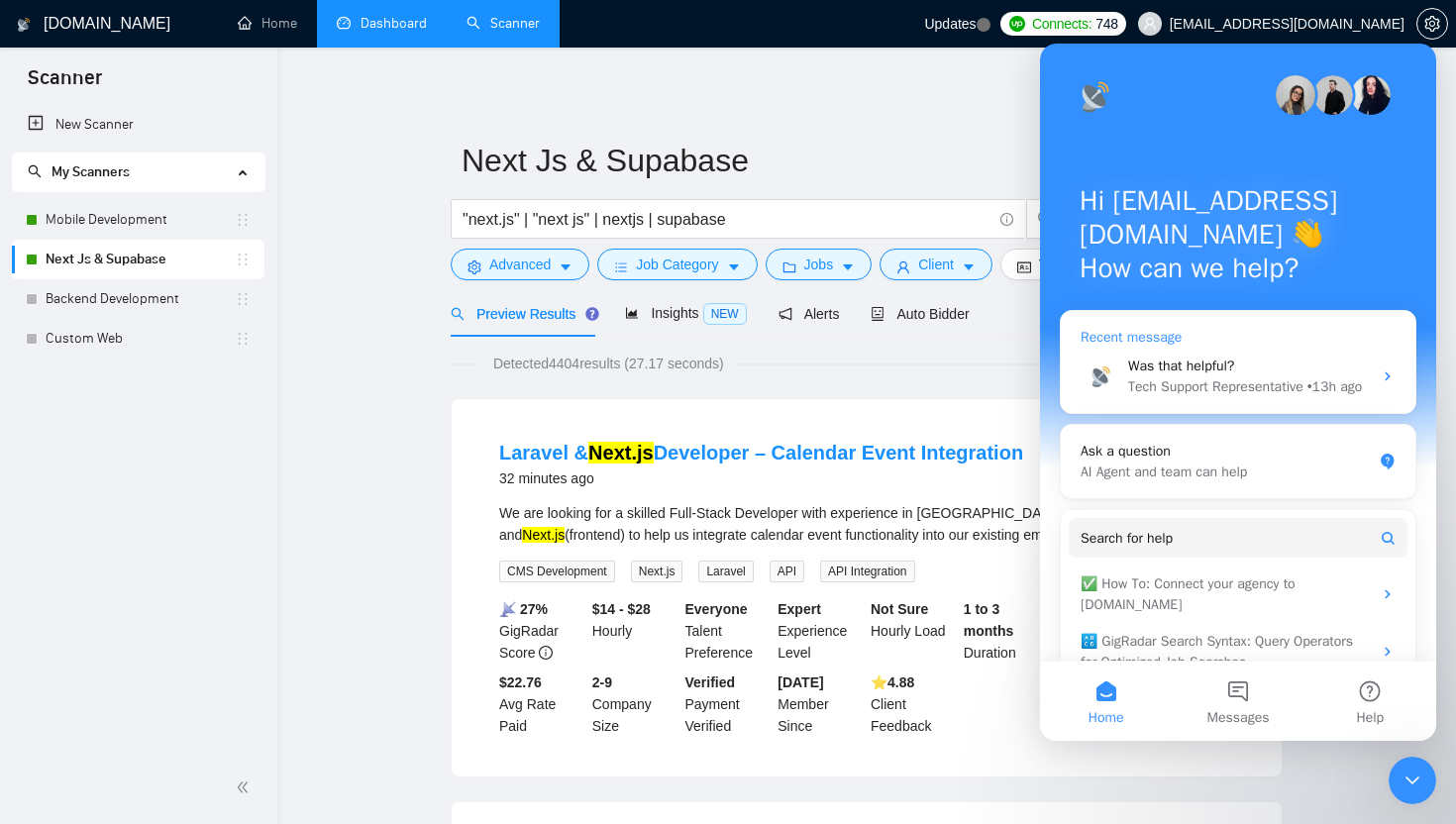 click on "Tech Support Representative" at bounding box center [1215, 386] 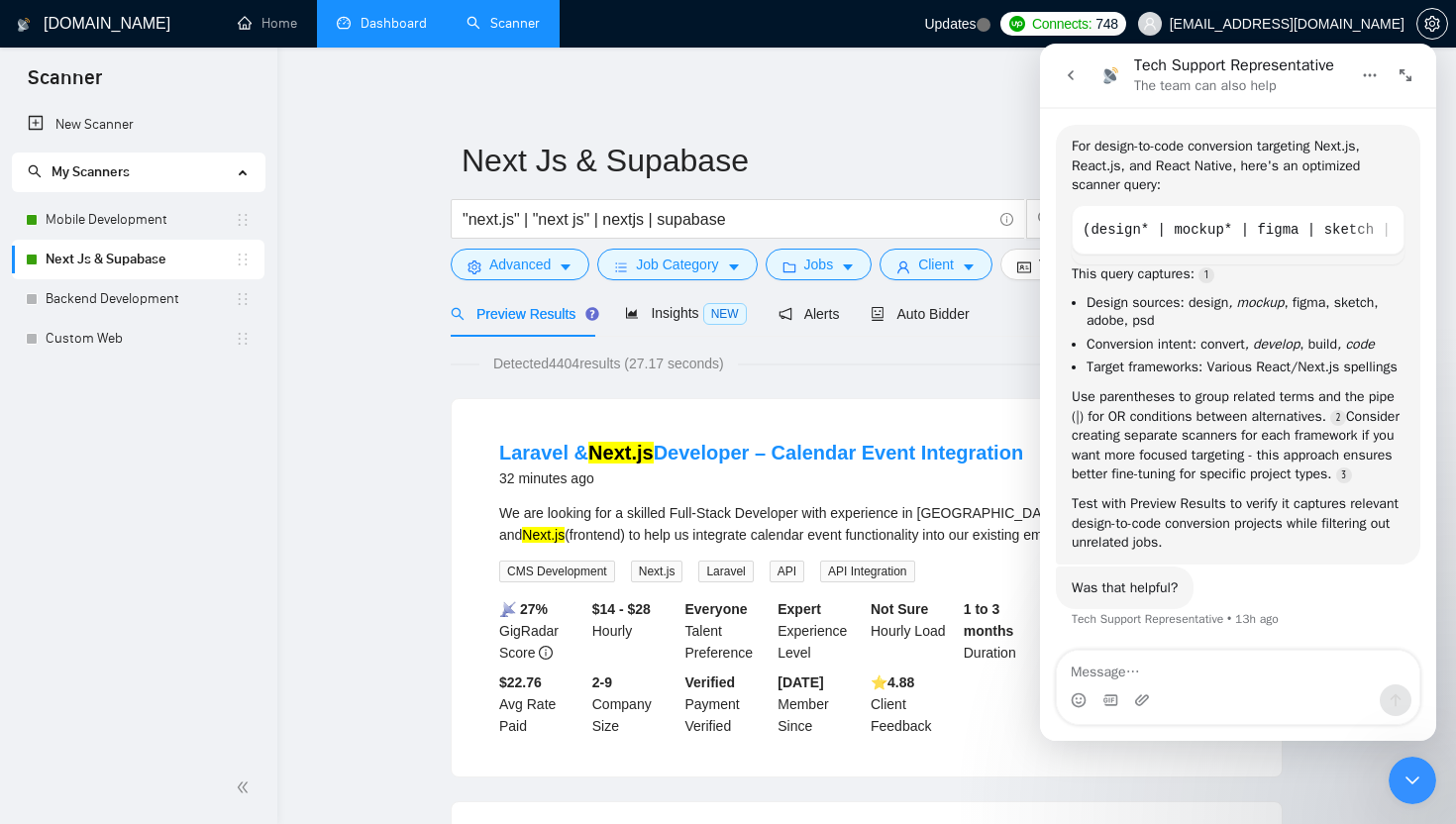 scroll, scrollTop: 2385, scrollLeft: 0, axis: vertical 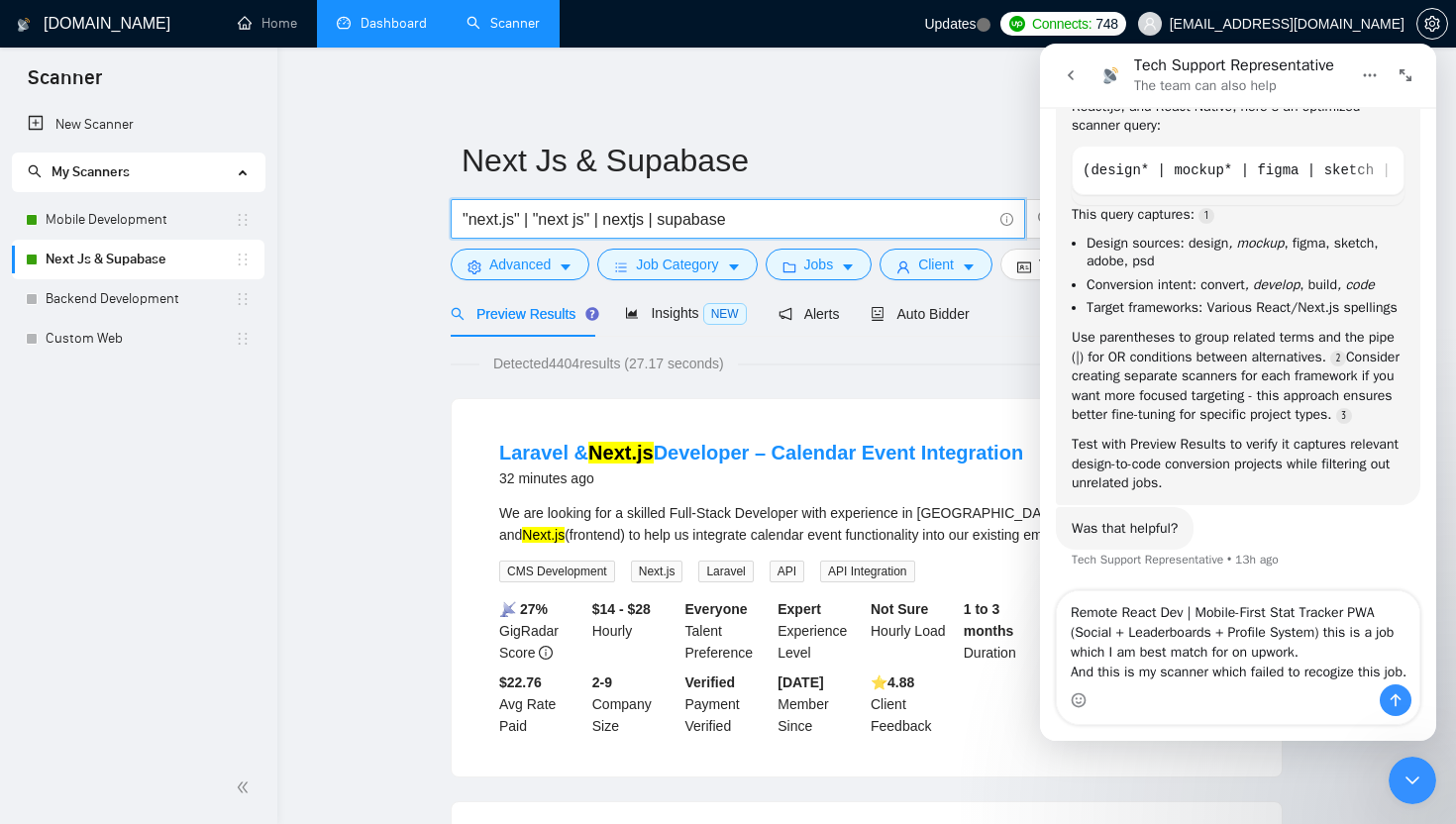 click on ""next.js" | "next js" | nextjs | supabase" at bounding box center [727, 219] 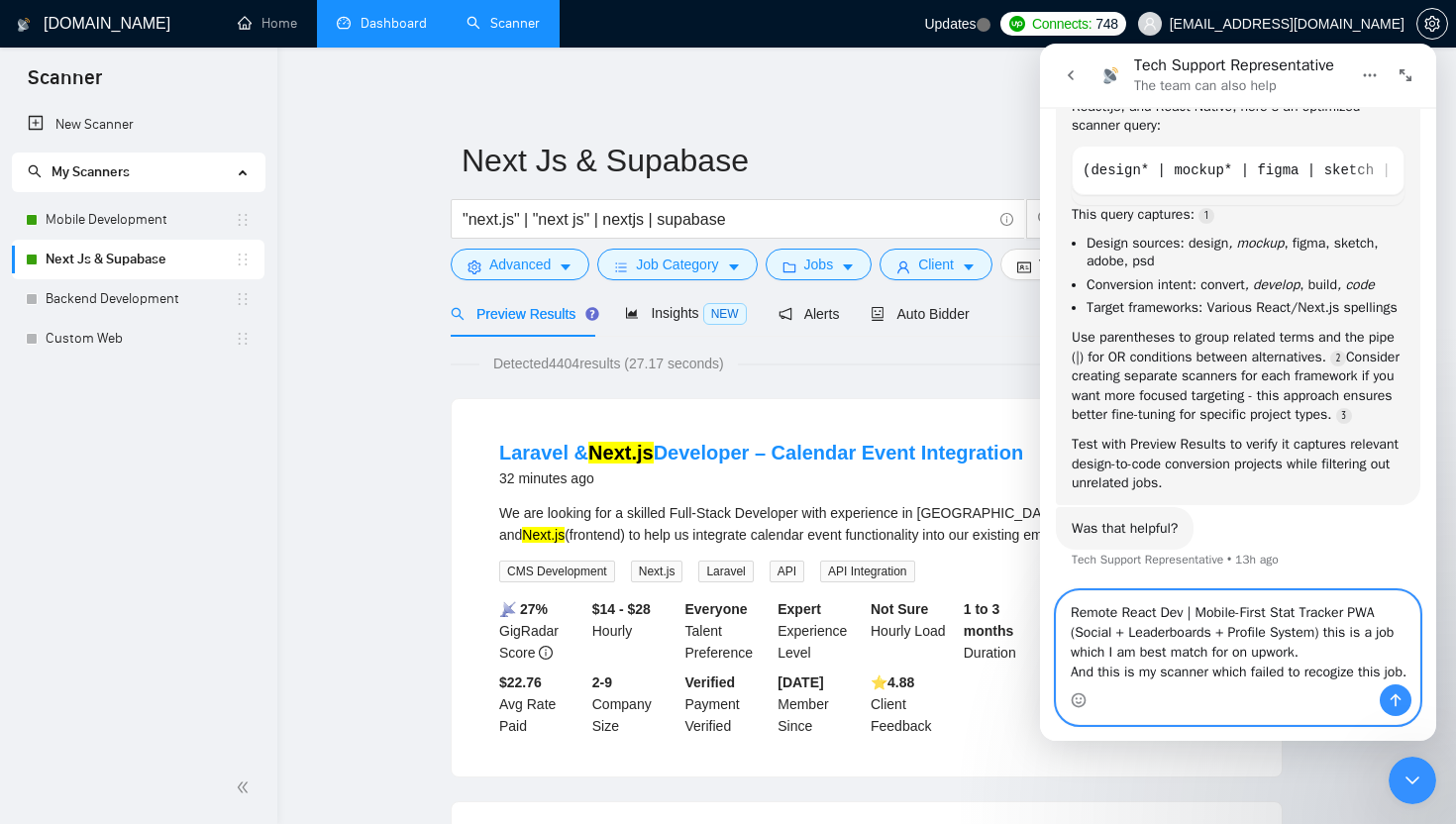 click on "Remote React Dev | Mobile-First Stat Tracker PWA (Social + Leaderboards + Profile System) this is a job which I am best match for on upwork.
And this is my scanner which failed to recogize this job." at bounding box center (1238, 638) 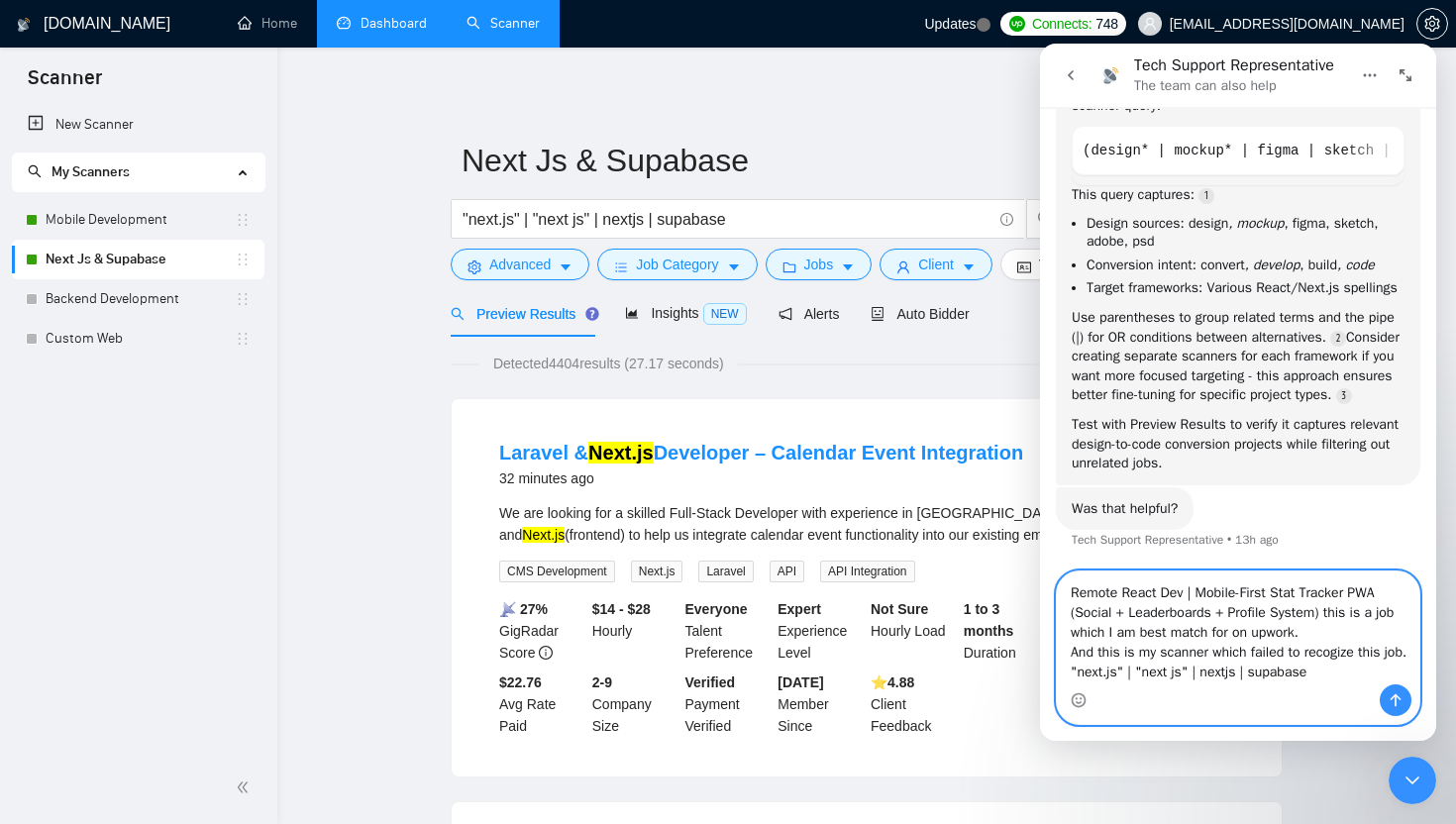 scroll, scrollTop: 2504, scrollLeft: 0, axis: vertical 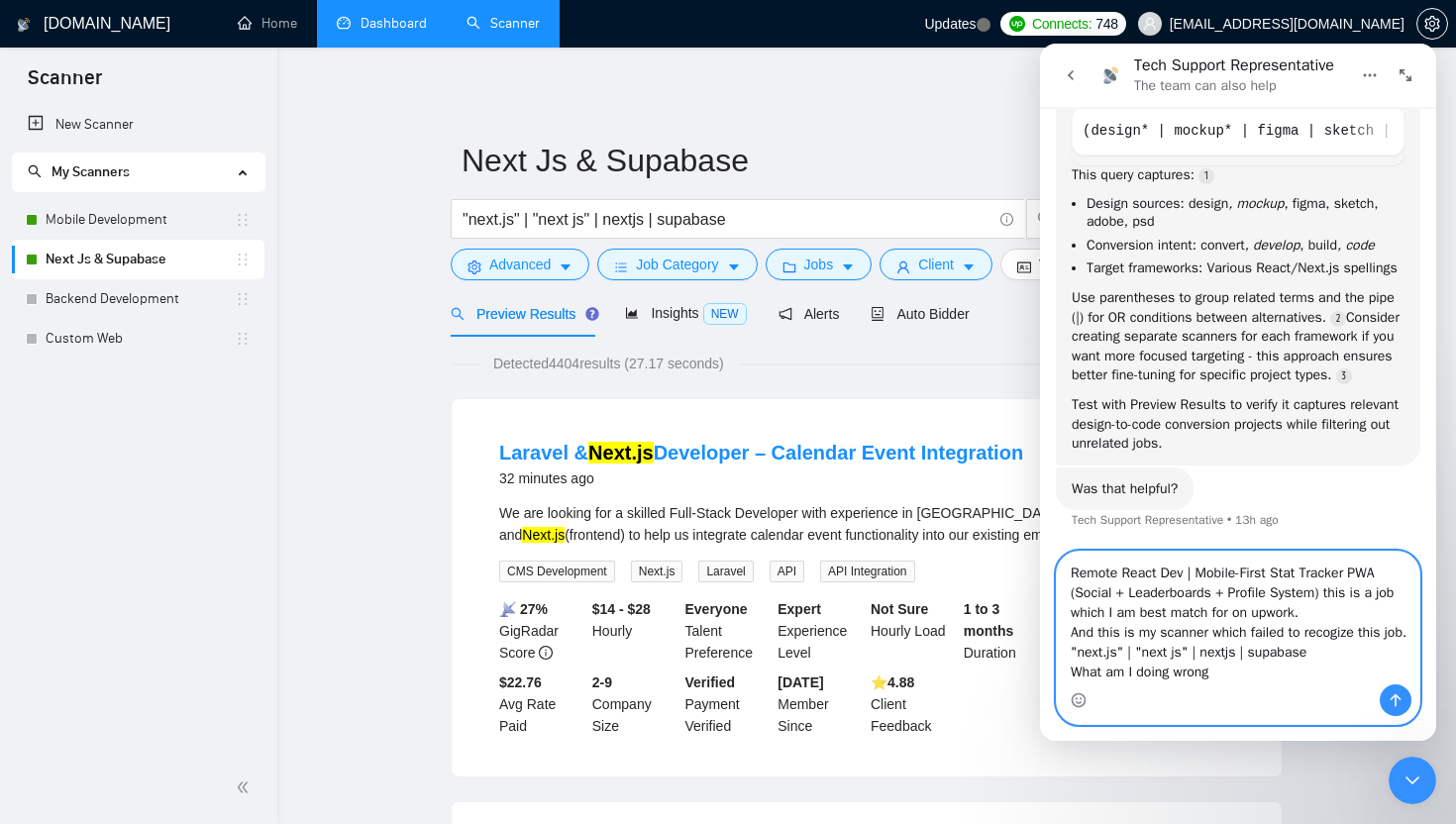 type on "Remote React Dev | Mobile-First Stat Tracker PWA (Social + Leaderboards + Profile System) this is a job which I am best match for on upwork.
And this is my scanner which failed to recogize this job.
"next.js" | "next js" | nextjs | supabase
What am I doing wrong?" 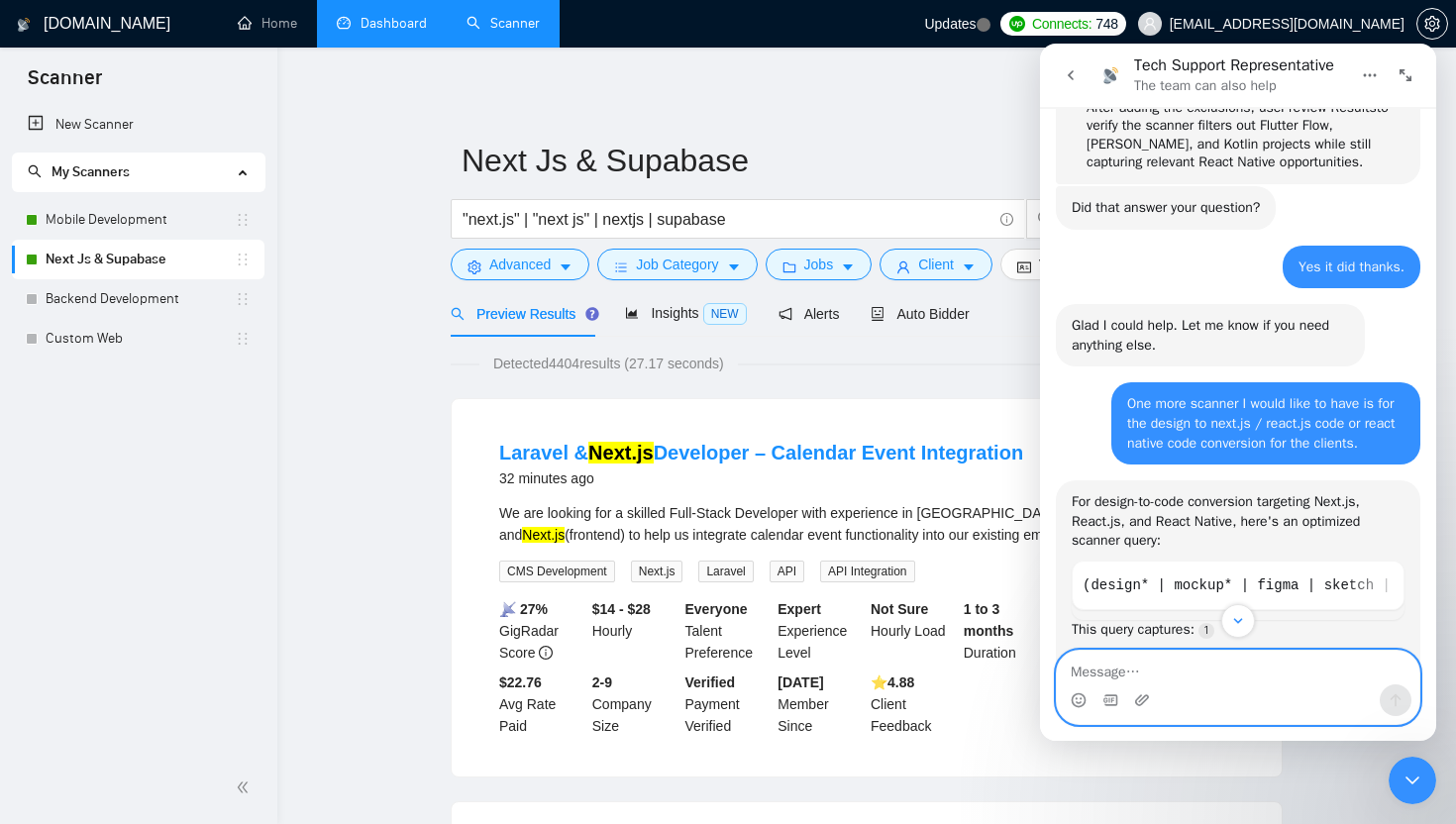 scroll, scrollTop: 2579, scrollLeft: 0, axis: vertical 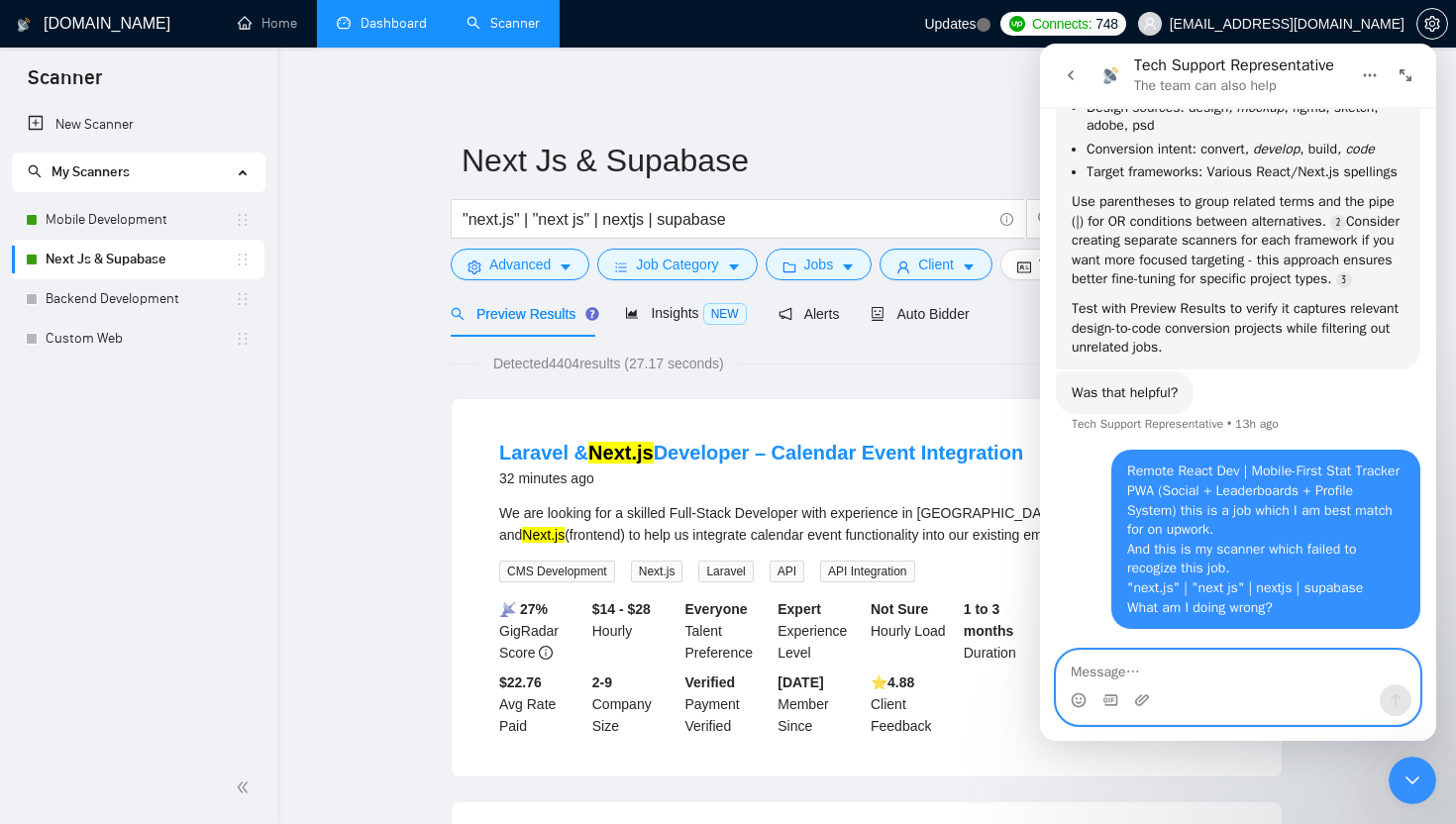 type 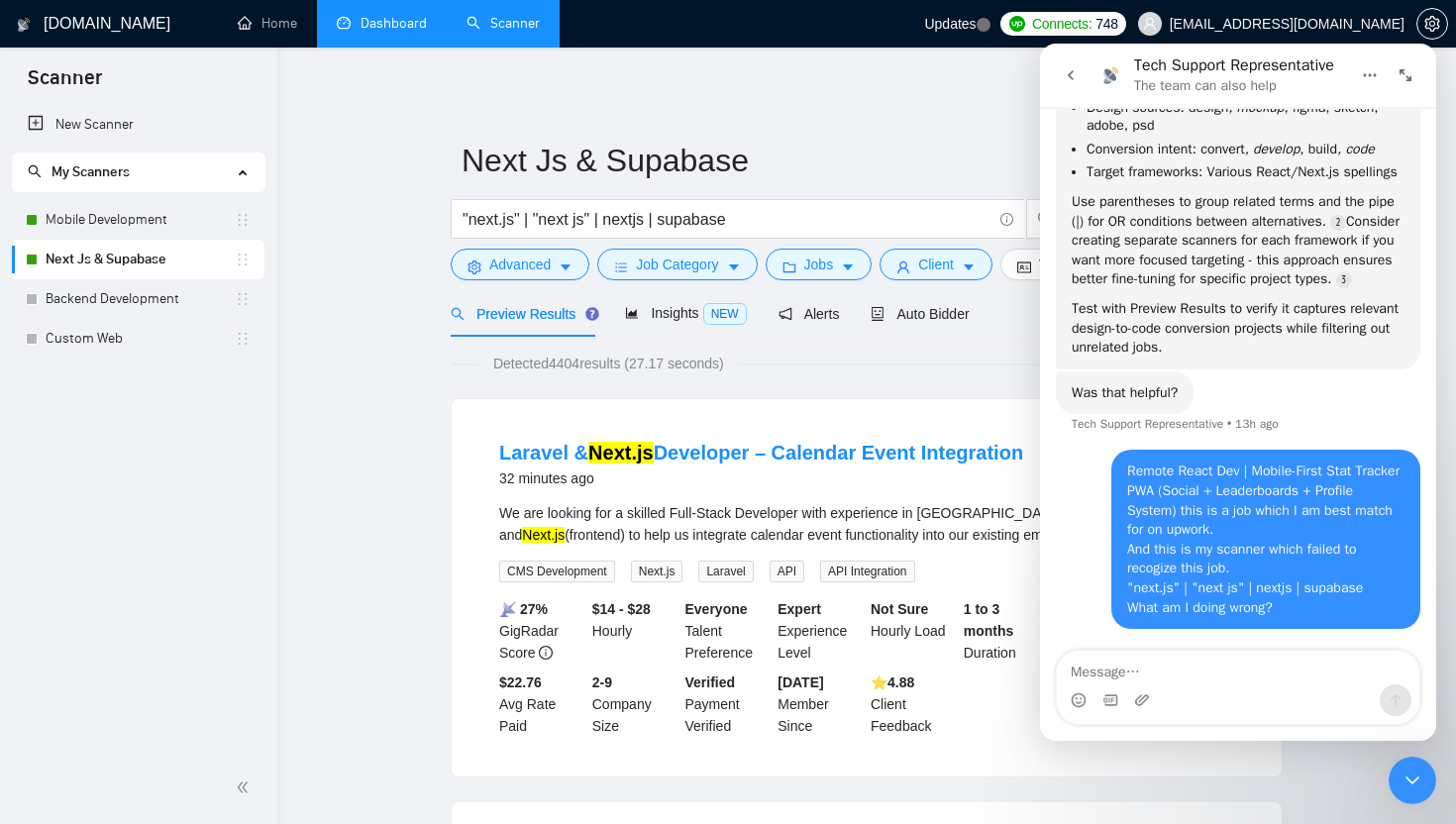 click 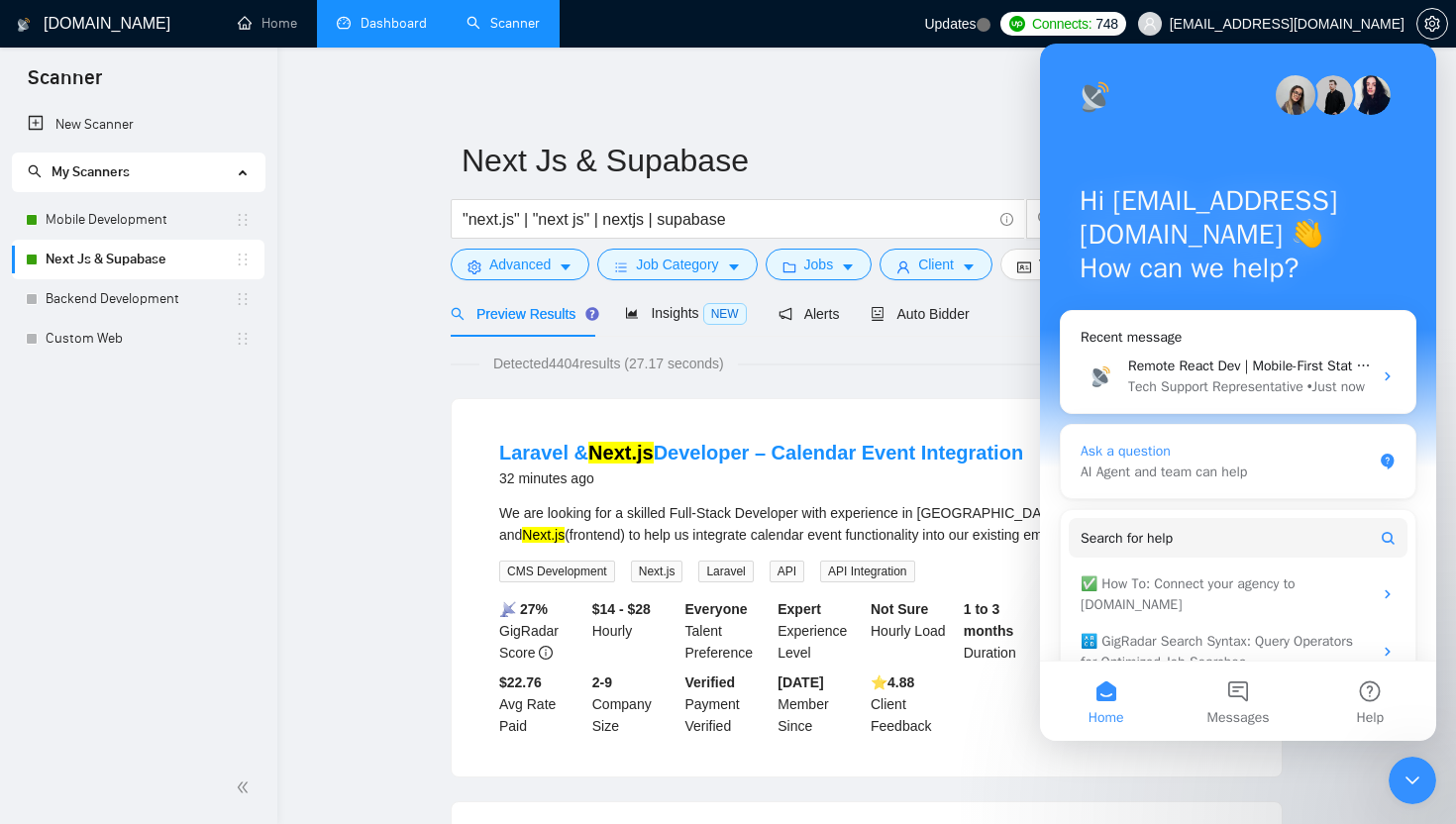 click on "AI Agent and team can help" at bounding box center (1226, 471) 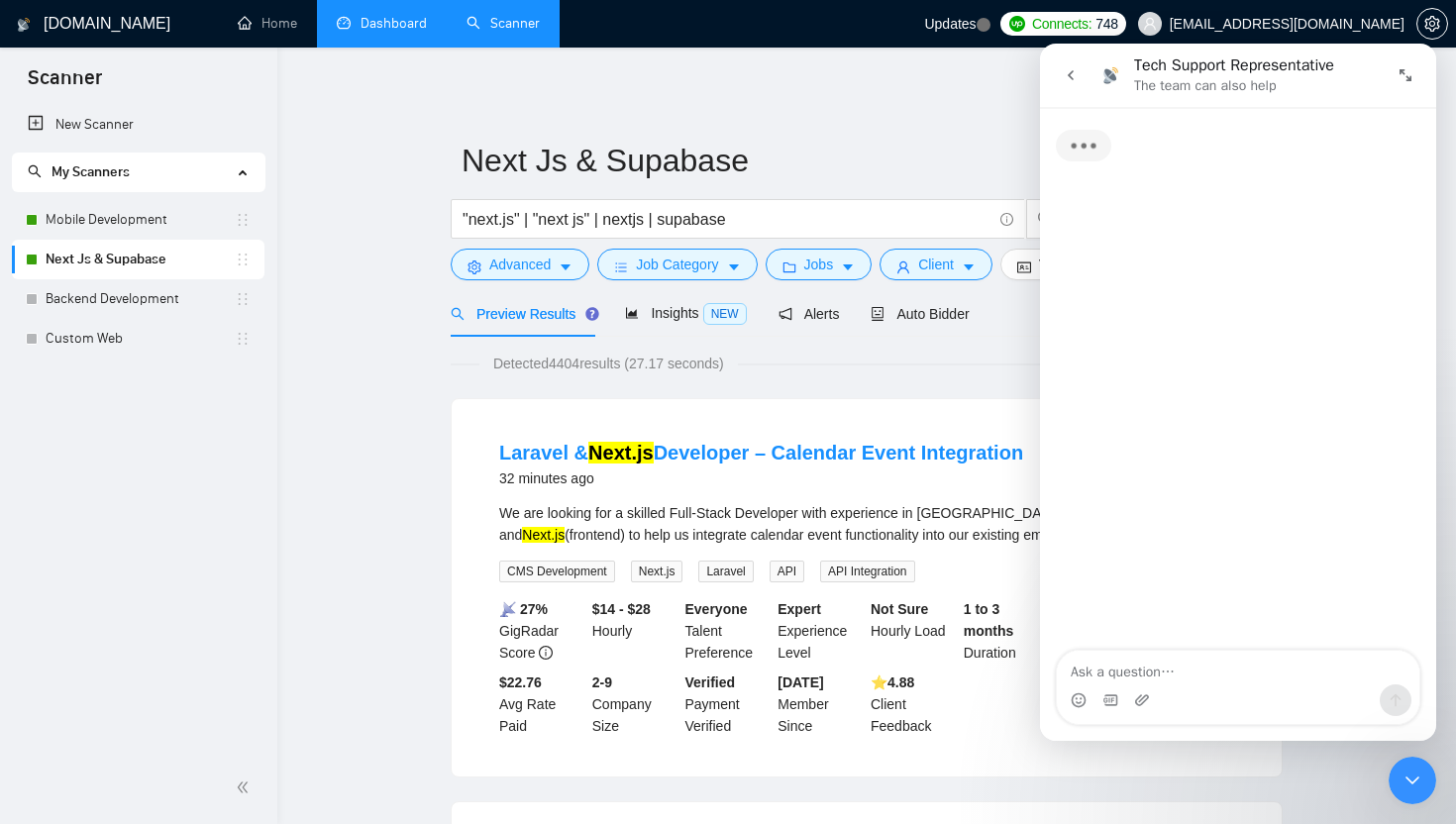 click 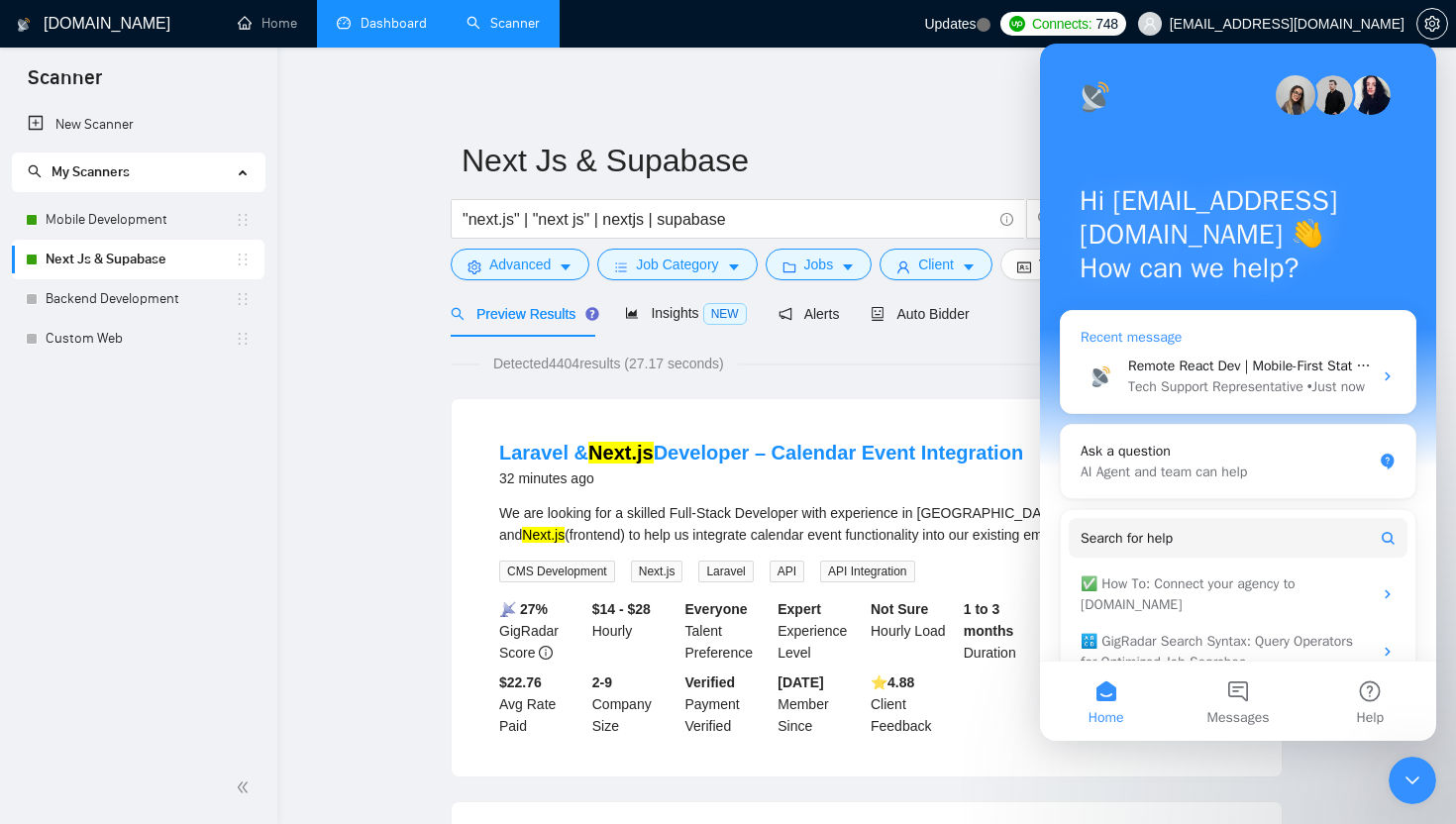 click on "Remote React Dev | Mobile-First Stat Tracker PWA (Social + Leaderboards + Profile System) this is a job which I am best match for on upwork. And this is my scanner which failed to recogize this job. "next.js" | "next js" | nextjs | supabase What am I doing wrong?" at bounding box center [1924, 365] 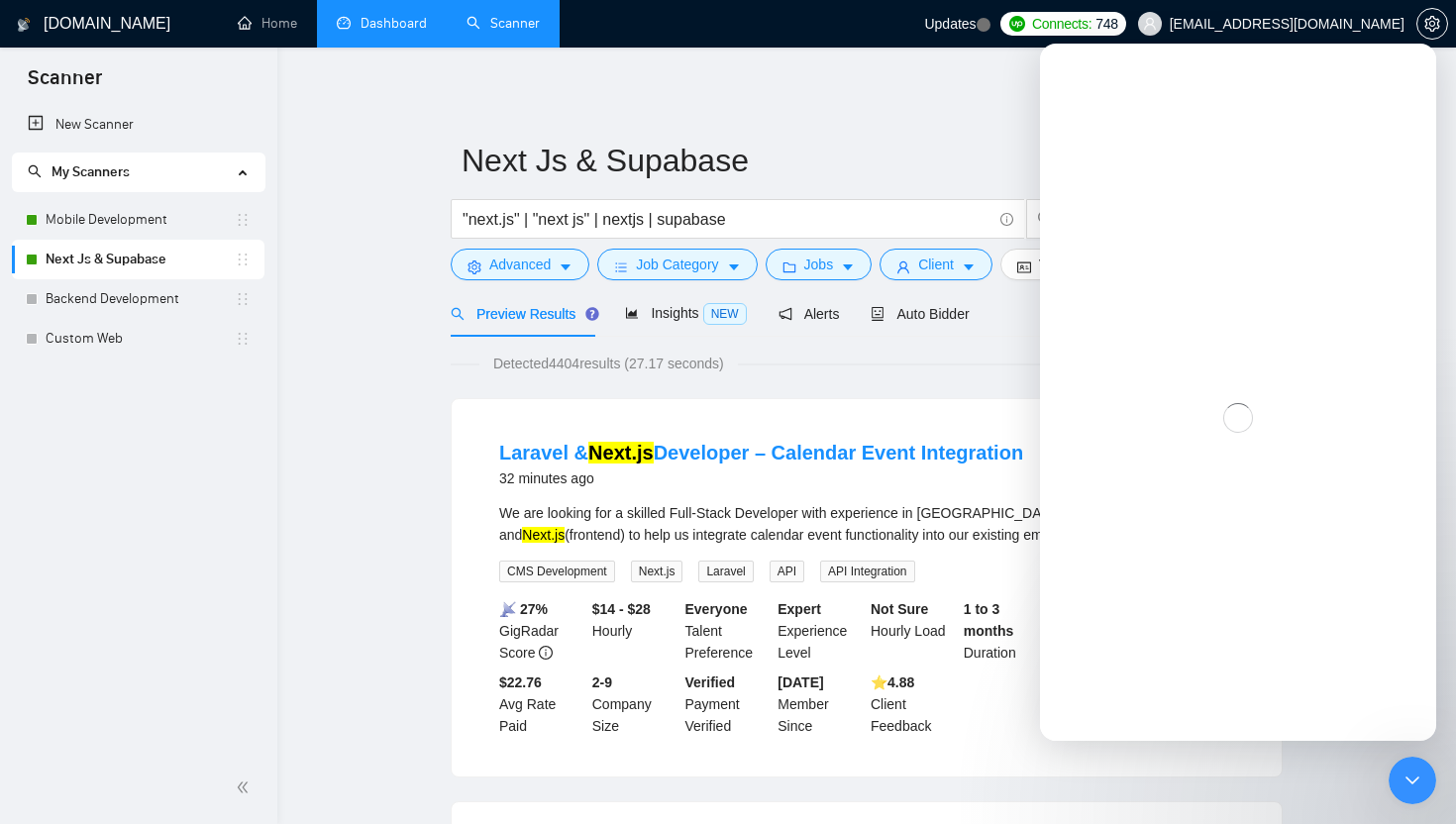 scroll, scrollTop: 0, scrollLeft: 0, axis: both 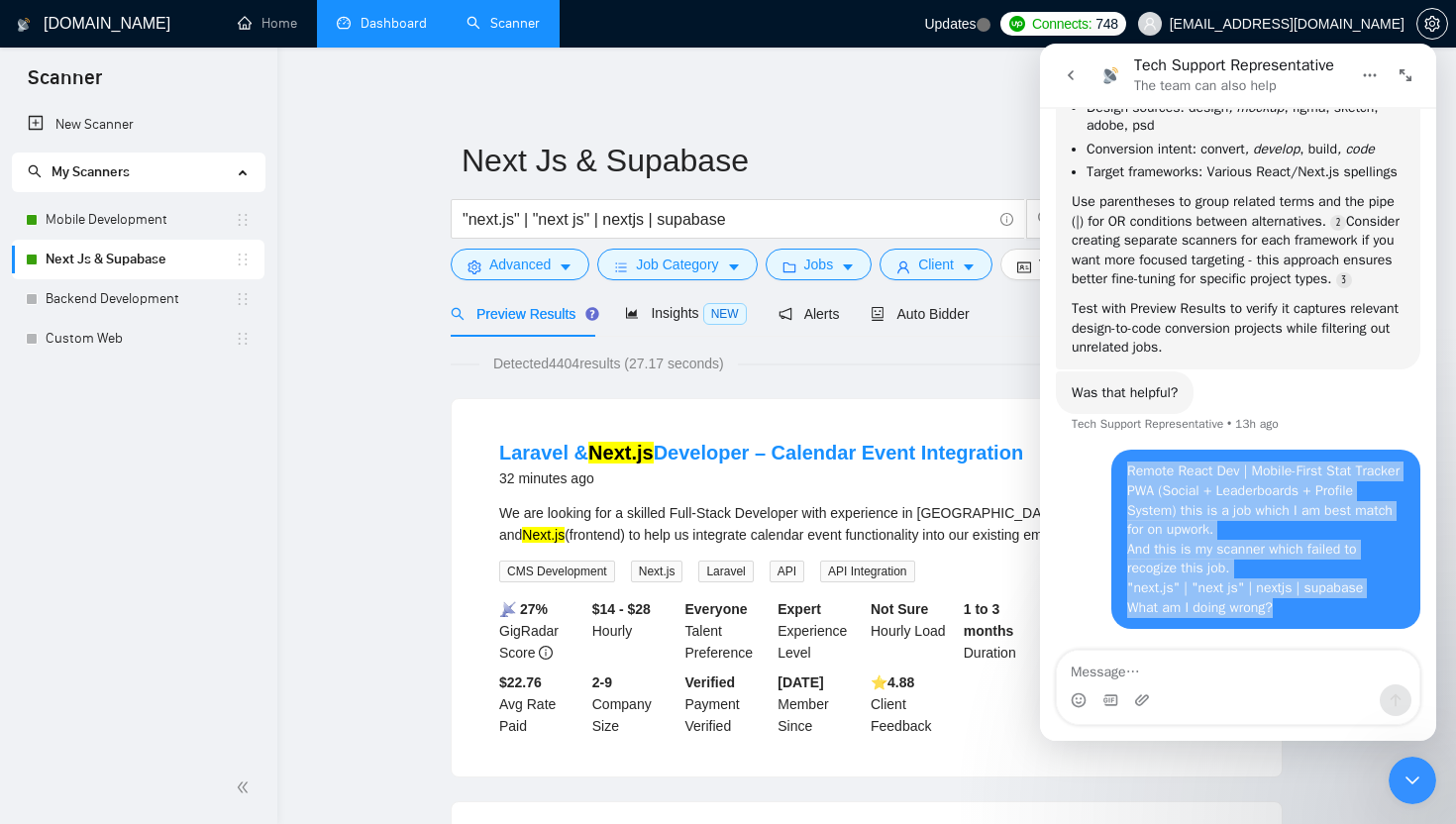 drag, startPoint x: 1292, startPoint y: 611, endPoint x: 1116, endPoint y: 463, distance: 229.95652 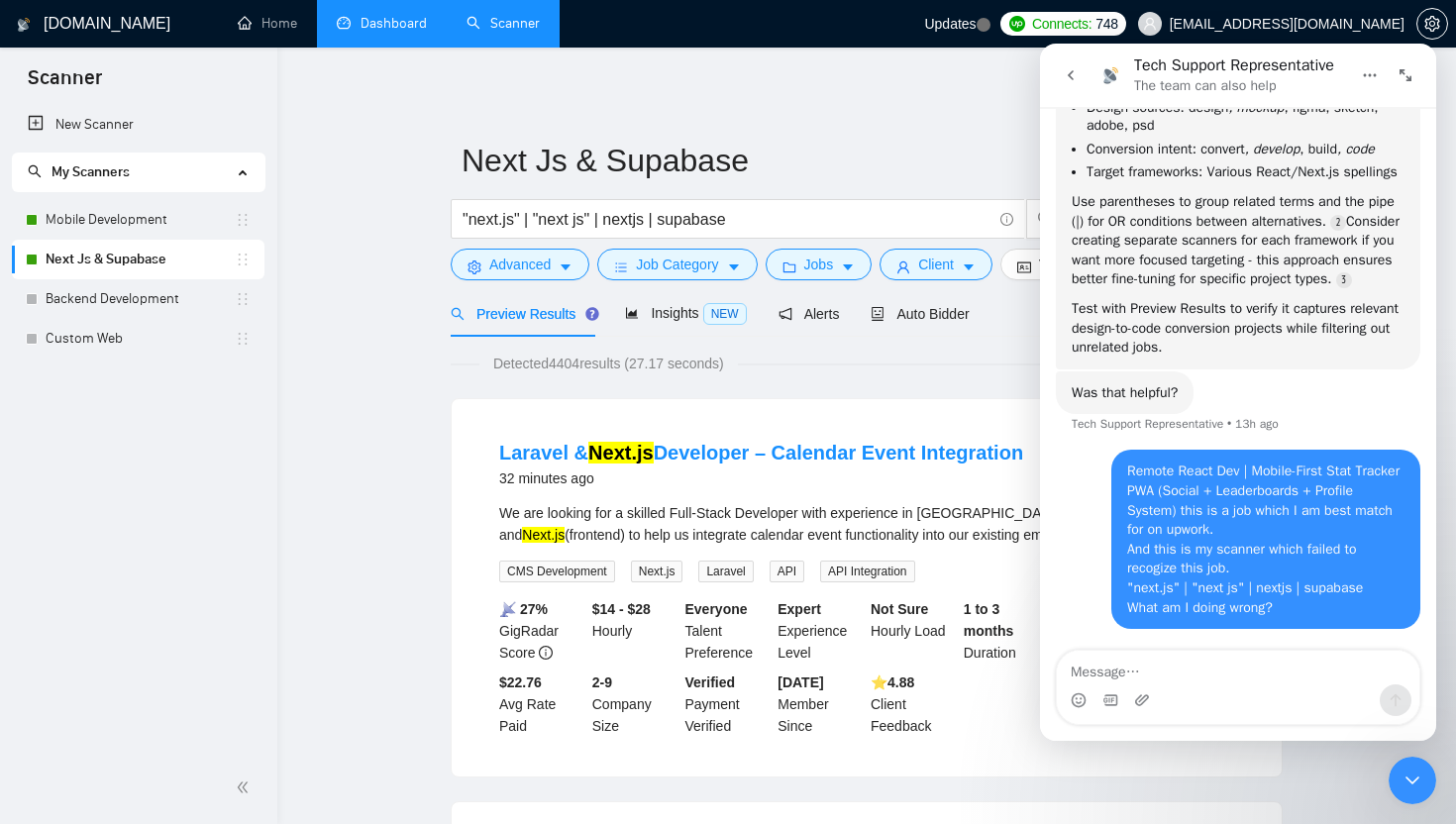 click on "Remote React Dev | Mobile-First Stat Tracker PWA (Social + Leaderboards + Profile System) this is a job which I am best match for on upwork. And this is my scanner which failed to recogize this job. "next.js" | "next js" | nextjs | supabase What am I doing wrong? talhanoman61@gmail.com    •   Just now" at bounding box center (1238, 551) 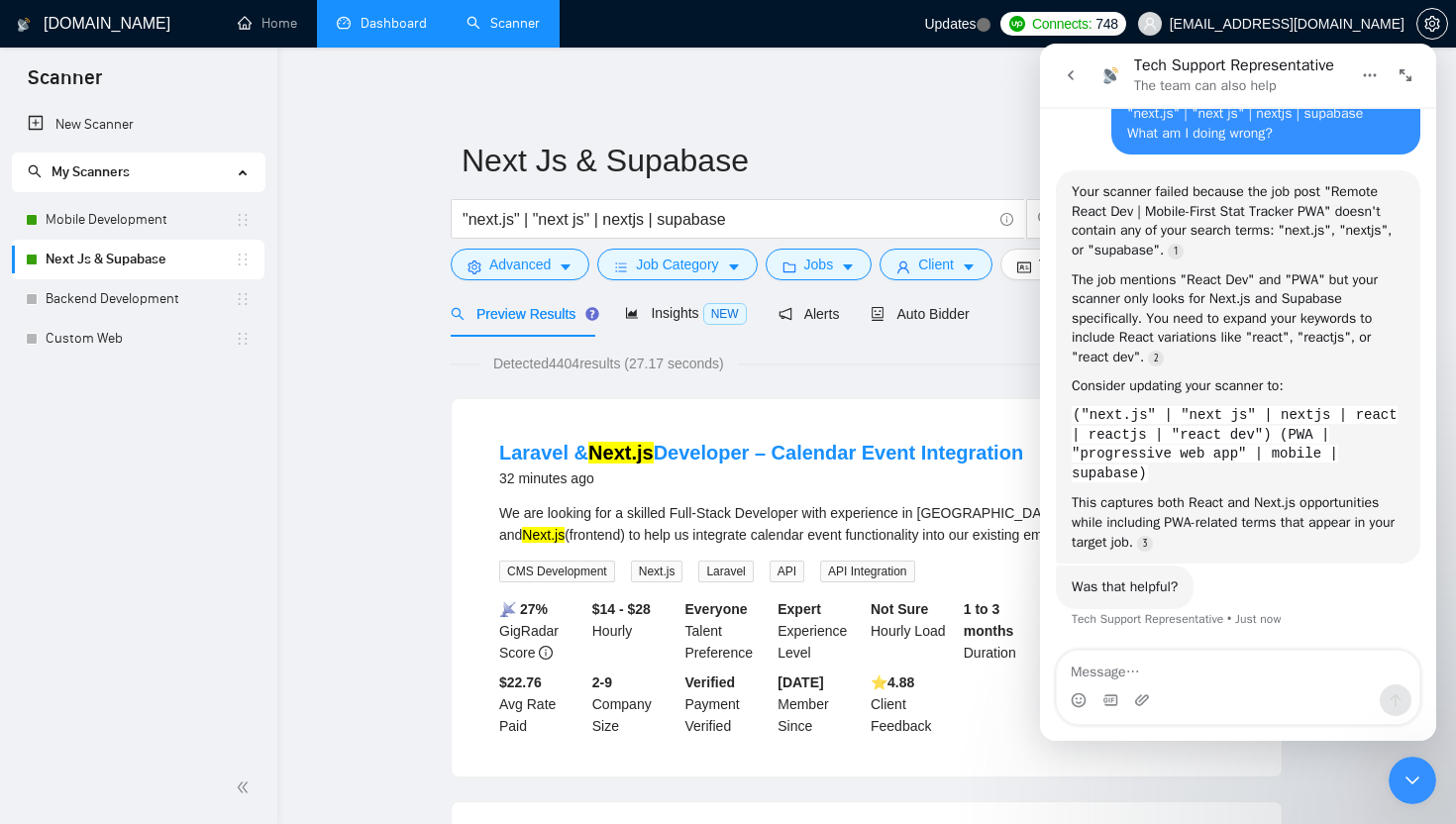 scroll, scrollTop: 3034, scrollLeft: 0, axis: vertical 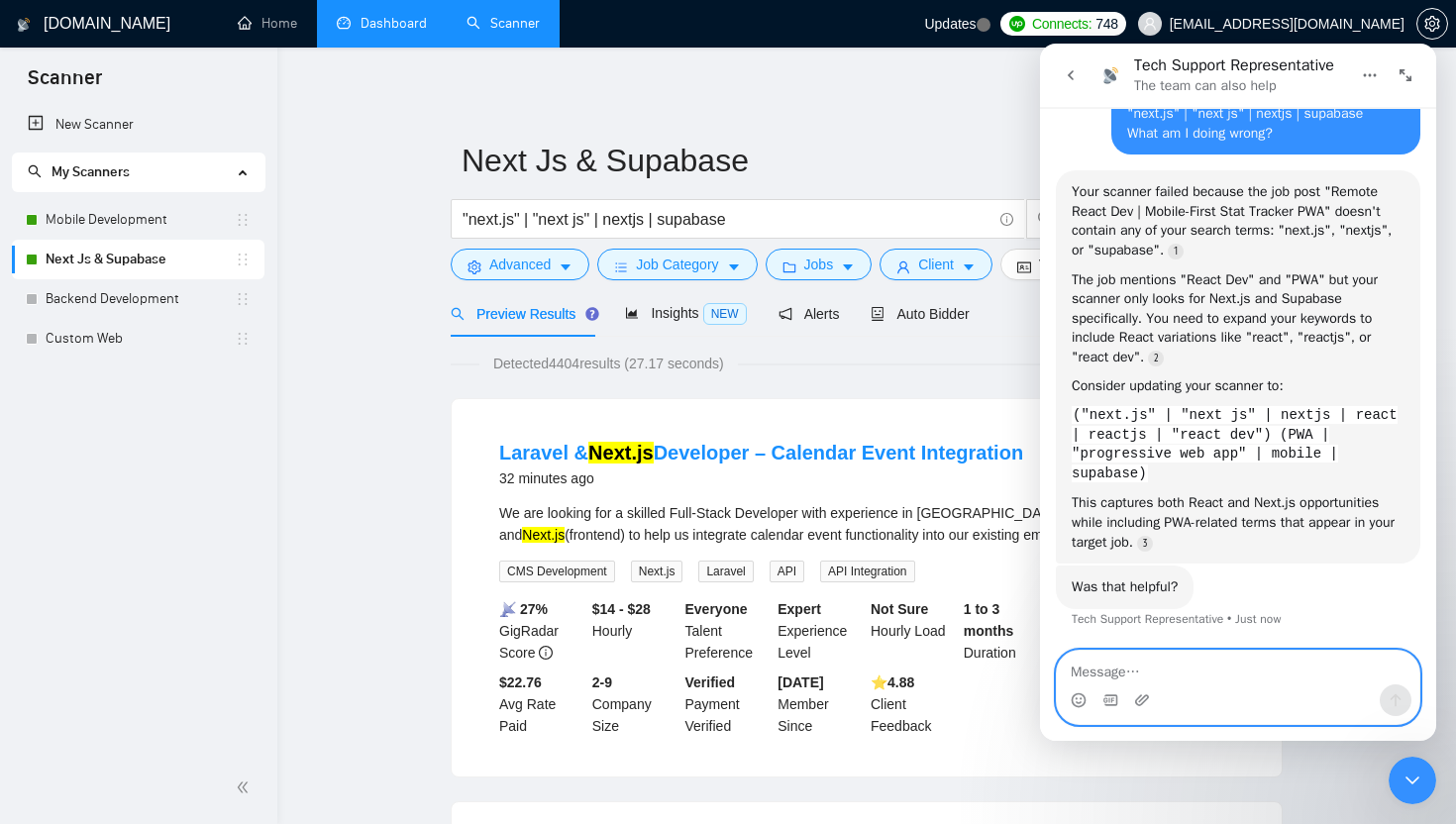 click at bounding box center [1238, 668] 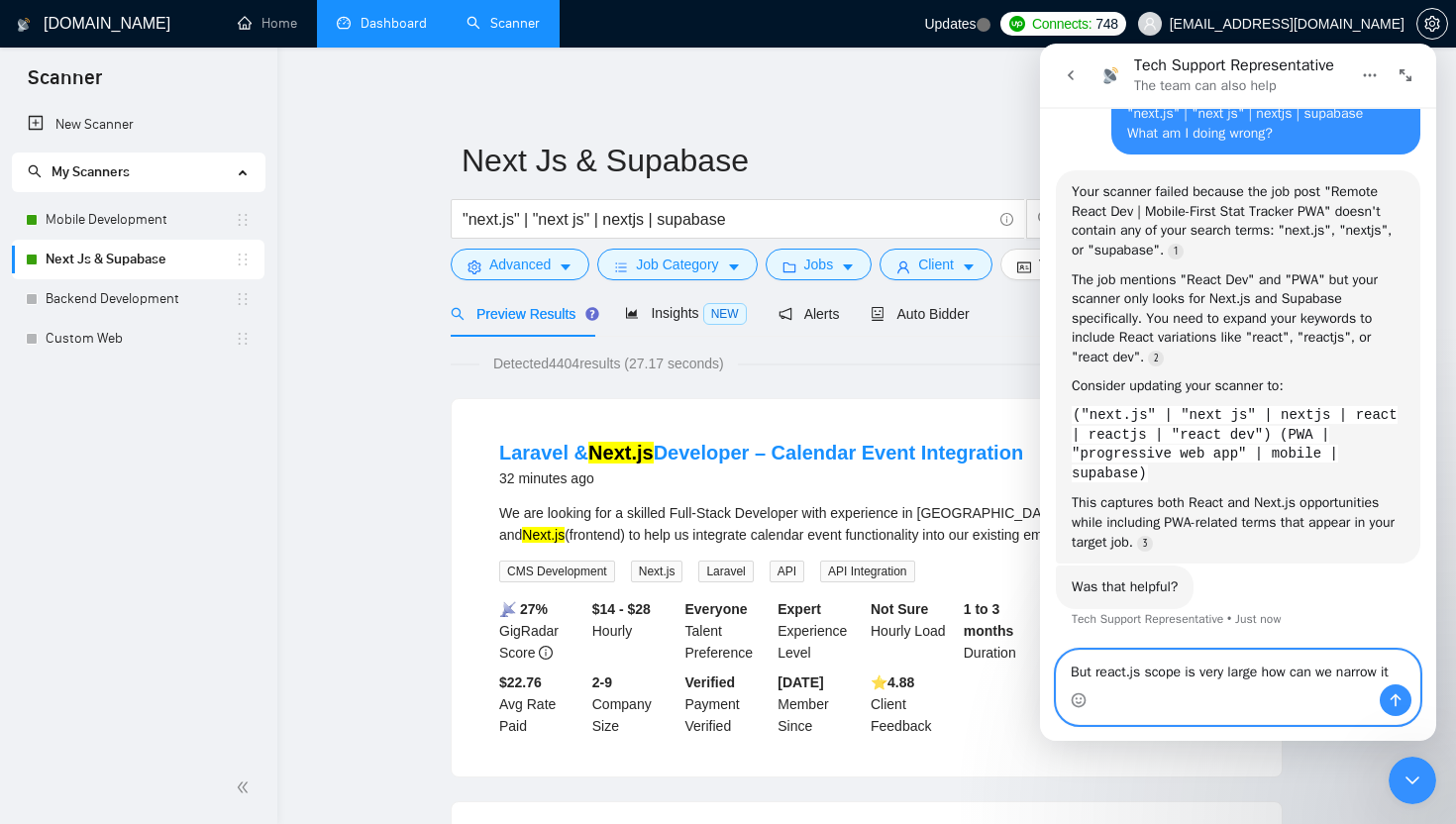 scroll, scrollTop: 3053, scrollLeft: 0, axis: vertical 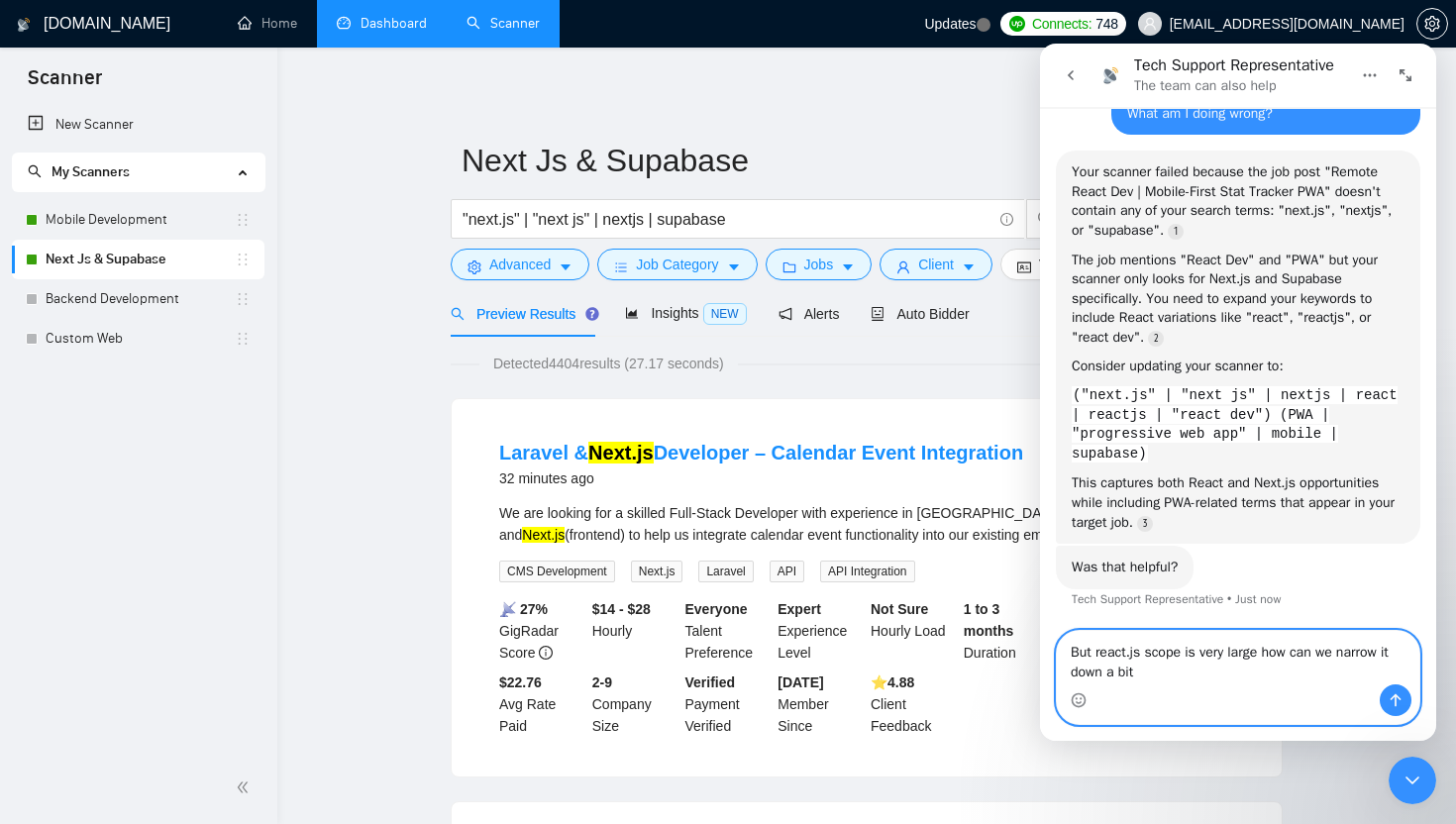 type on "But react.js scope is very large how can we narrow it down a bit." 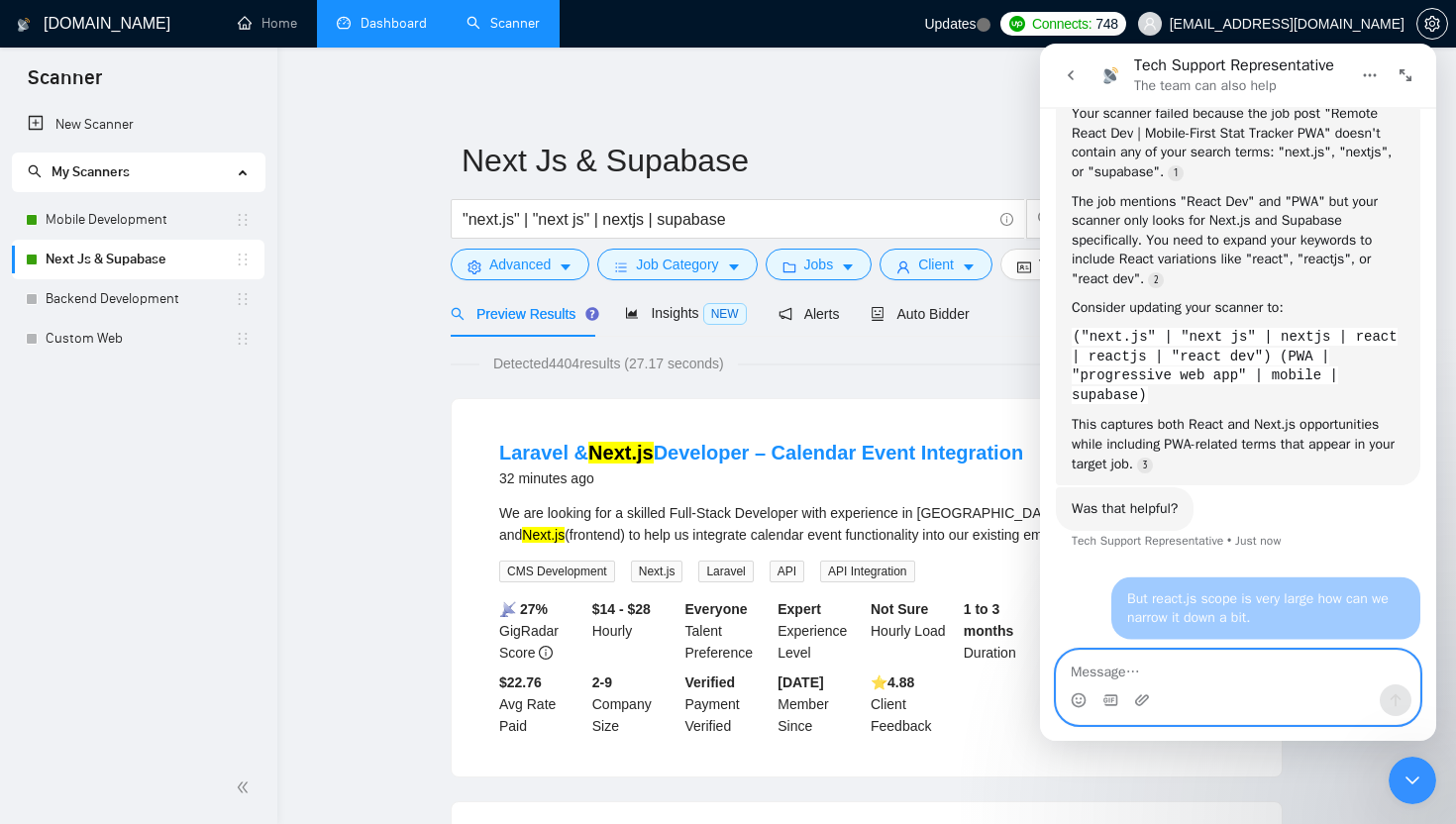scroll, scrollTop: 3112, scrollLeft: 0, axis: vertical 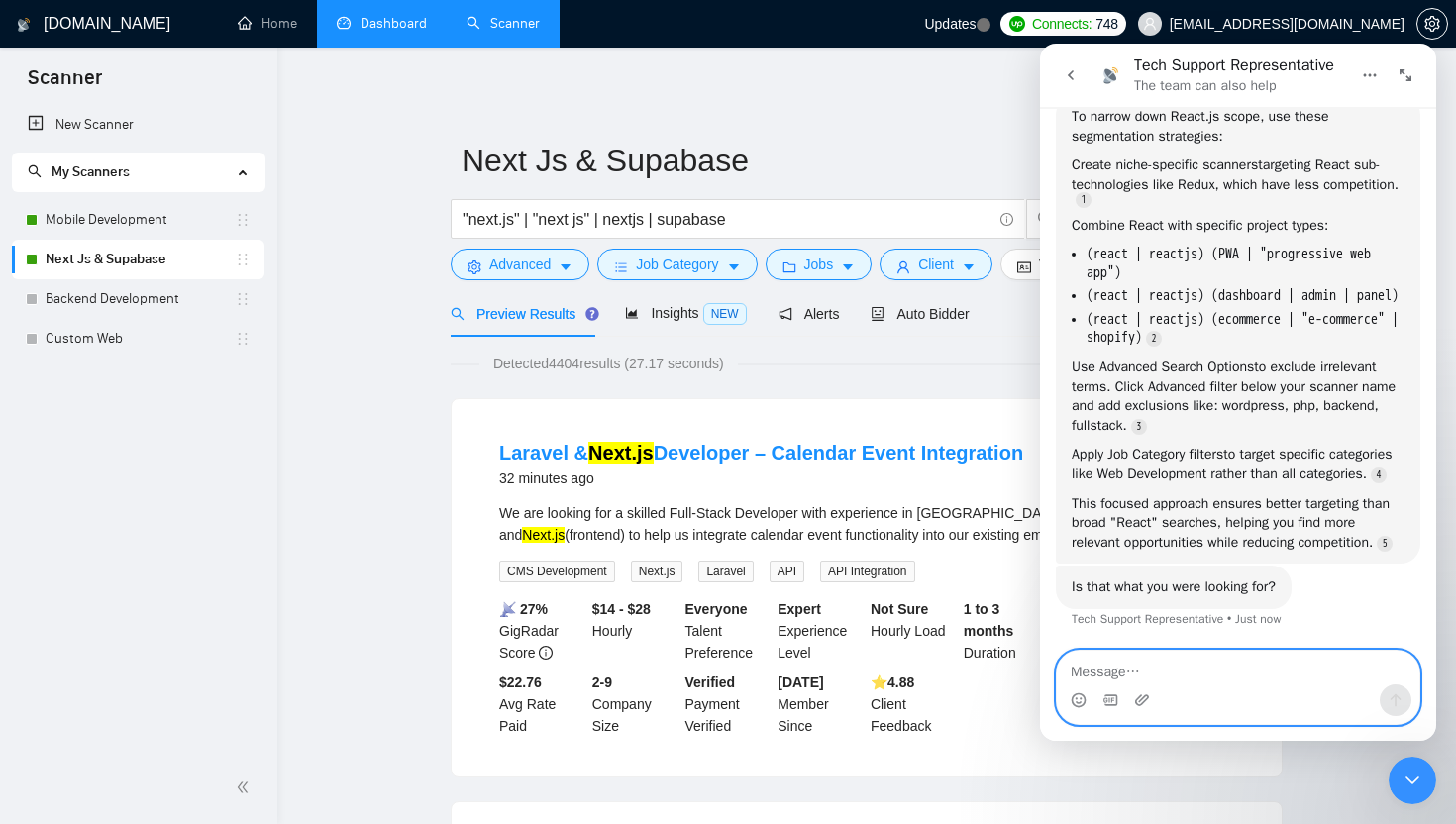 click at bounding box center (1238, 668) 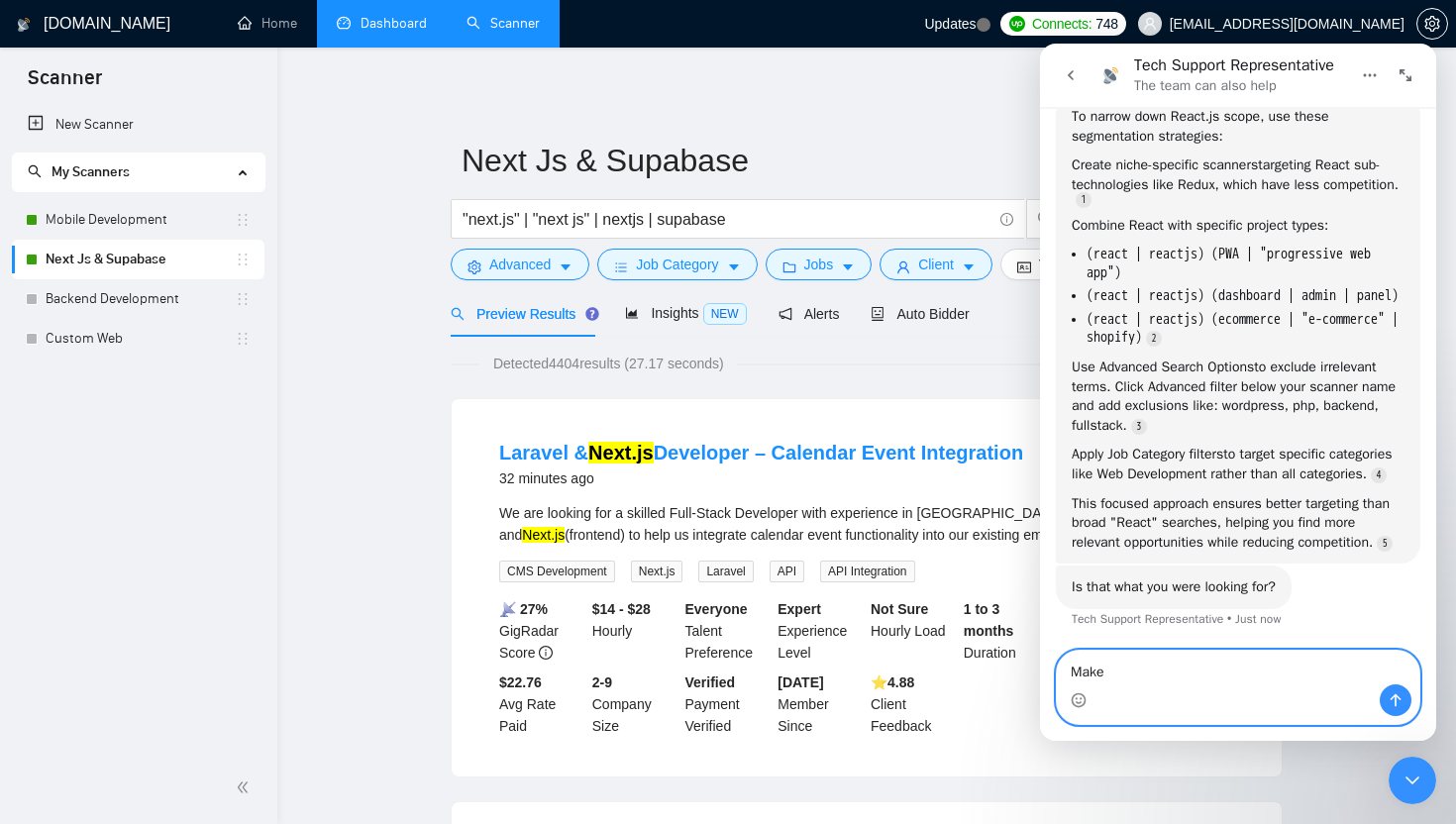 type on "Makes" 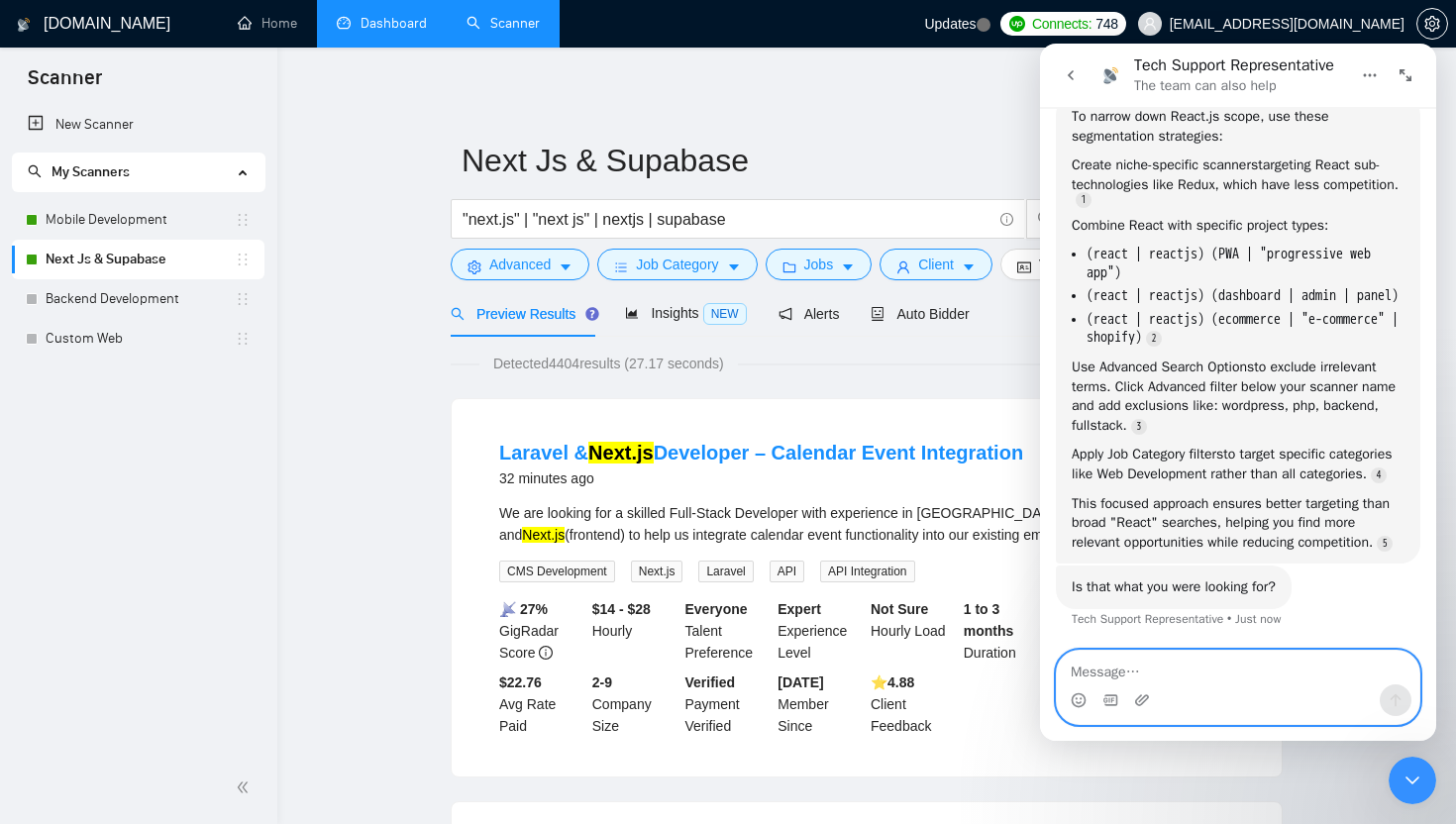 click at bounding box center [1238, 668] 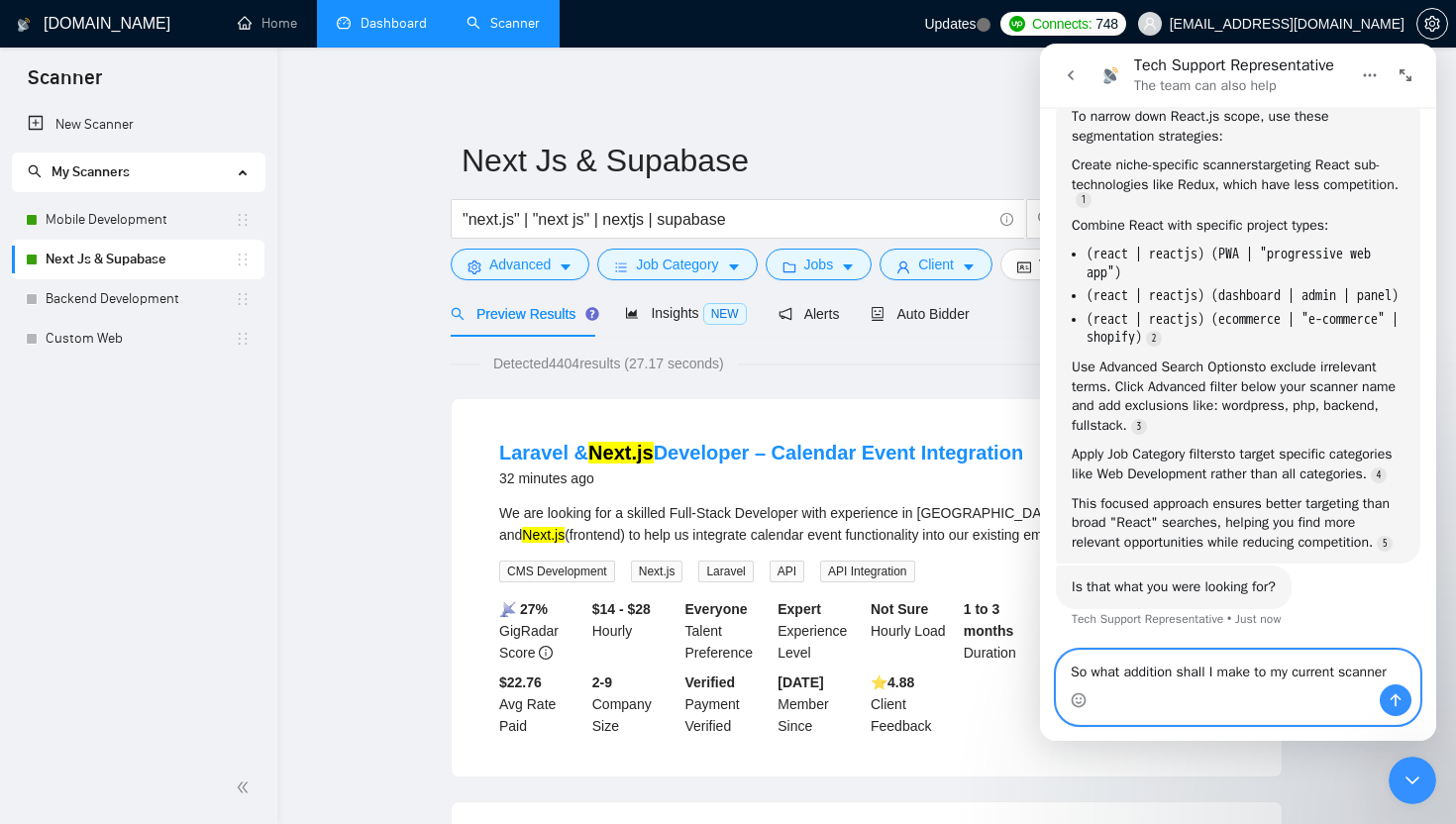 type on "So what addition shall I make to my current scanner." 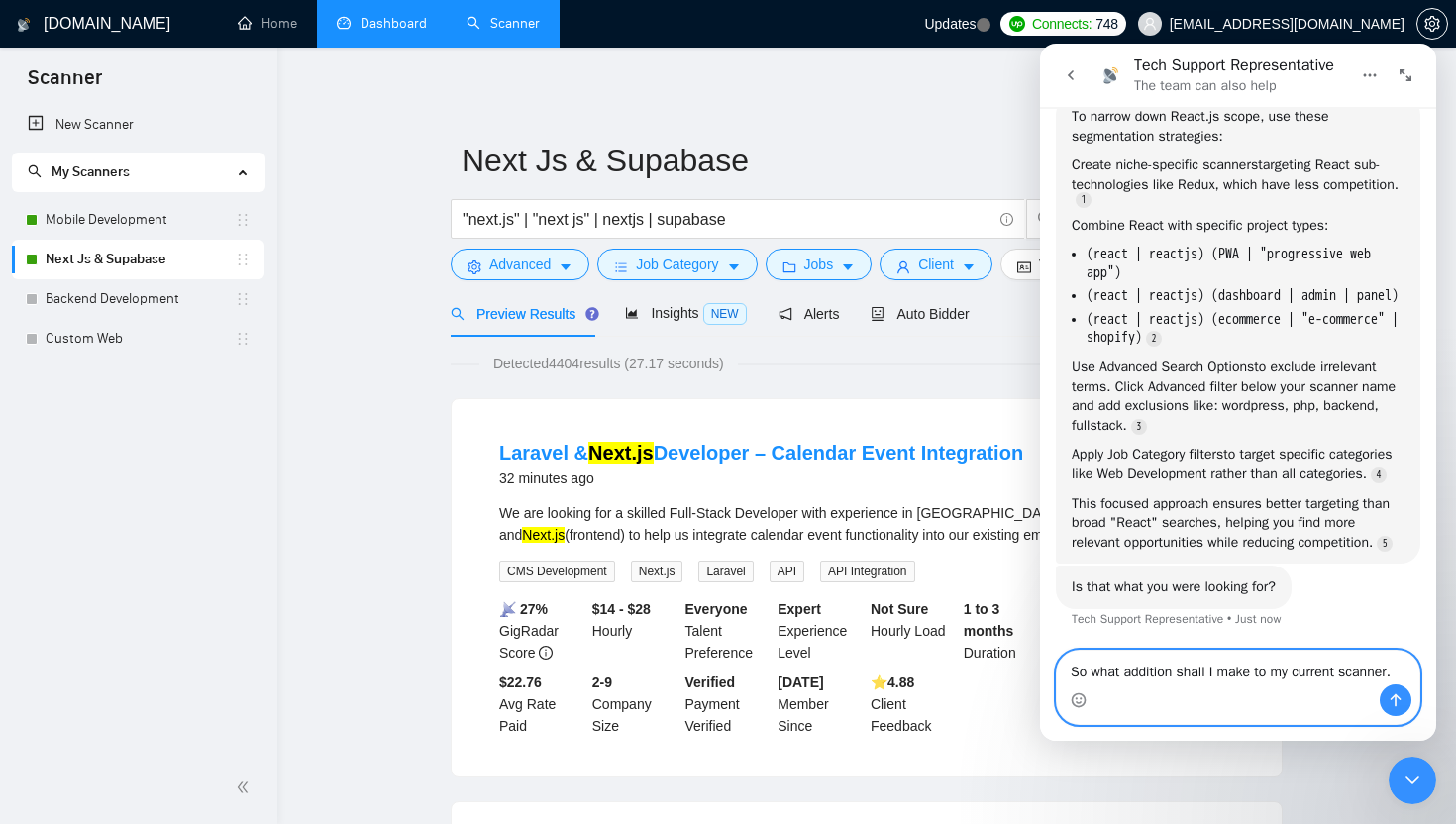 type 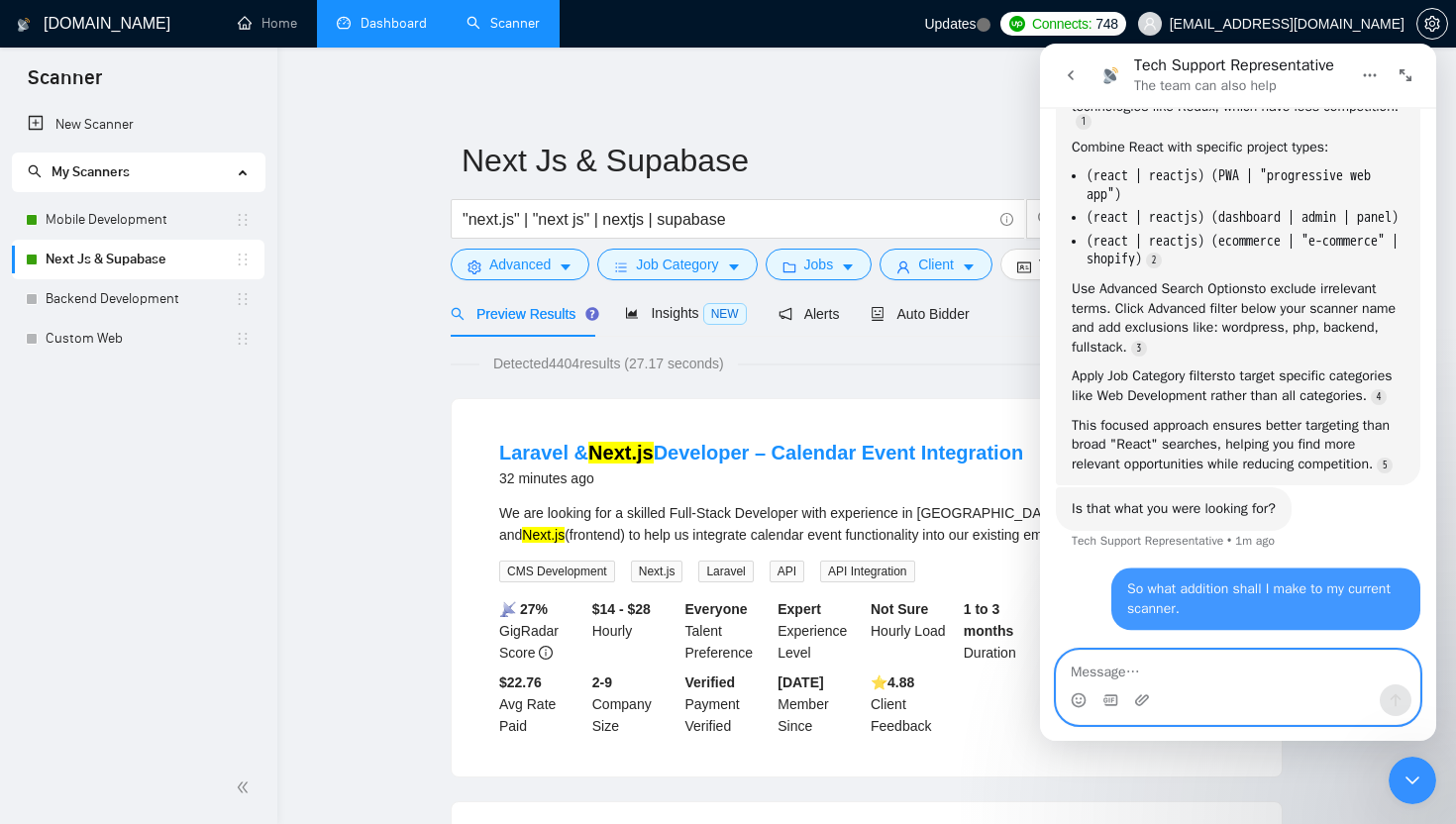 scroll, scrollTop: 3779, scrollLeft: 0, axis: vertical 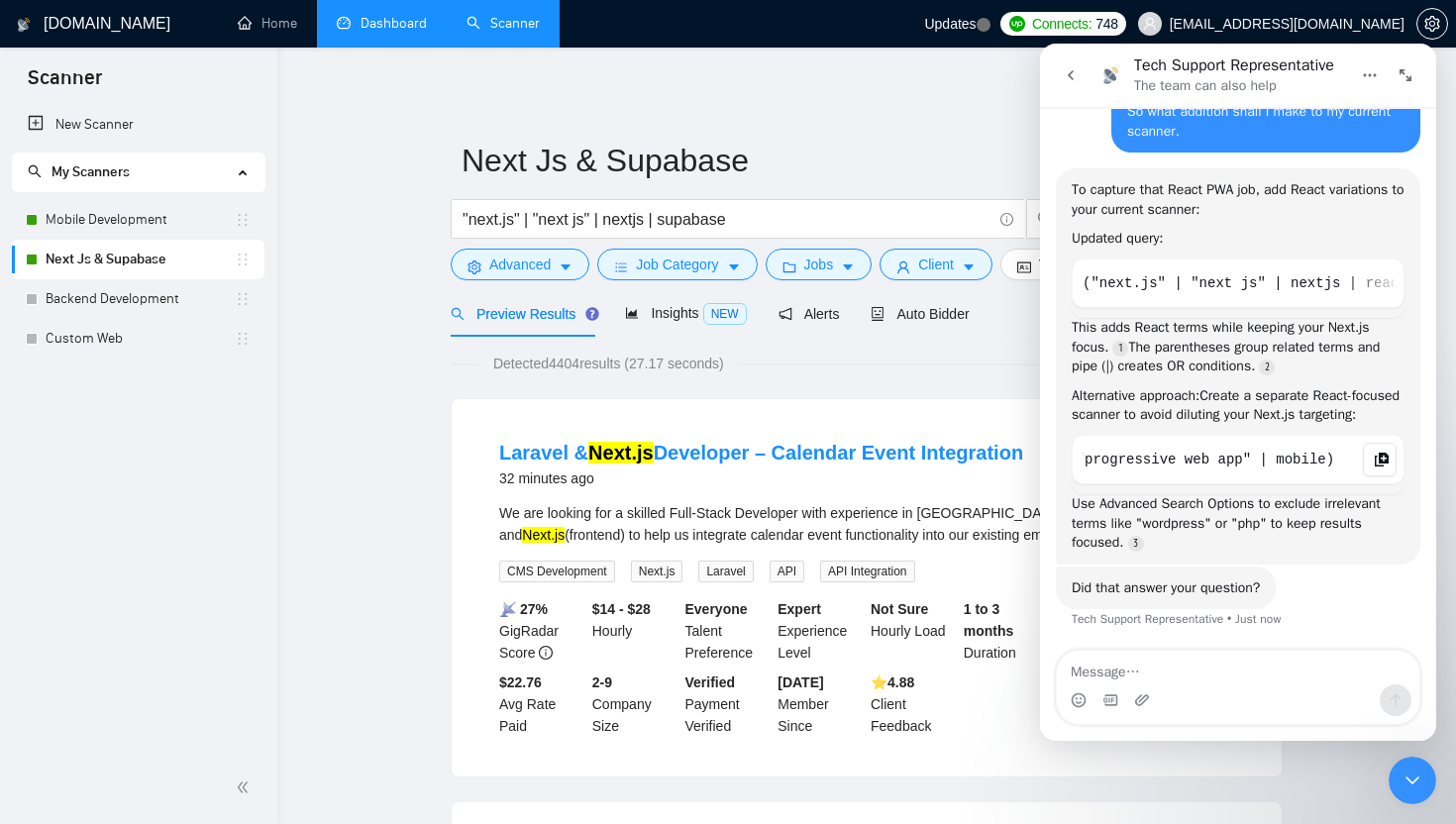 click 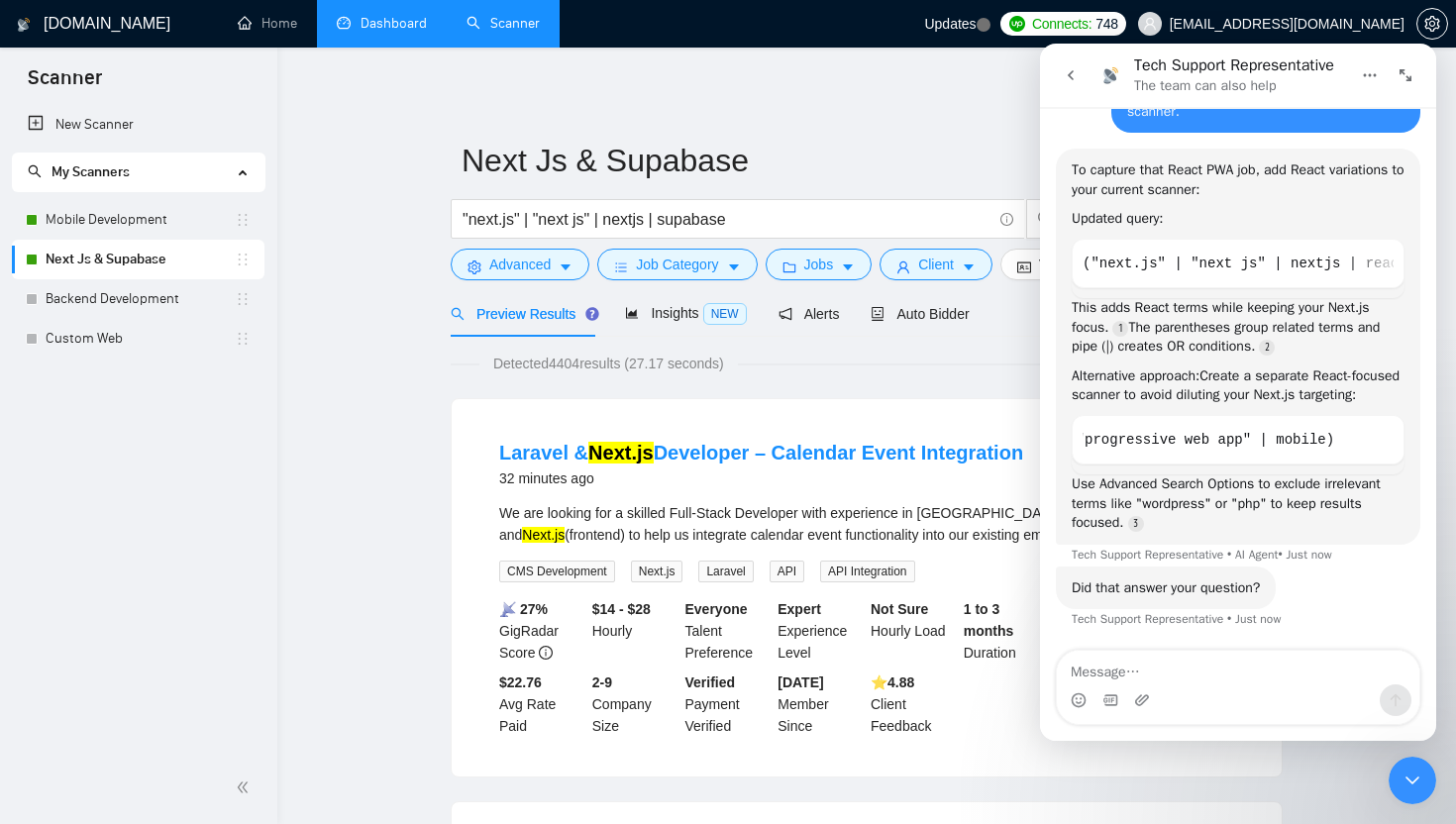 scroll, scrollTop: 4274, scrollLeft: 0, axis: vertical 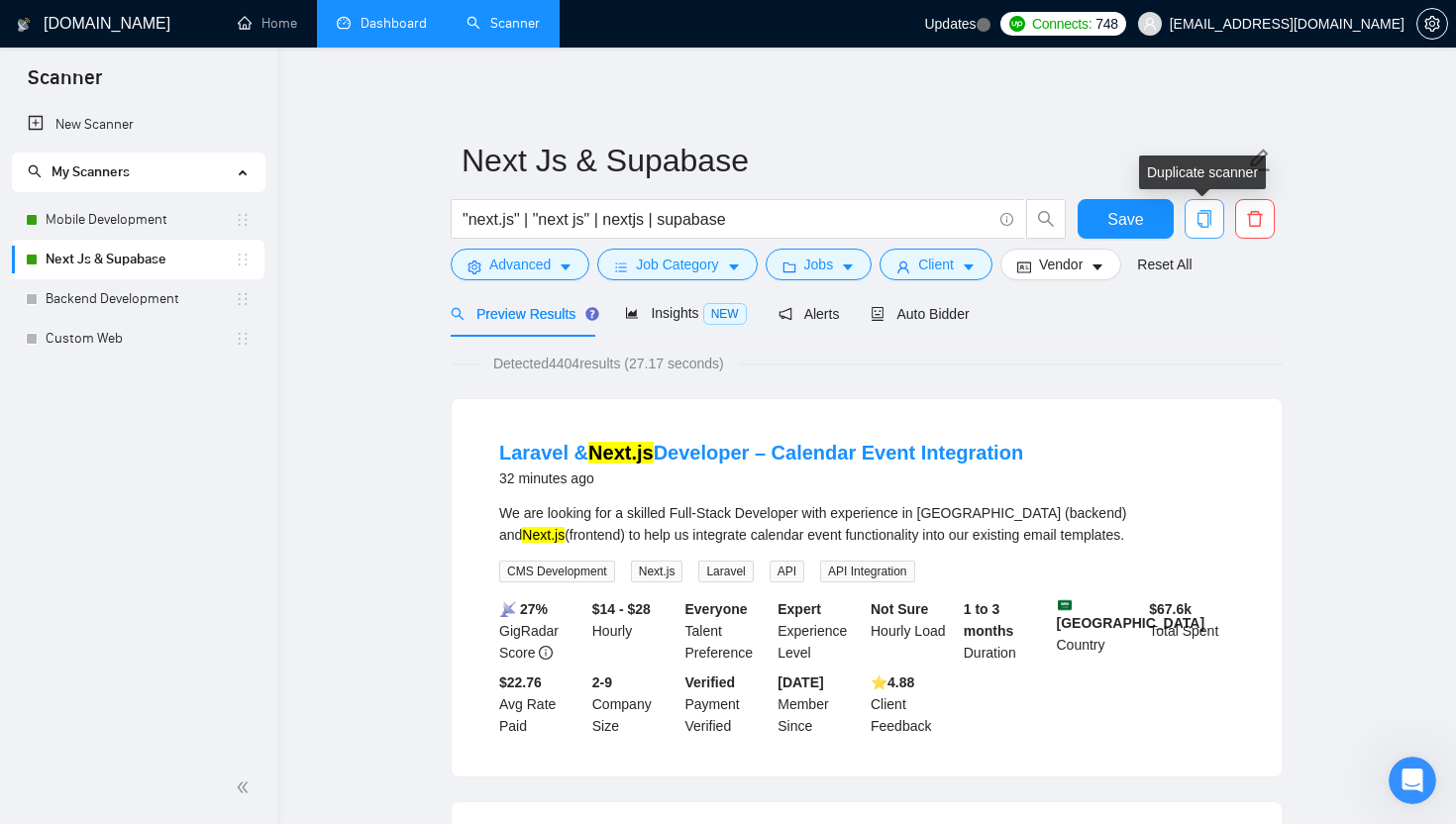 click 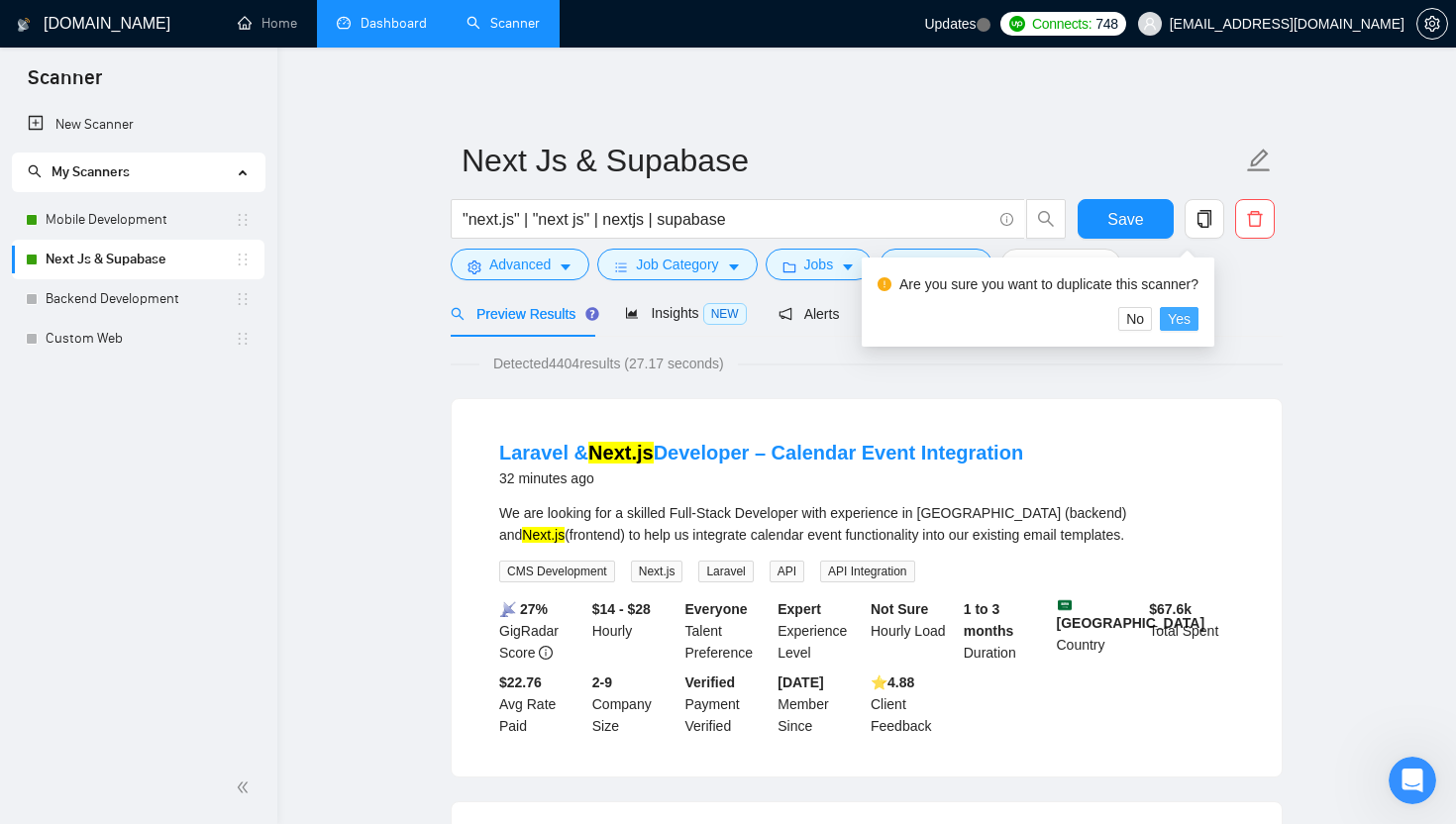 click on "Yes" at bounding box center [1179, 319] 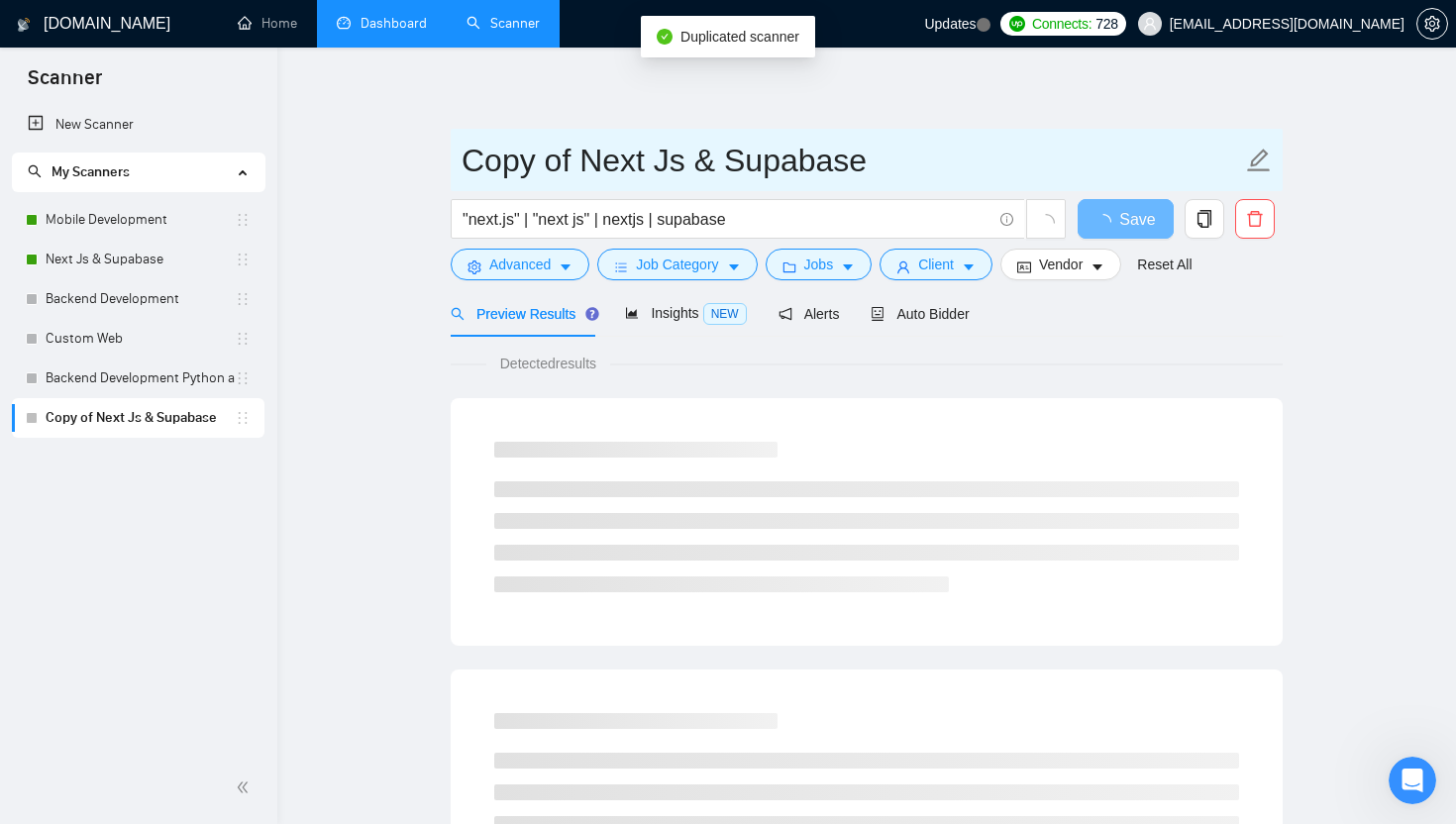 click on "Copy of Next Js & Supabase" at bounding box center (852, 160) 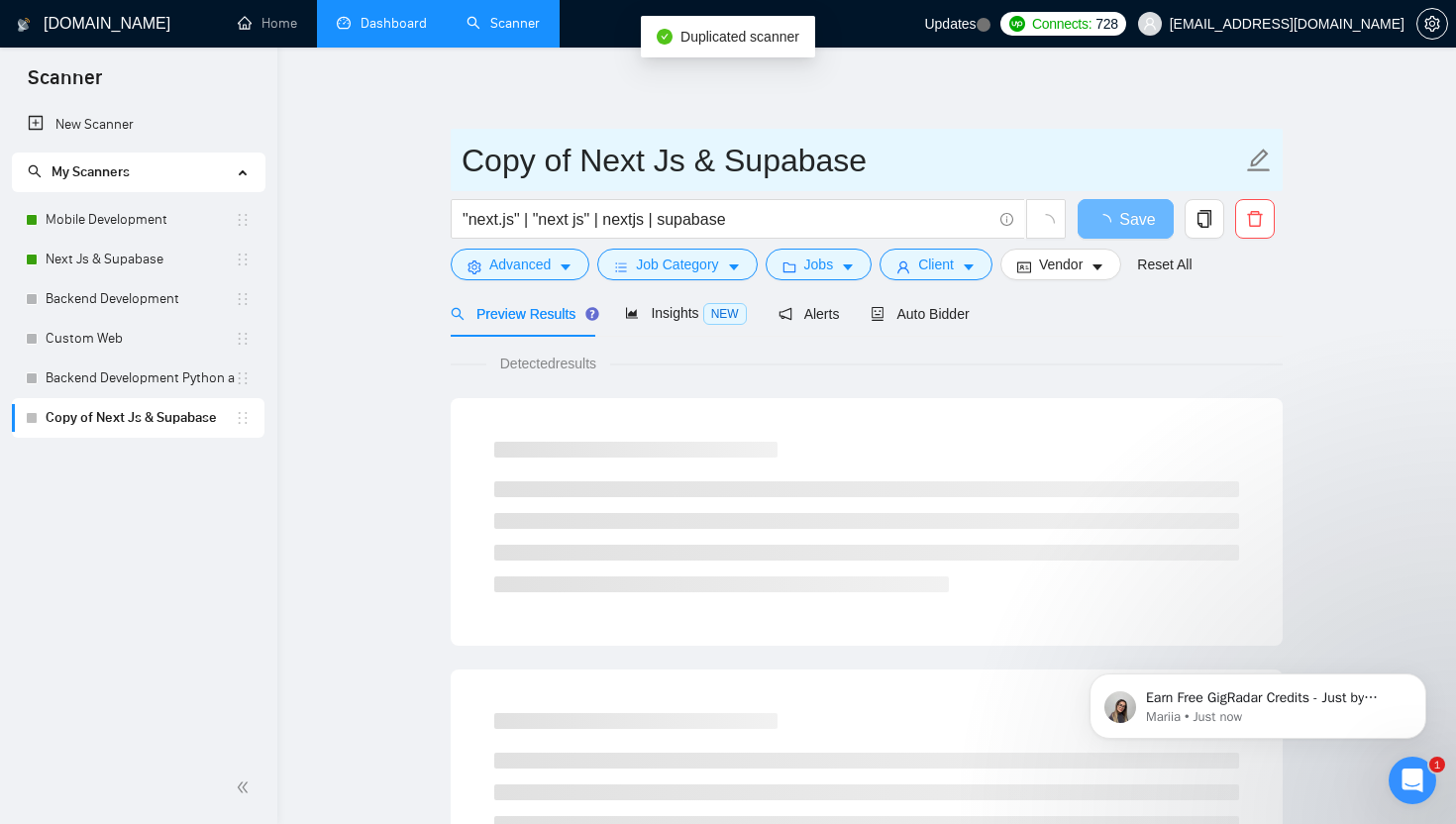 scroll, scrollTop: 0, scrollLeft: 0, axis: both 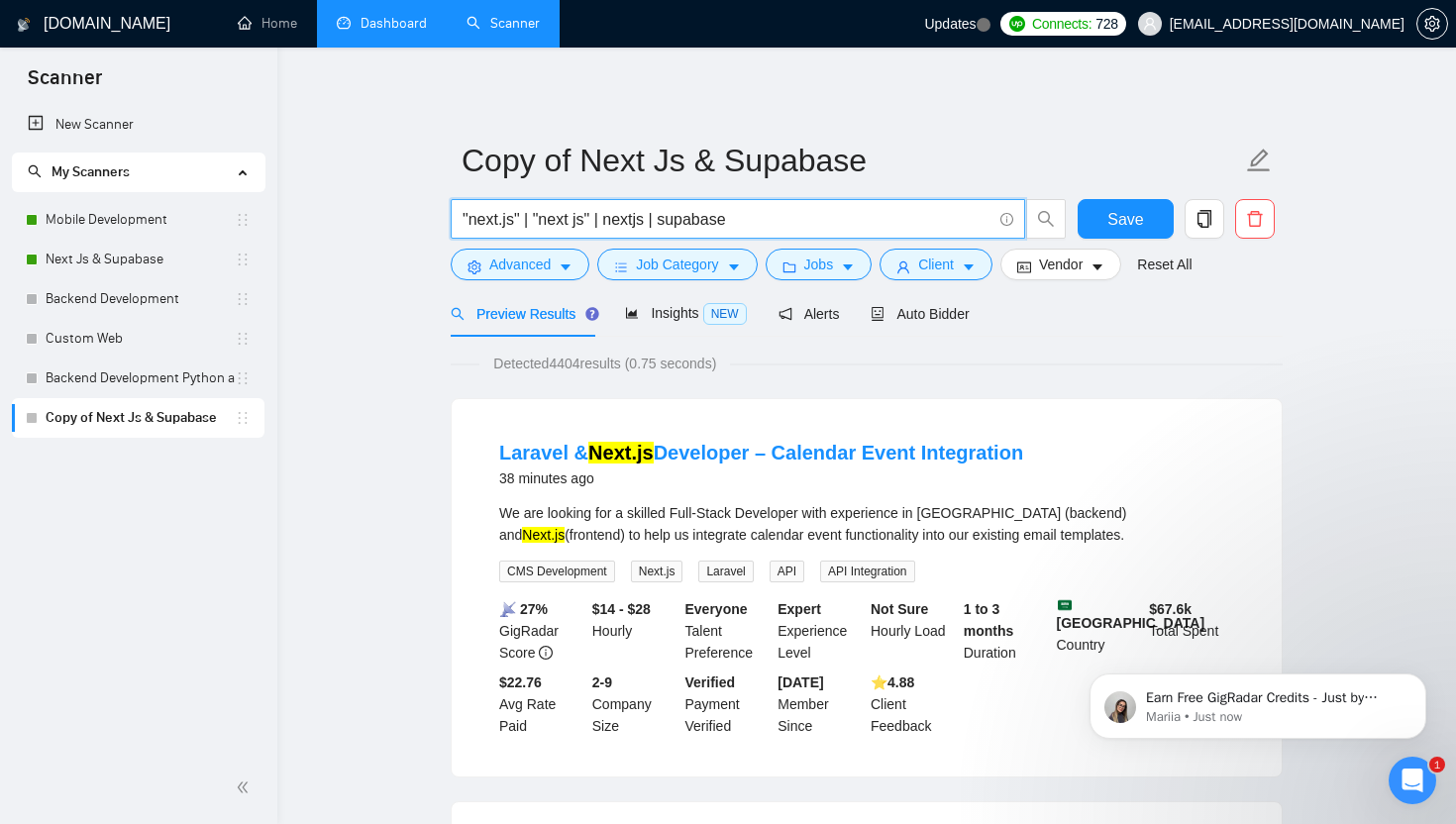 click on ""next.js" | "next js" | nextjs | supabase" at bounding box center [727, 219] 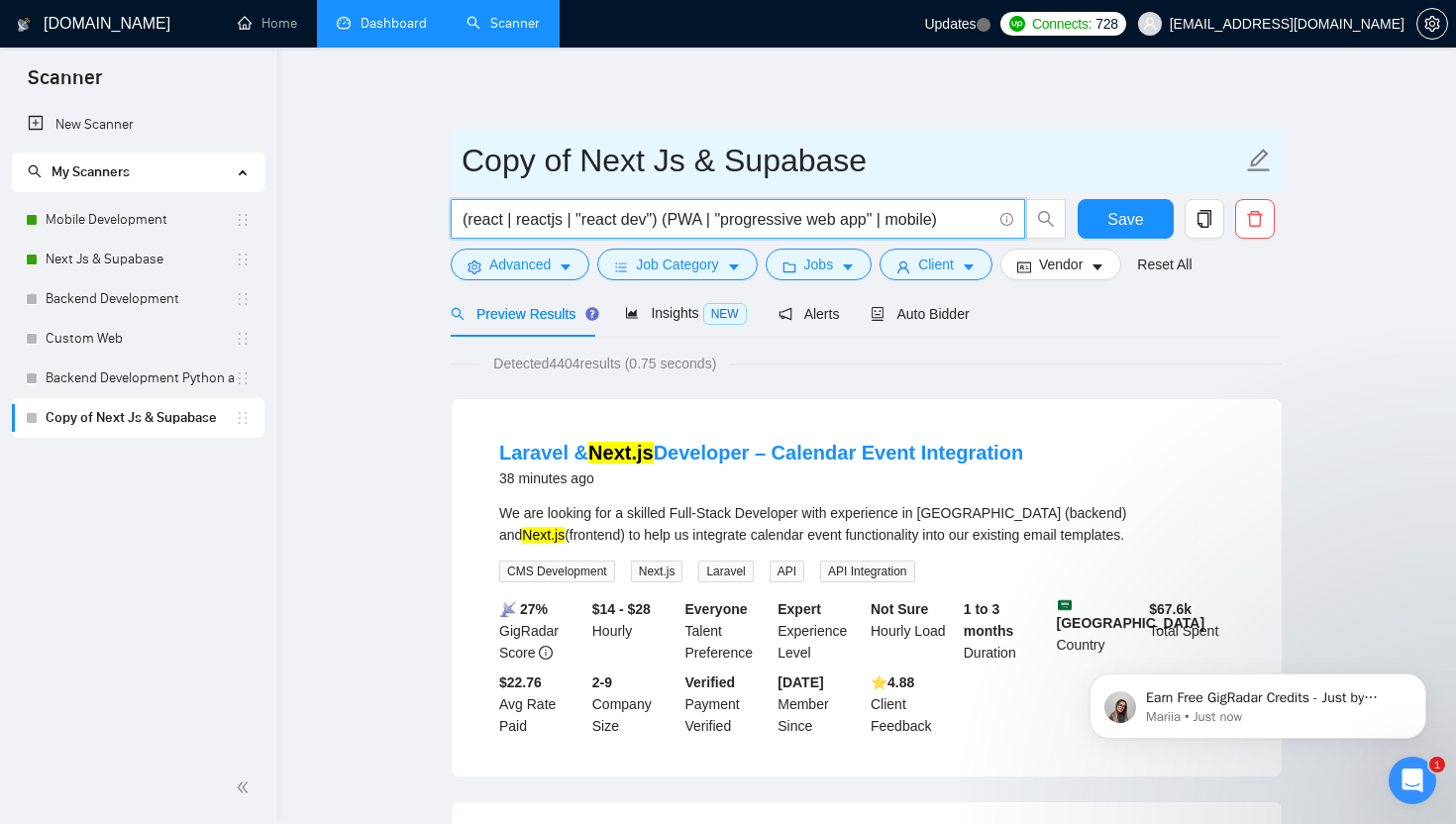 type on "(react | reactjs | "react dev") (PWA | "progressive web app" | mobile)" 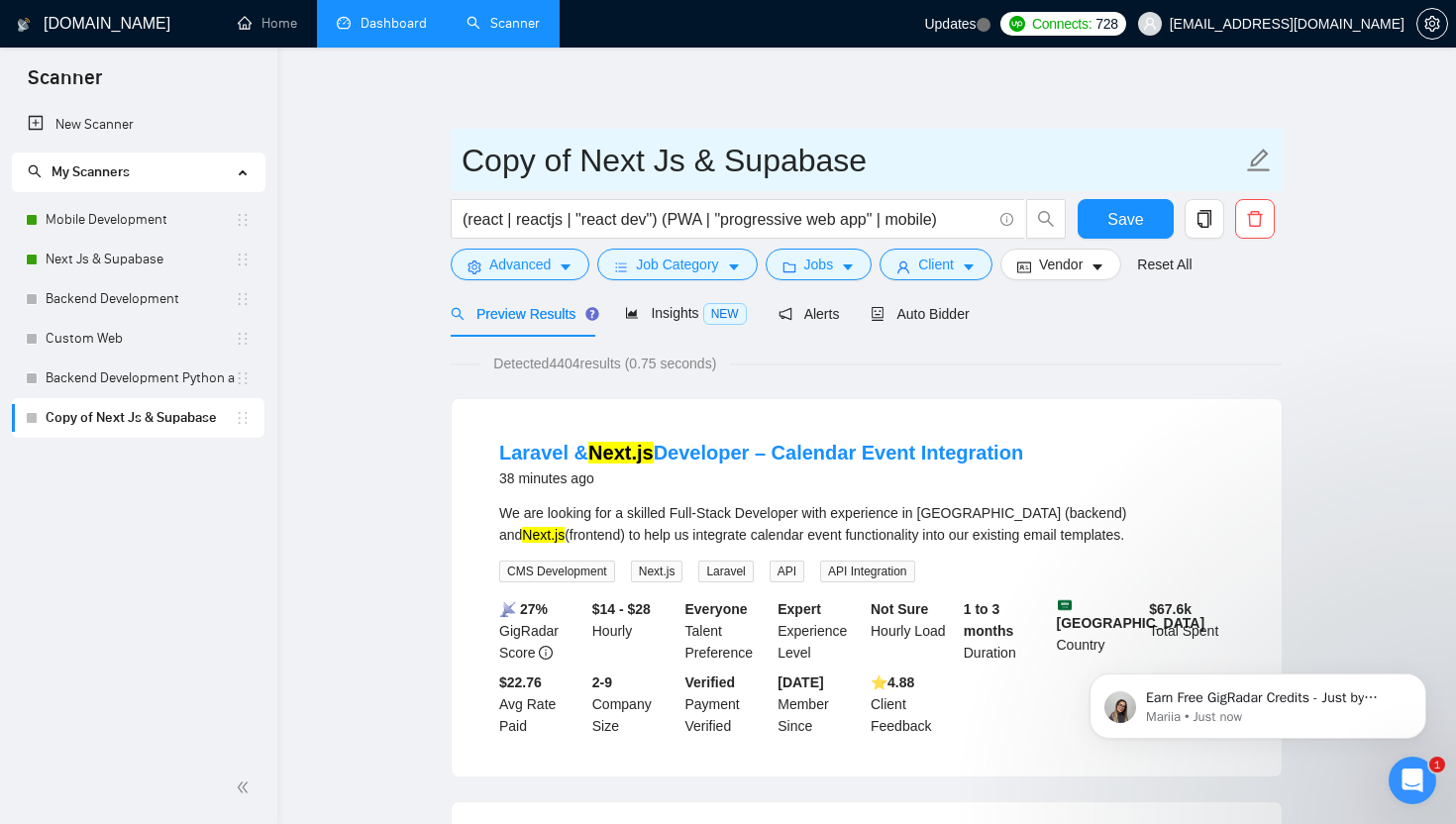 click on "Copy of Next Js & Supabase" at bounding box center (852, 160) 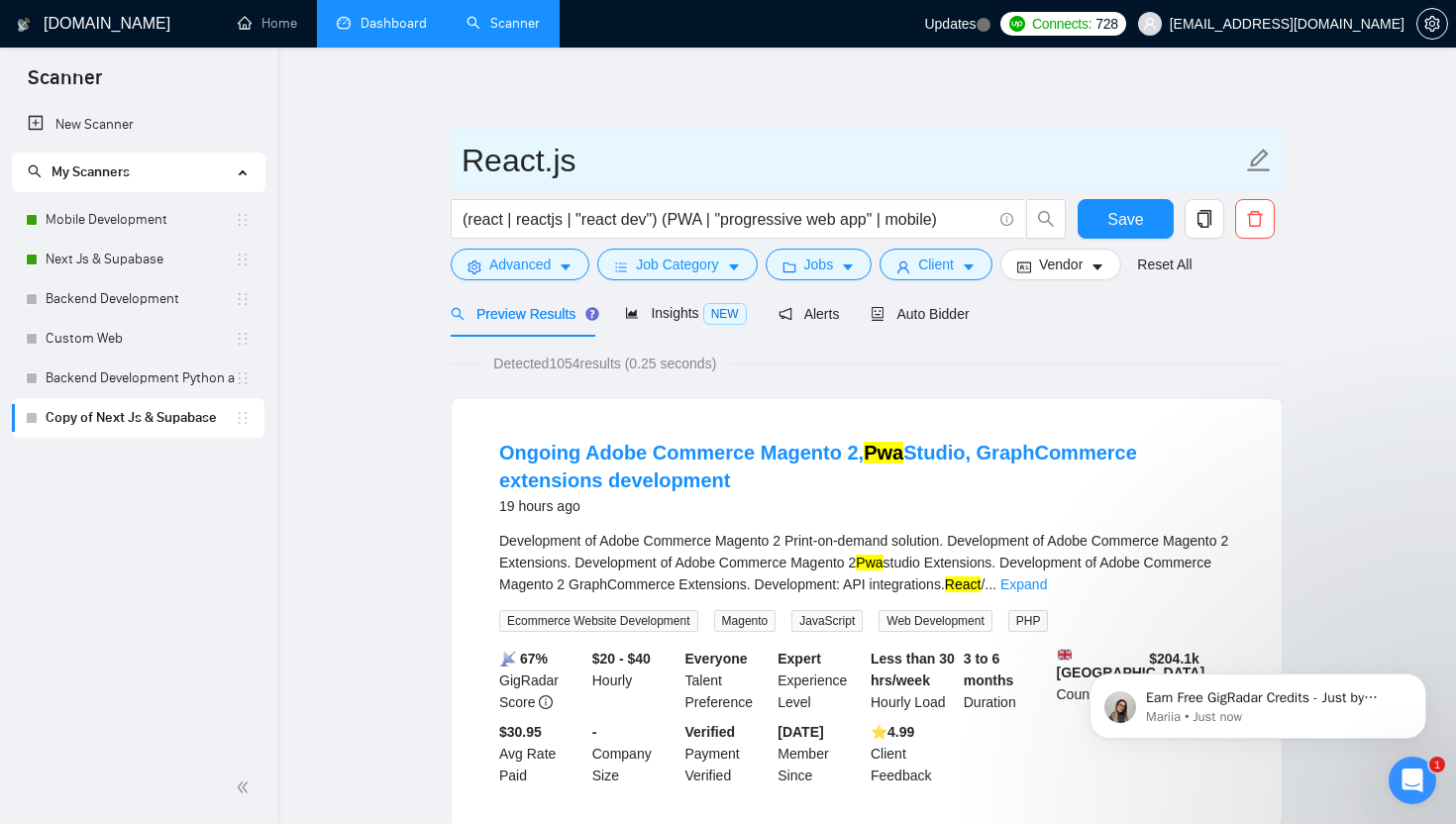 type on "React.js" 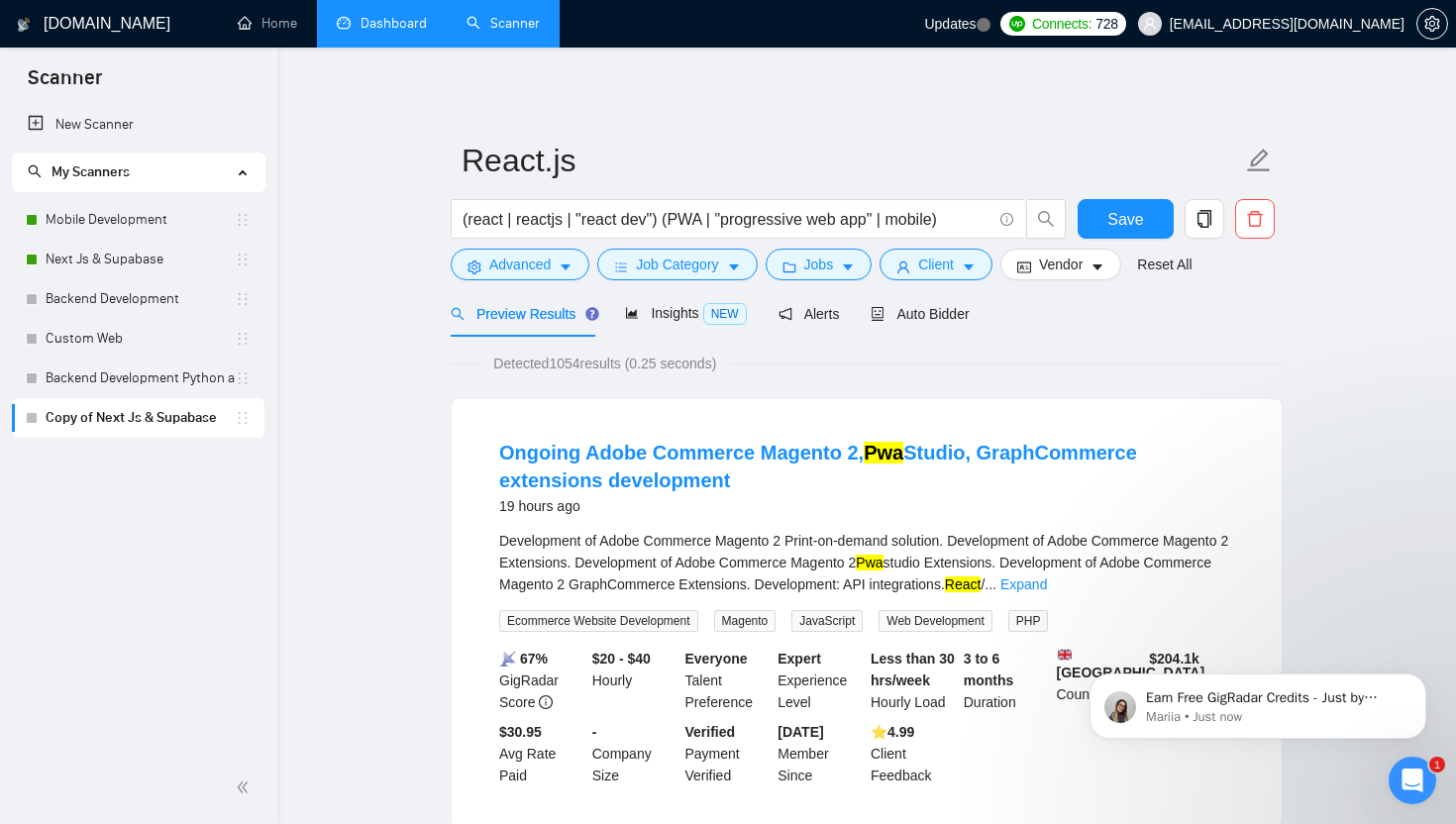 click on "React.js (react | reactjs | "react dev") (PWA | "progressive web app" | mobile) Save Advanced   Job Category   Jobs   Client   Vendor   Reset All Preview Results Insights NEW Alerts Auto Bidder Detected   1054  results   (0.25 seconds) Ongoing Adobe Commerce Magento 2,  Pwa  Studio, GraphCommerce extensions development 19 hours ago Development of Adobe Commerce Magento 2 Print-on-demand solution.
Development of Adobe Commerce Magento 2 Extensions.
Development of Adobe Commerce Magento 2  Pwa  studio Extensions.
Development of Adobe Commerce Magento 2 GraphCommerce Extensions.
Development: API integrations.
React  /  ... Expand Ecommerce Website Development Magento JavaScript Web Development PHP 📡   67% GigRadar Score   $20 - $40 Hourly Everyone Talent Preference Expert Experience Level Less than 30 hrs/week Hourly Load 3 to 6 months Duration   United Kingdom Country $ 204.1k Total Spent $30.95 Avg Rate Paid - Company Size Verified Payment Verified Mar, 2015 Member Since ⭐️  4.99 Client Feedback ..." at bounding box center [867, 2438] 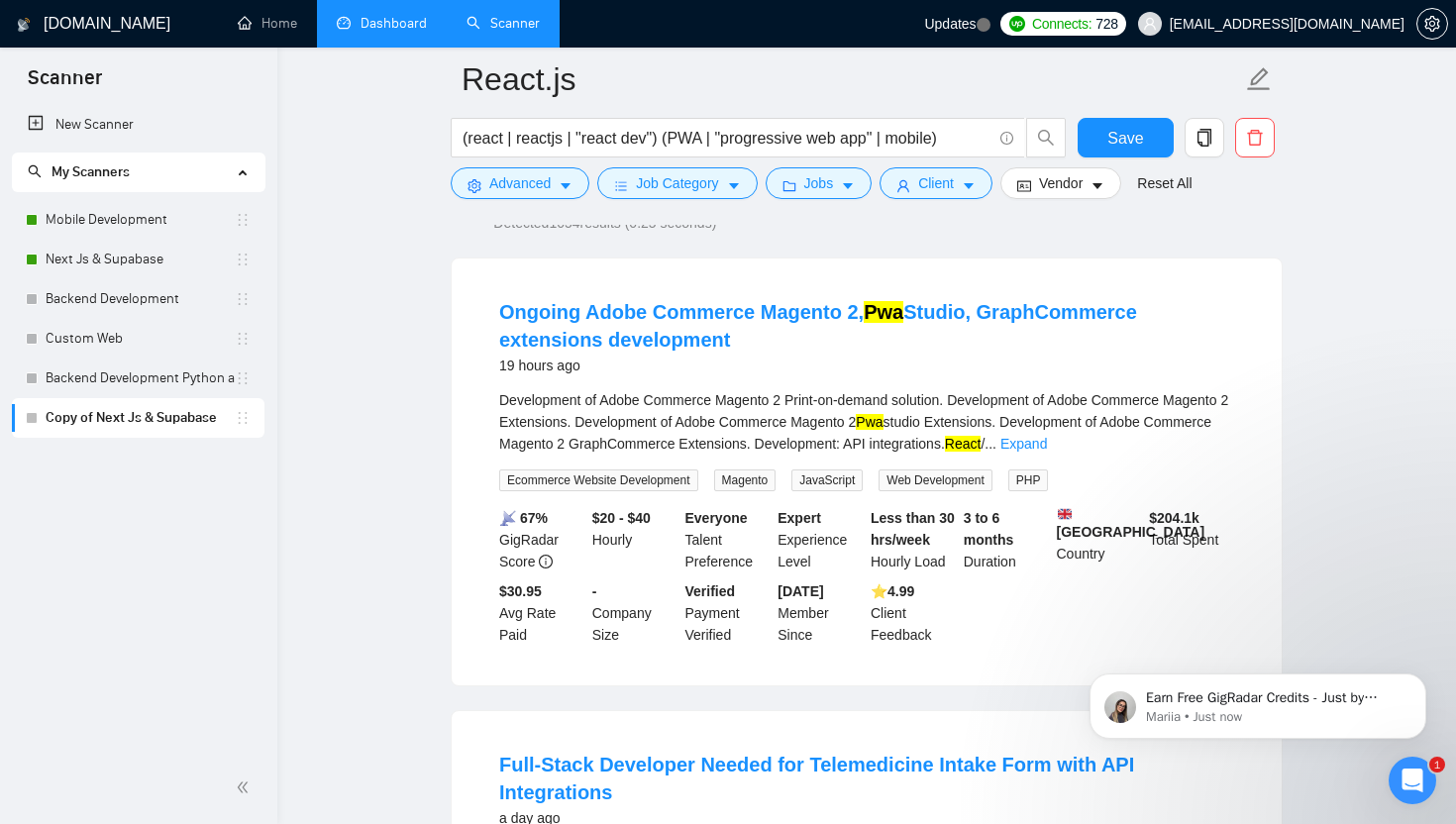 scroll, scrollTop: 0, scrollLeft: 0, axis: both 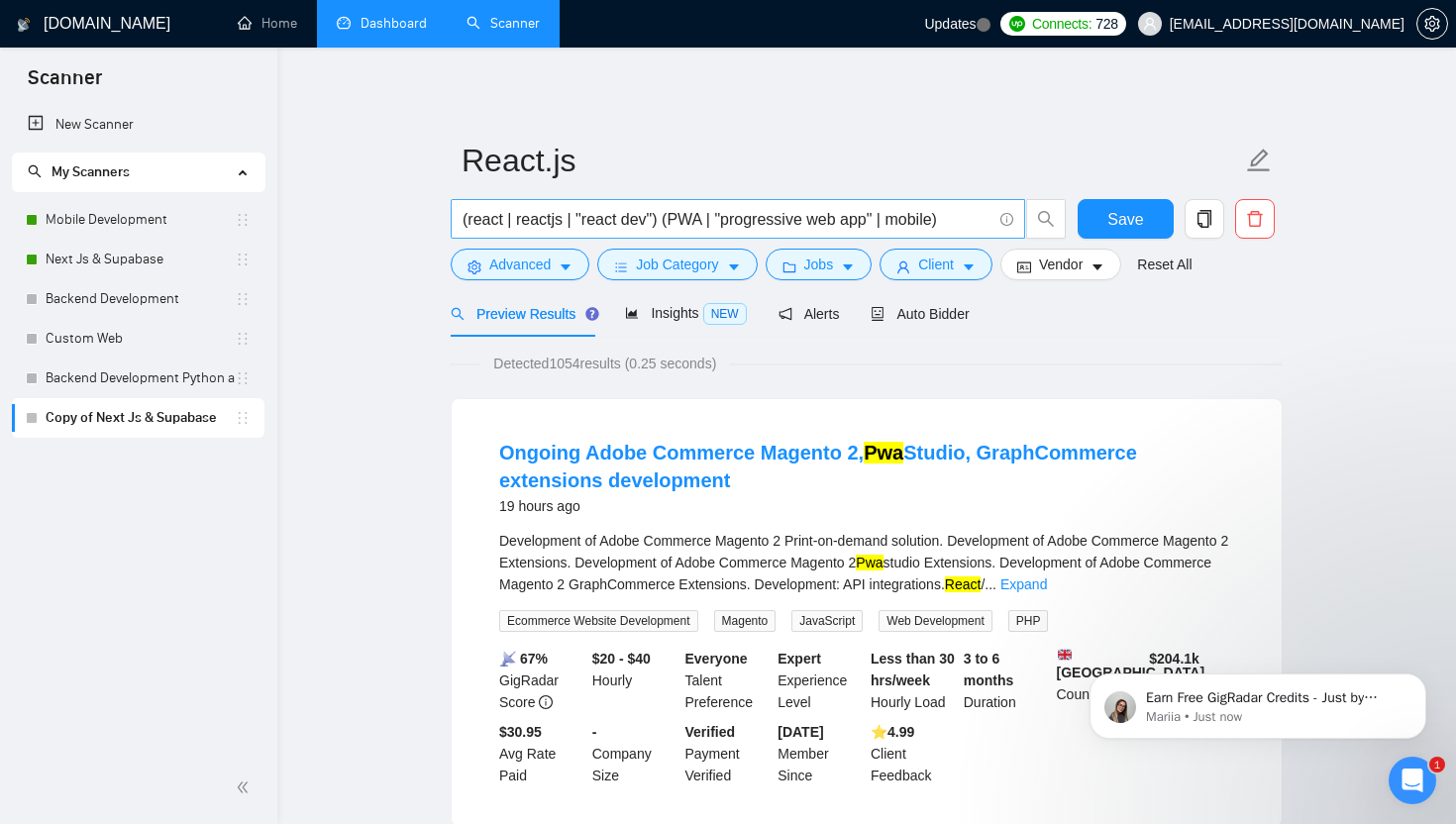 click on "(react | reactjs | "react dev") (PWA | "progressive web app" | mobile)" at bounding box center [727, 219] 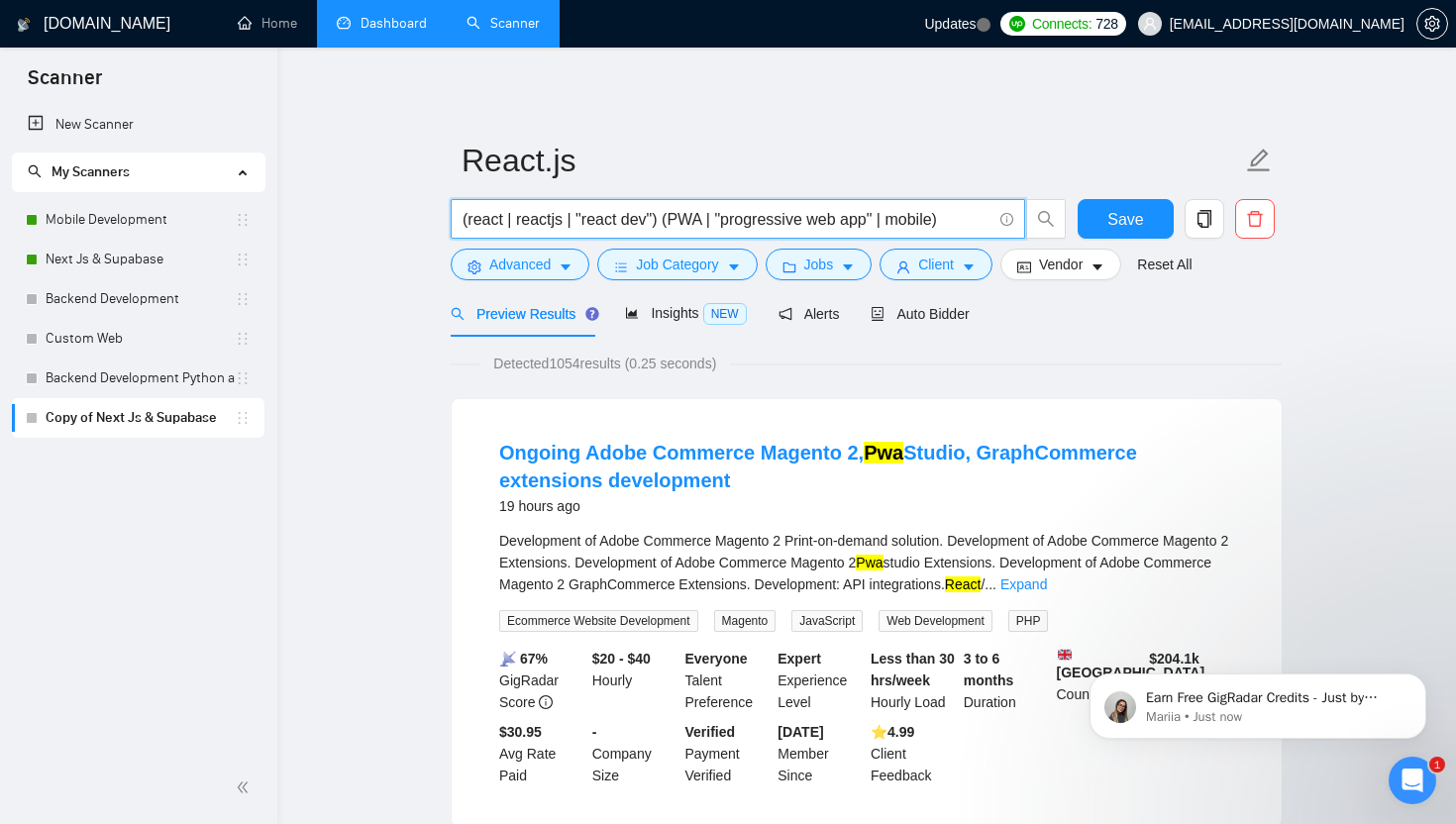 click on "(react | reactjs | "react dev") (PWA | "progressive web app" | mobile)" at bounding box center (727, 219) 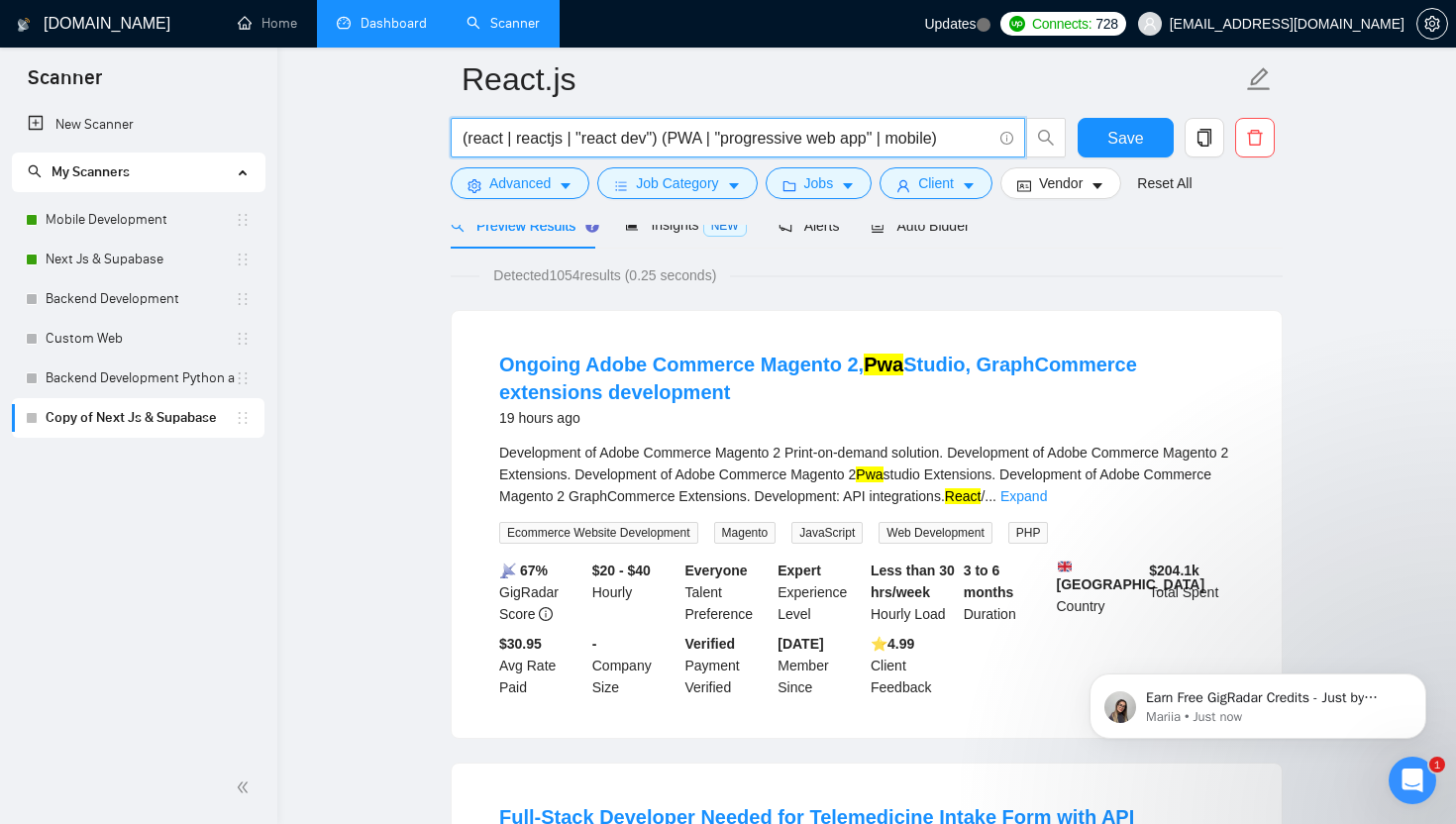 scroll, scrollTop: 105, scrollLeft: 0, axis: vertical 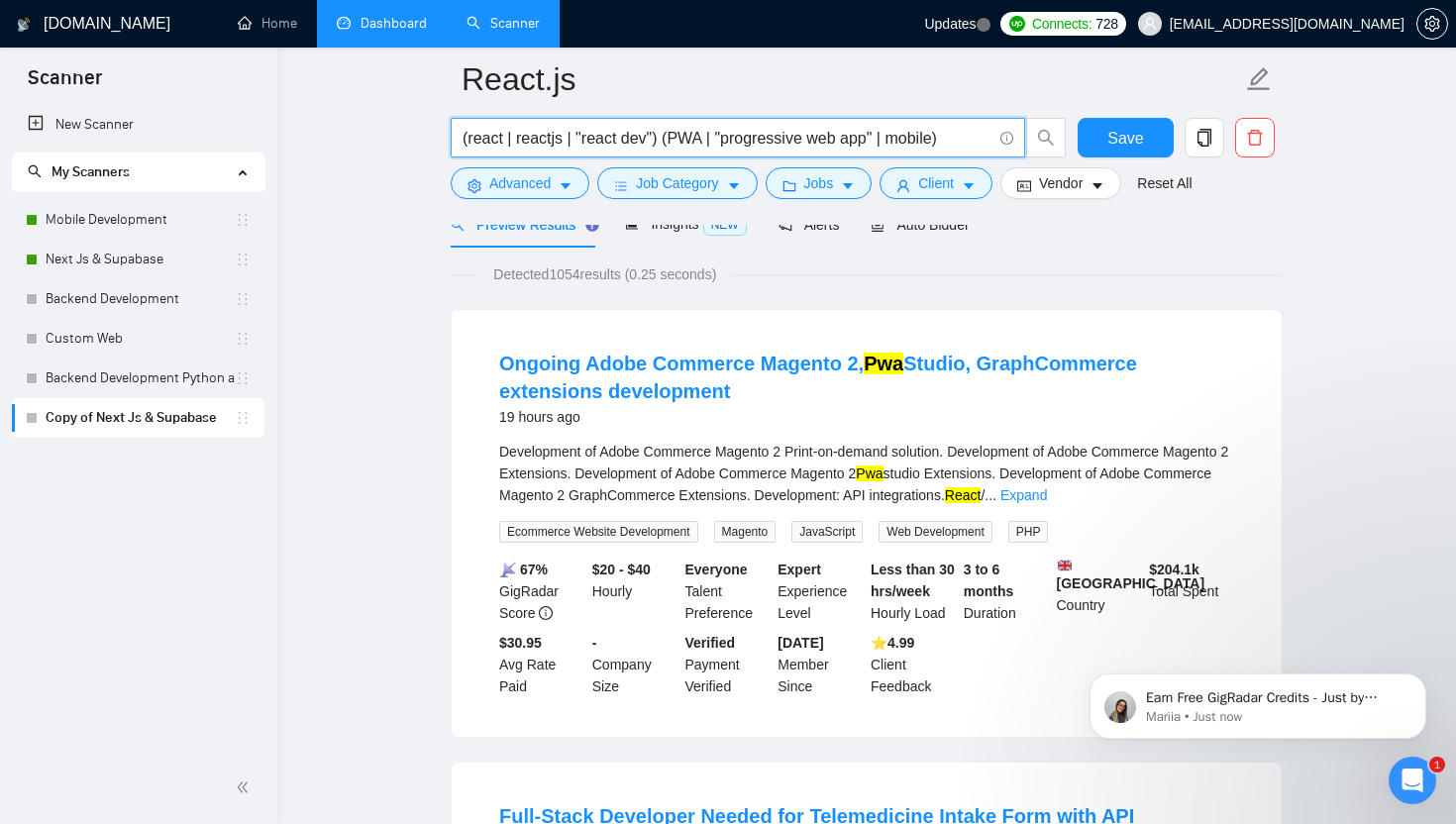 click on "(react | reactjs | "react dev") (PWA | "progressive web app" | mobile)" at bounding box center (727, 138) 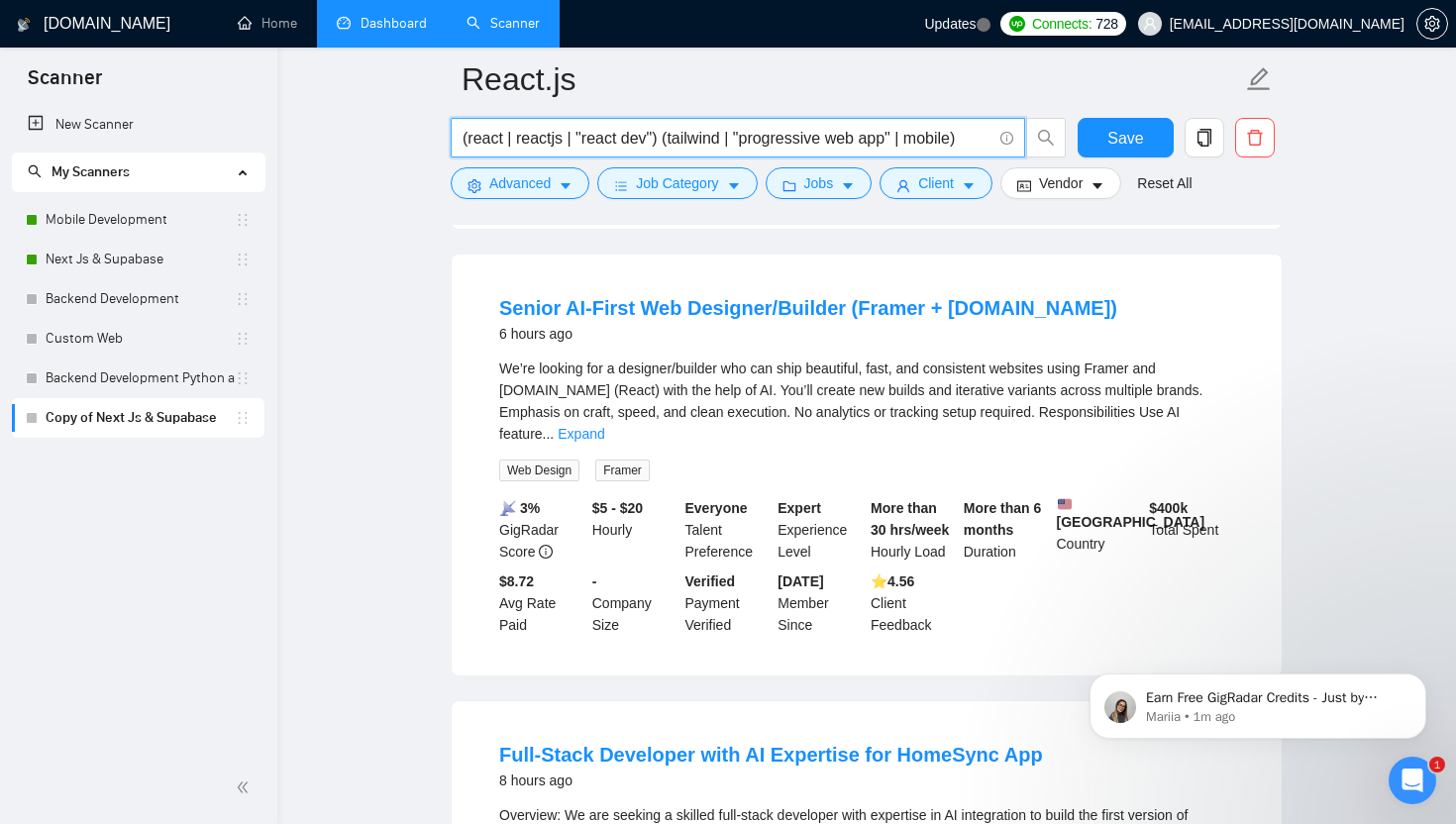 scroll, scrollTop: 588, scrollLeft: 0, axis: vertical 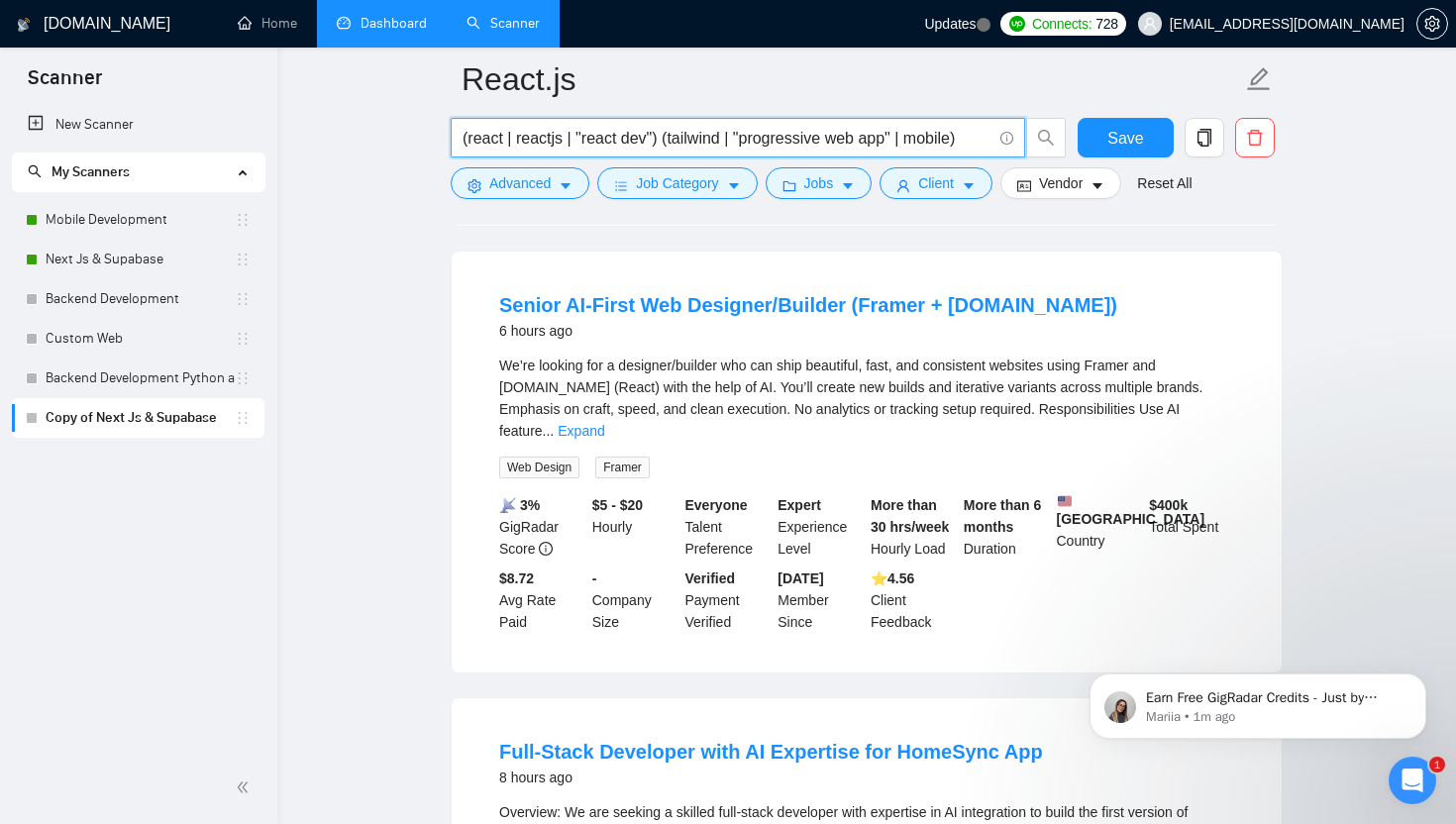 click on "We’re looking for a designer/builder who can ship beautiful, fast, and consistent websites using Framer and v0.dev (React) with the help of AI. You’ll create new builds and iterative variants across multiple brands. Emphasis on craft, speed, and clean execution. No analytics or tracking setup required.
Responsibilities
Use AI feature ... Expand" at bounding box center [867, 398] 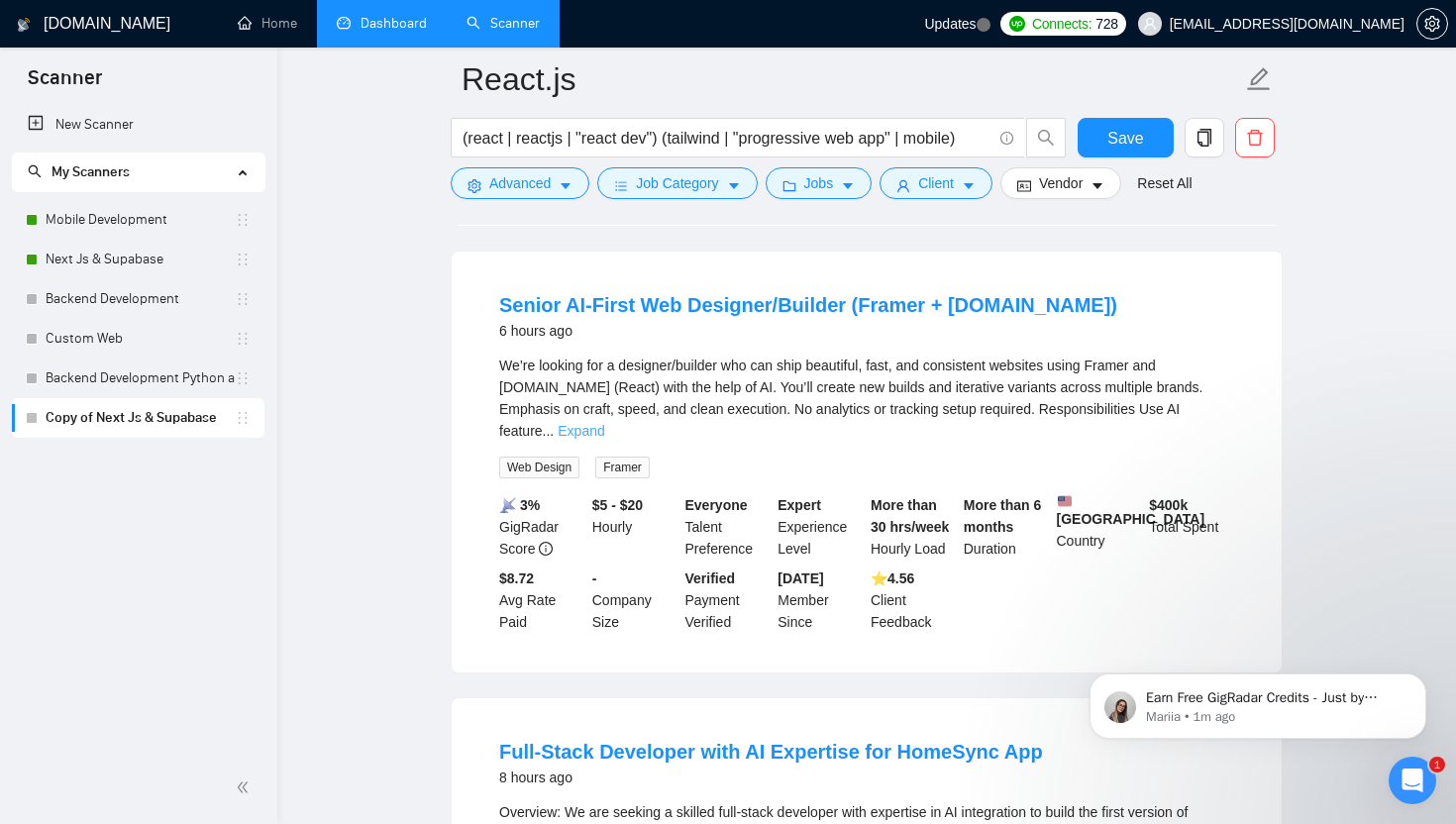 click on "Expand" at bounding box center [580, 431] 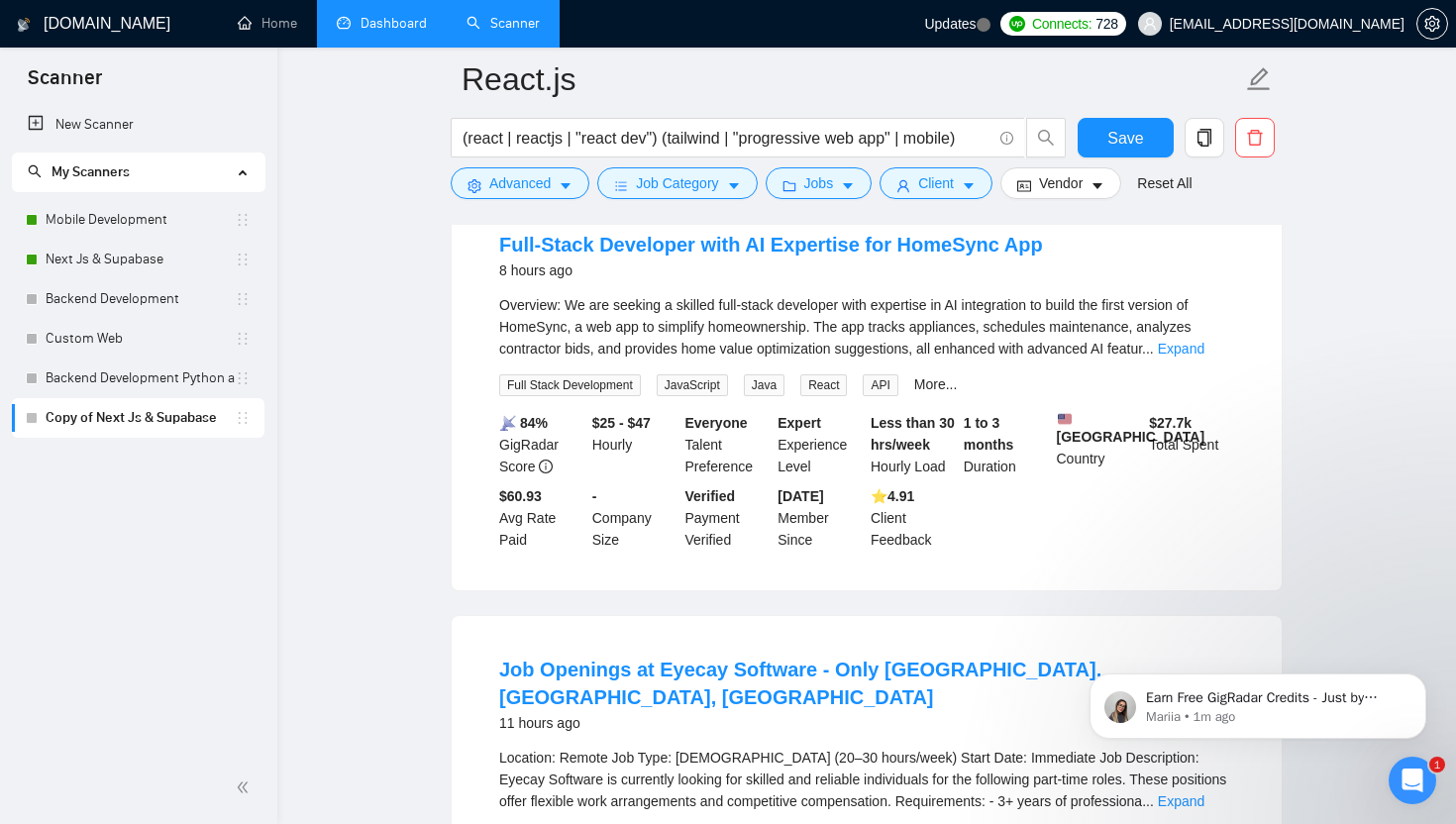 scroll, scrollTop: 1274, scrollLeft: 0, axis: vertical 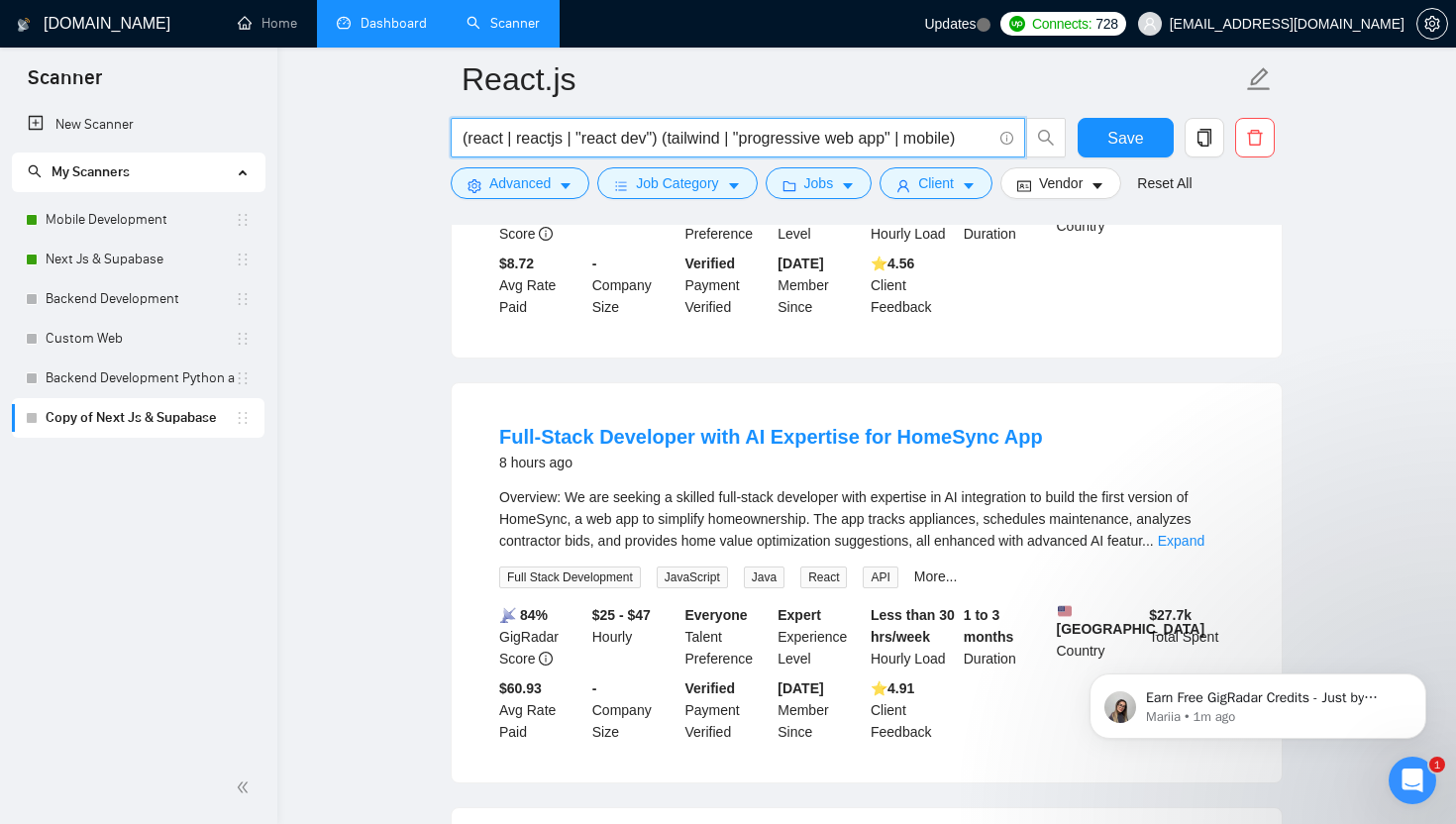 drag, startPoint x: 743, startPoint y: 137, endPoint x: 904, endPoint y: 138, distance: 161.00311 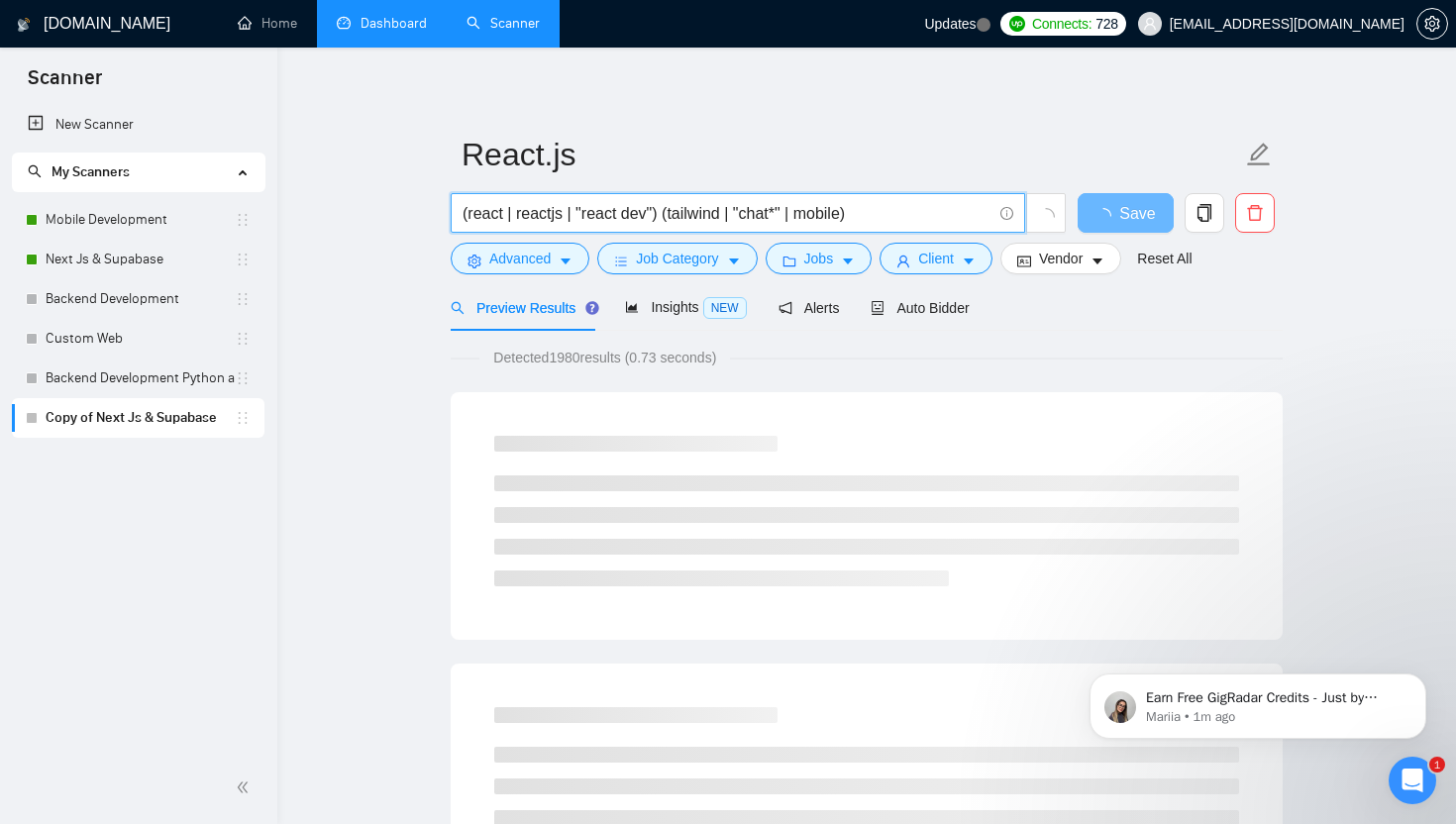 scroll, scrollTop: 0, scrollLeft: 0, axis: both 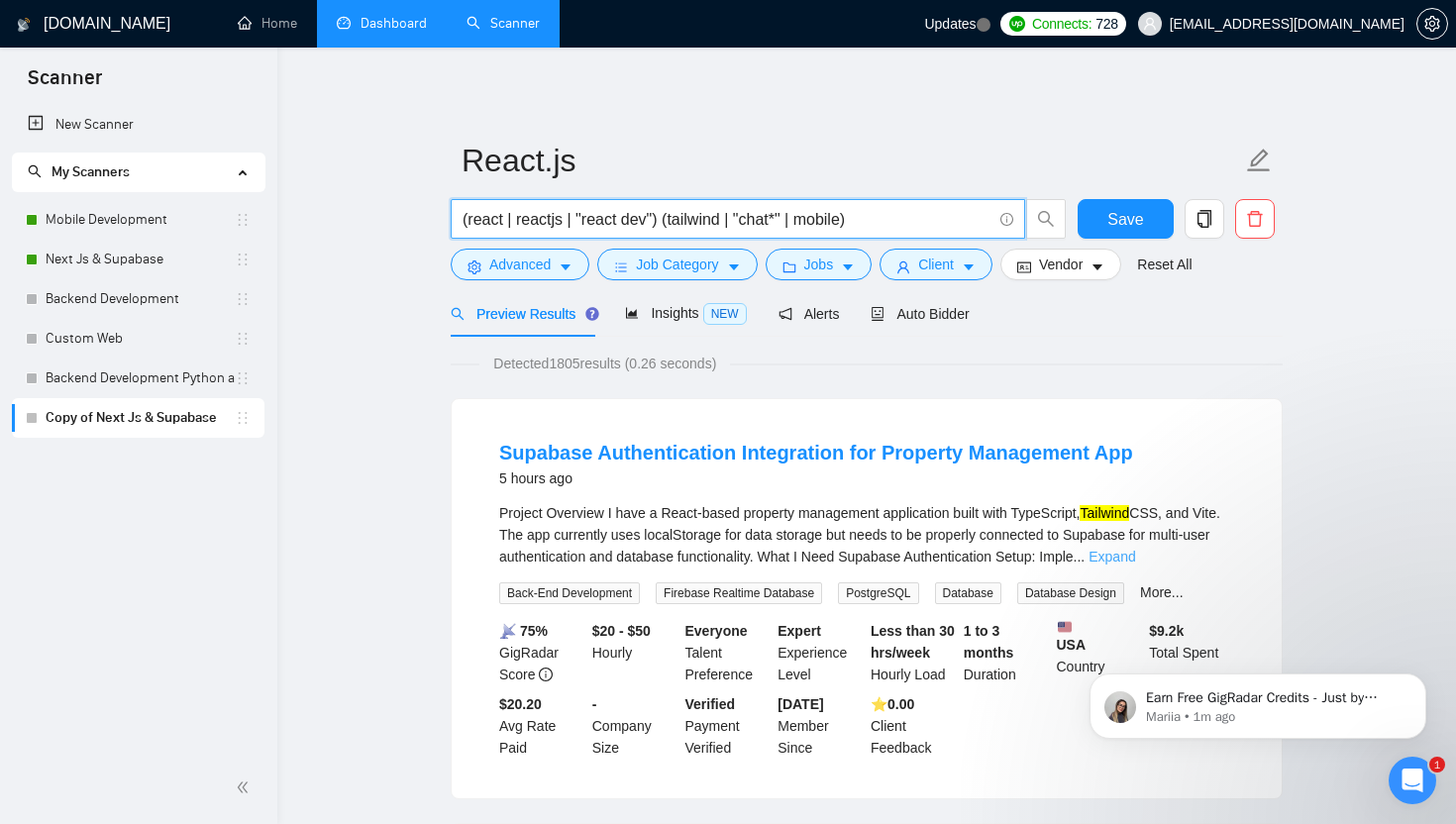 type on "(react | reactjs | "react dev") (tailwind | "chat*" | mobile)" 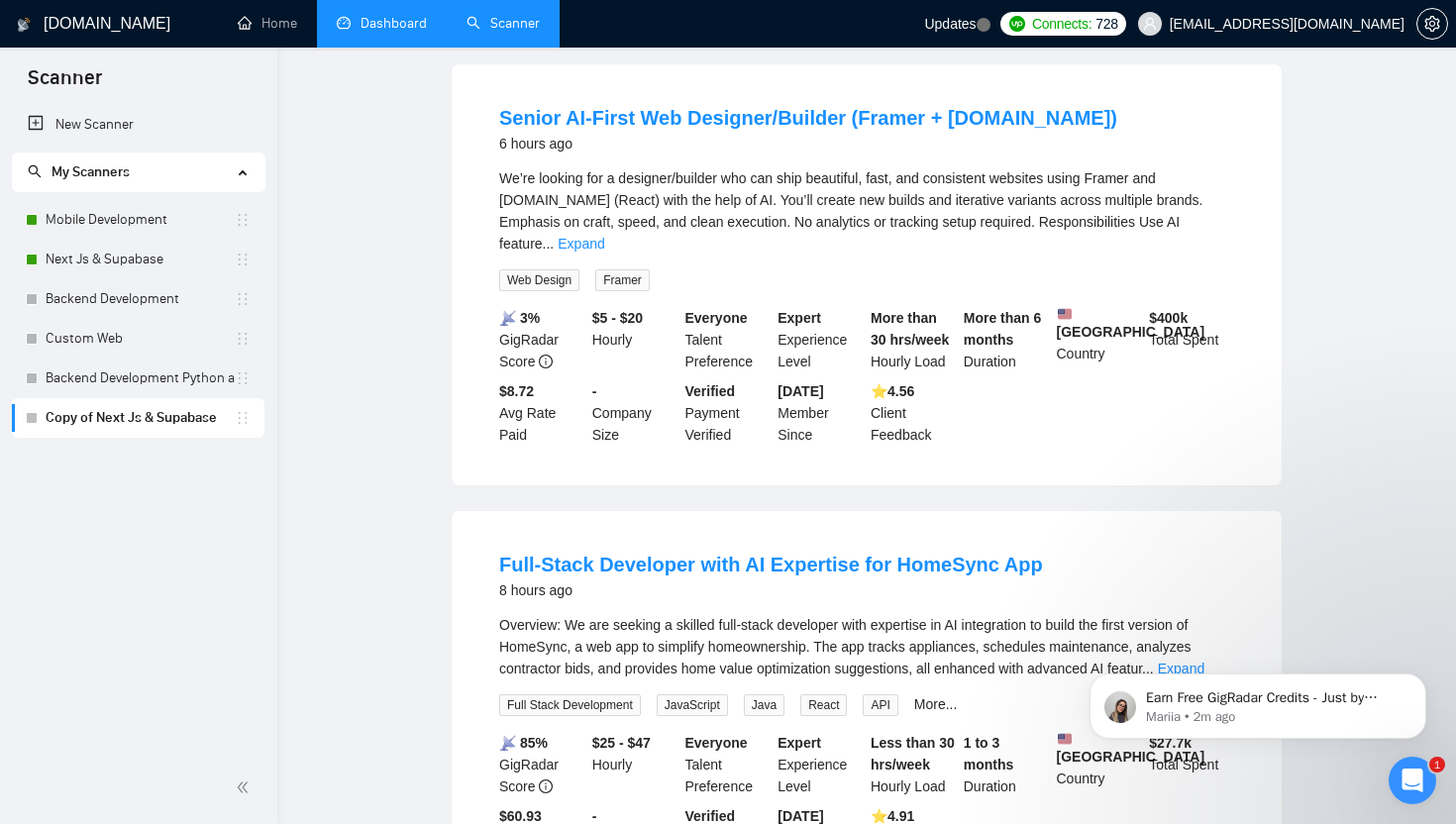 scroll, scrollTop: 0, scrollLeft: 0, axis: both 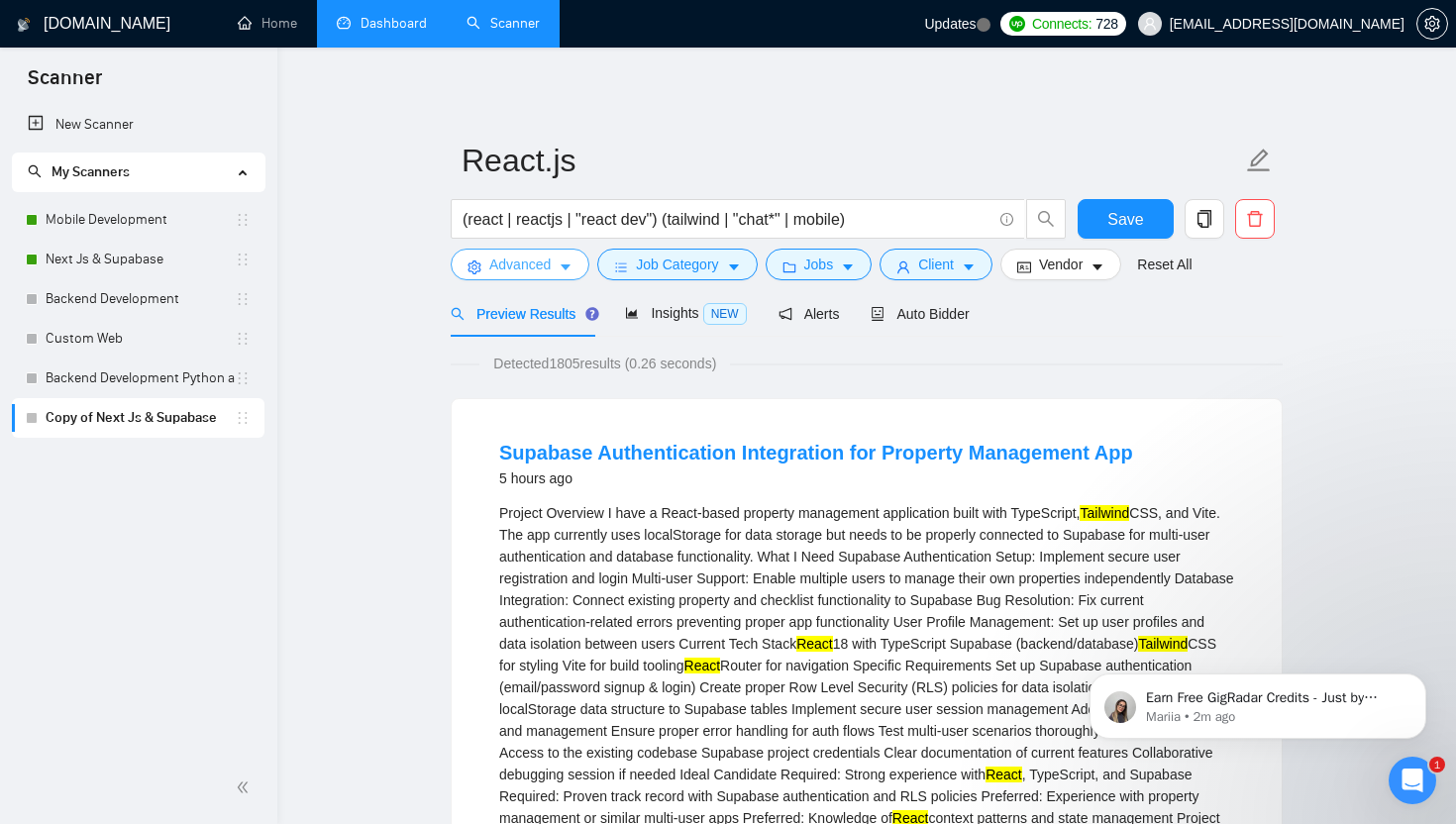 click on "Advanced" at bounding box center (520, 264) 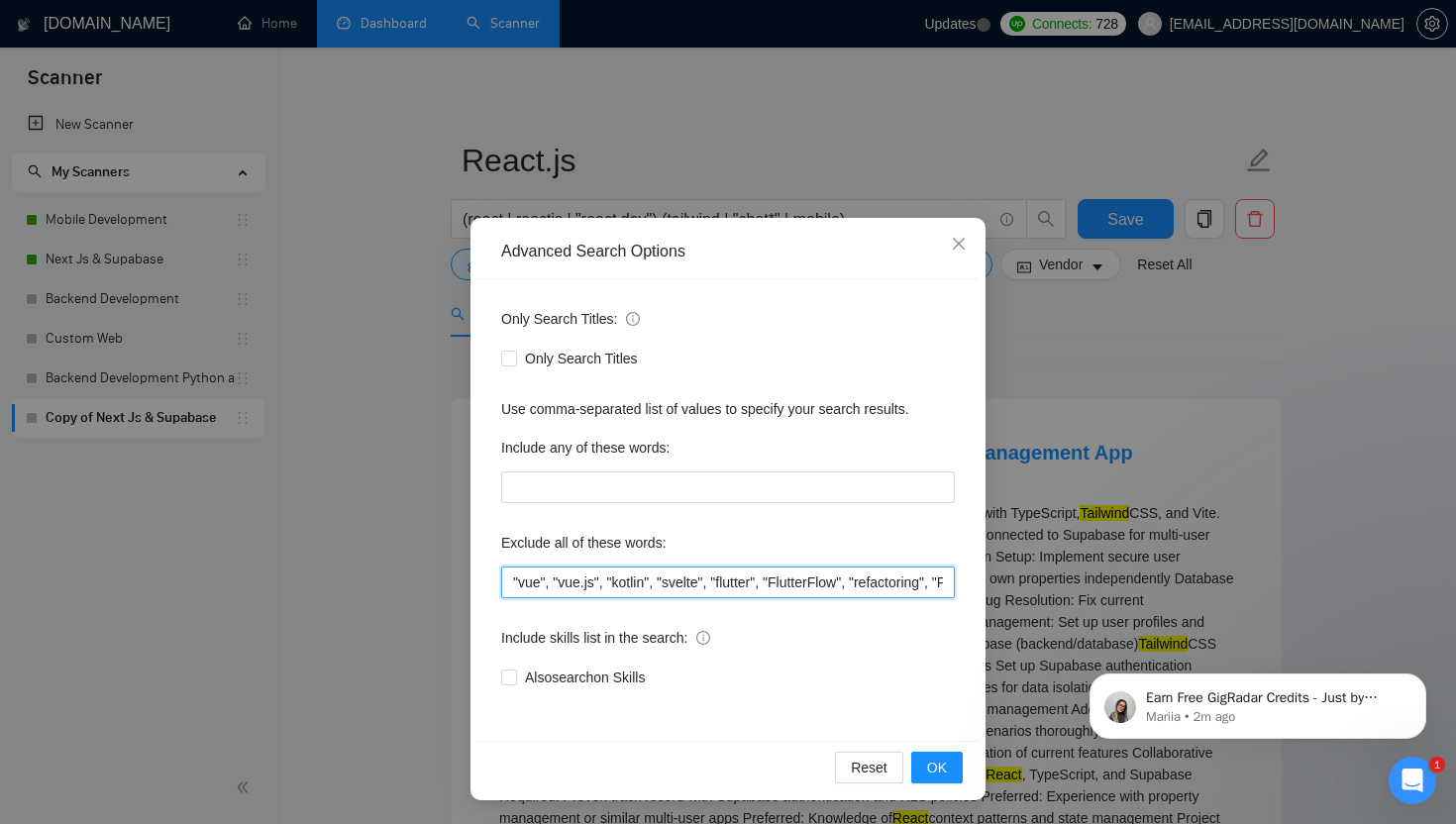 click on ""vue", "vue.js", "kotlin", "svelte", "flutter", "FlutterFlow", "refactoring", "Full-Time", "full time" , "this job is not open to teams", "this job is not open to agency", "this job is not open to companies", "NO AGENCY", "Freelancers Only", "NOT AGENCY", "no agency", "no agencies", "individual only", "freelancers only", "No Agencies!", "independent contractors only", "***Freelancers Only," "/Freelancers Only", ".Freelancers Only", ",Freelancers Only.", "Smart Contracts", "smart contracts", "Smart contract", "on-site", "on site"" at bounding box center (728, 582) 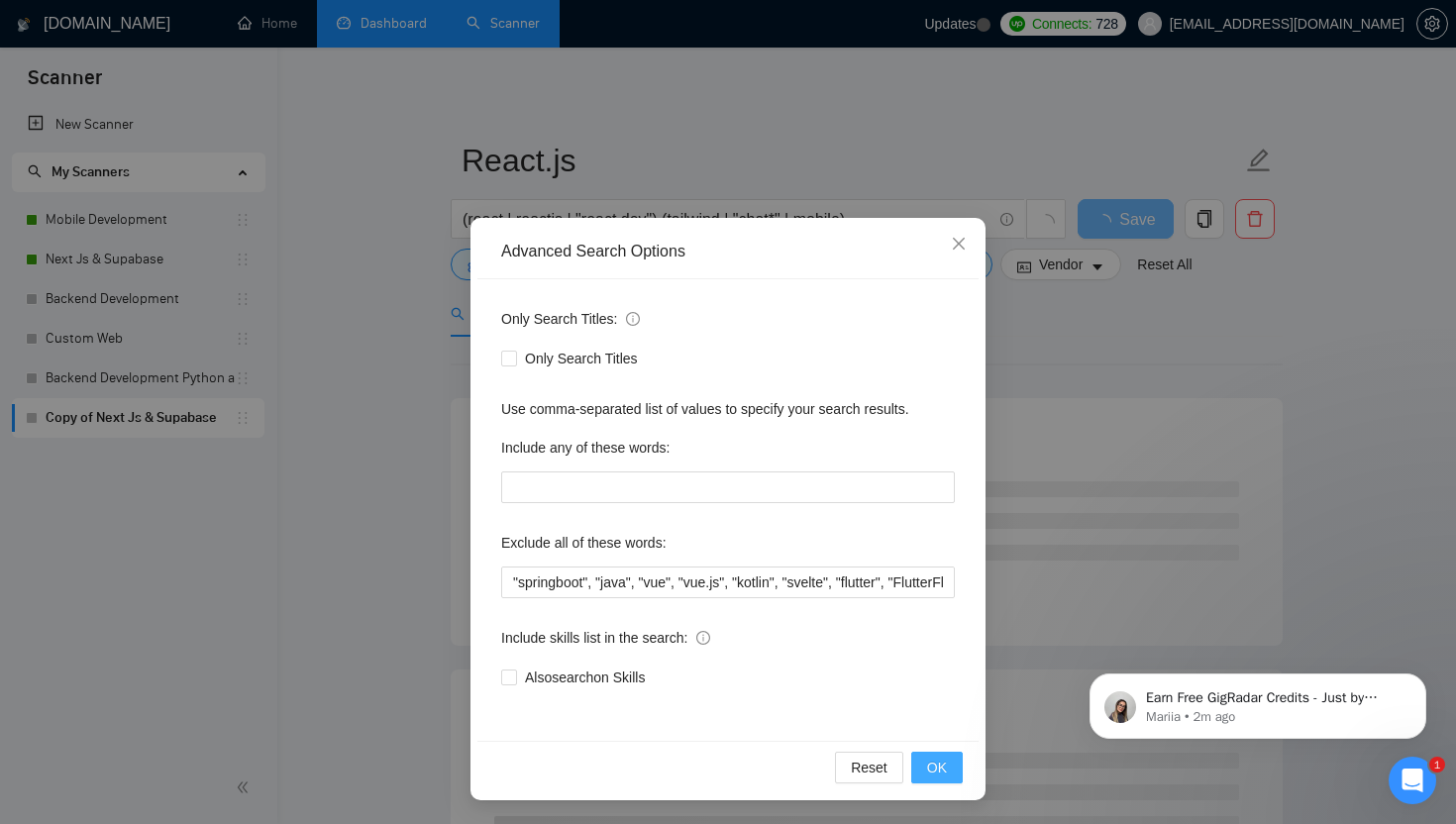 click on "OK" at bounding box center (937, 768) 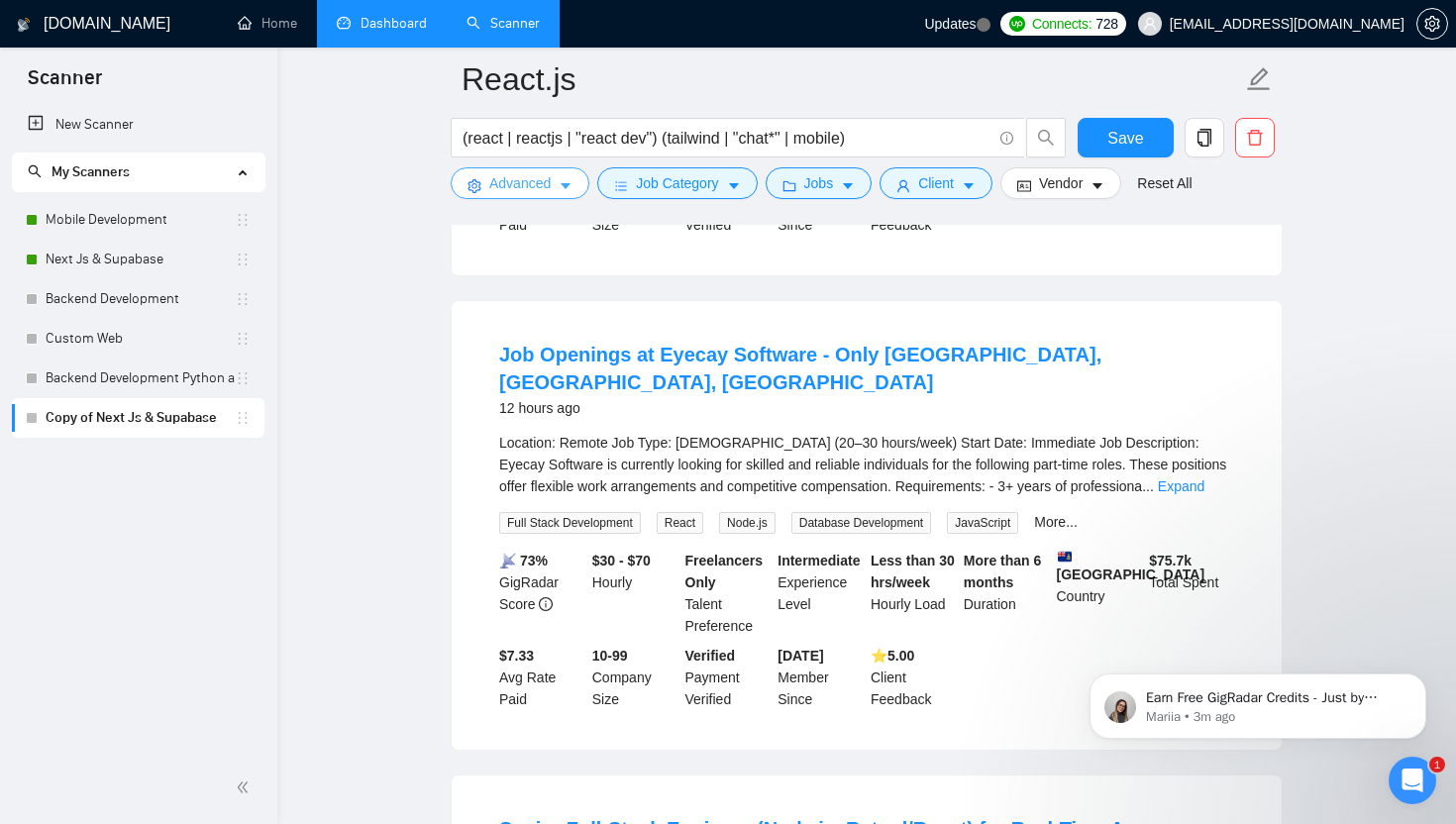 scroll, scrollTop: 1415, scrollLeft: 0, axis: vertical 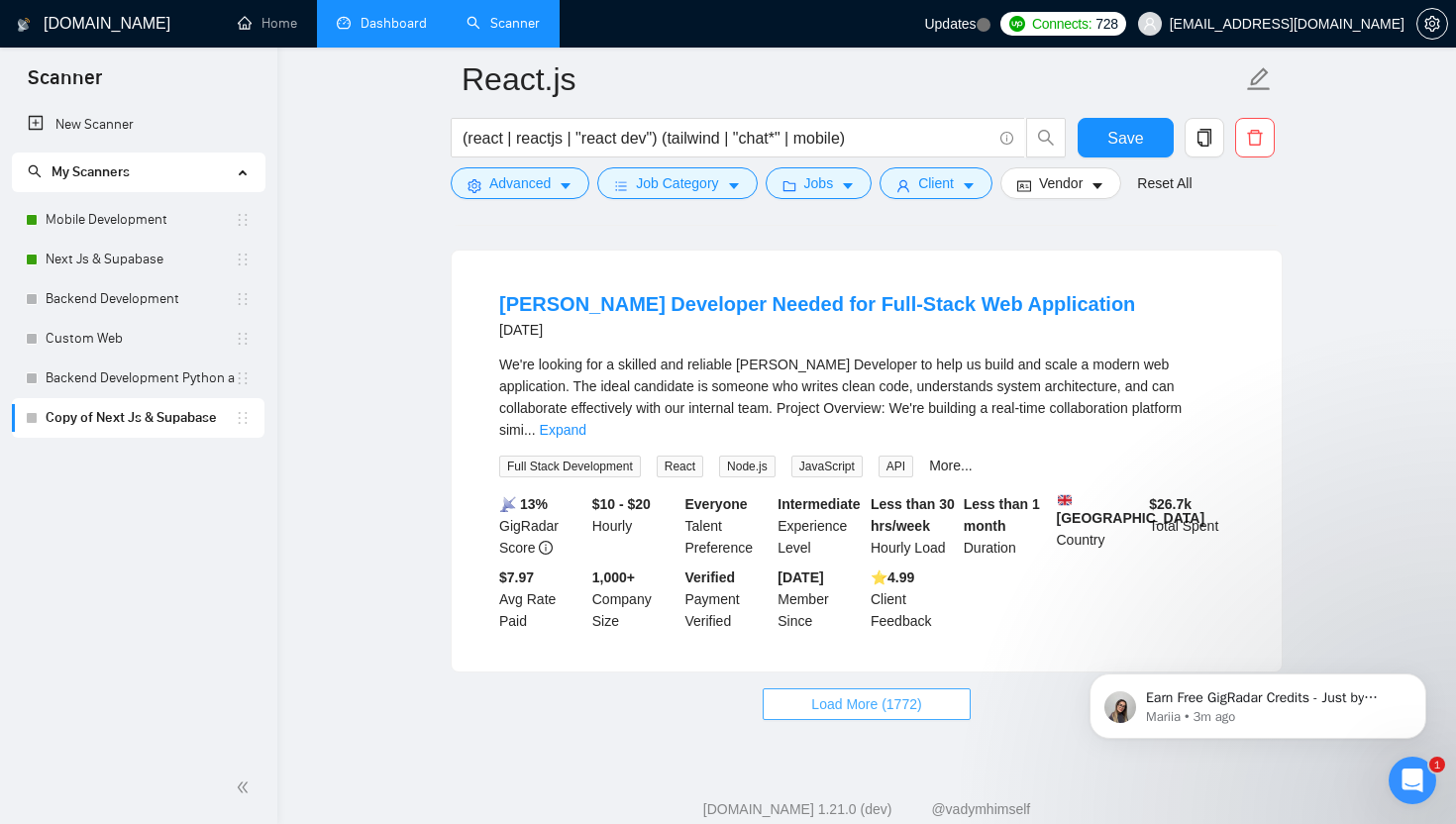 click on "Load More (1772)" at bounding box center (866, 704) 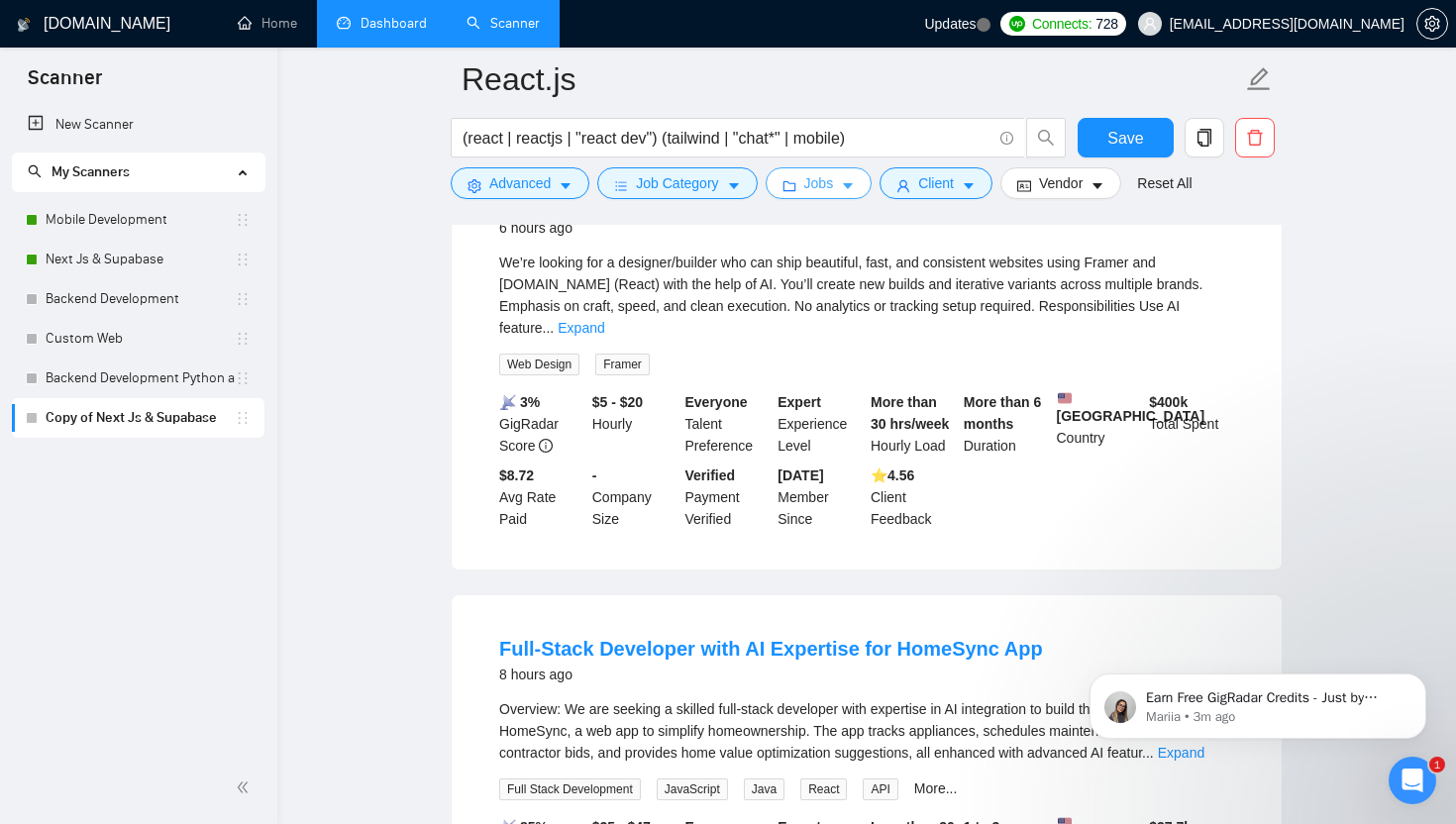scroll, scrollTop: 0, scrollLeft: 0, axis: both 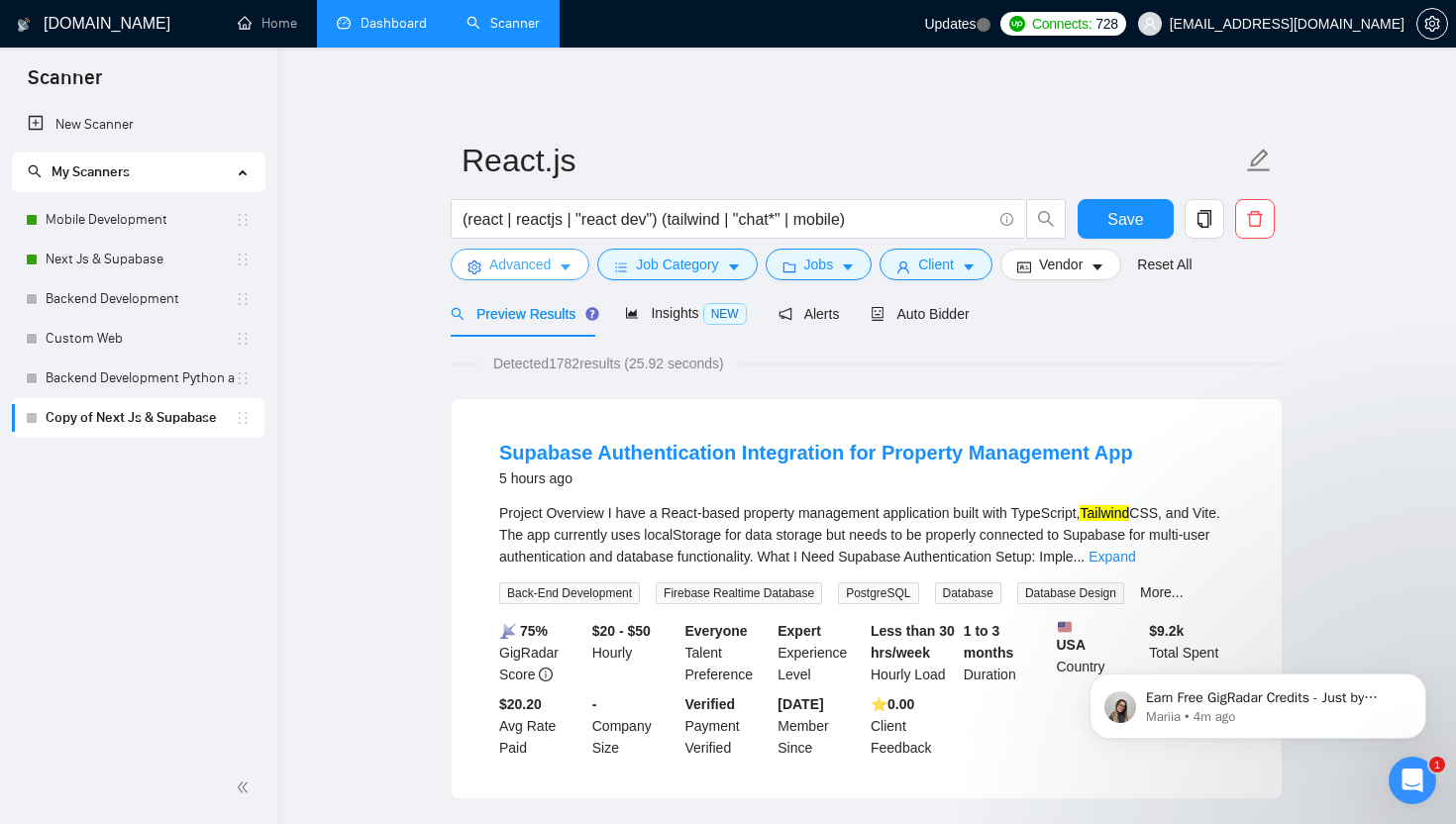 click on "Advanced" at bounding box center [520, 264] 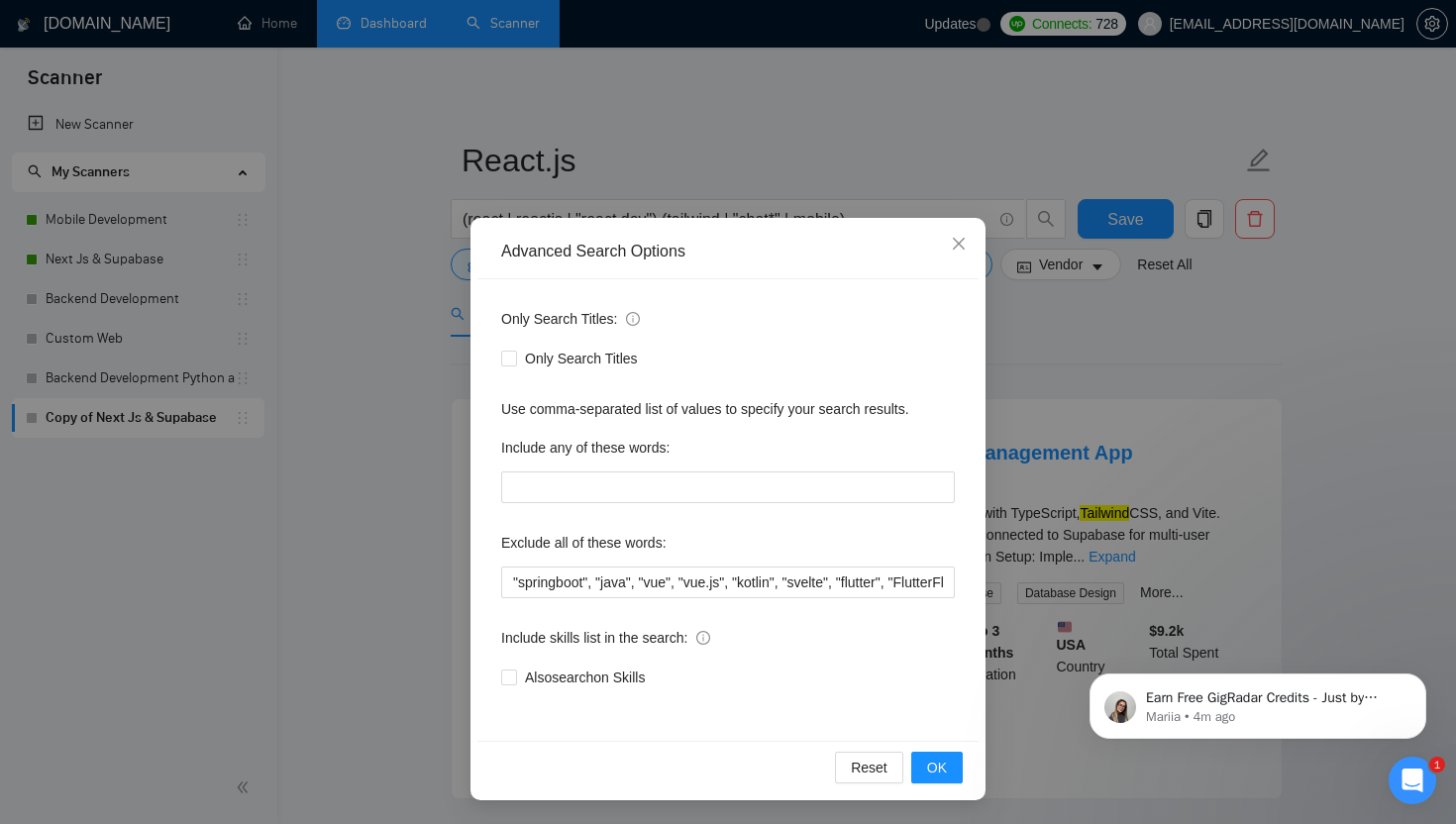 click on "Advanced Search Options Only Search Titles:   Only Search Titles Use comma-separated list of values to specify your search results. Include any of these words: Exclude all of these words: "springboot", "java", "vue", "vue.js", "kotlin", "svelte", "flutter", "FlutterFlow", "refactoring", "Full-Time", "full time" , "this job is not open to teams", "this job is not open to agency", "this job is not open to companies", "NO AGENCY", "Freelancers Only", "NOT AGENCY", "no agency", "no agencies", "individual only", "freelancers only", "No Agencies!", "independent contractors only", "***Freelancers Only," "/Freelancers Only", ".Freelancers Only", ",Freelancers Only.", "Smart Contracts", "smart contracts", "Smart contract", "on-site", "on site" Include skills list in the search:   Also  search  on Skills Reset OK" at bounding box center [728, 412] 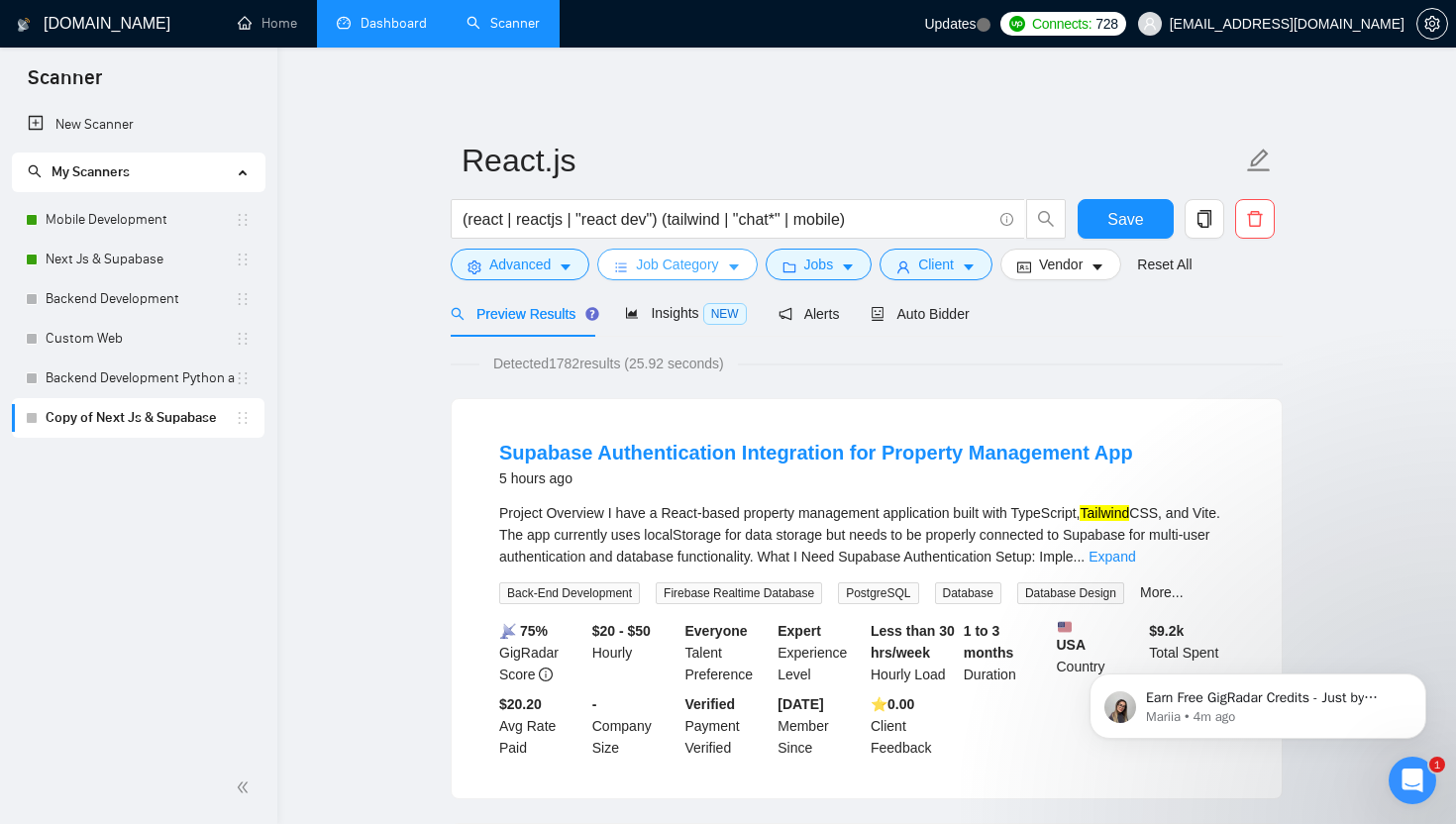 click on "Job Category" at bounding box center [676, 264] 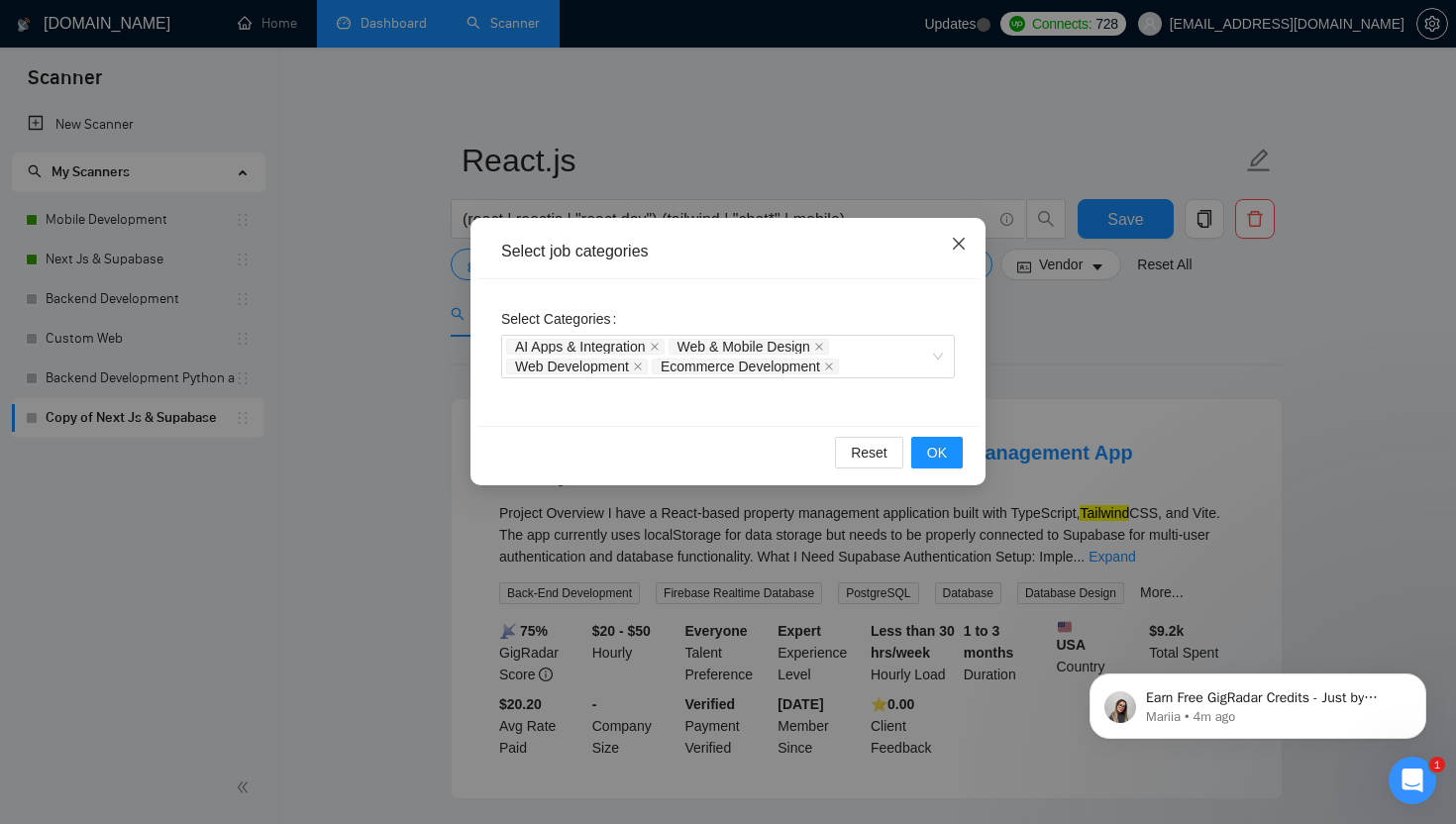 click 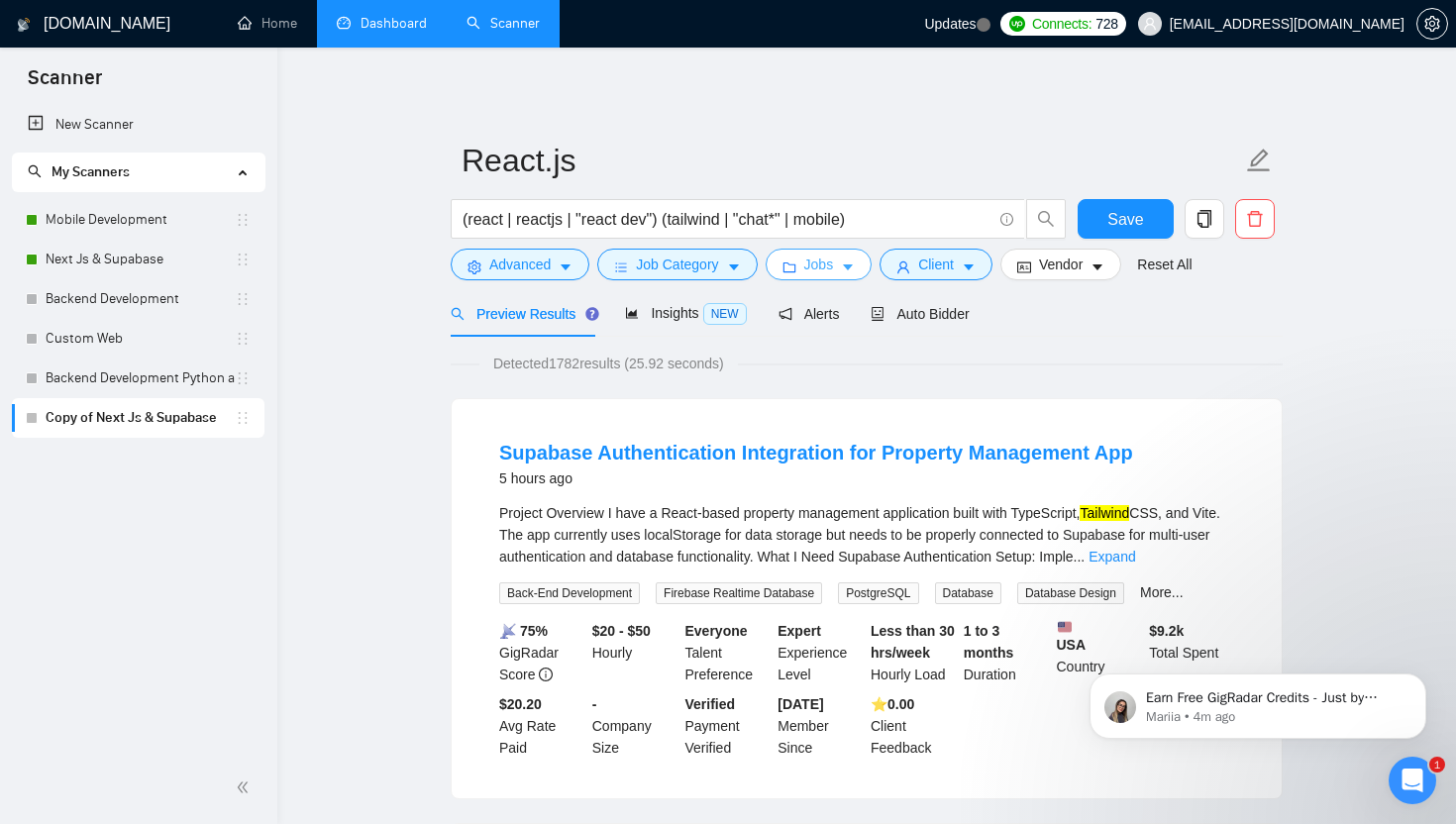 click 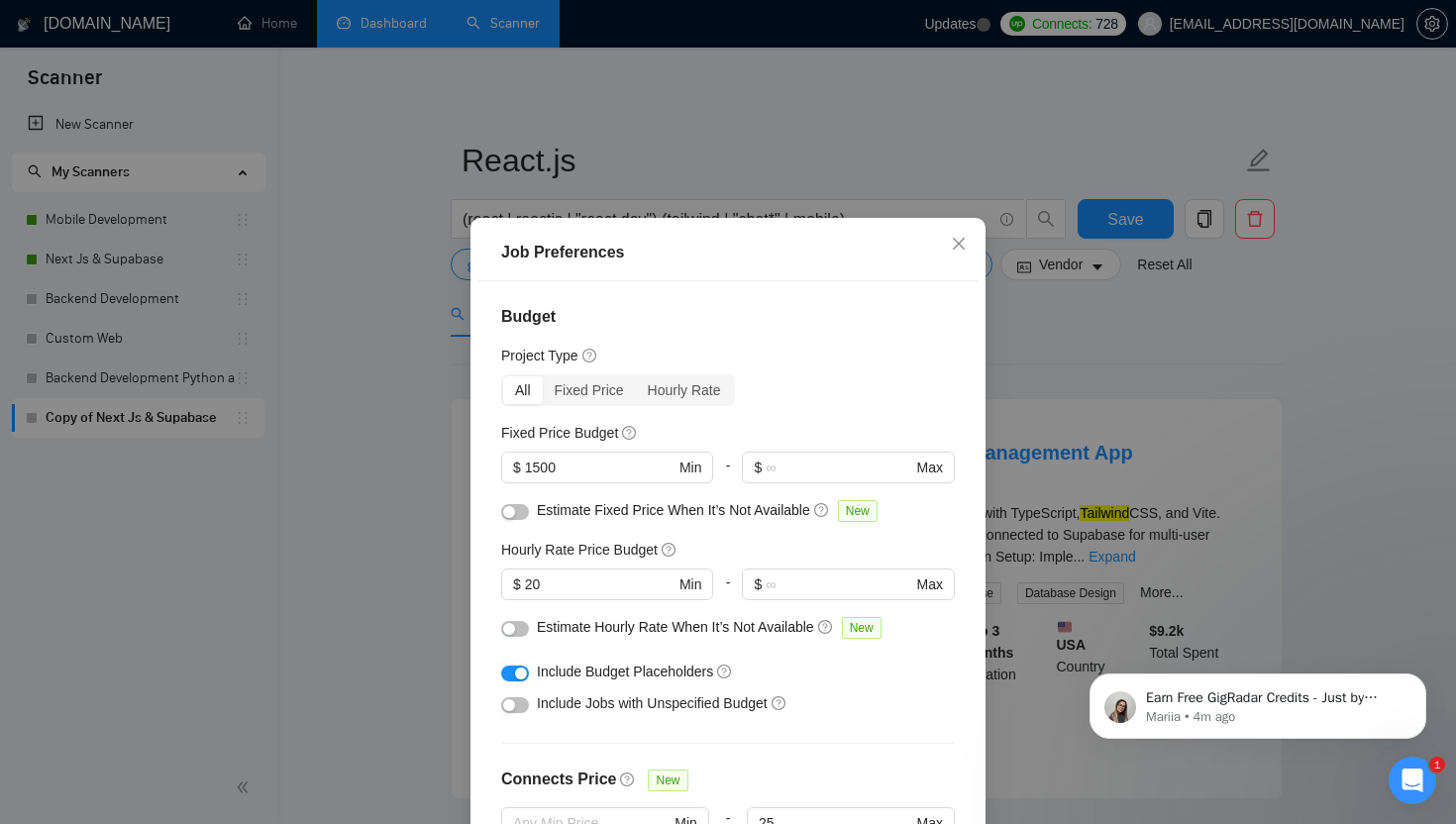 click at bounding box center (515, 705) 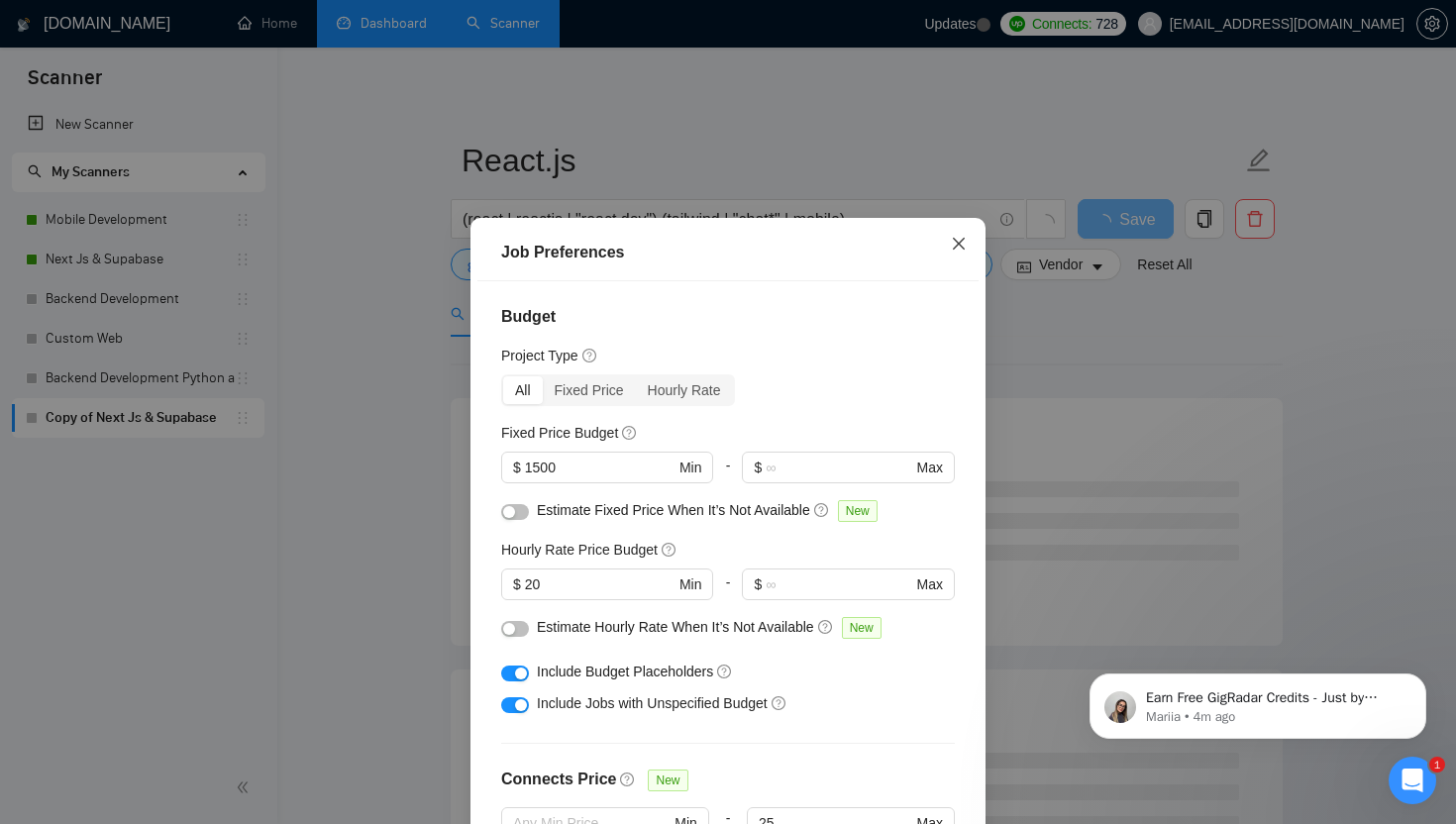 click 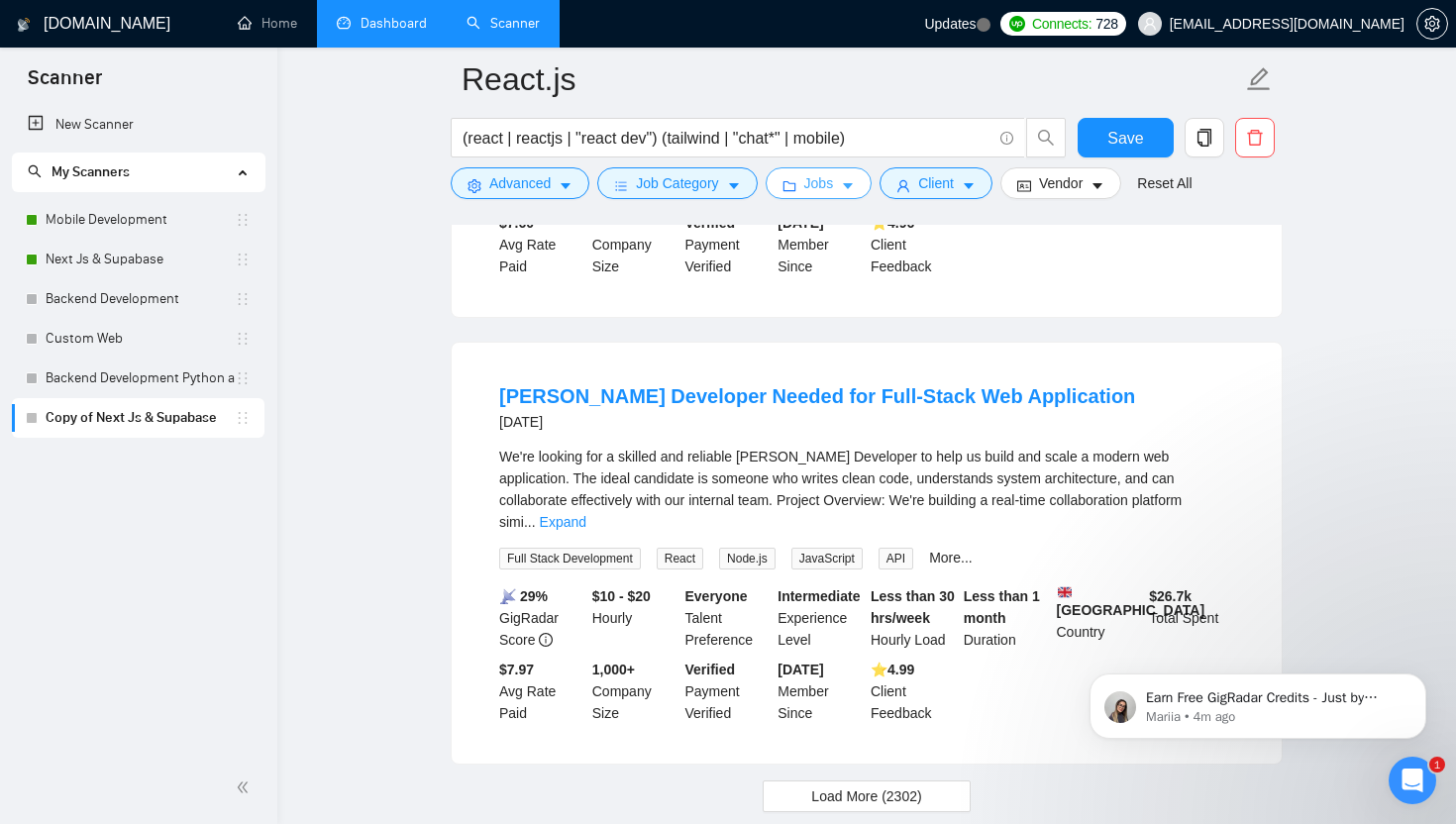 scroll, scrollTop: 4070, scrollLeft: 0, axis: vertical 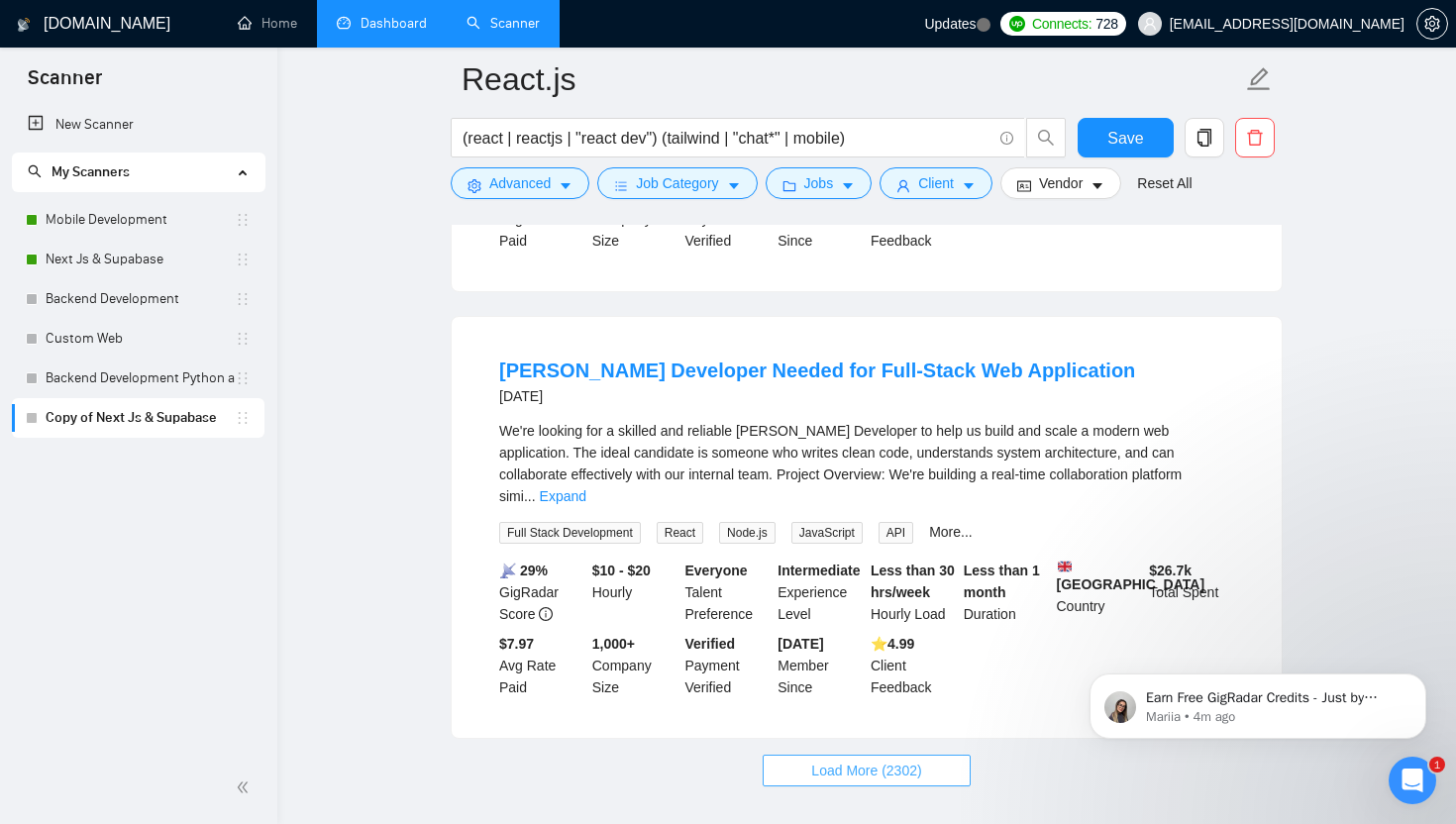 click on "Load More (2302)" at bounding box center (866, 771) 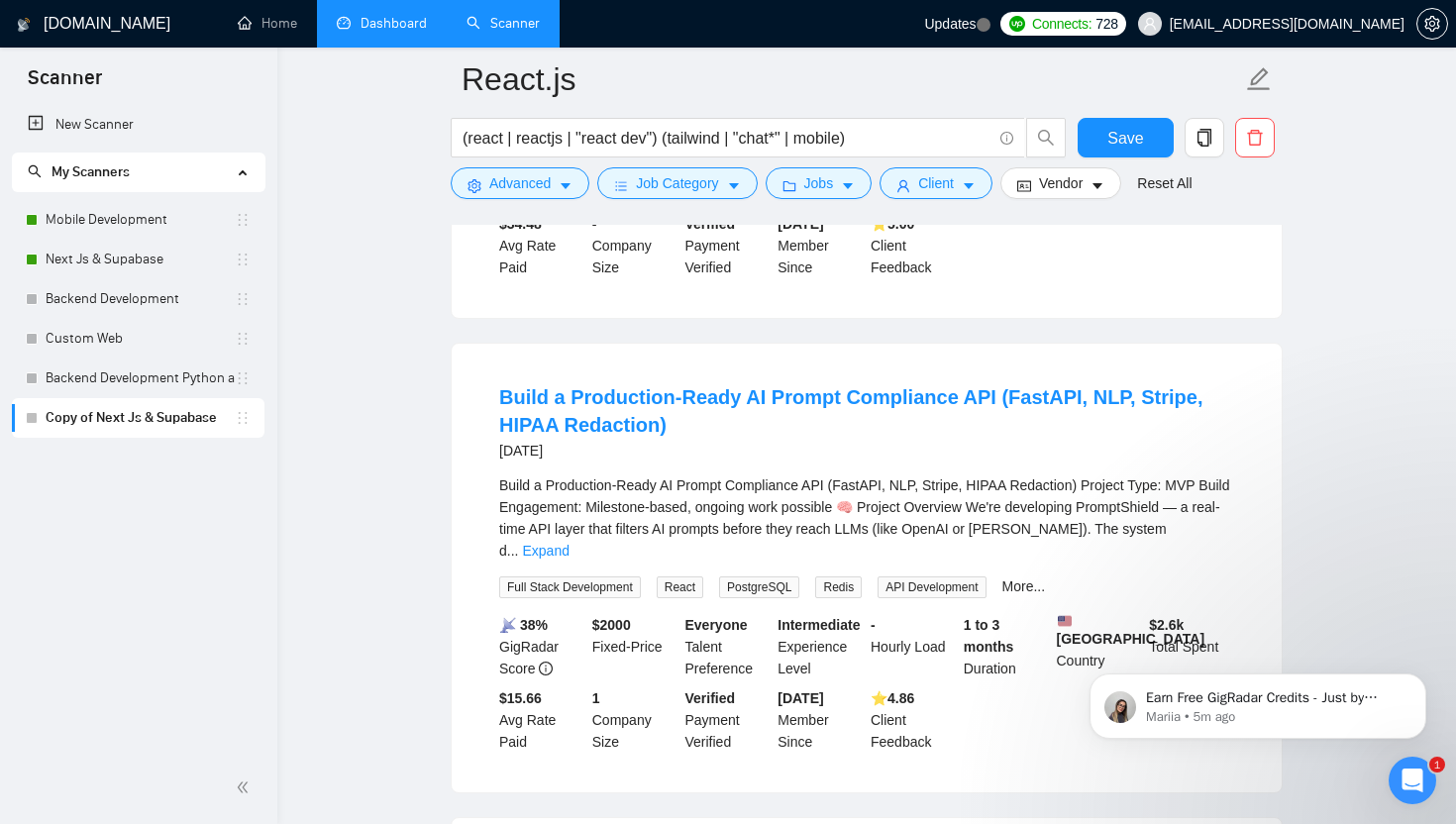 scroll, scrollTop: 4917, scrollLeft: 0, axis: vertical 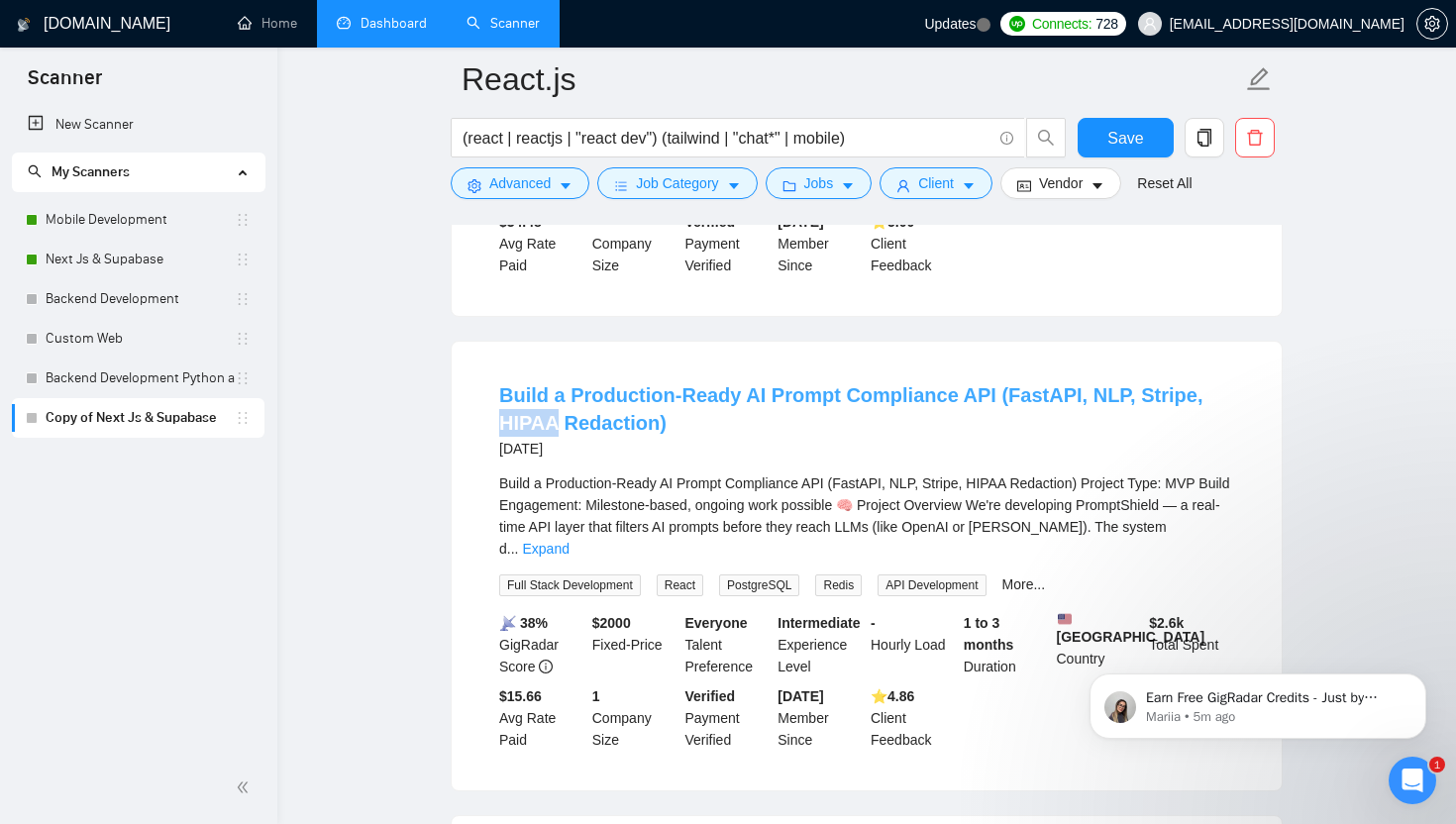 drag, startPoint x: 487, startPoint y: 392, endPoint x: 557, endPoint y: 394, distance: 70.028566 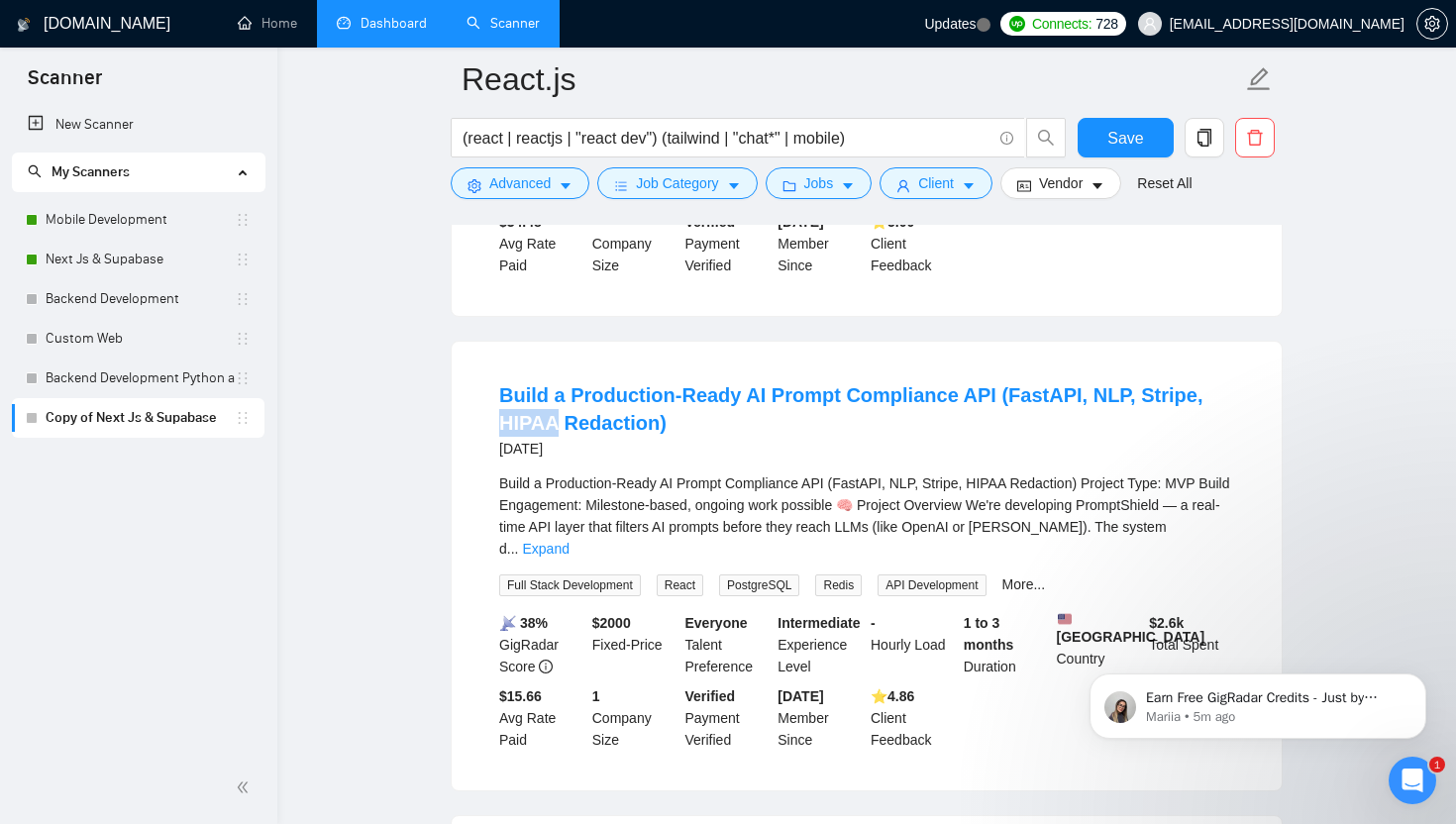 click on "Build a Production-Ready AI Prompt Compliance API (FastAPI, NLP, Stripe, HIPAA Redaction) 2 days ago Build a Production-Ready AI Prompt Compliance API (FastAPI, NLP, Stripe, HIPAA Redaction)
Project Type: MVP Build
Engagement: Milestone-based, ongoing work possible
🧠 Project Overview
We're developing PromptShield — a real-time API layer that filters AI prompts before they reach LLMs (like OpenAI or Claude). The system d ... Expand Full Stack Development React PostgreSQL Redis API Development More... 📡   38% GigRadar Score   $ 2000 Fixed-Price Everyone Talent Preference Intermediate Experience Level - Hourly Load 1 to 3 months Duration   United States Country $ 2.6k Total Spent $15.66 Avg Rate Paid 1 Company Size Verified Payment Verified Sep, 2019 Member Since ⭐️  4.86 Client Feedback" at bounding box center (867, 566) 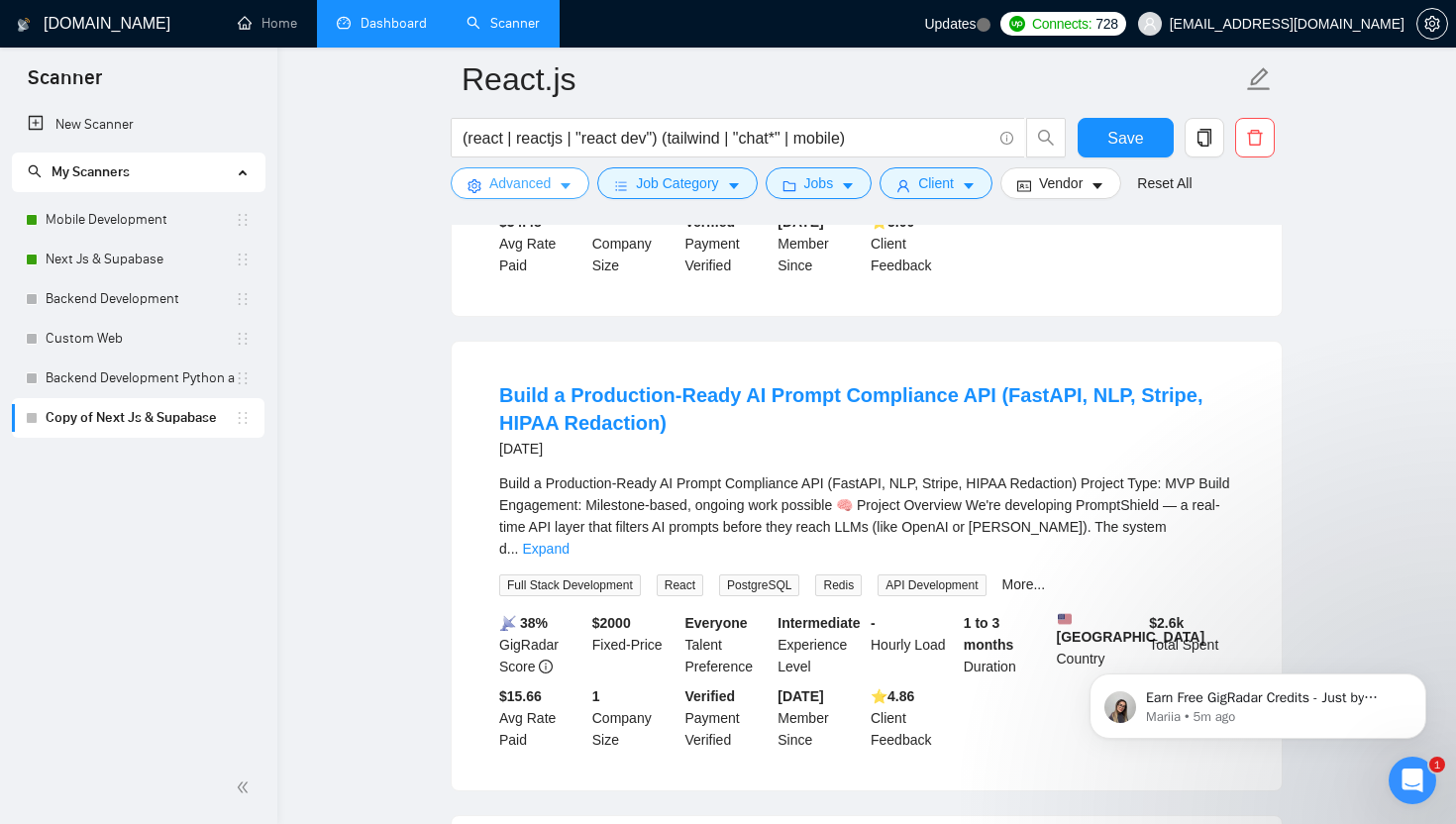 click on "Advanced" at bounding box center (520, 183) 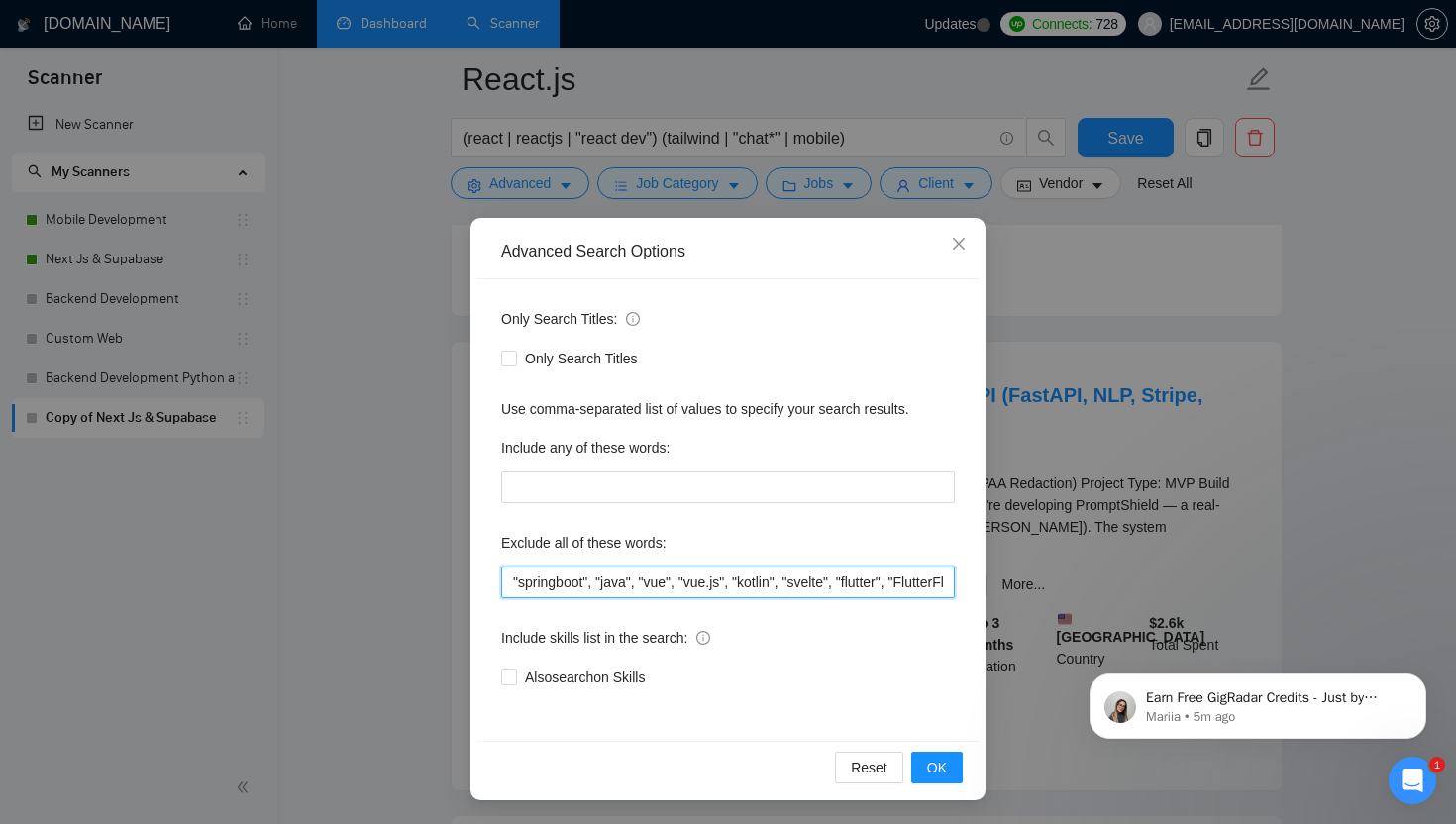 click on ""springboot", "java", "vue", "vue.js", "kotlin", "svelte", "flutter", "FlutterFlow", "refactoring", "Full-Time", "full time" , "this job is not open to teams", "this job is not open to agency", "this job is not open to companies", "NO AGENCY", "Freelancers Only", "NOT AGENCY", "no agency", "no agencies", "individual only", "freelancers only", "No Agencies!", "independent contractors only", "***Freelancers Only," "/Freelancers Only", ".Freelancers Only", ",Freelancers Only.", "Smart Contracts", "smart contracts", "Smart contract", "on-site", "on site"" at bounding box center [728, 582] 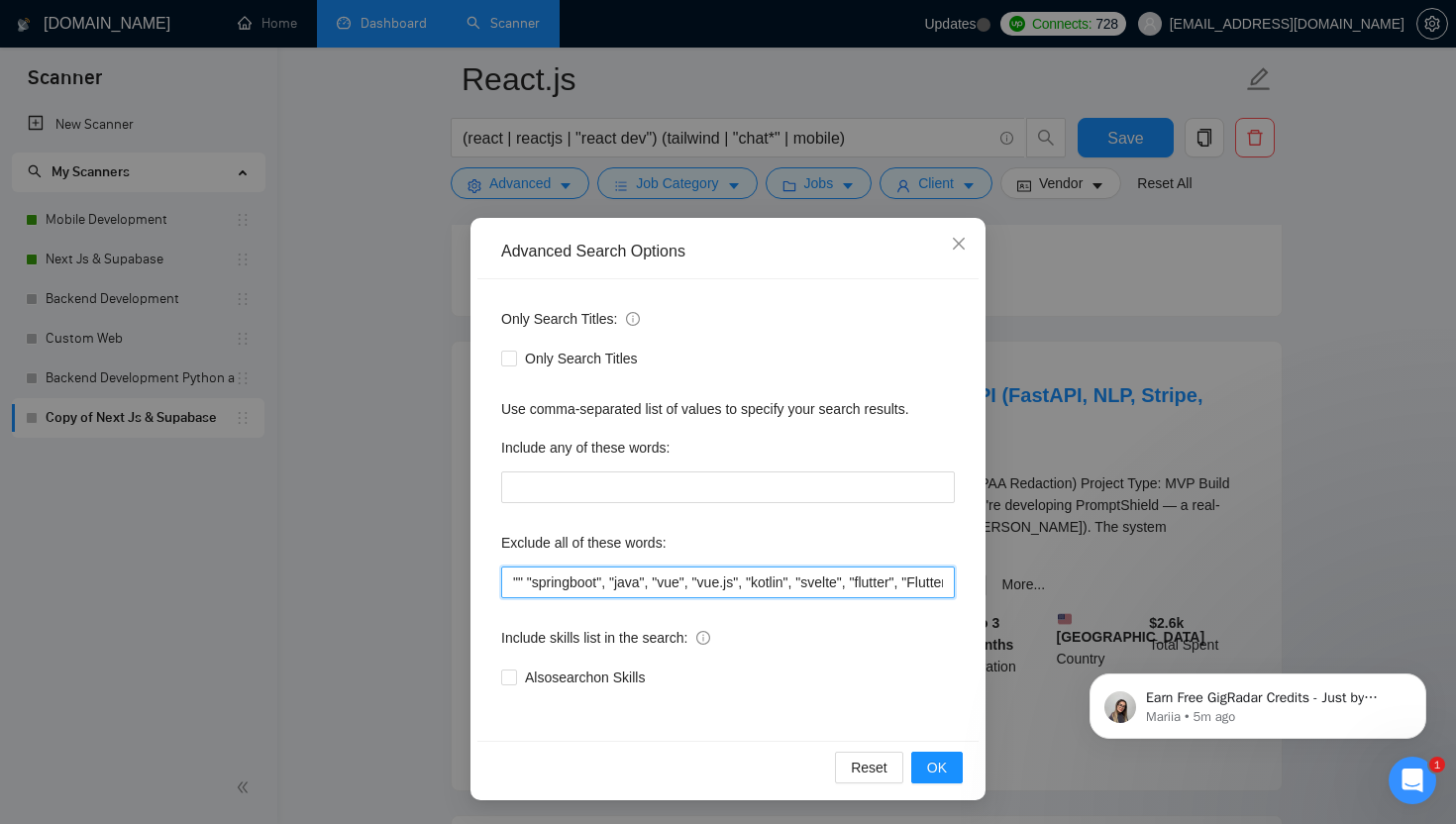 paste on "(react | reactjs | "react dev") (PWA | "progressive web app" | mobile)" 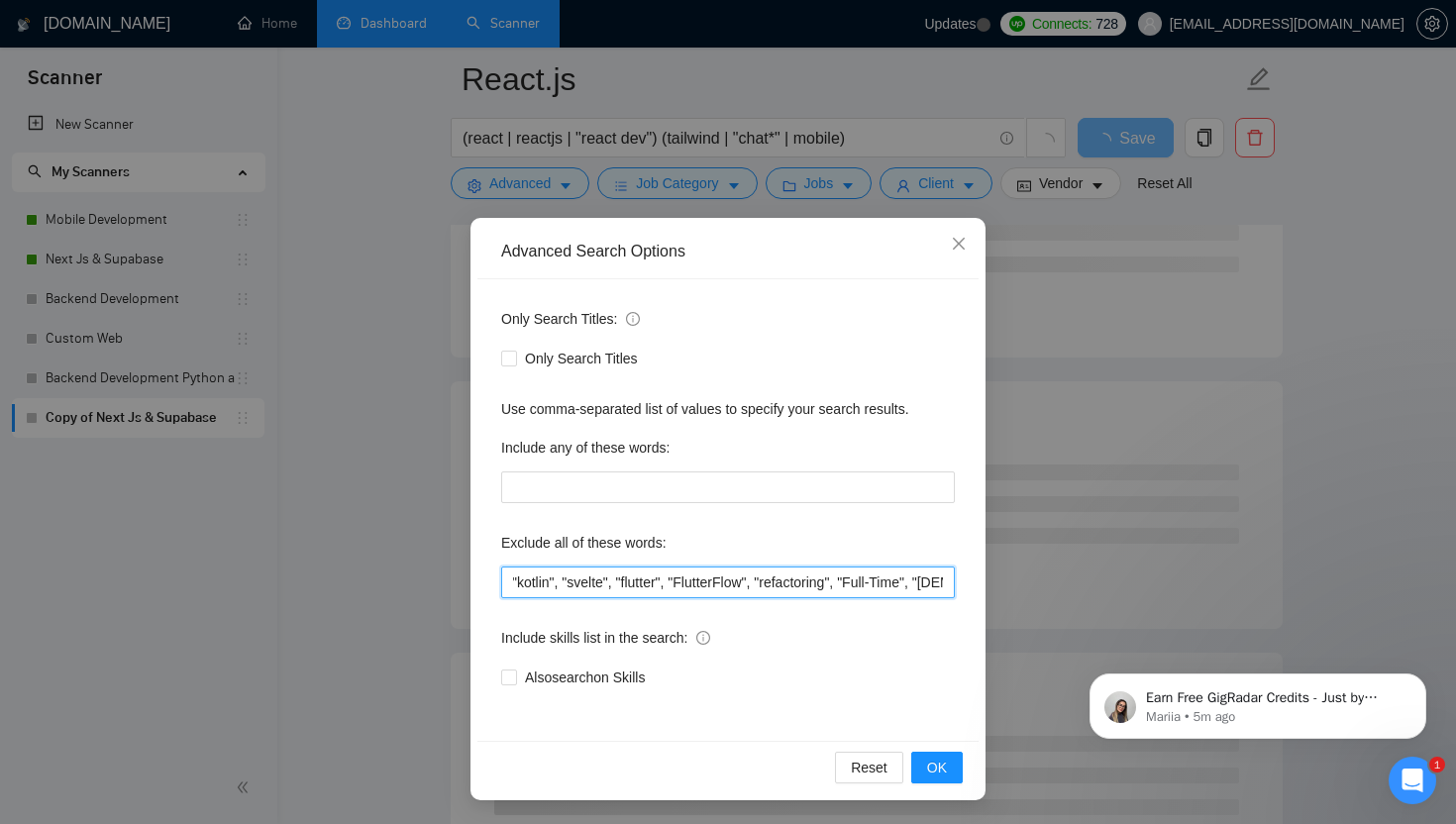 scroll, scrollTop: 0, scrollLeft: 0, axis: both 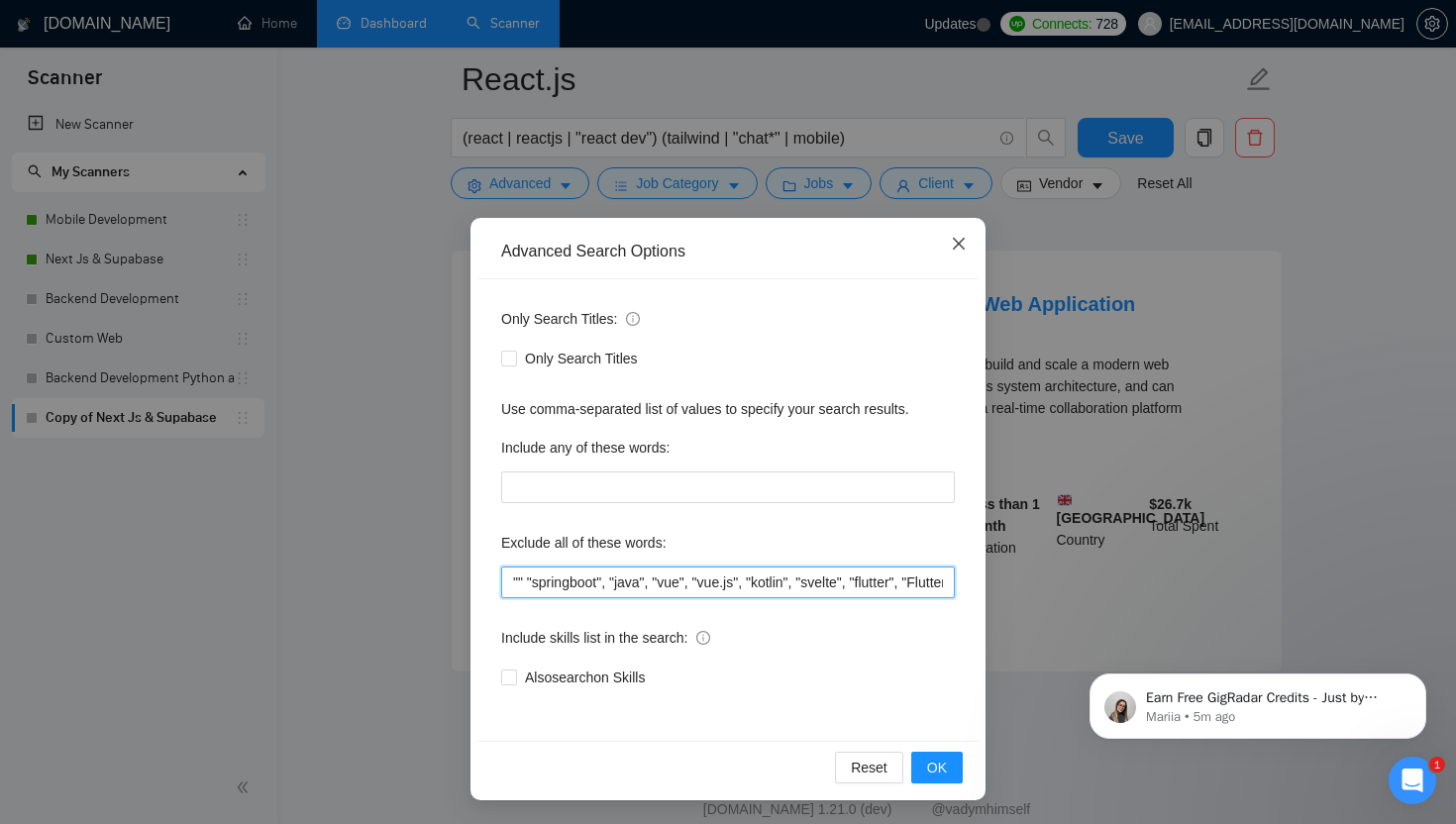 type on """ "springboot", "java", "vue", "vue.js", "kotlin", "svelte", "flutter", "FlutterFlow", "refactoring", "Full-Time", "full time" , "this job is not open to teams", "this job is not open to agency", "this job is not open to companies", "NO AGENCY", "Freelancers Only", "NOT AGENCY", "no agency", "no agencies", "individual only", "freelancers only", "No Agencies!", "independent contractors only", "***Freelancers Only," "/Freelancers Only", ".Freelancers Only", ",Freelancers Only.", "Smart Contracts", "smart contracts", "Smart contract", "on-site", "on site"" 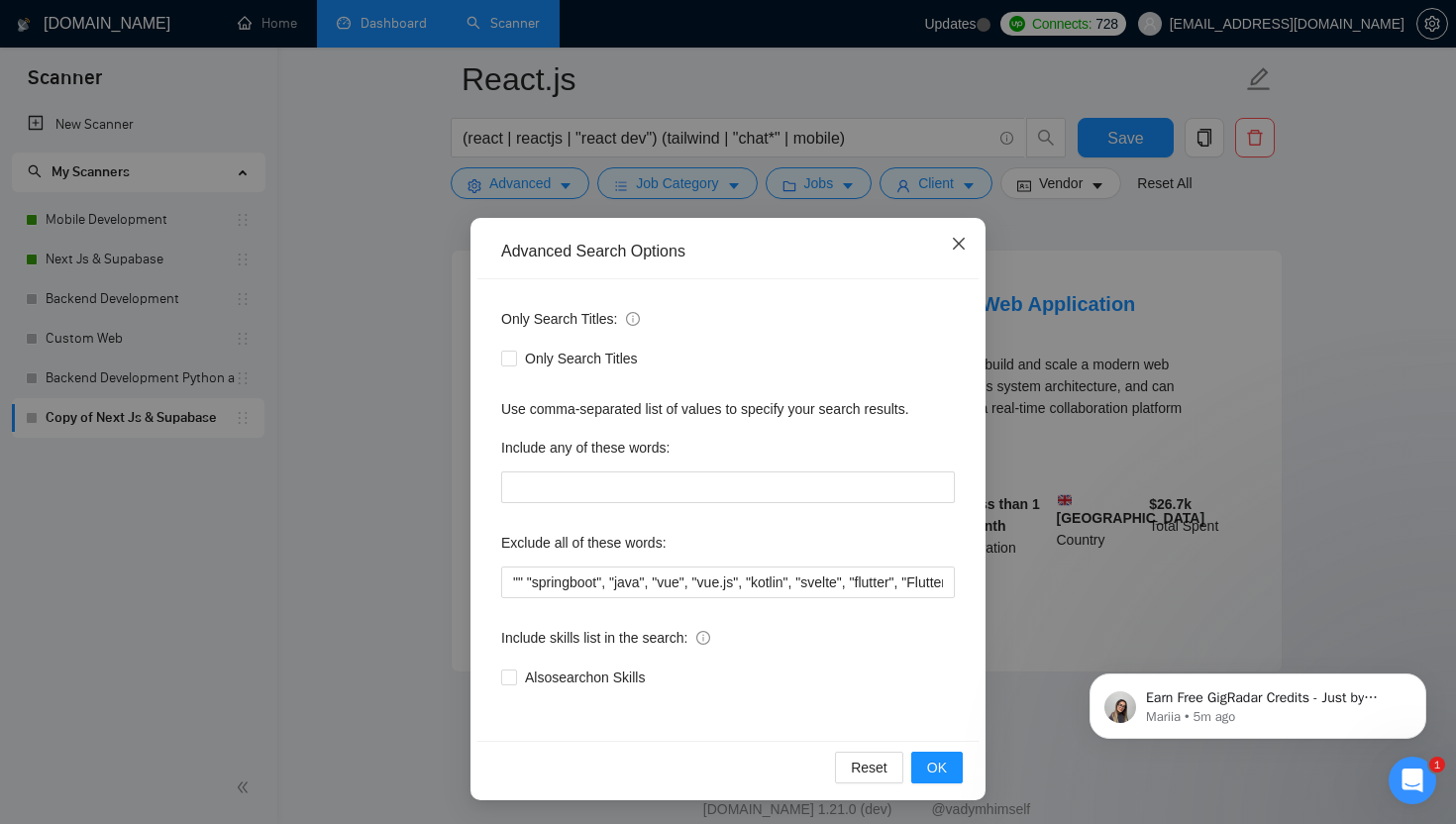 click at bounding box center (959, 245) 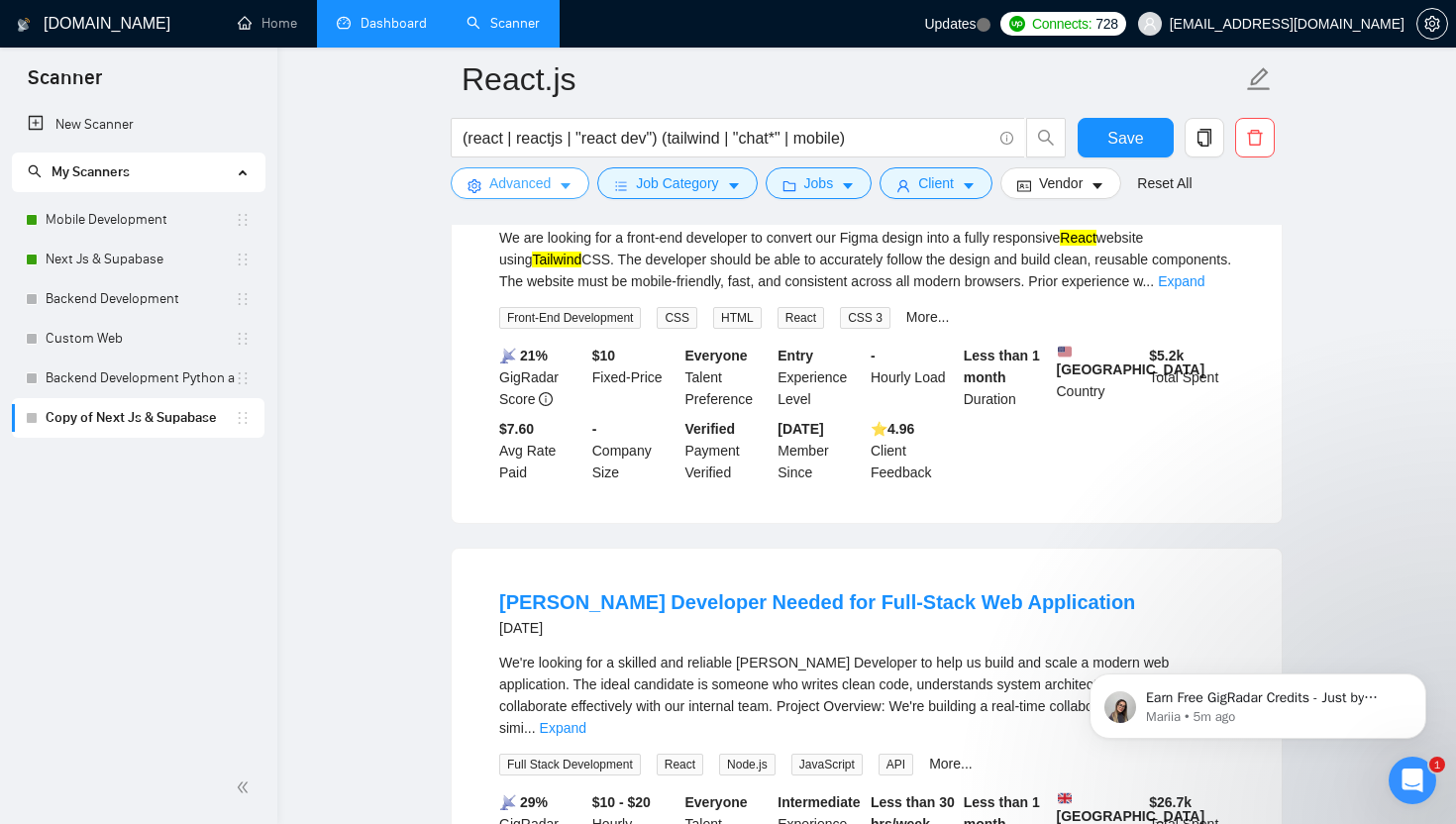 scroll, scrollTop: 4137, scrollLeft: 0, axis: vertical 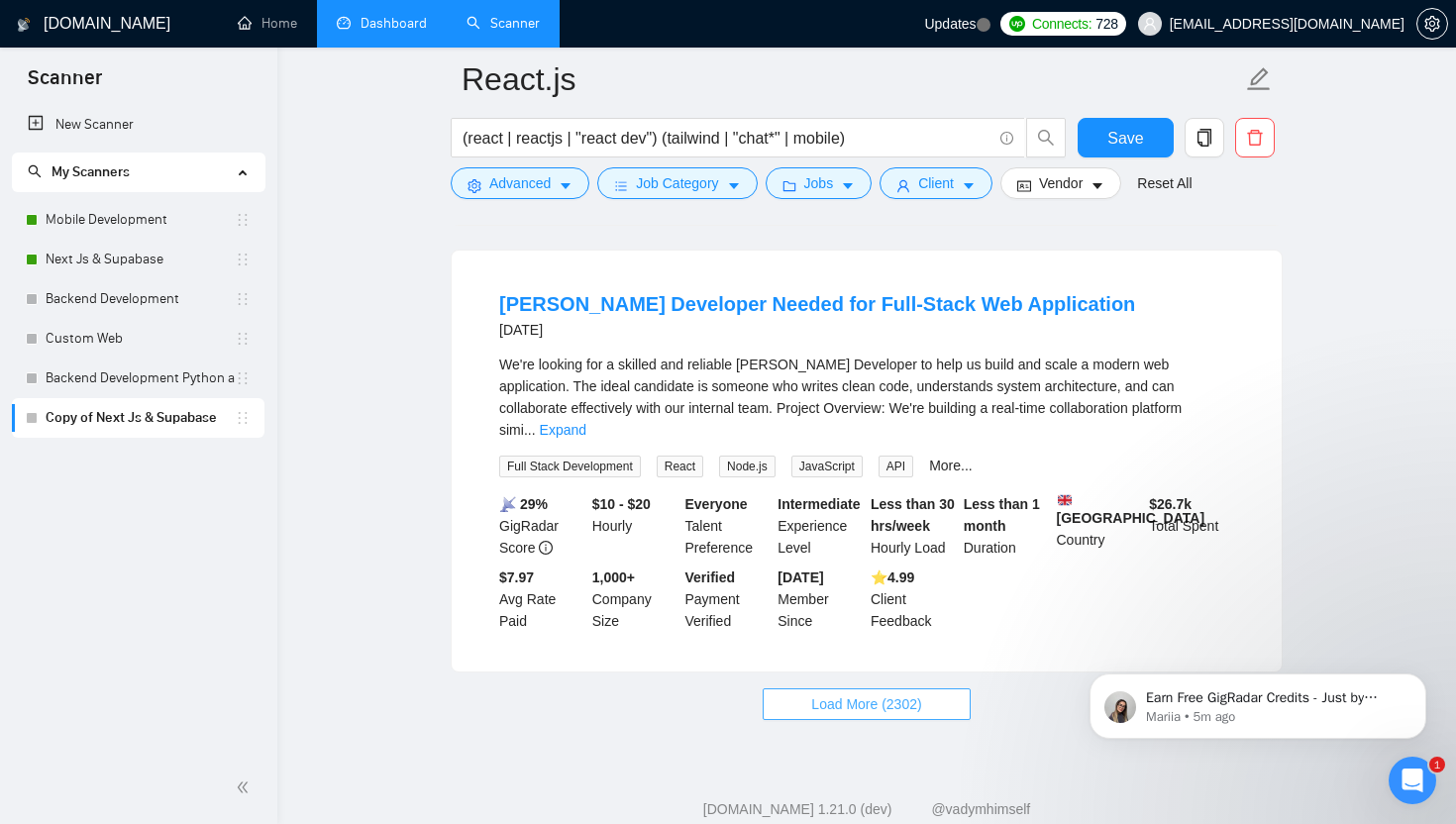 click on "Load More (2302)" at bounding box center [866, 704] 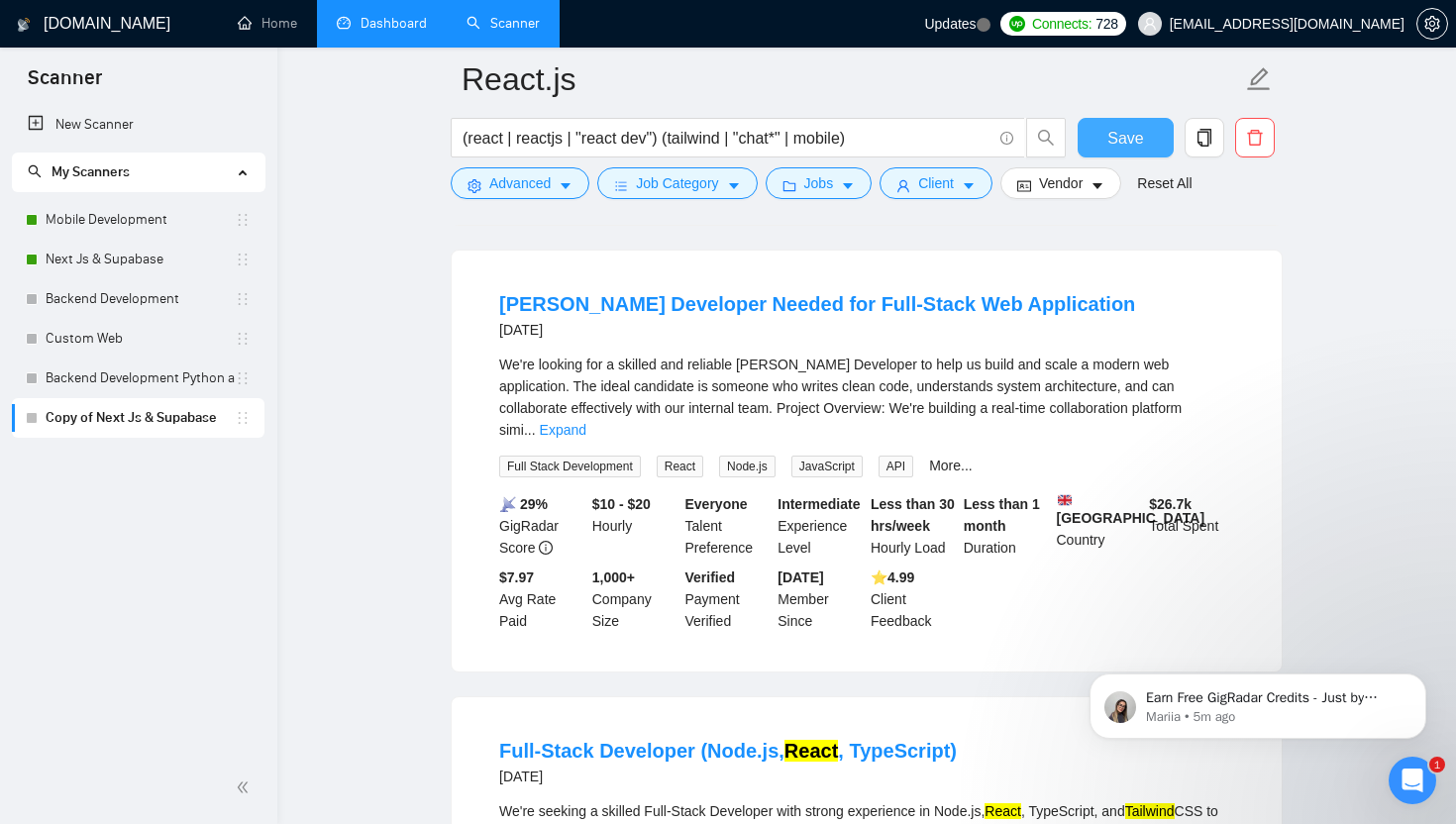 click on "Save" at bounding box center (1125, 138) 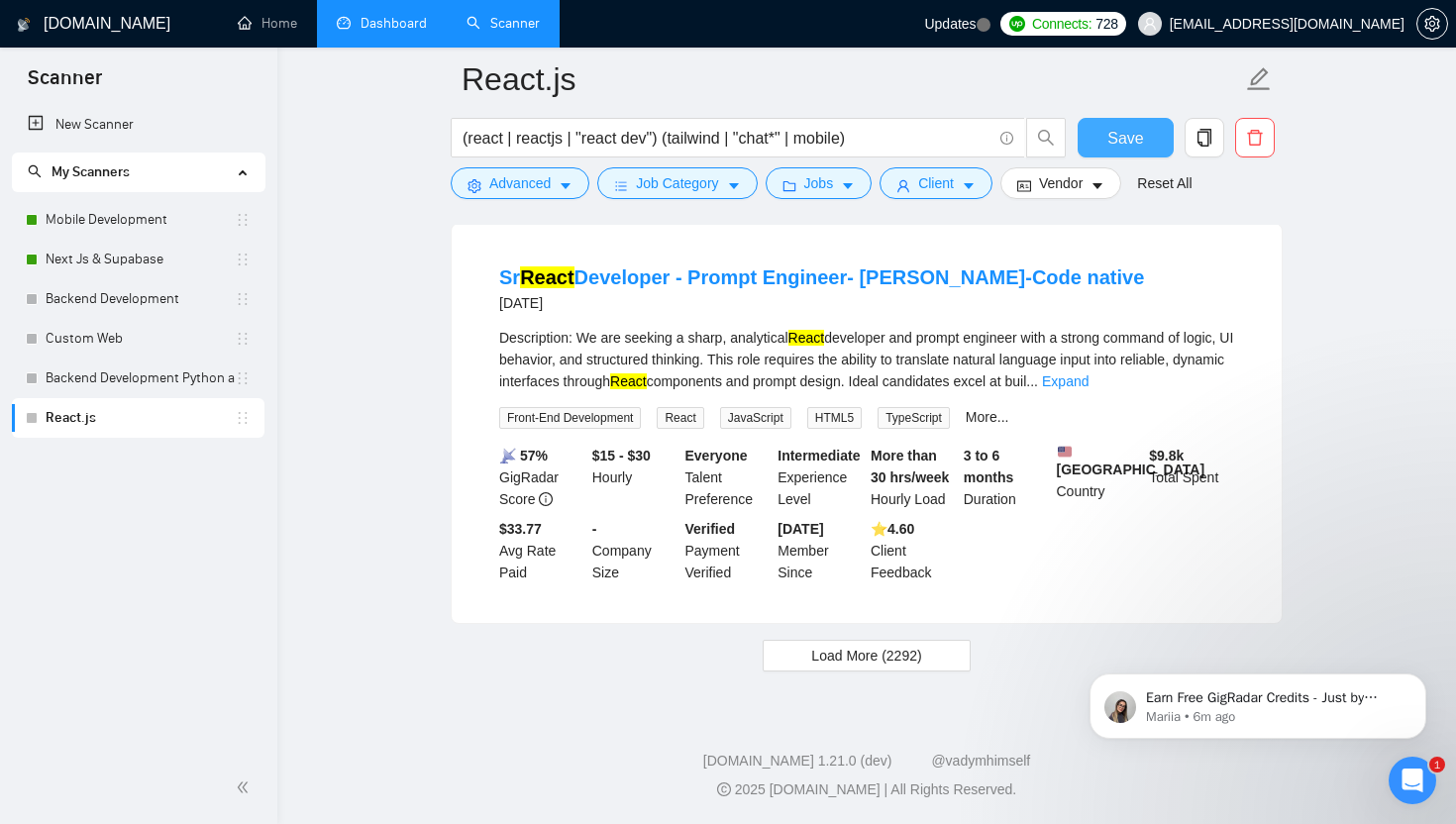 scroll, scrollTop: 8616, scrollLeft: 0, axis: vertical 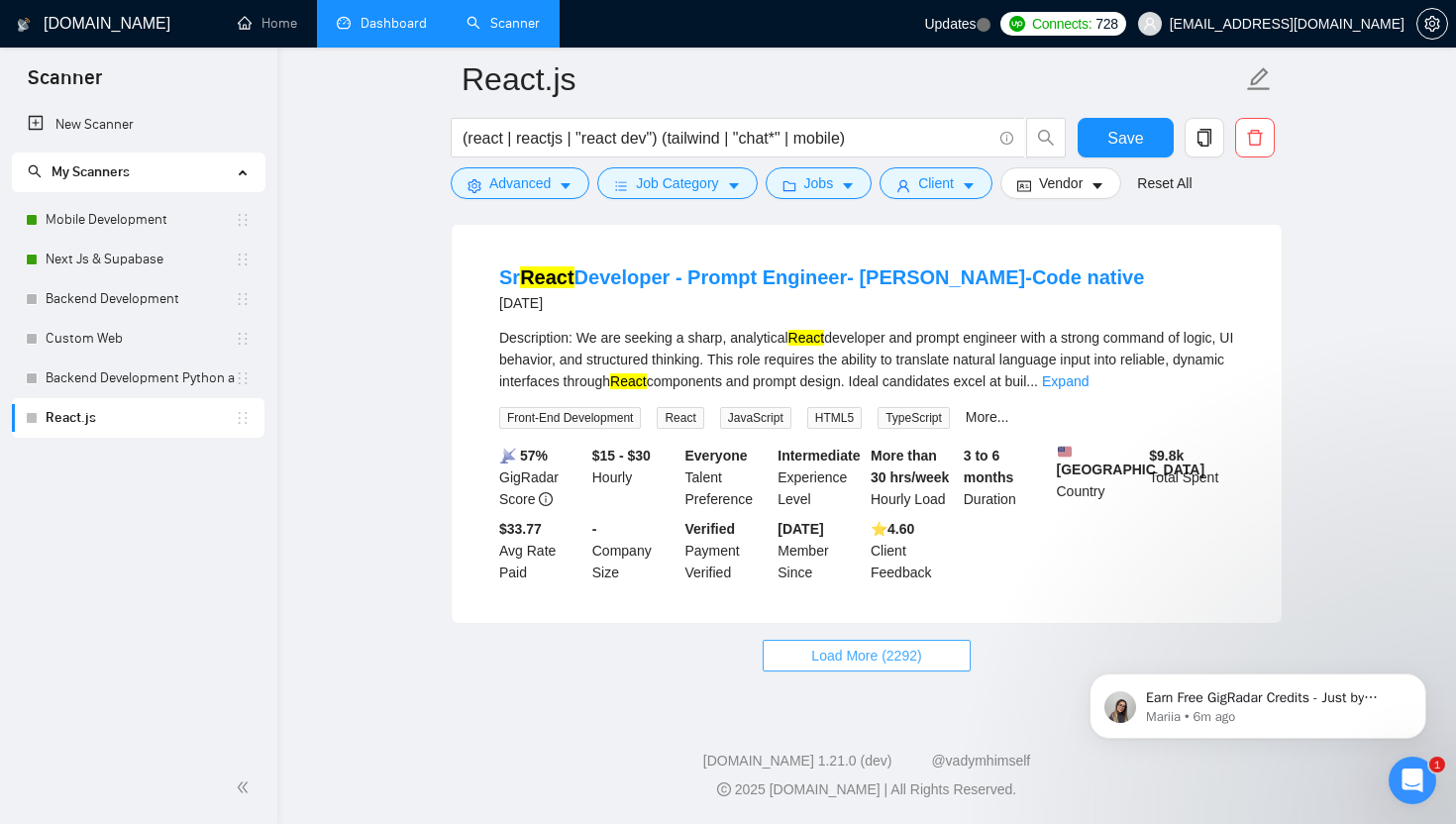 click on "Load More (2292)" at bounding box center [866, 656] 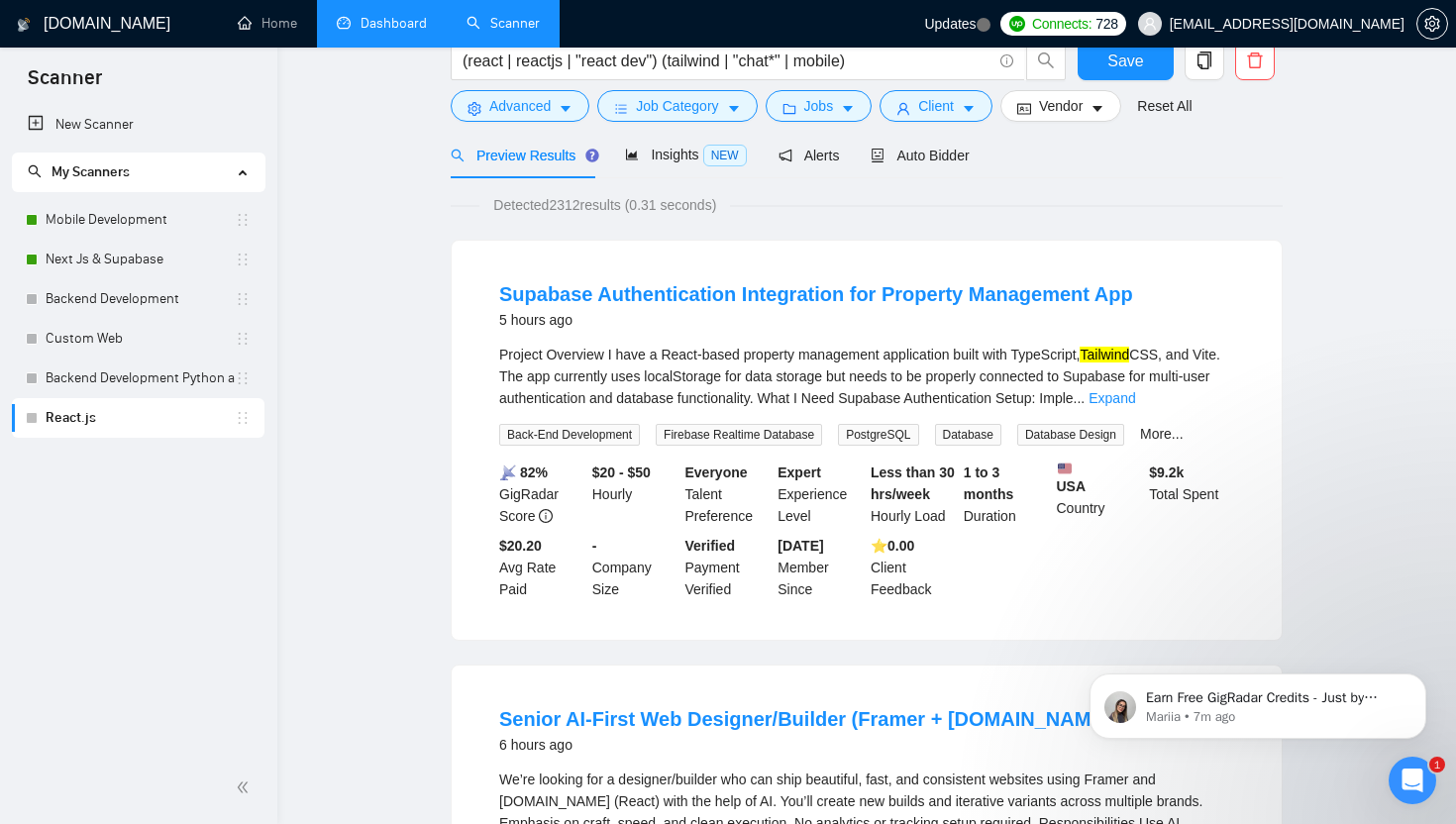 scroll, scrollTop: 0, scrollLeft: 0, axis: both 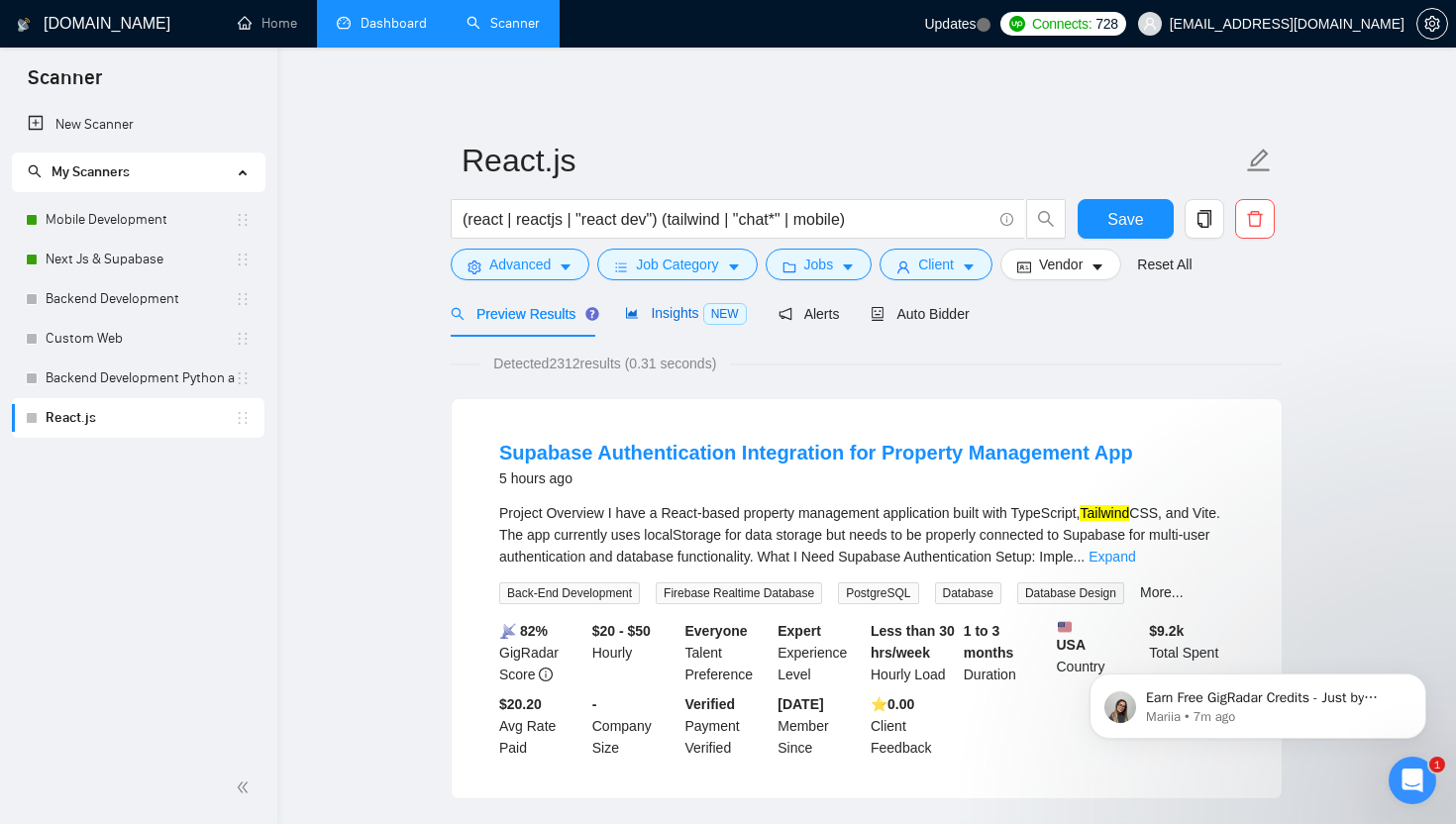click on "Insights NEW" at bounding box center (685, 313) 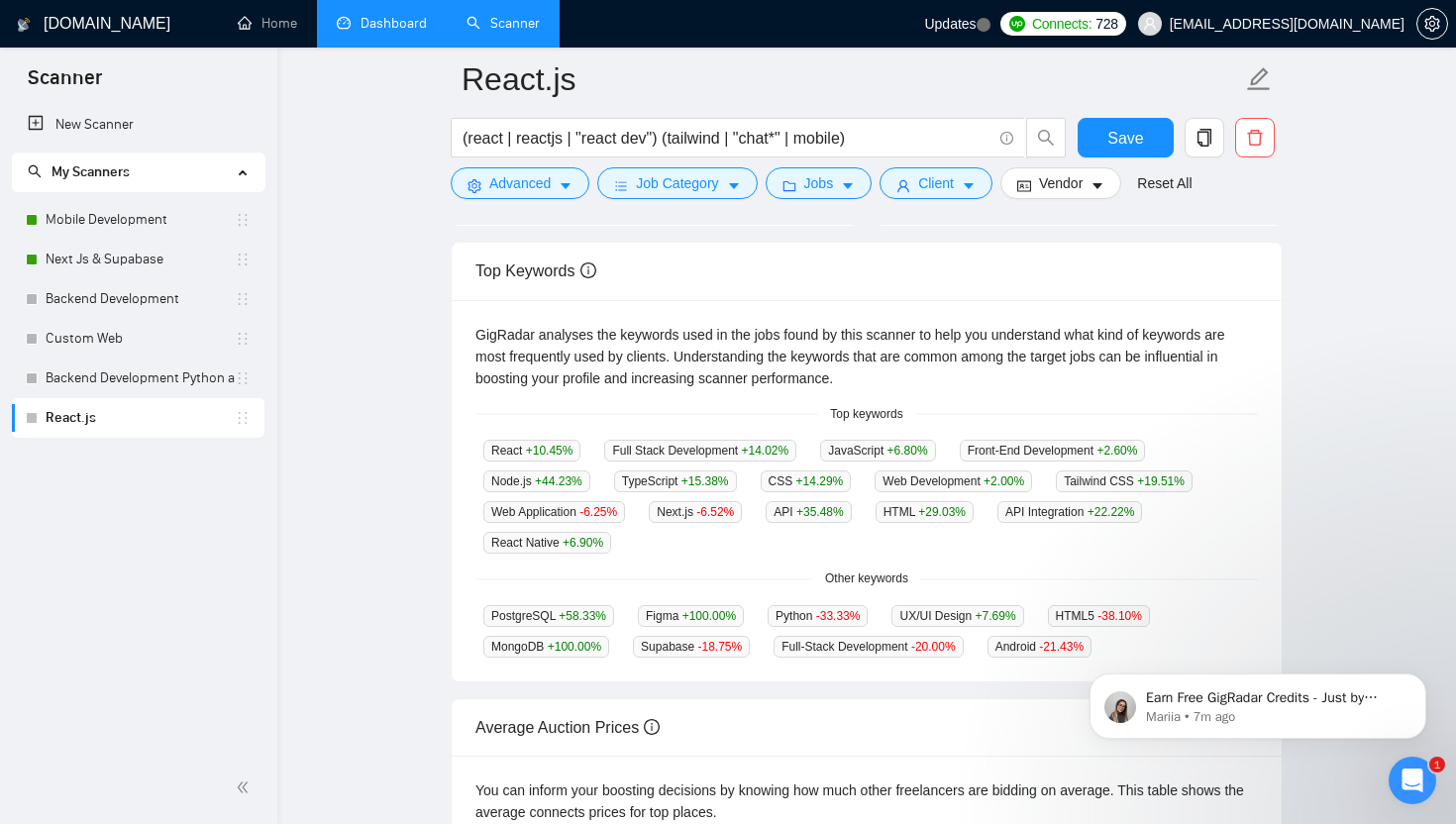 scroll, scrollTop: 348, scrollLeft: 0, axis: vertical 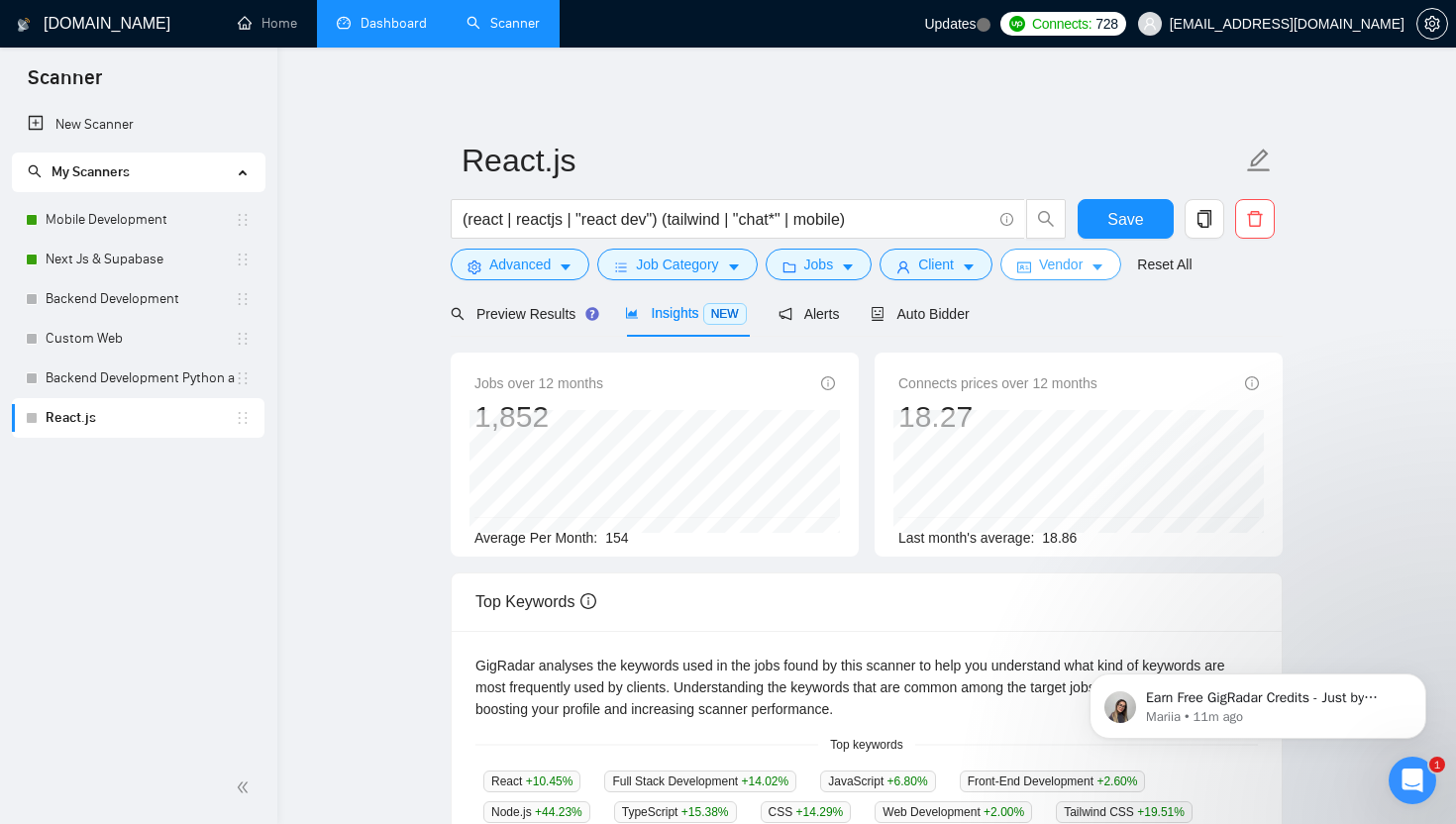 click on "Vendor" at bounding box center [1061, 264] 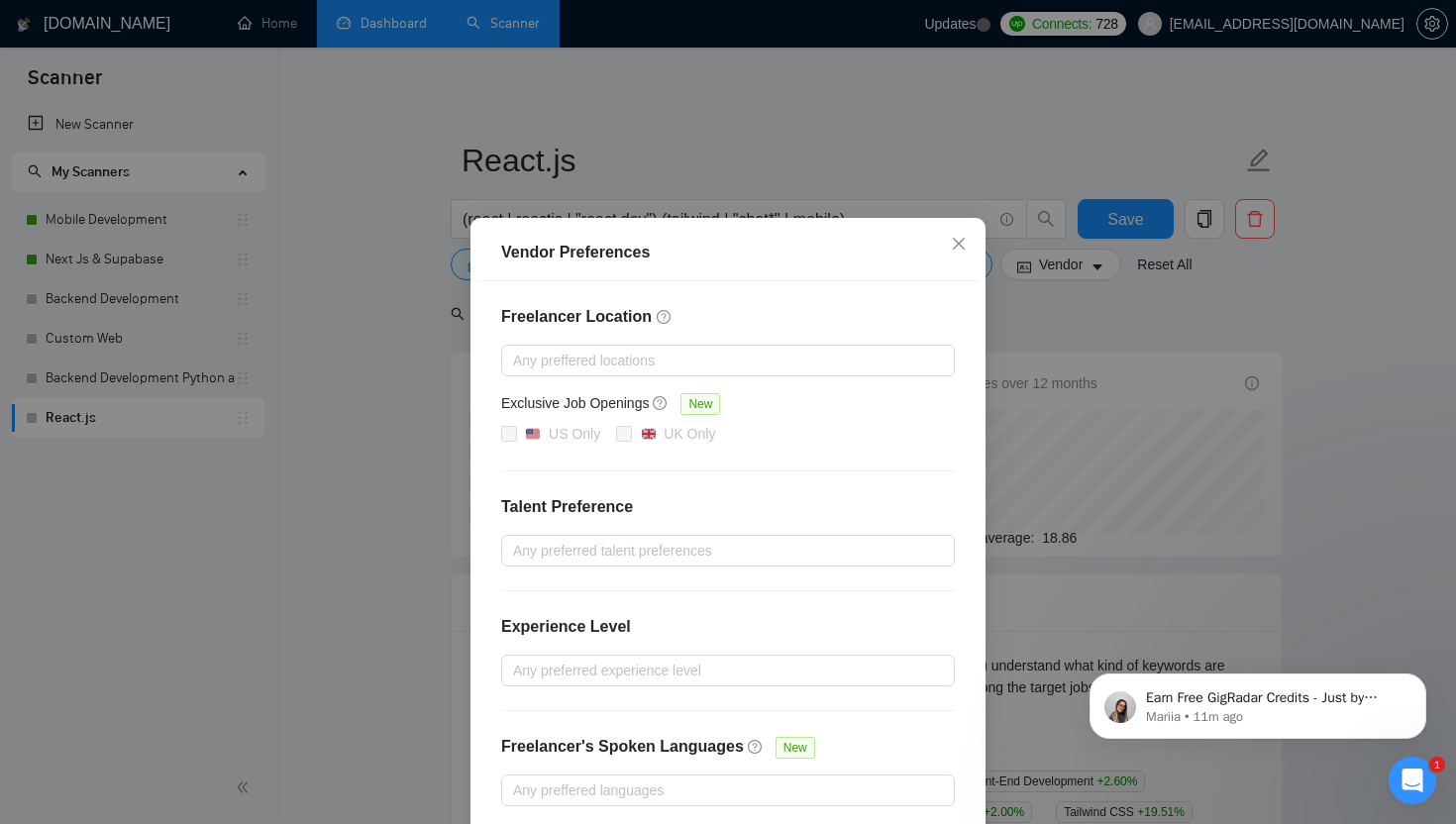 click on "Vendor Preferences Freelancer Location     Any preffered locations Exclusive Job Openings New US Only UK Only Talent Preference   Any preferred talent preferences Experience Level   Any preferred experience level Freelancer's Spoken Languages New   Any preffered languages Reset OK" at bounding box center (728, 412) 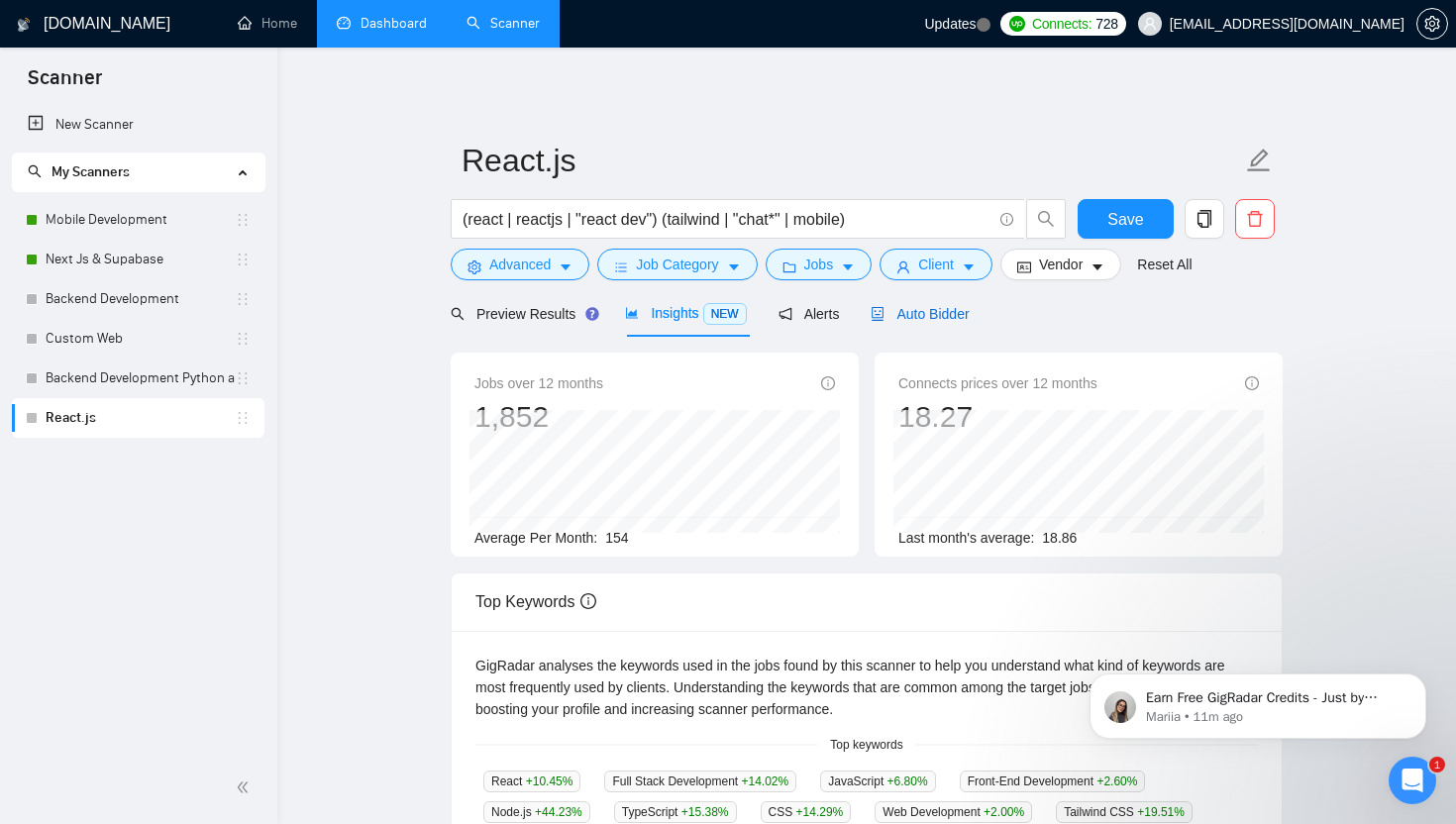 click on "Auto Bidder" at bounding box center [919, 314] 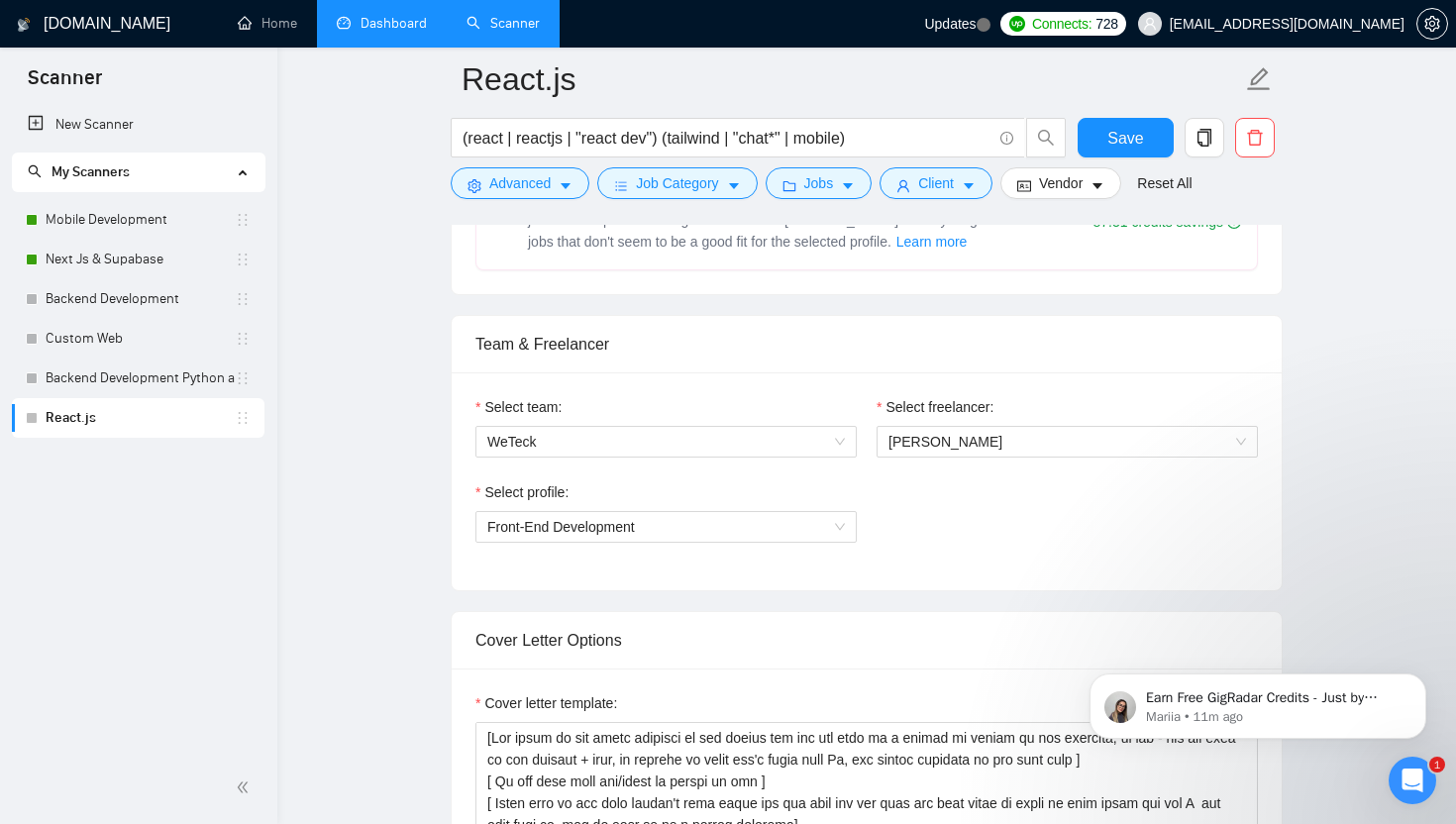 scroll, scrollTop: 1217, scrollLeft: 0, axis: vertical 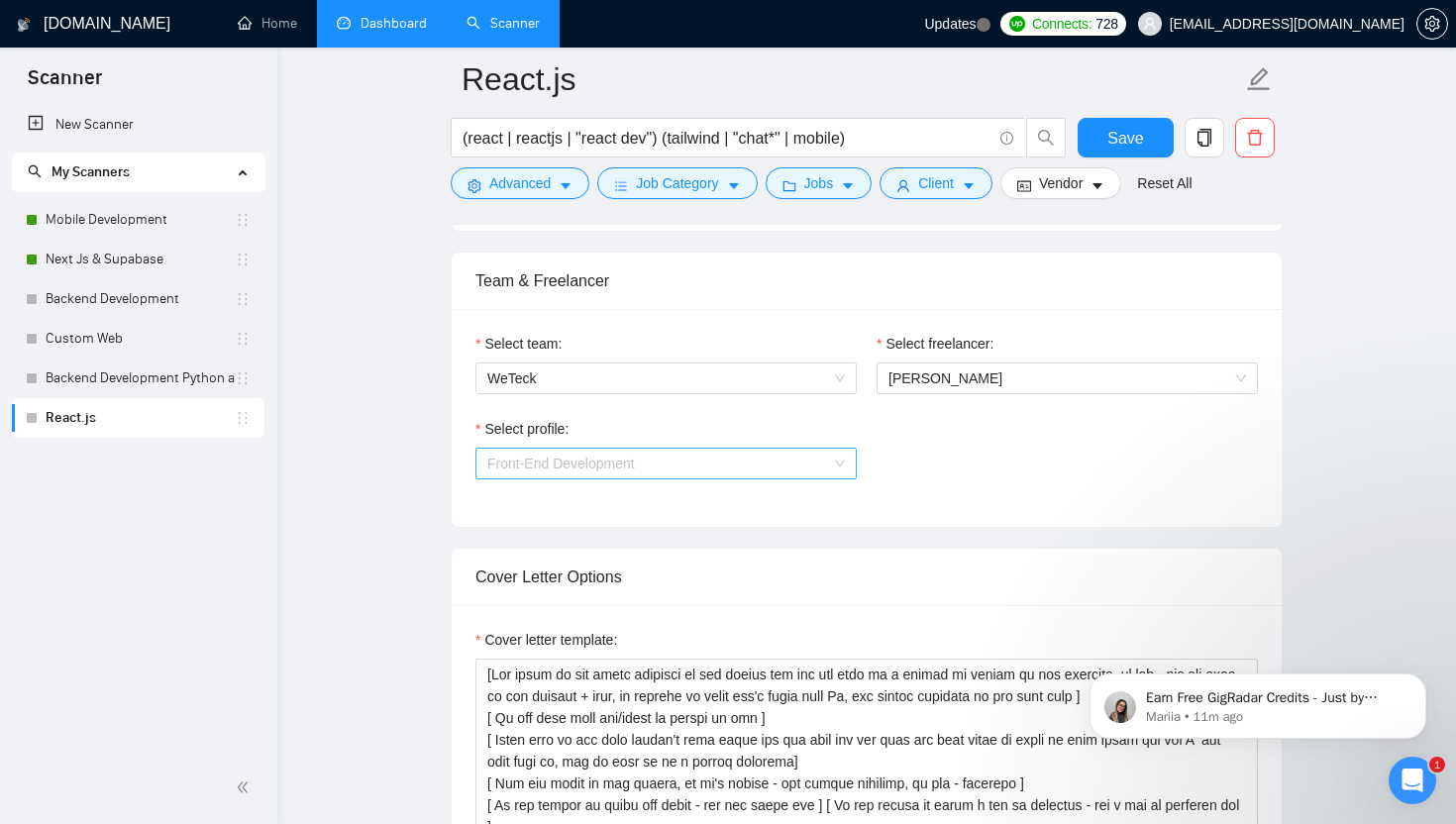 click on "Front-End Development" at bounding box center (666, 464) 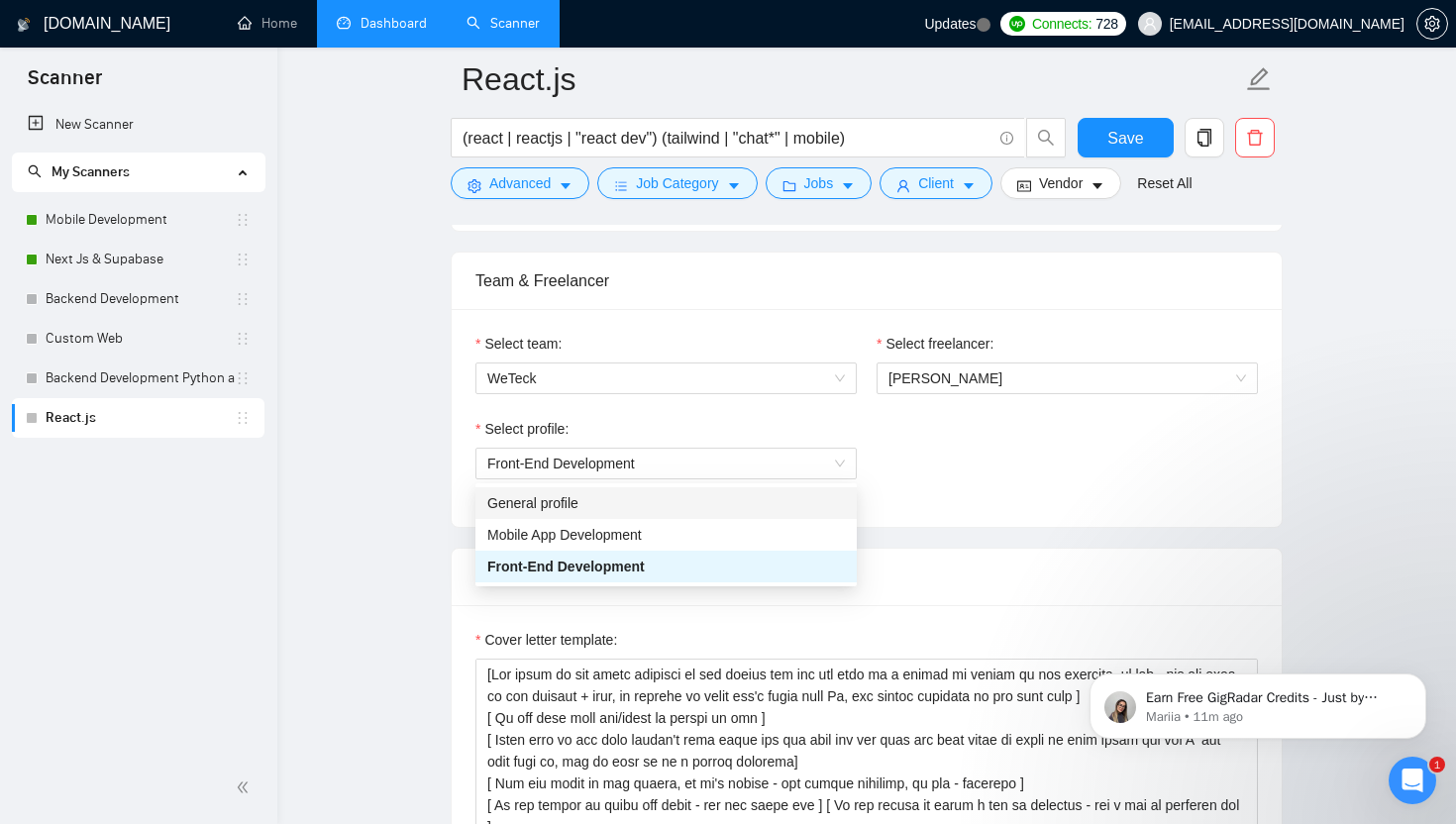 click on "Select profile: Front-End Development" at bounding box center (867, 461) 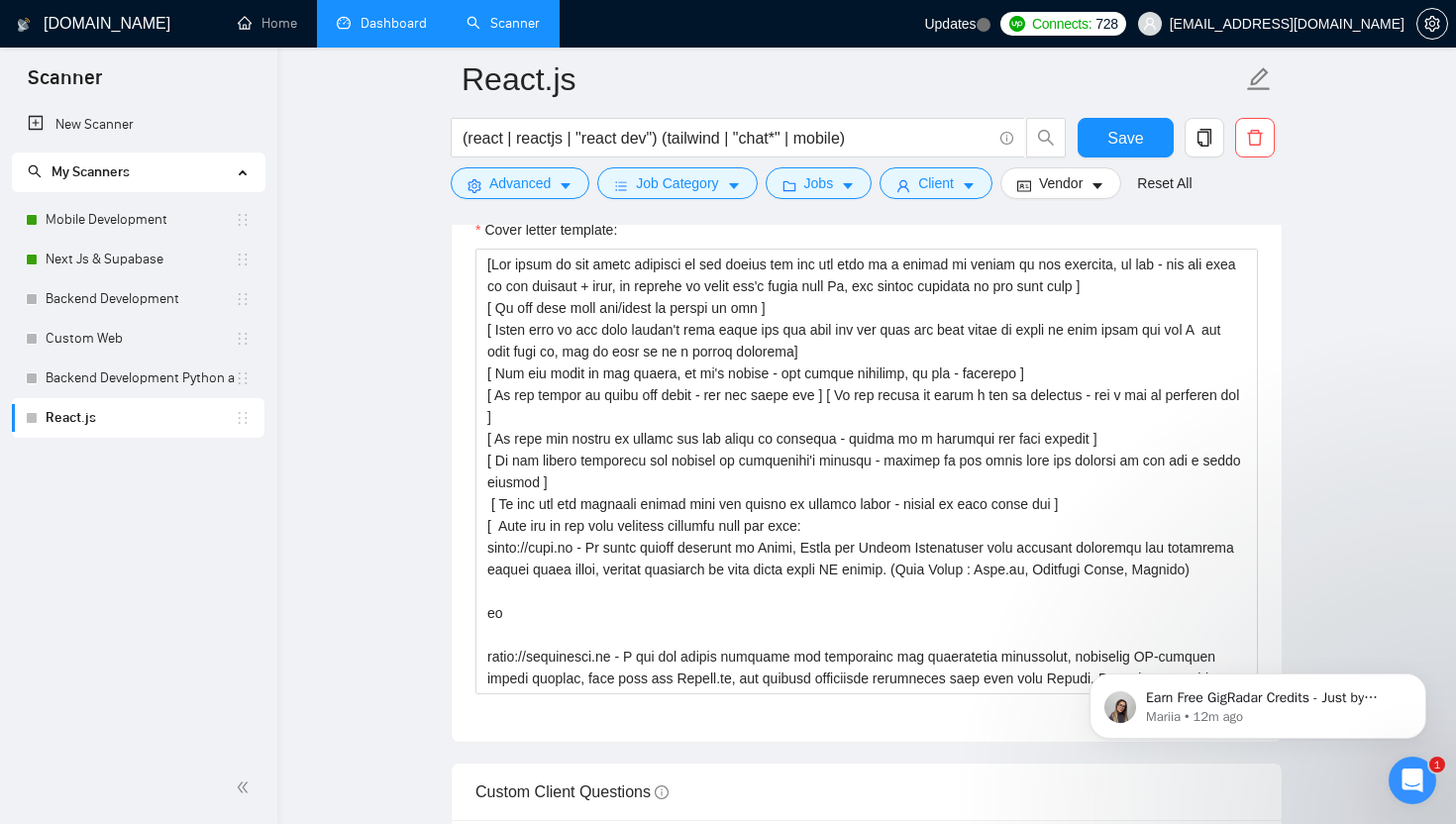 scroll, scrollTop: 1694, scrollLeft: 0, axis: vertical 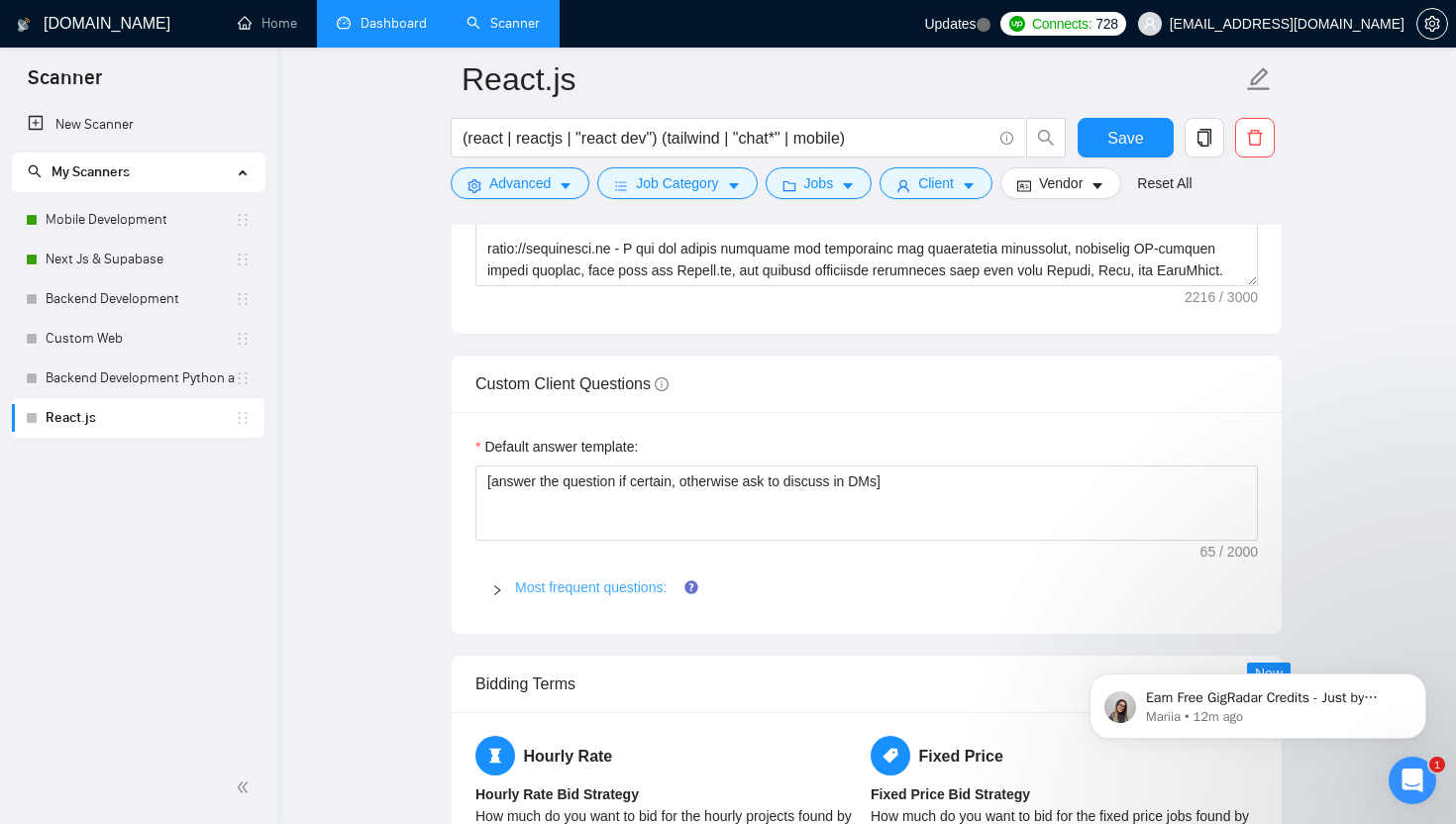 click on "Most frequent questions:" at bounding box center [590, 587] 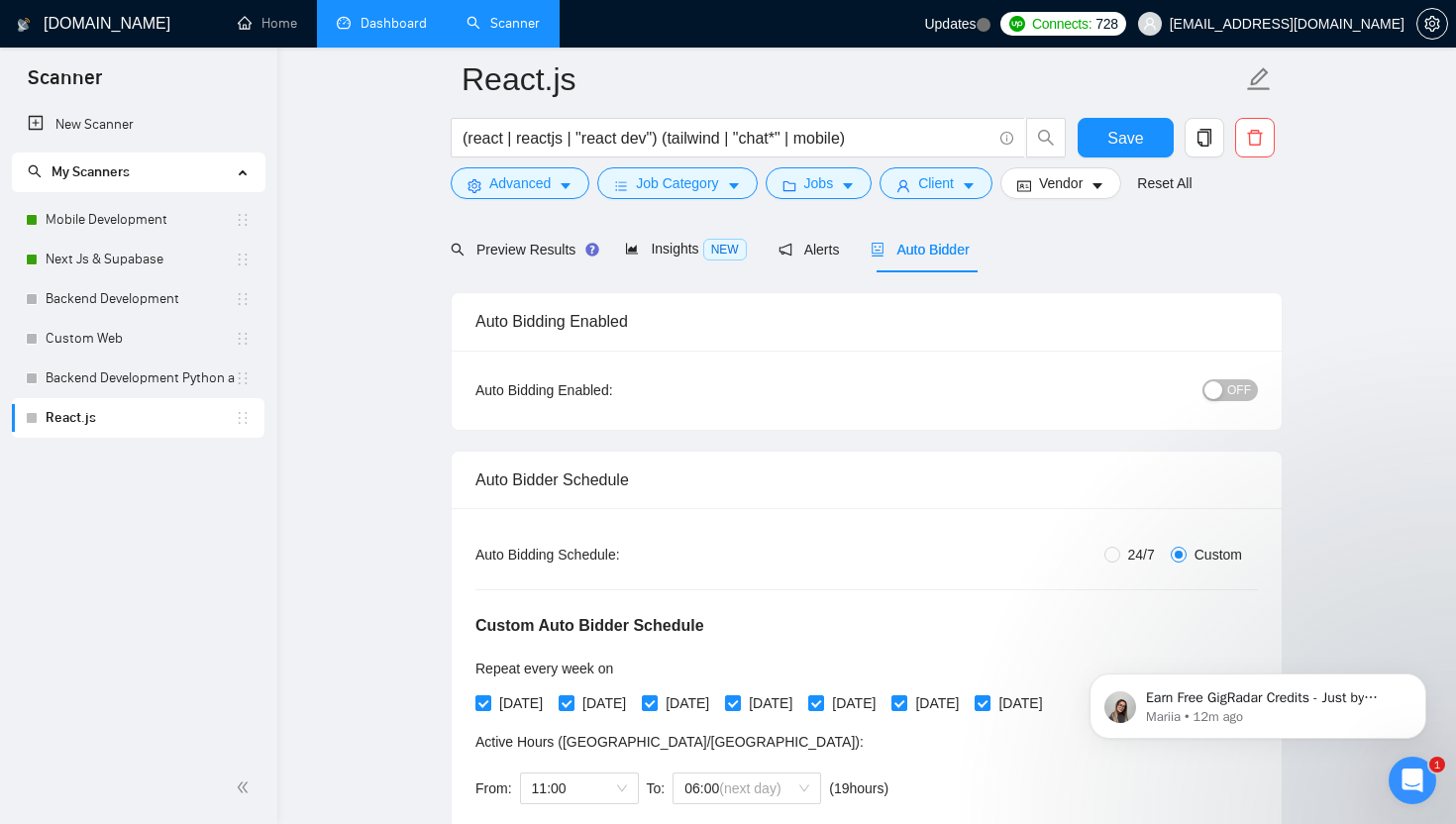 scroll, scrollTop: 0, scrollLeft: 0, axis: both 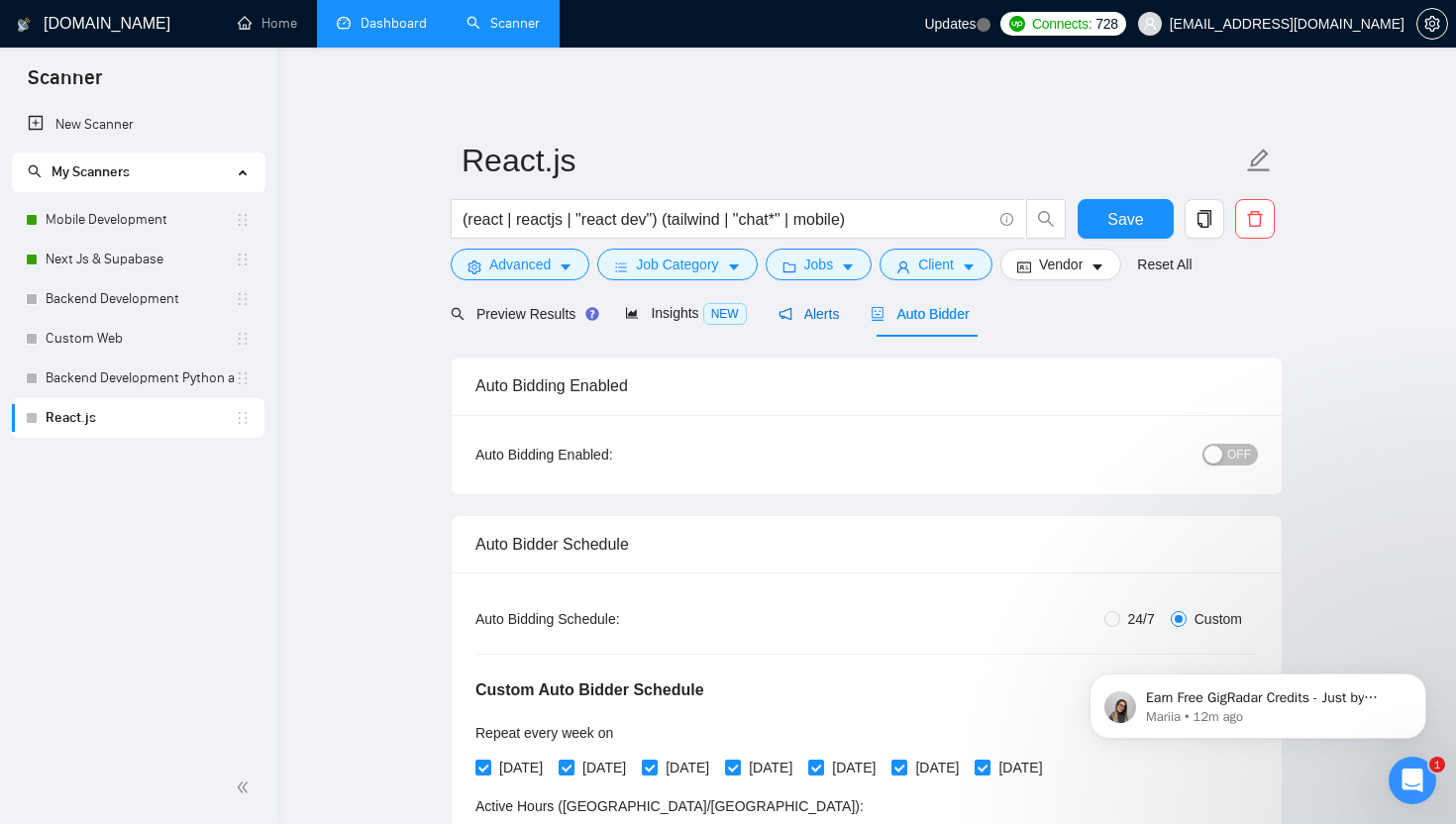 click on "Alerts" at bounding box center [809, 314] 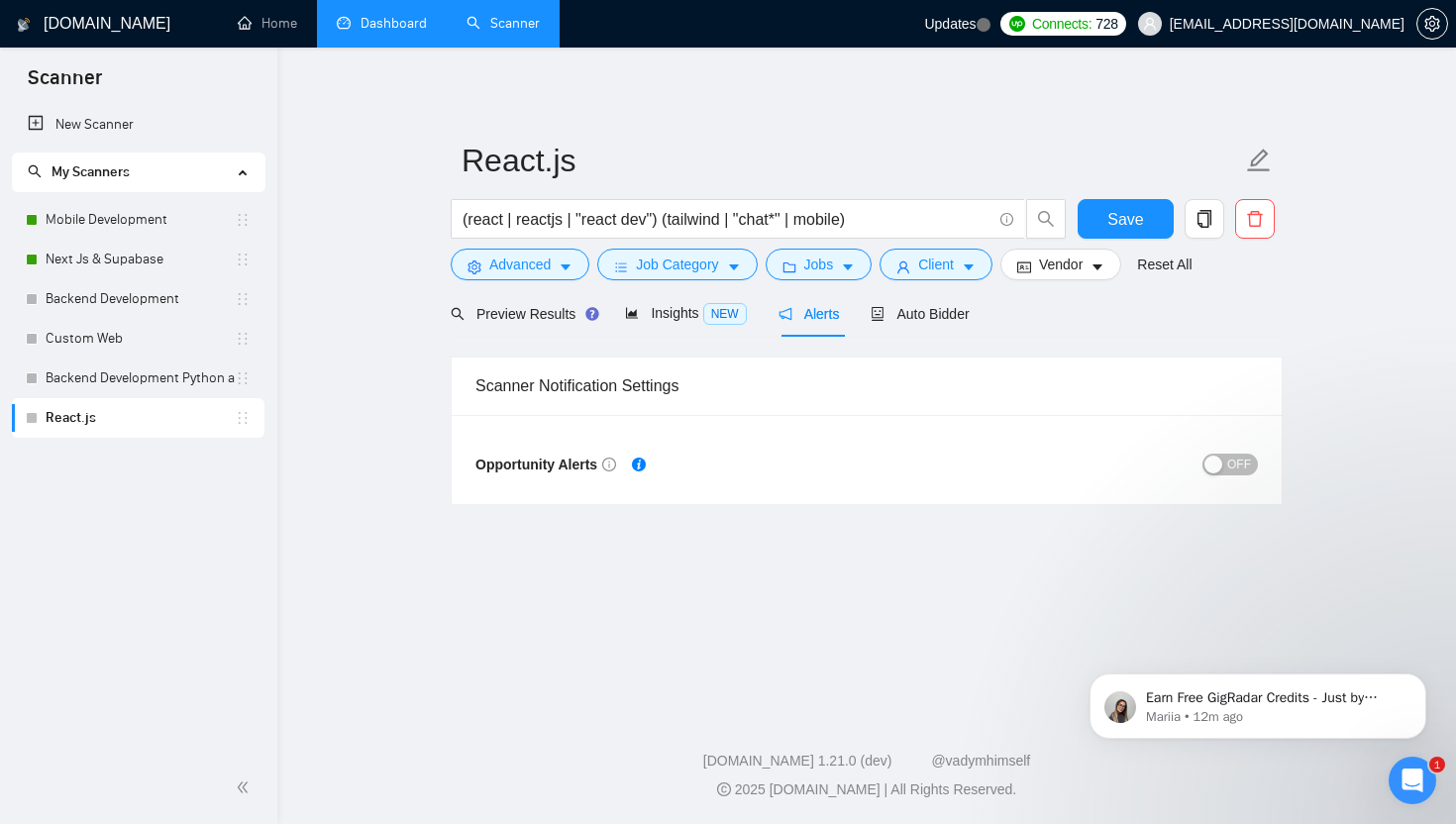 click on "OFF" at bounding box center (1239, 464) 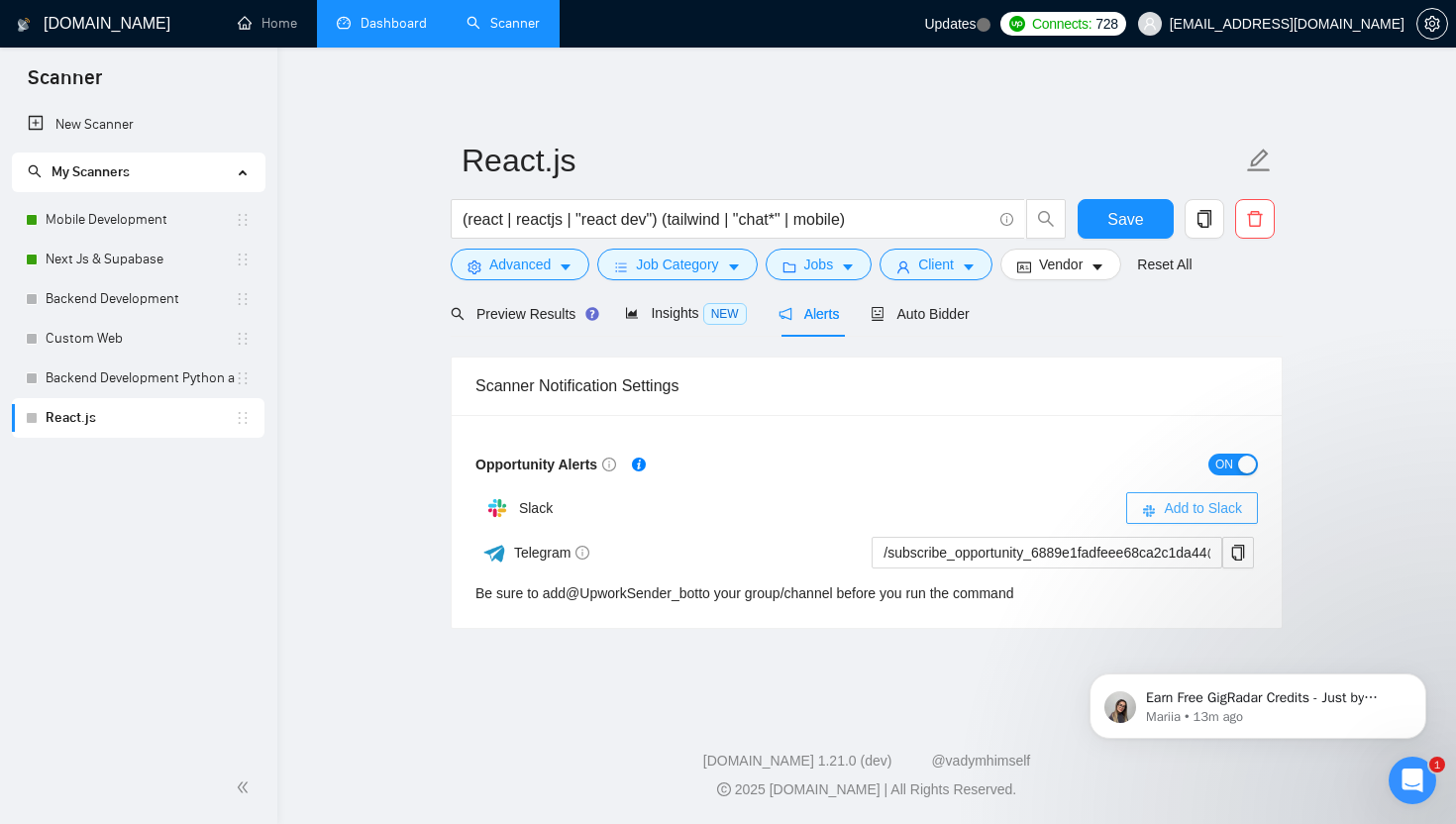 click on "Add to Slack" at bounding box center (1202, 508) 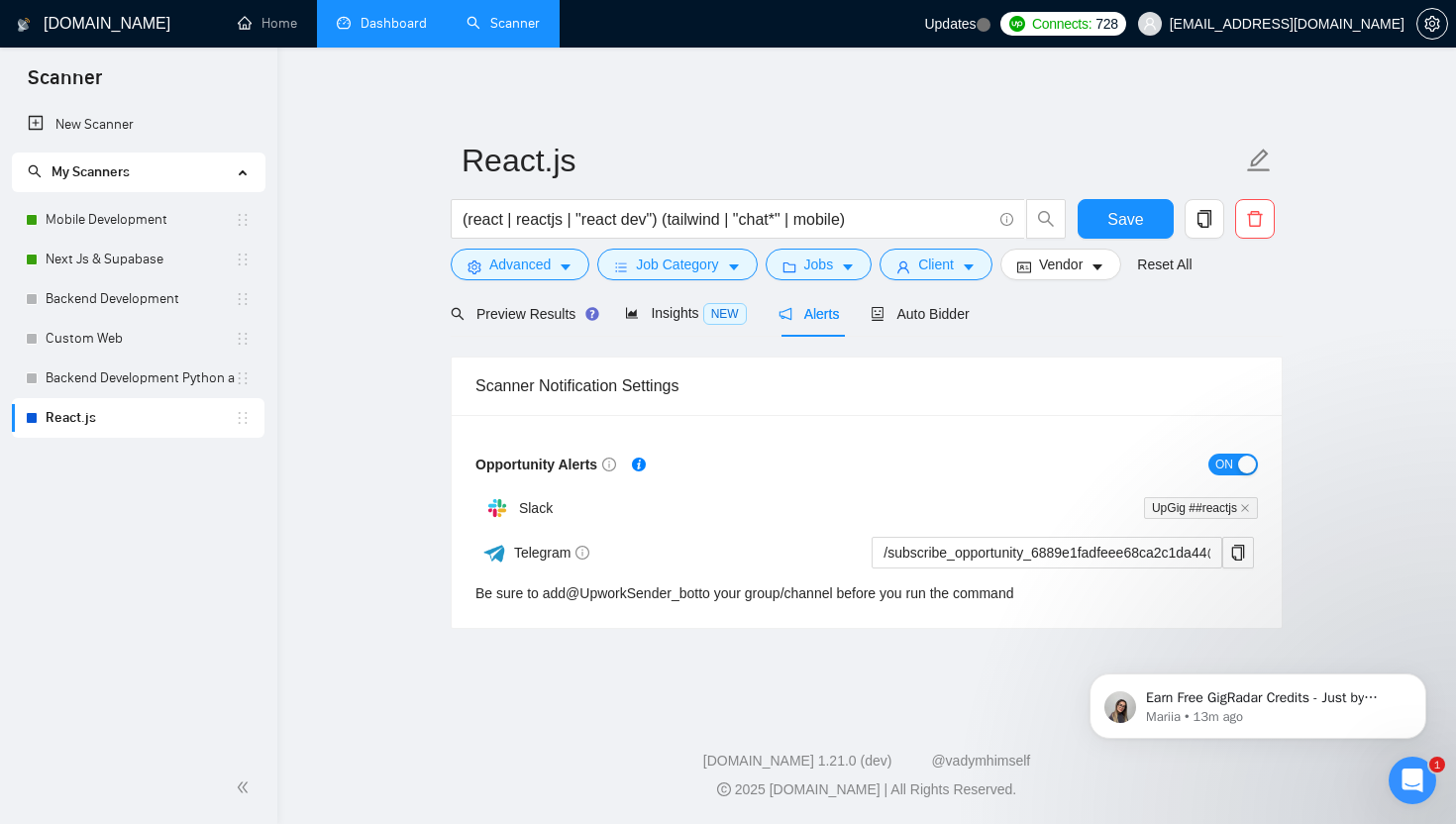 click on "React.js (react | reactjs | "react dev") (tailwind | "chat*" | mobile) Save Advanced   Job Category   Jobs   Client   Vendor   Reset All Preview Results Insights NEW Alerts Auto Bidder Scanner Notification Settings Opportunity Alerts ON   Slack UpGig ##reactjs   Telegram /subscribe_opportunity_6889e1fadfeee68ca2c1da44@UpworkSender_bot Be sure to add  @ UpworkSender_bot  to your group/channel before you run the command" at bounding box center (867, 375) 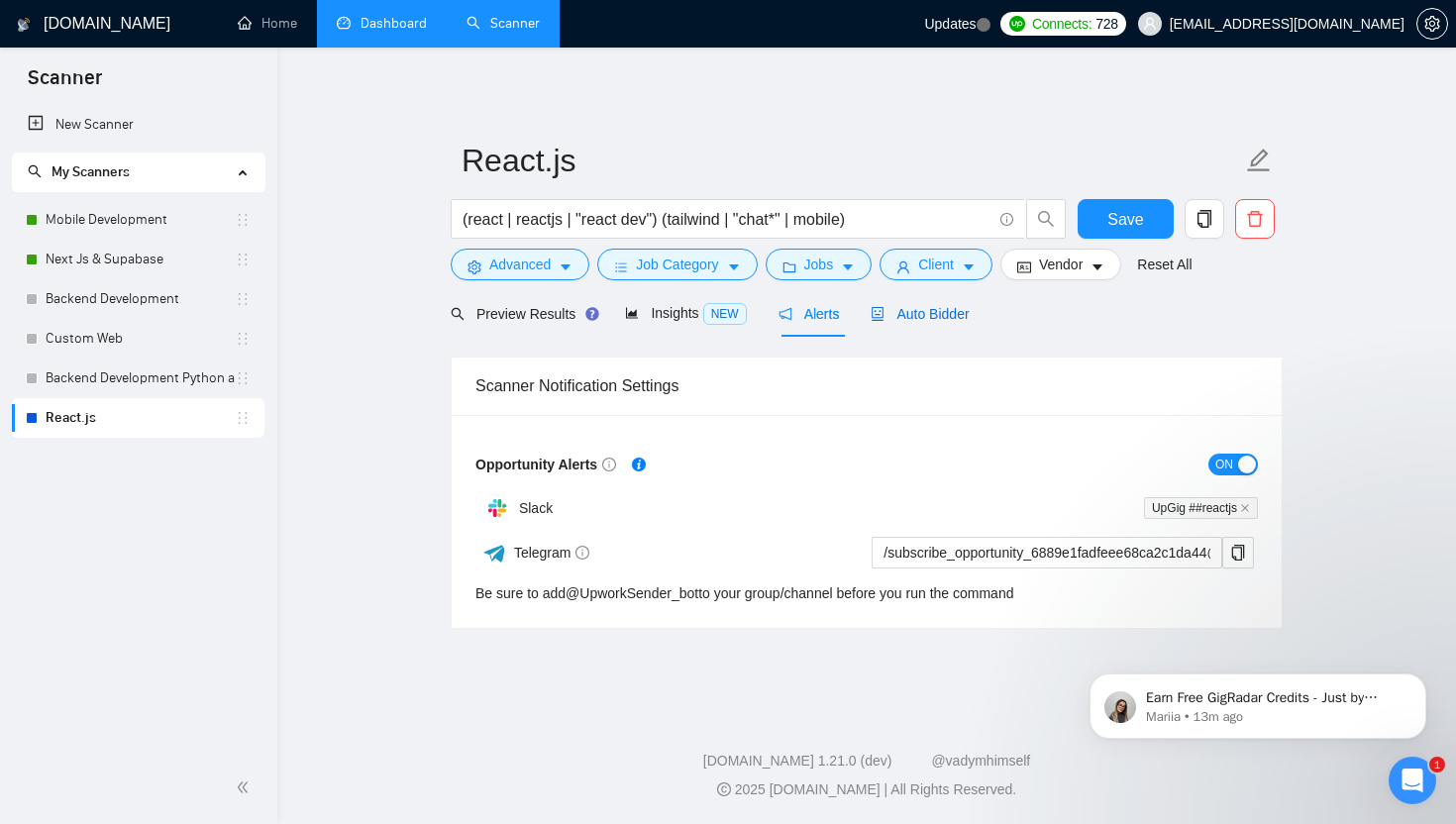 click on "Auto Bidder" at bounding box center (919, 314) 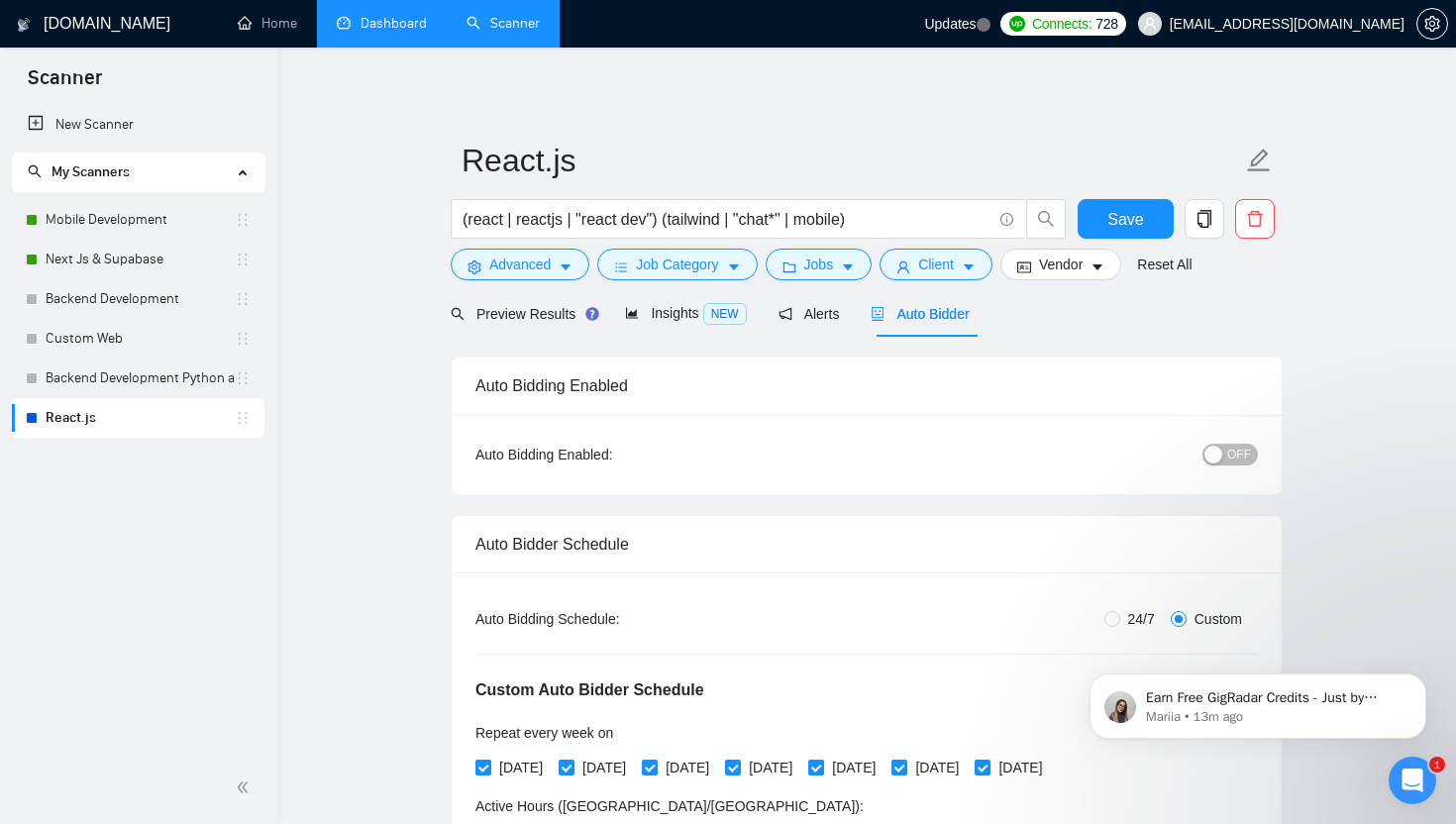type 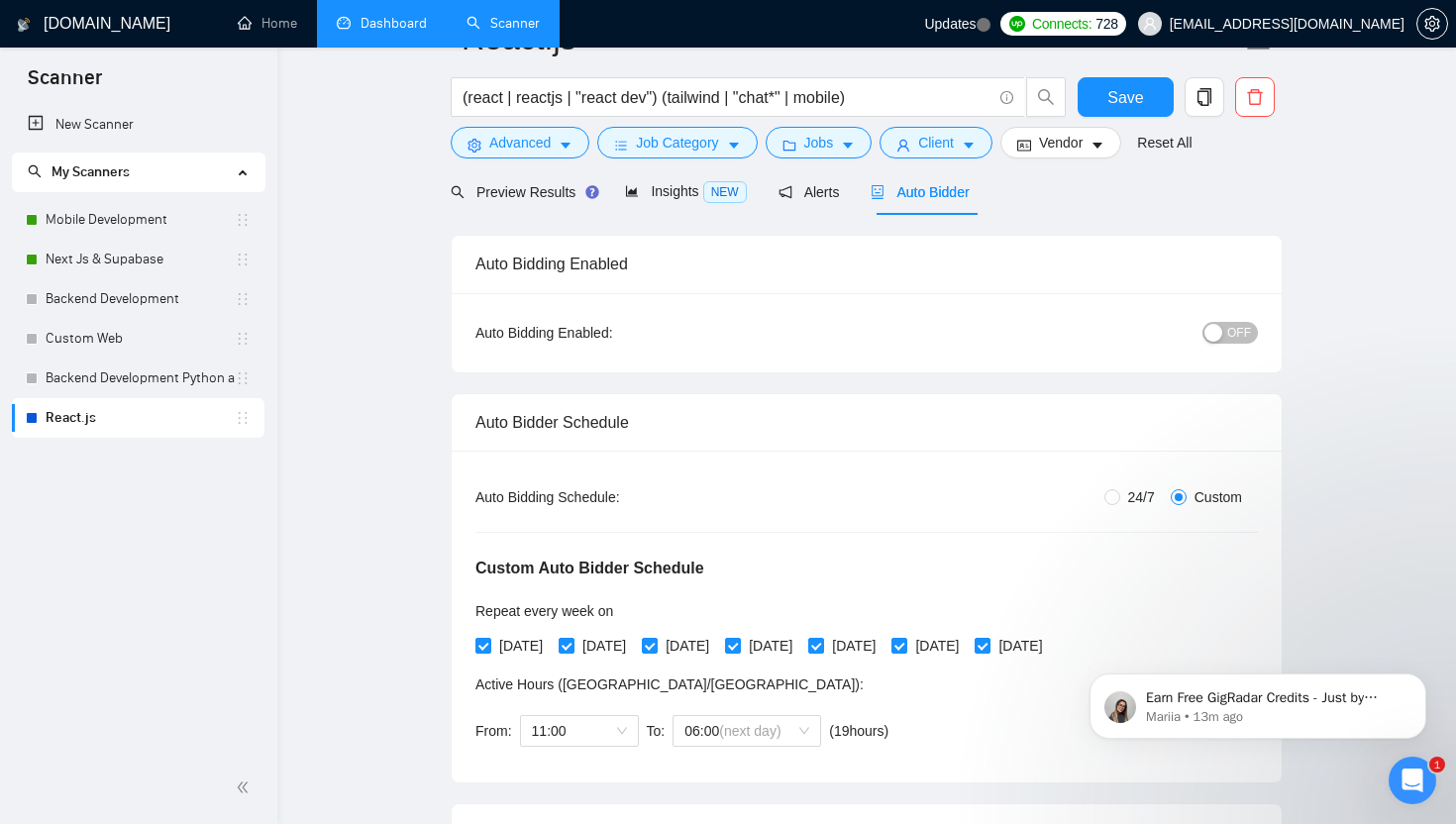 scroll, scrollTop: 0, scrollLeft: 0, axis: both 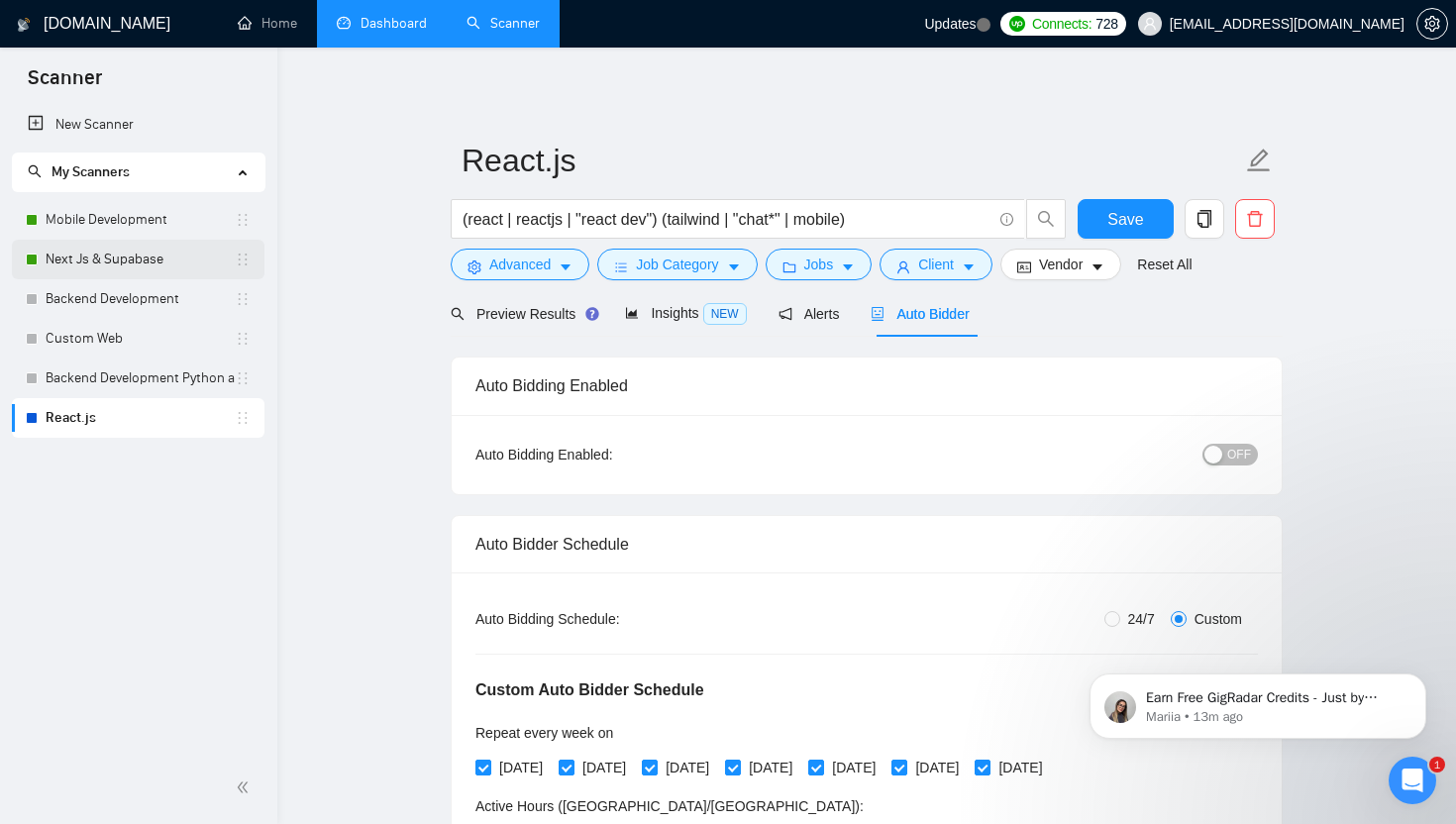 click on "Next Js & Supabase" at bounding box center (140, 259) 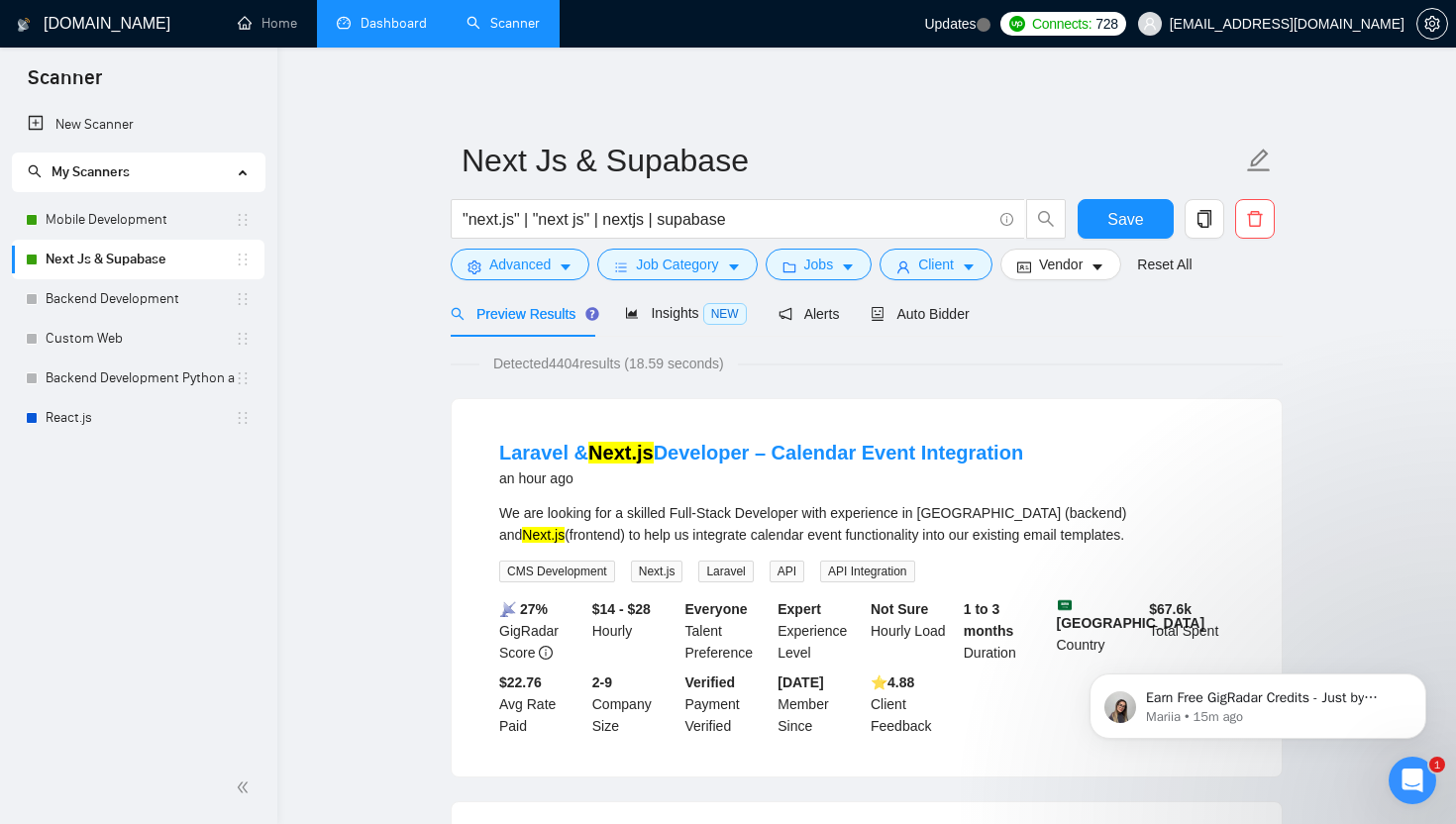click on "Next Js & Supabase "next.js" | "next js" | nextjs | supabase Save Advanced   Job Category   Jobs   Client   Vendor   Reset All Preview Results Insights NEW Alerts Auto Bidder Detected   4404  results   (18.59 seconds) Laravel &  Next.js  Developer – Calendar Event Integration an hour ago We are looking for a skilled Full-Stack Developer with experience in Laravel (backend) and  Next.js  (frontend) to help us integrate calendar event functionality into our existing email templates. CMS Development Next.js Laravel API API Integration 📡   27% GigRadar Score   $14 - $28 Hourly Everyone Talent Preference Expert Experience Level Not Sure Hourly Load 1 to 3 months Duration   Saudi Arabia Country $ 67.6k Total Spent $22.76 Avg Rate Paid 2-9 Company Size Verified Payment Verified Jul, 2017 Member Since ⭐️  4.88 Client Feedback Supabase  Authentication Integration for Property Management App 5 hours ago Supabase  for multi-user authentication and database functionality.
What I Need
Supabase ... Expand 📡" at bounding box center [867, 2435] 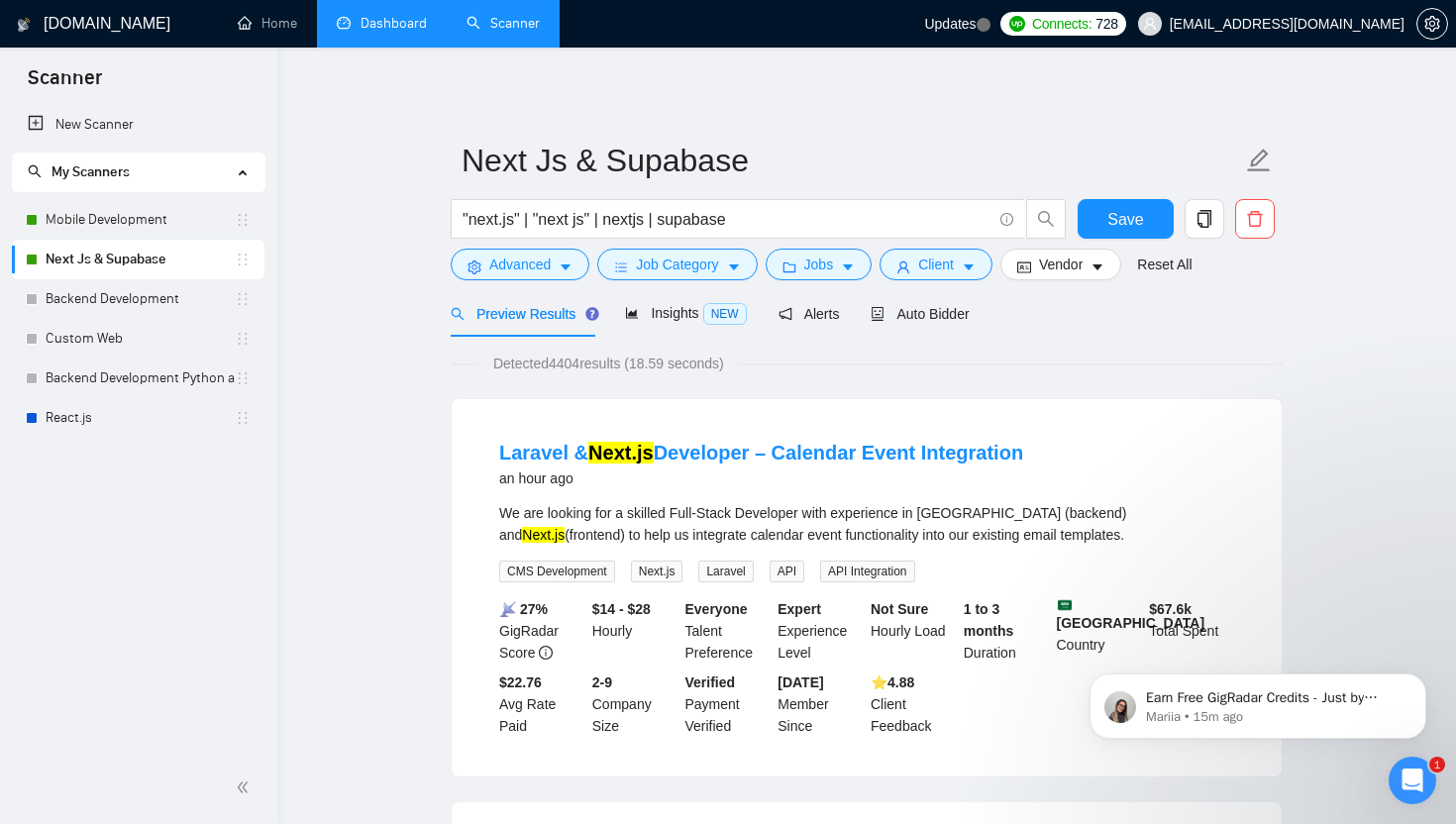 click on "Next Js & Supabase "next.js" | "next js" | nextjs | supabase Save Advanced   Job Category   Jobs   Client   Vendor   Reset All Preview Results Insights NEW Alerts Auto Bidder Detected   4404  results   (18.59 seconds) Laravel &  Next.js  Developer – Calendar Event Integration an hour ago We are looking for a skilled Full-Stack Developer with experience in Laravel (backend) and  Next.js  (frontend) to help us integrate calendar event functionality into our existing email templates. CMS Development Next.js Laravel API API Integration 📡   27% GigRadar Score   $14 - $28 Hourly Everyone Talent Preference Expert Experience Level Not Sure Hourly Load 1 to 3 months Duration   Saudi Arabia Country $ 67.6k Total Spent $22.76 Avg Rate Paid 2-9 Company Size Verified Payment Verified Jul, 2017 Member Since ⭐️  4.88 Client Feedback Supabase  Authentication Integration for Property Management App 5 hours ago Supabase  for multi-user authentication and database functionality.
What I Need
Supabase ... Expand 📡" at bounding box center (867, 2435) 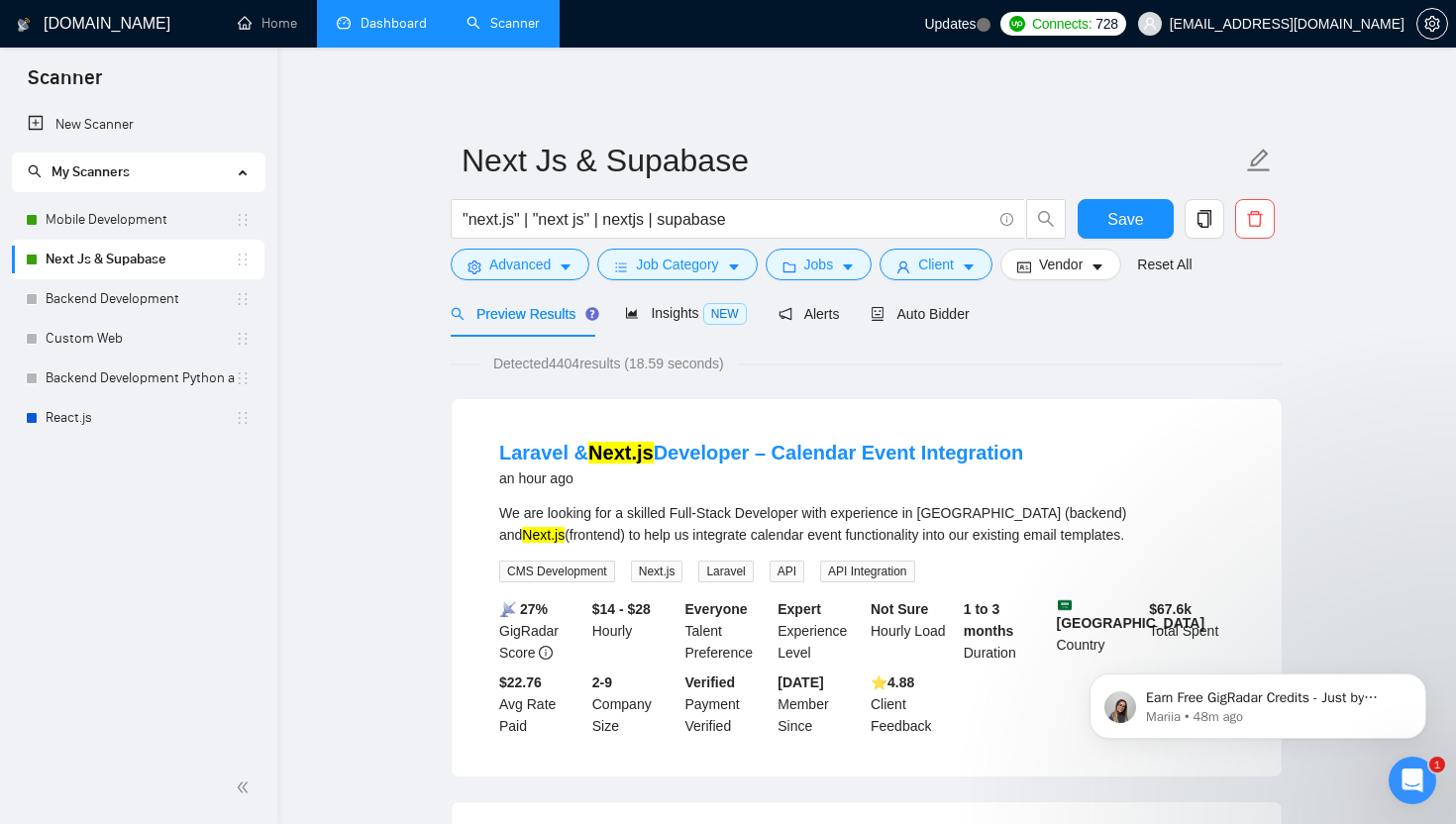 click on "Next Js & Supabase "next.js" | "next js" | nextjs | supabase Save Advanced   Job Category   Jobs   Client   Vendor   Reset All Preview Results Insights NEW Alerts Auto Bidder Detected   4404  results   (18.59 seconds) Laravel &  Next.js  Developer – Calendar Event Integration an hour ago We are looking for a skilled Full-Stack Developer with experience in Laravel (backend) and  Next.js  (frontend) to help us integrate calendar event functionality into our existing email templates. CMS Development Next.js Laravel API API Integration 📡   27% GigRadar Score   $14 - $28 Hourly Everyone Talent Preference Expert Experience Level Not Sure Hourly Load 1 to 3 months Duration   Saudi Arabia Country $ 67.6k Total Spent $22.76 Avg Rate Paid 2-9 Company Size Verified Payment Verified Jul, 2017 Member Since ⭐️  4.88 Client Feedback Supabase  Authentication Integration for Property Management App 5 hours ago Supabase  for multi-user authentication and database functionality.
What I Need
Supabase ... Expand 📡" at bounding box center (867, 2435) 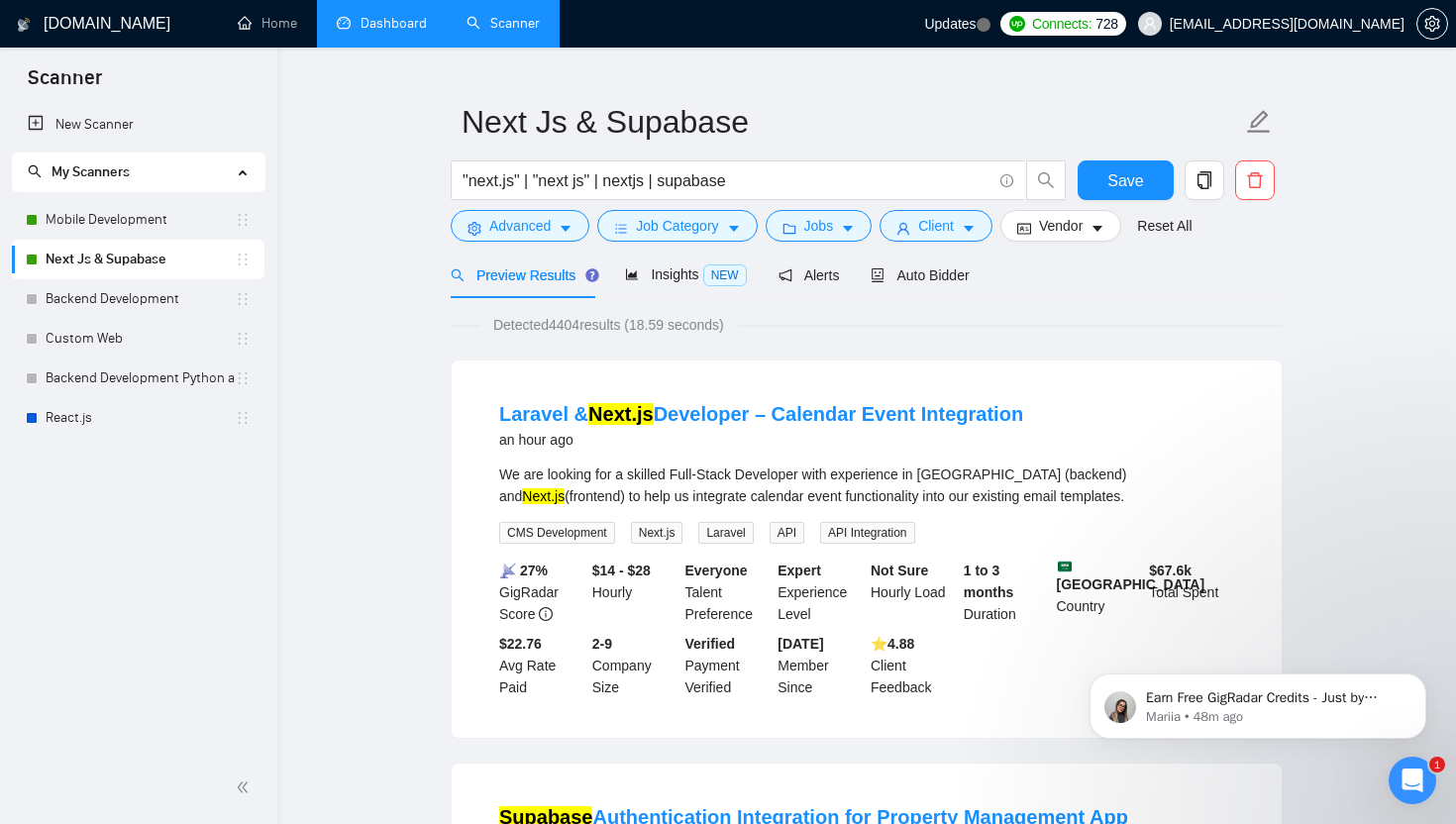 scroll, scrollTop: 0, scrollLeft: 0, axis: both 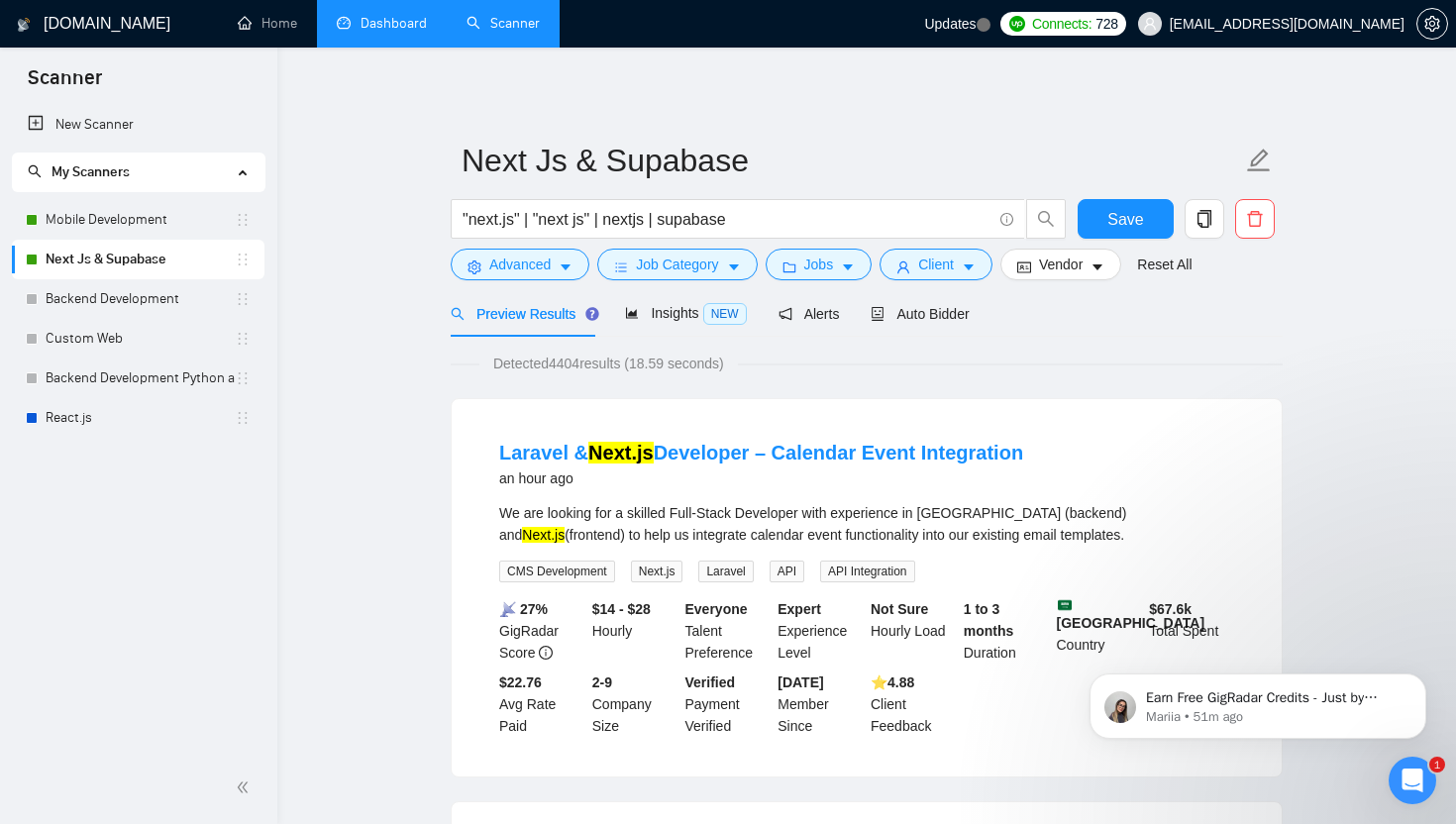 click on "Dashboard" at bounding box center (381, 23) 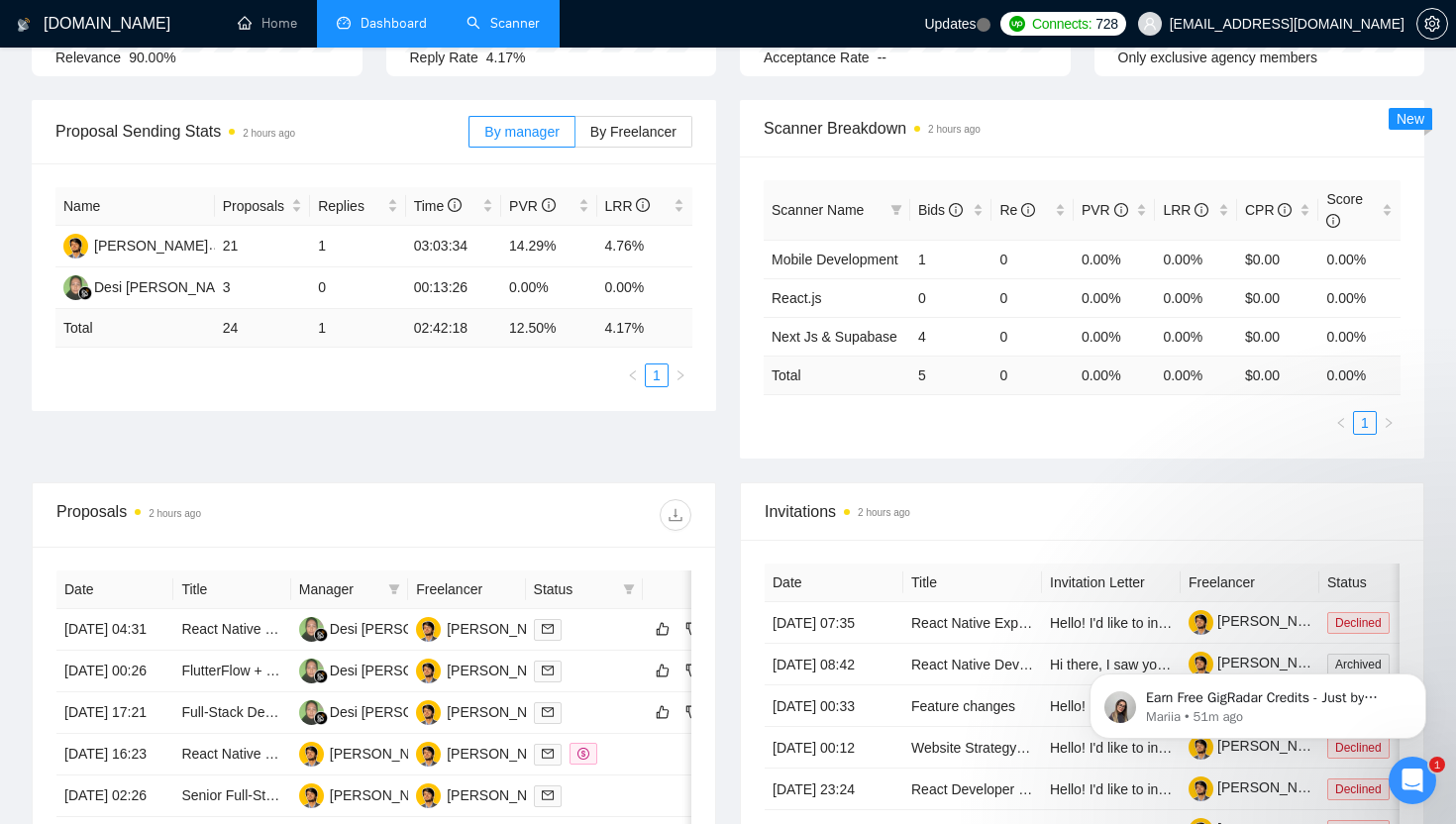 scroll, scrollTop: 0, scrollLeft: 0, axis: both 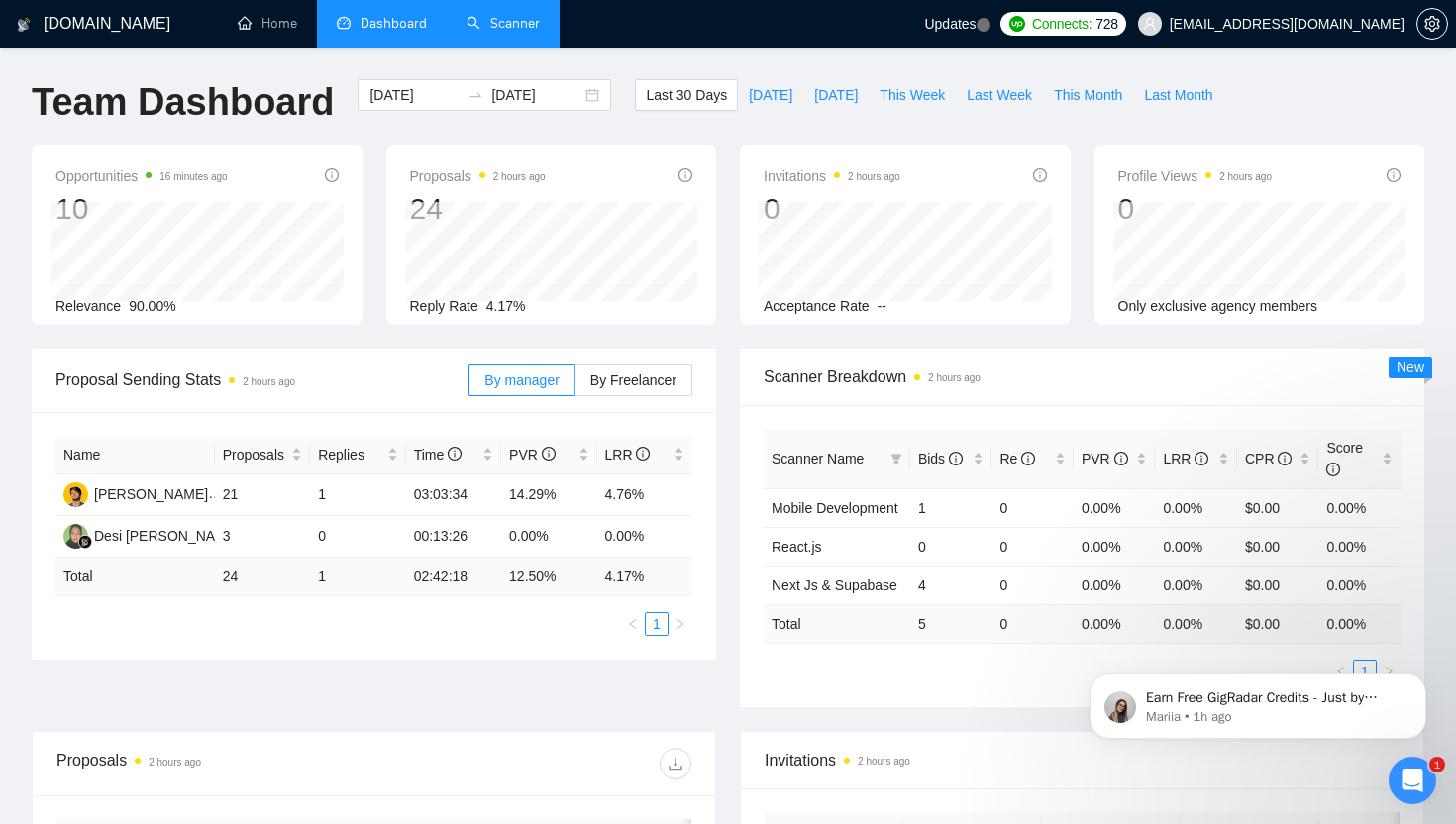 click on "Proposal Sending Stats 2 hours ago By manager By Freelancer Name Proposals Replies Time   PVR   LRR   Talha Noman 21 1 03:03:34 14.29% 4.76% Desi Windi Astuti 3 0 00:13:26 0.00% 0.00% Total 24 1 02:42:18 12.50 % 4.17 % 1 Scanner Breakdown 2 hours ago Scanner Name Bids   Re   PVR   LRR   CPR   Score   Mobile Development 1 0 0.00% 0.00% $0.00 0.00% React.js 0 0 0.00% 0.00% $0.00 0.00% Next Js & Supabase 4 0 0.00% 0.00% $0.00 0.00% Total 5 0 0.00 % 0.00 % $ 0.00 0.00 % 1 New" at bounding box center [728, 540] 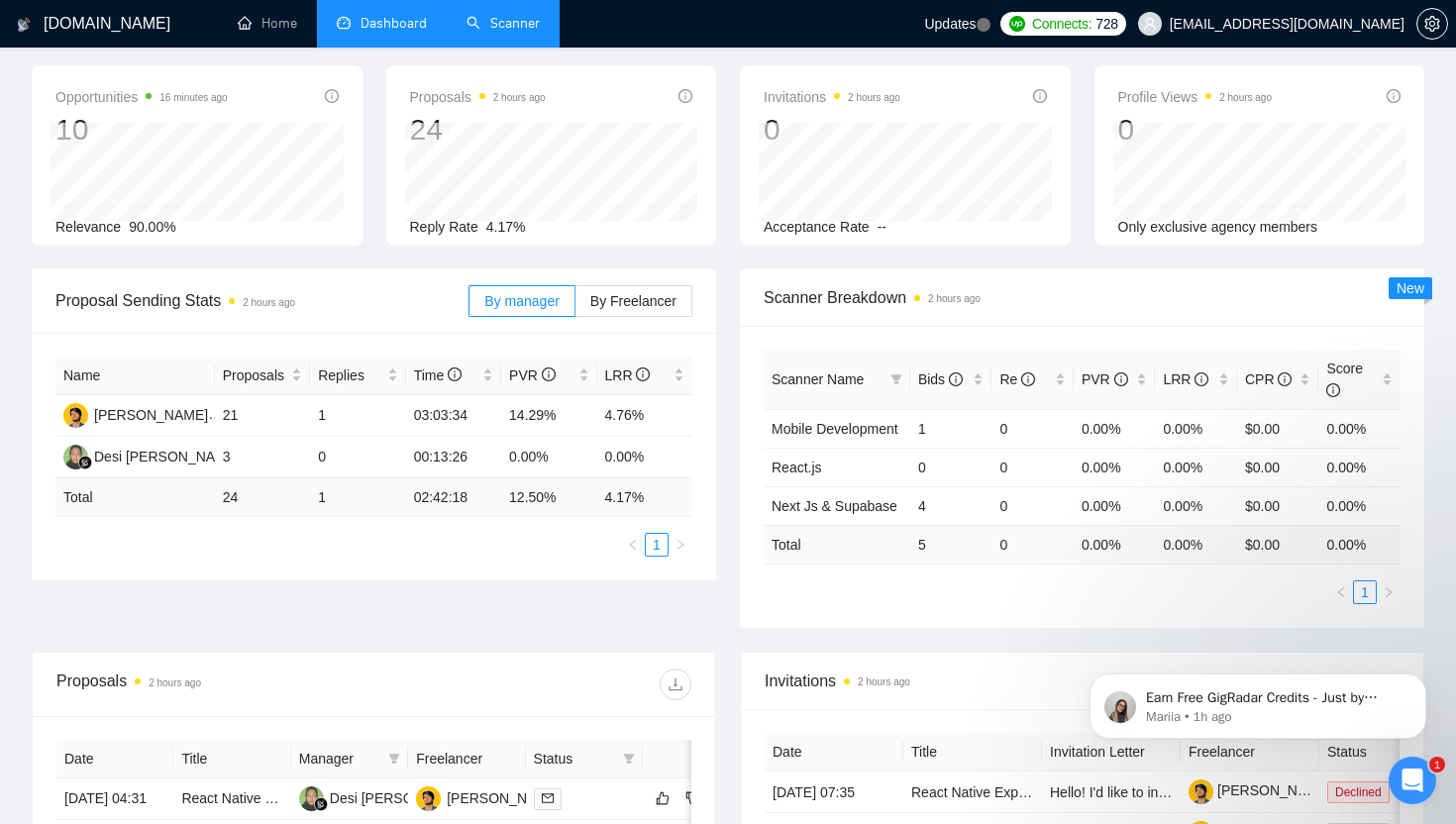 scroll, scrollTop: 0, scrollLeft: 0, axis: both 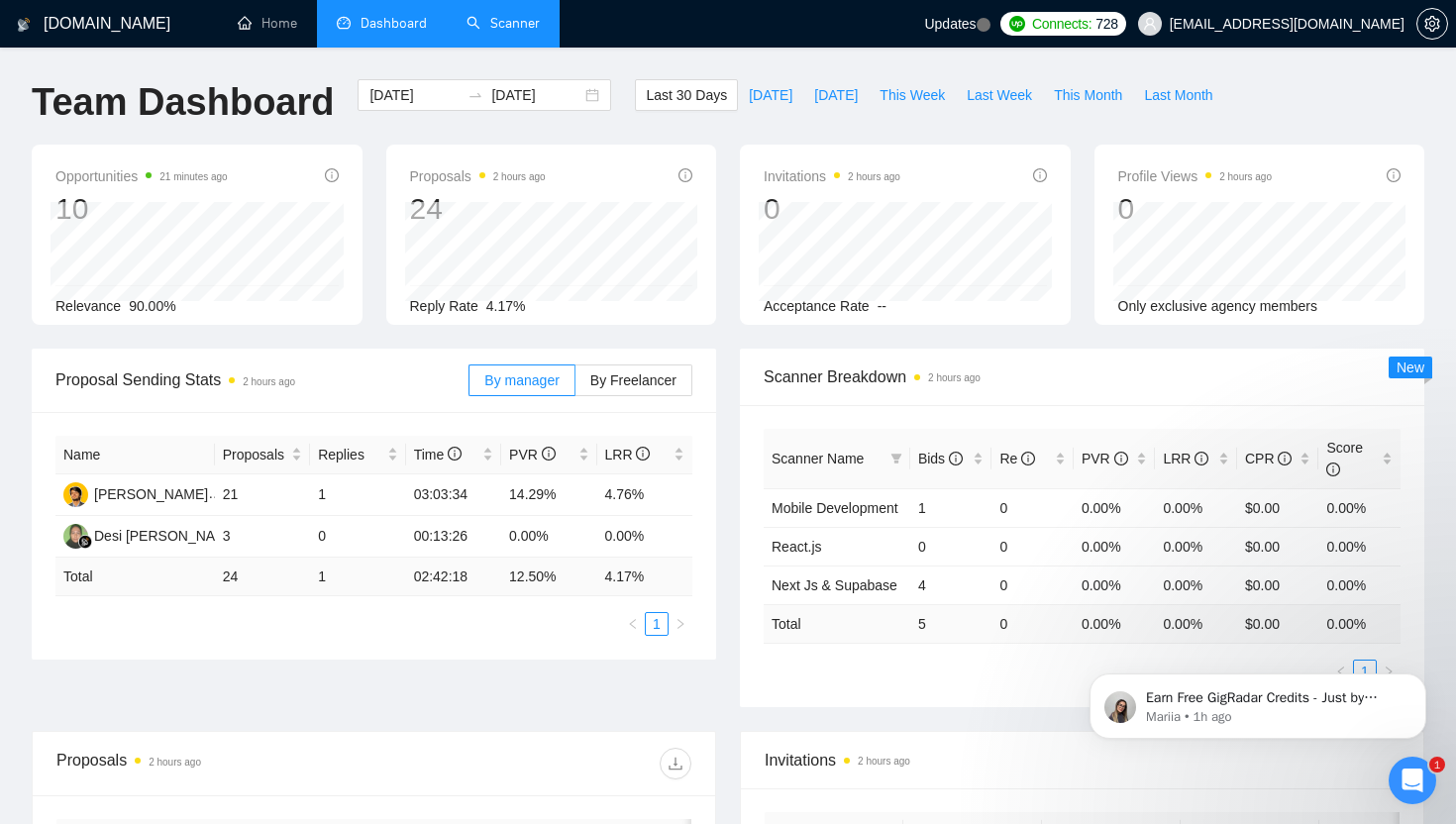 click on "Scanner" at bounding box center [503, 23] 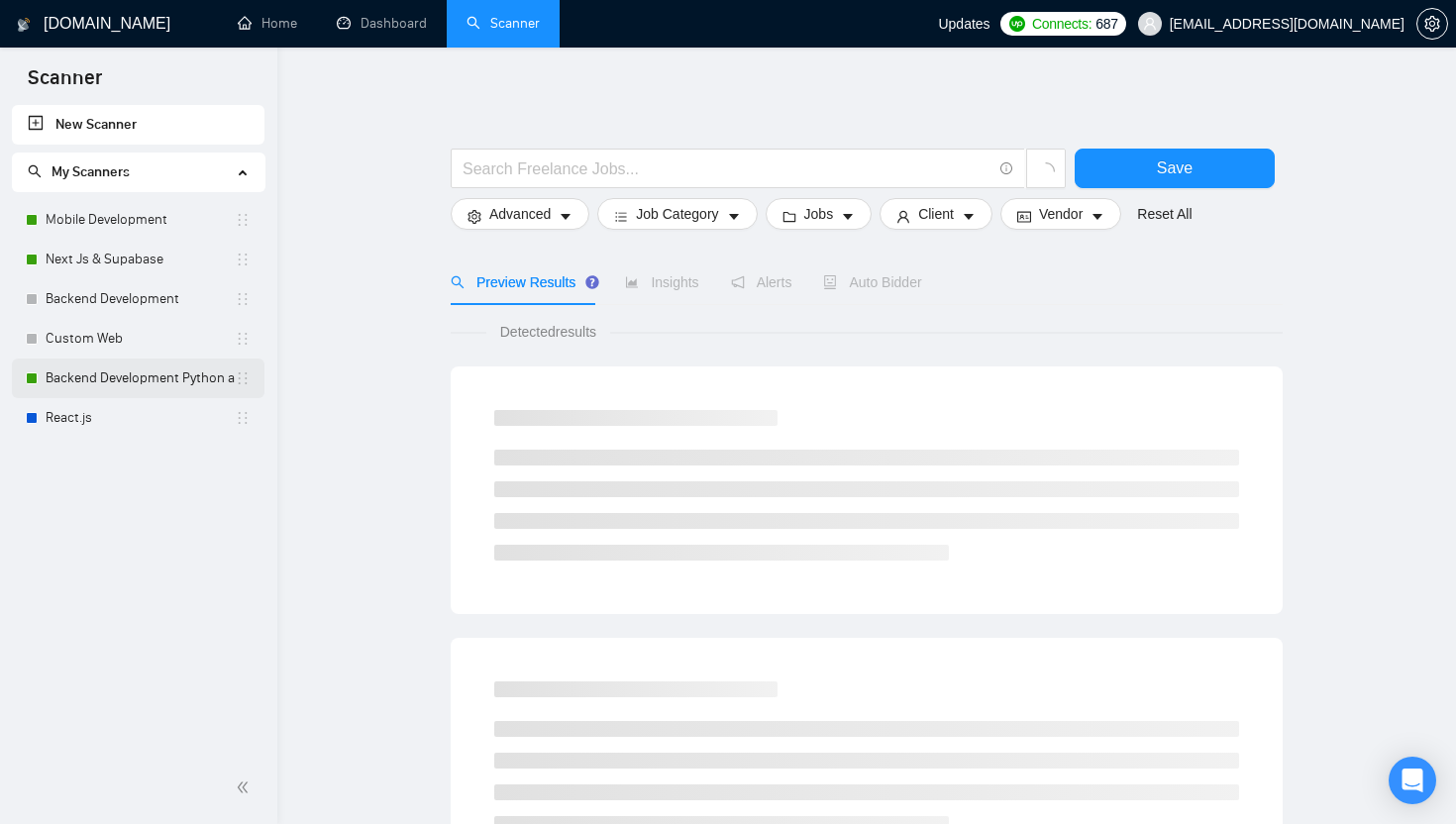 scroll, scrollTop: 0, scrollLeft: 0, axis: both 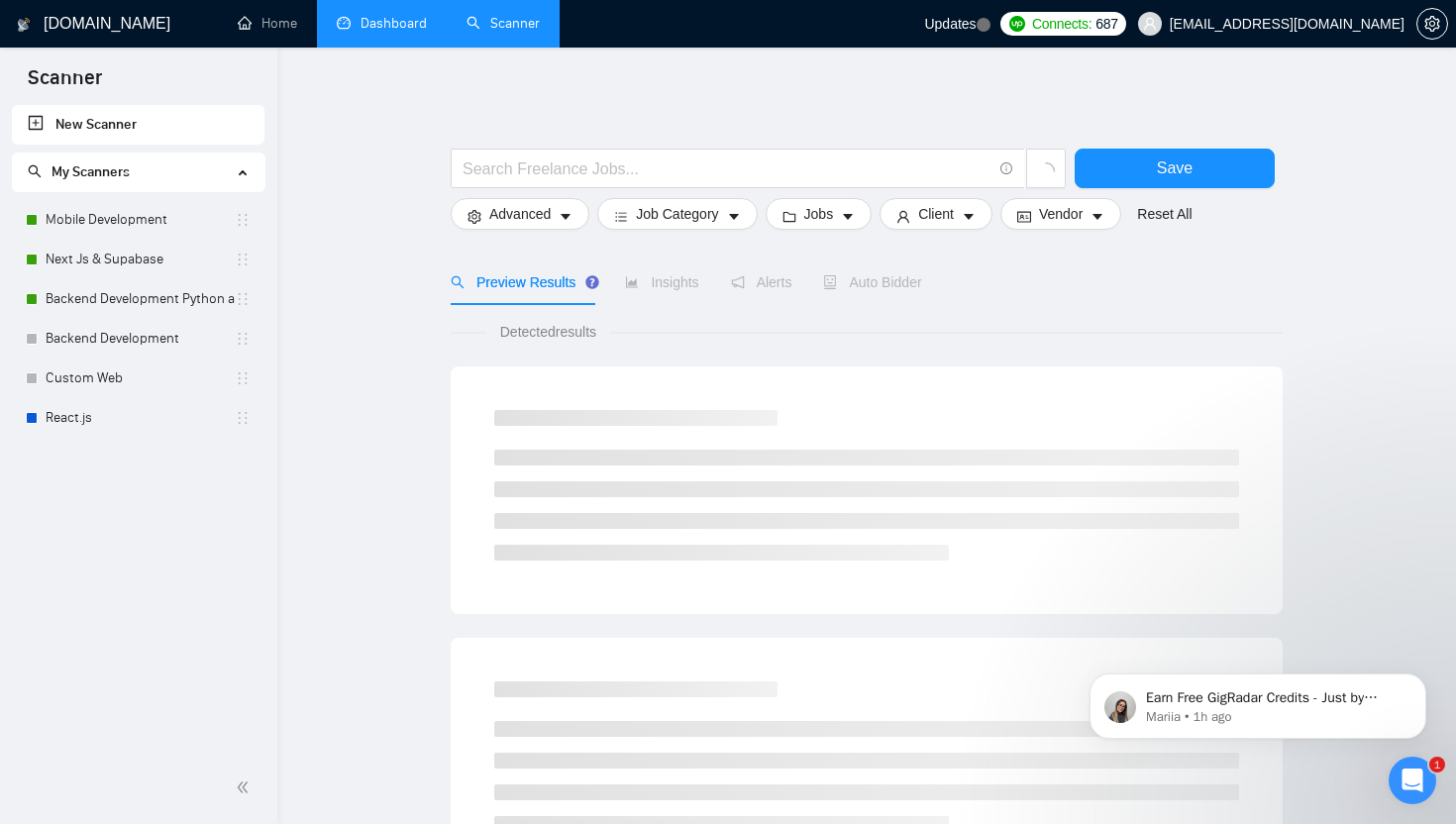 click on "Dashboard" at bounding box center [381, 23] 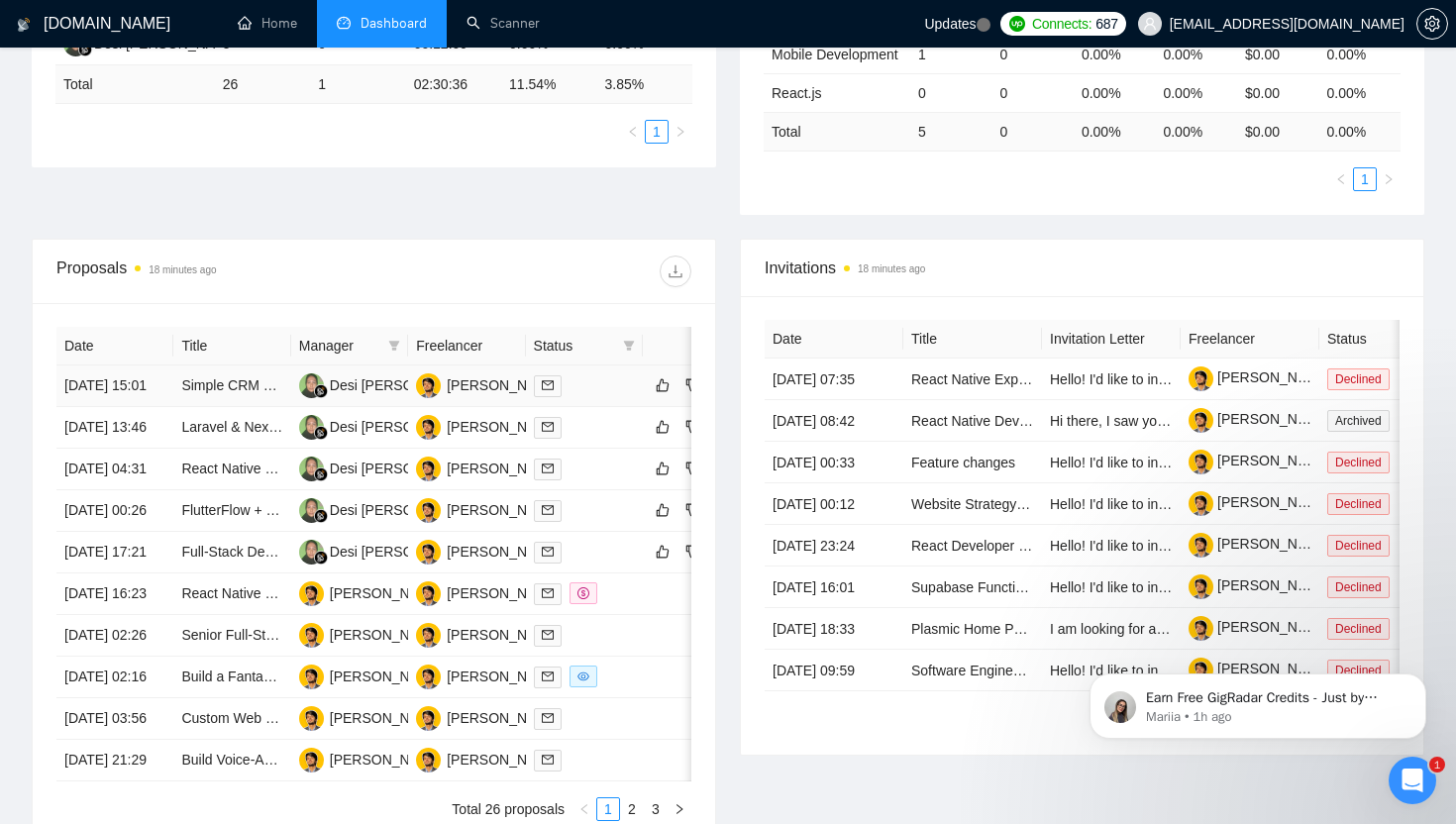 scroll, scrollTop: 493, scrollLeft: 0, axis: vertical 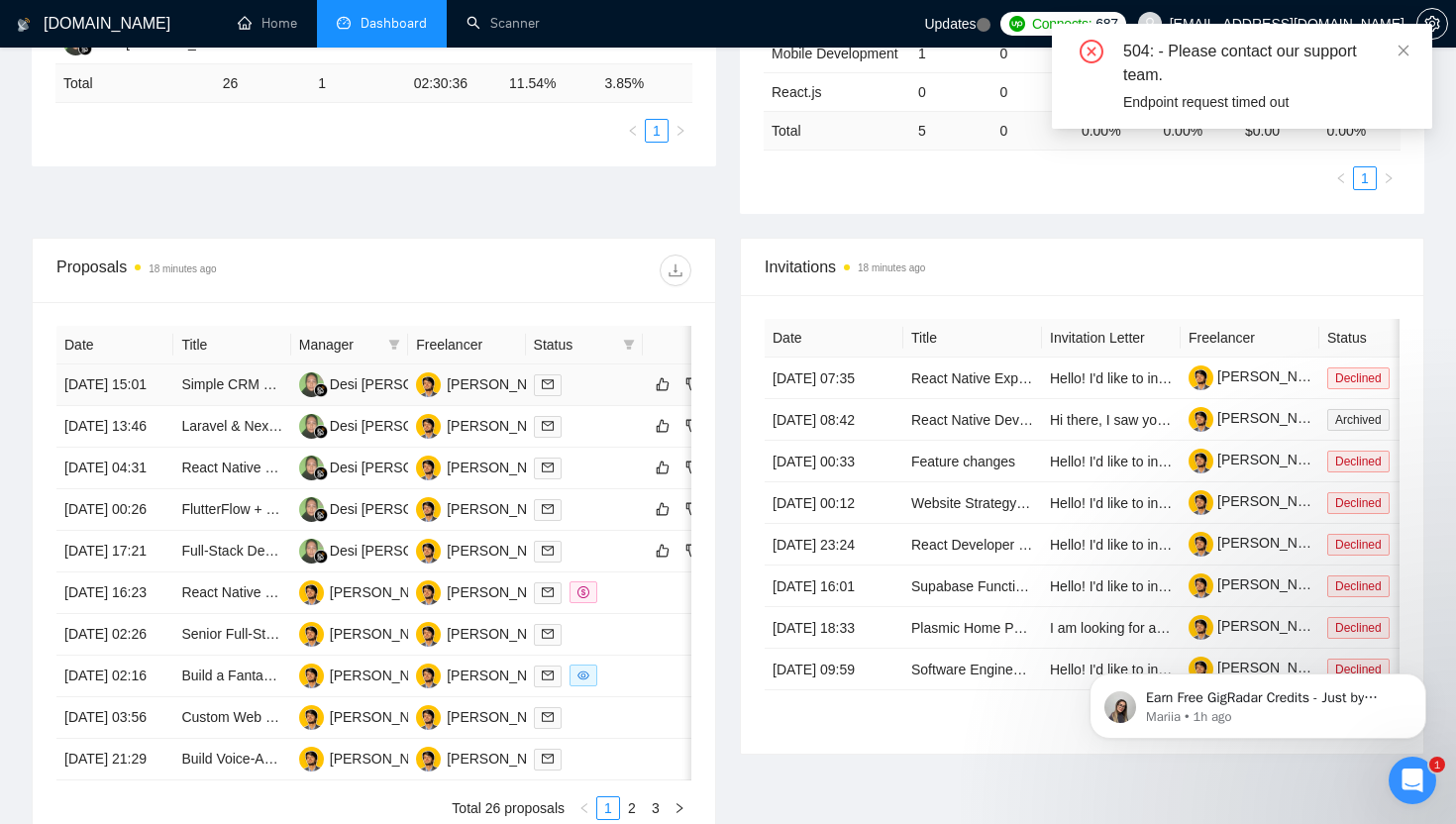 click at bounding box center (584, 384) 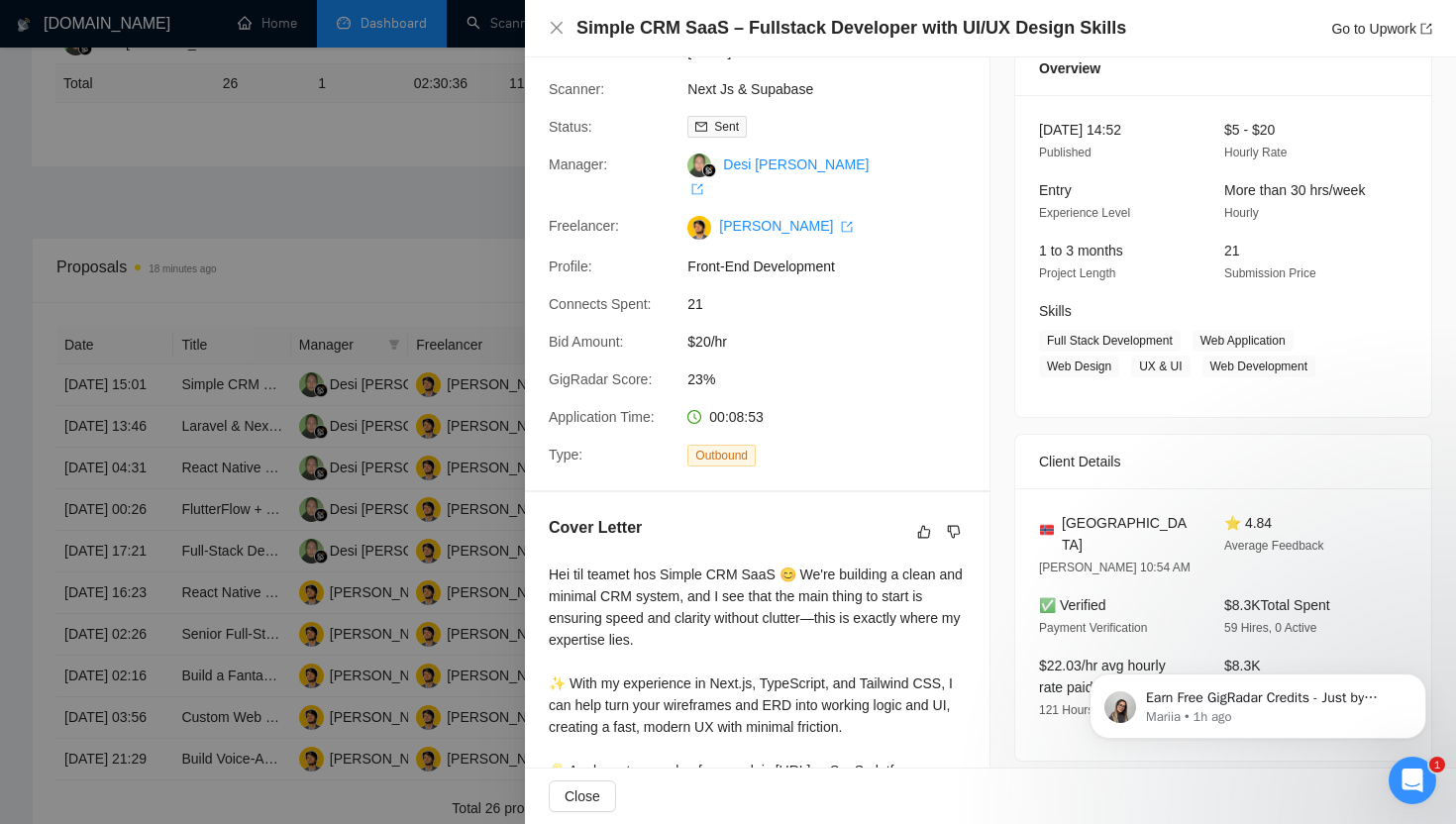 scroll, scrollTop: 0, scrollLeft: 0, axis: both 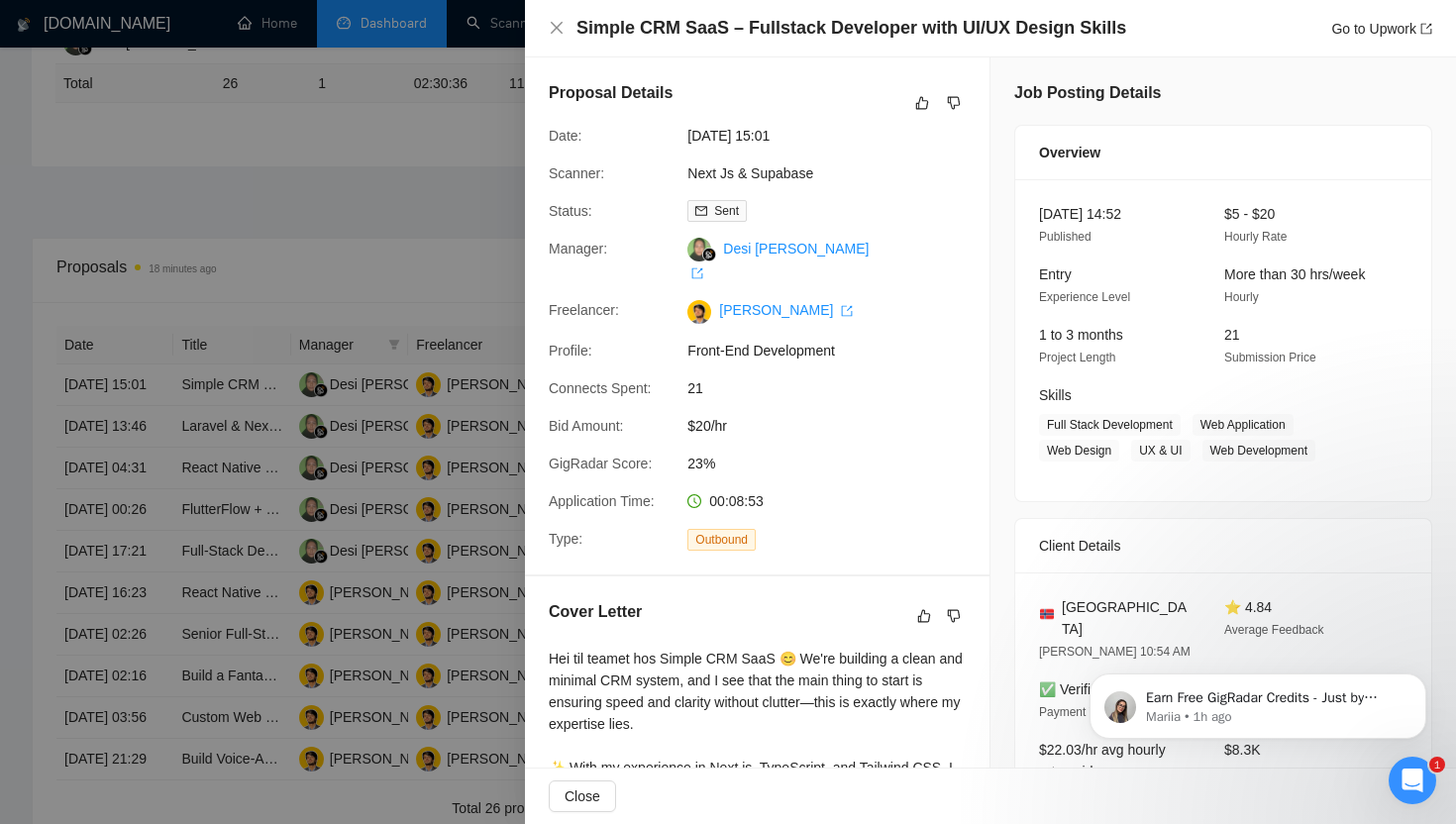 click at bounding box center (728, 412) 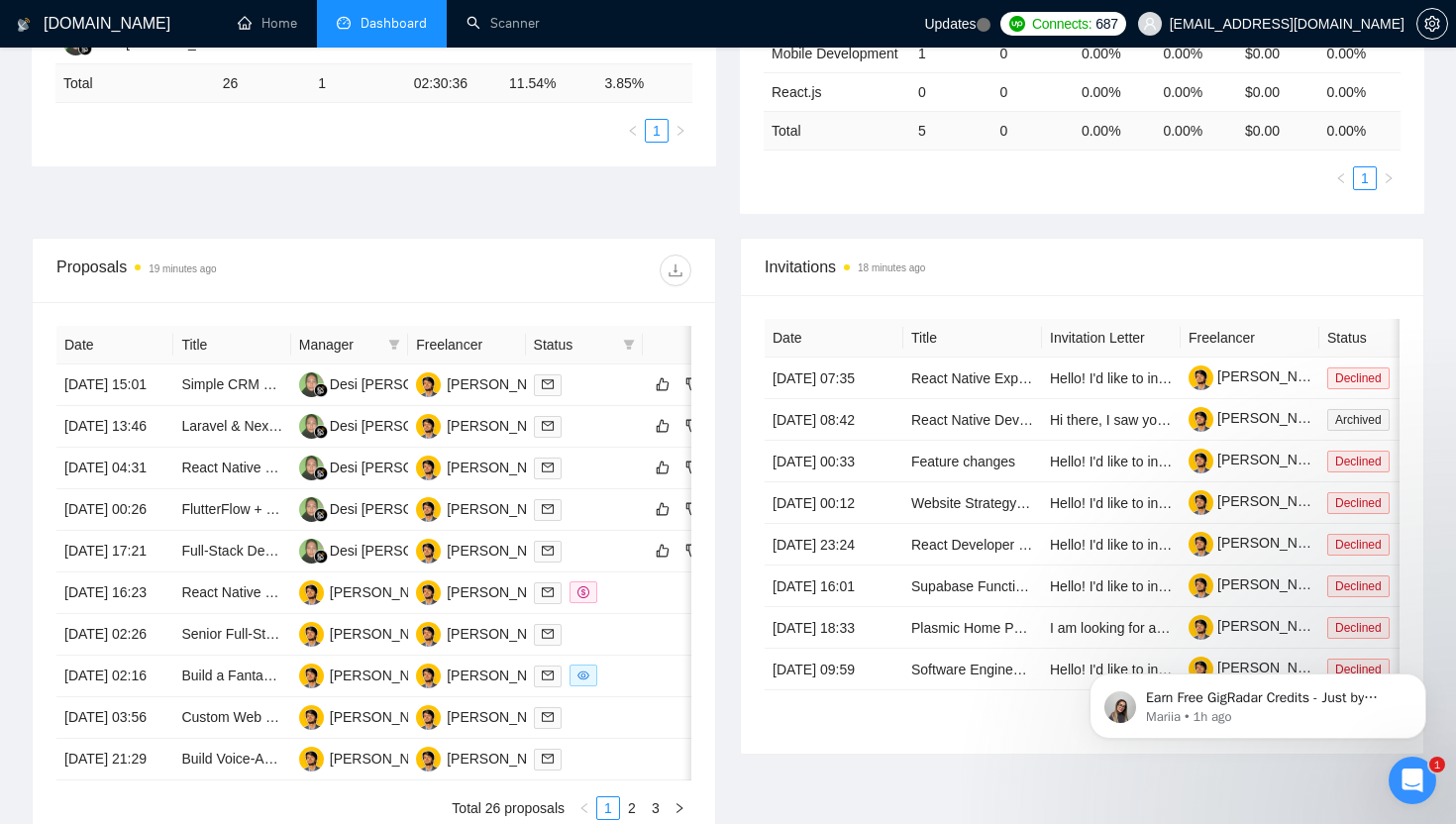 scroll, scrollTop: 0, scrollLeft: 0, axis: both 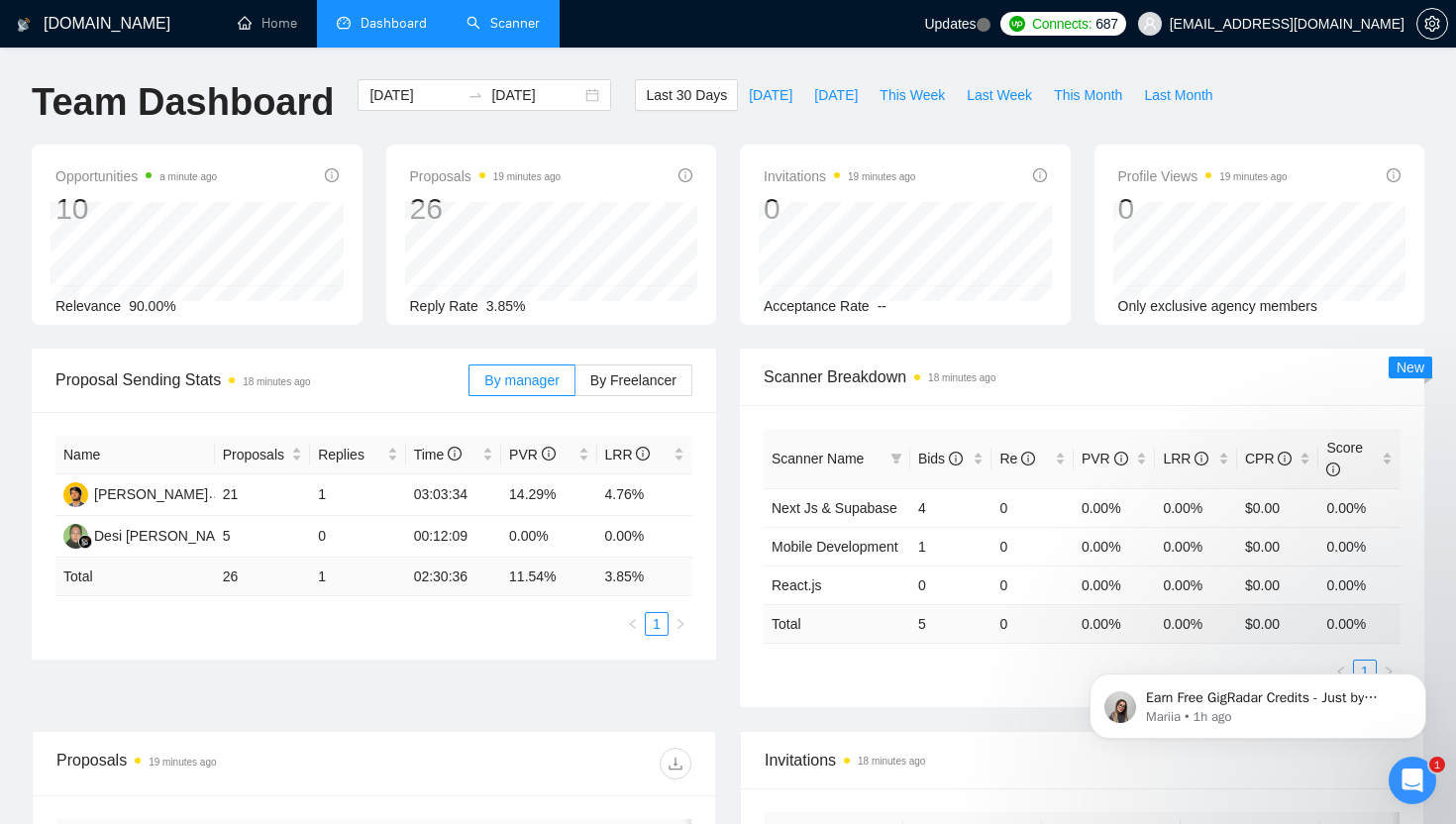 click on "Scanner" at bounding box center [503, 23] 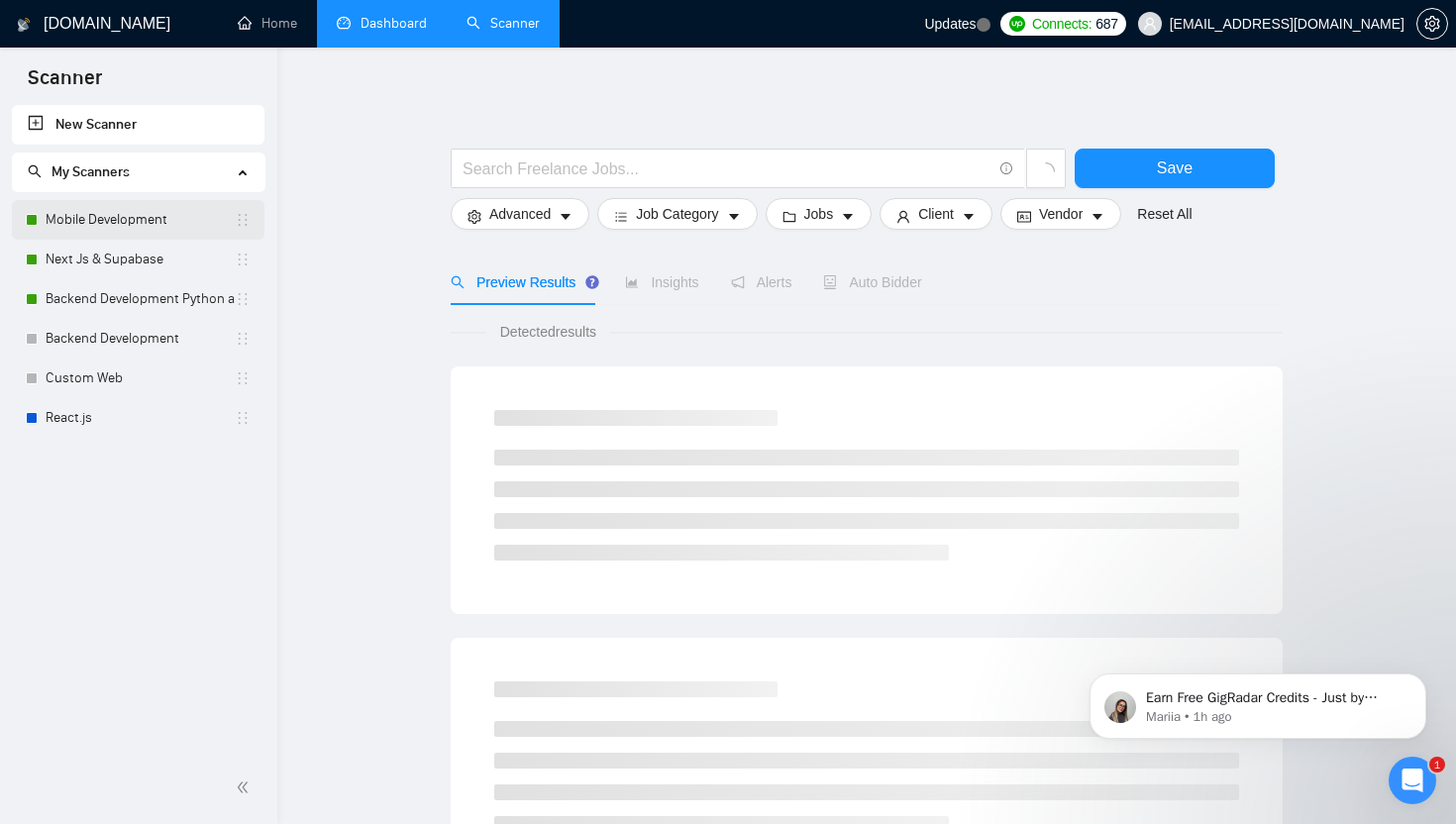 click on "Mobile Development" at bounding box center [140, 220] 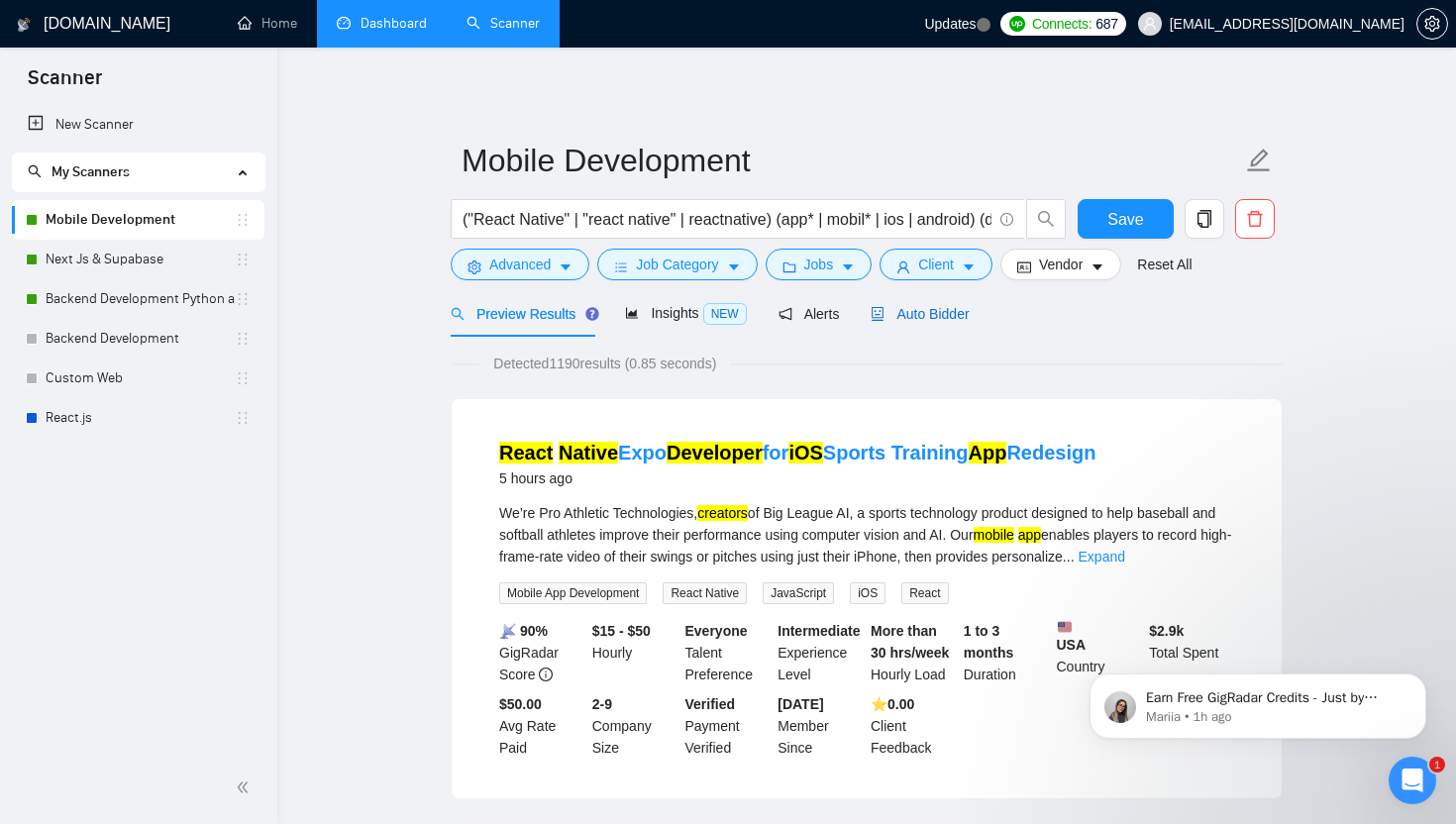 click on "Auto Bidder" at bounding box center [919, 314] 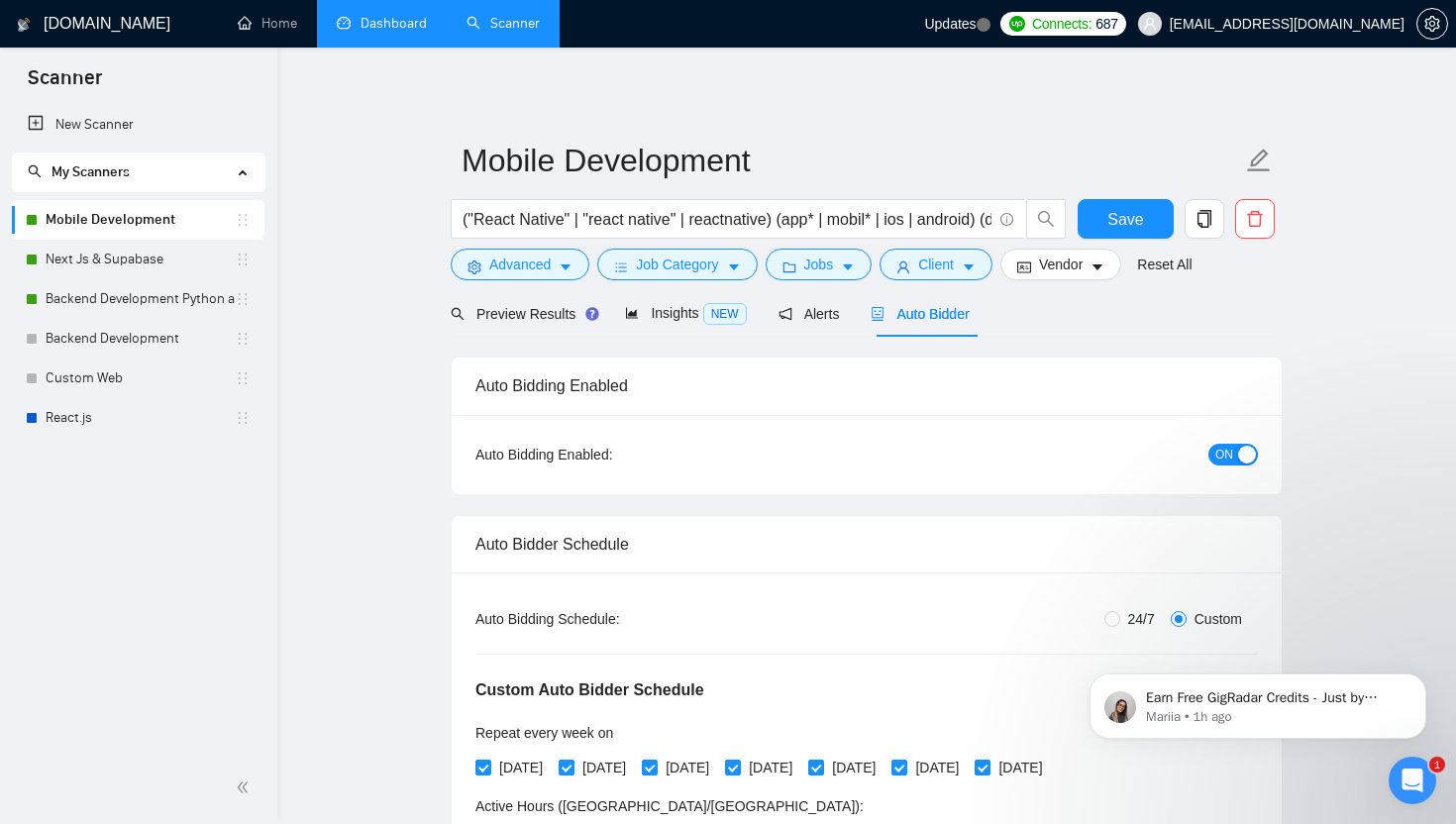 type 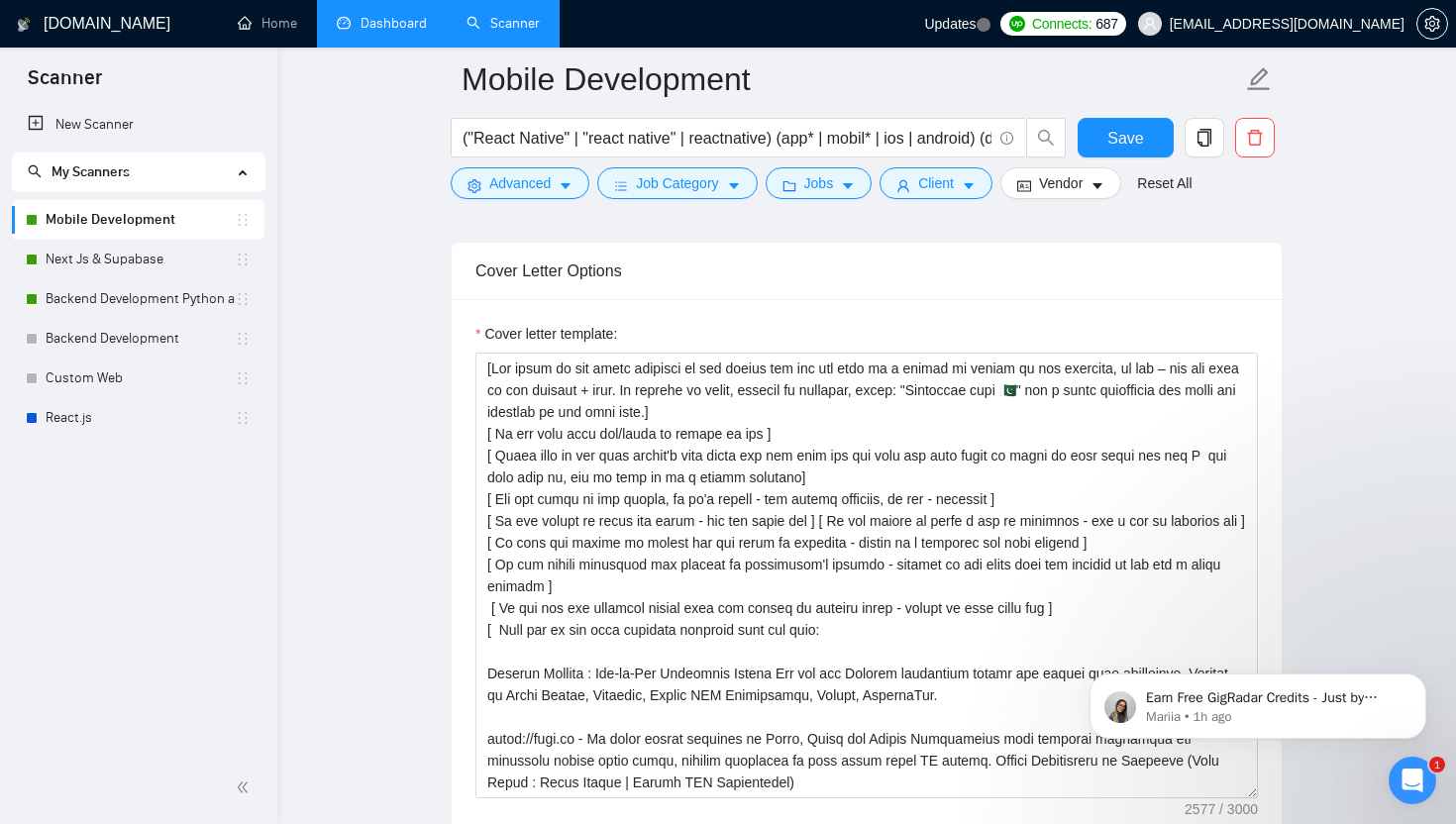 scroll, scrollTop: 1524, scrollLeft: 0, axis: vertical 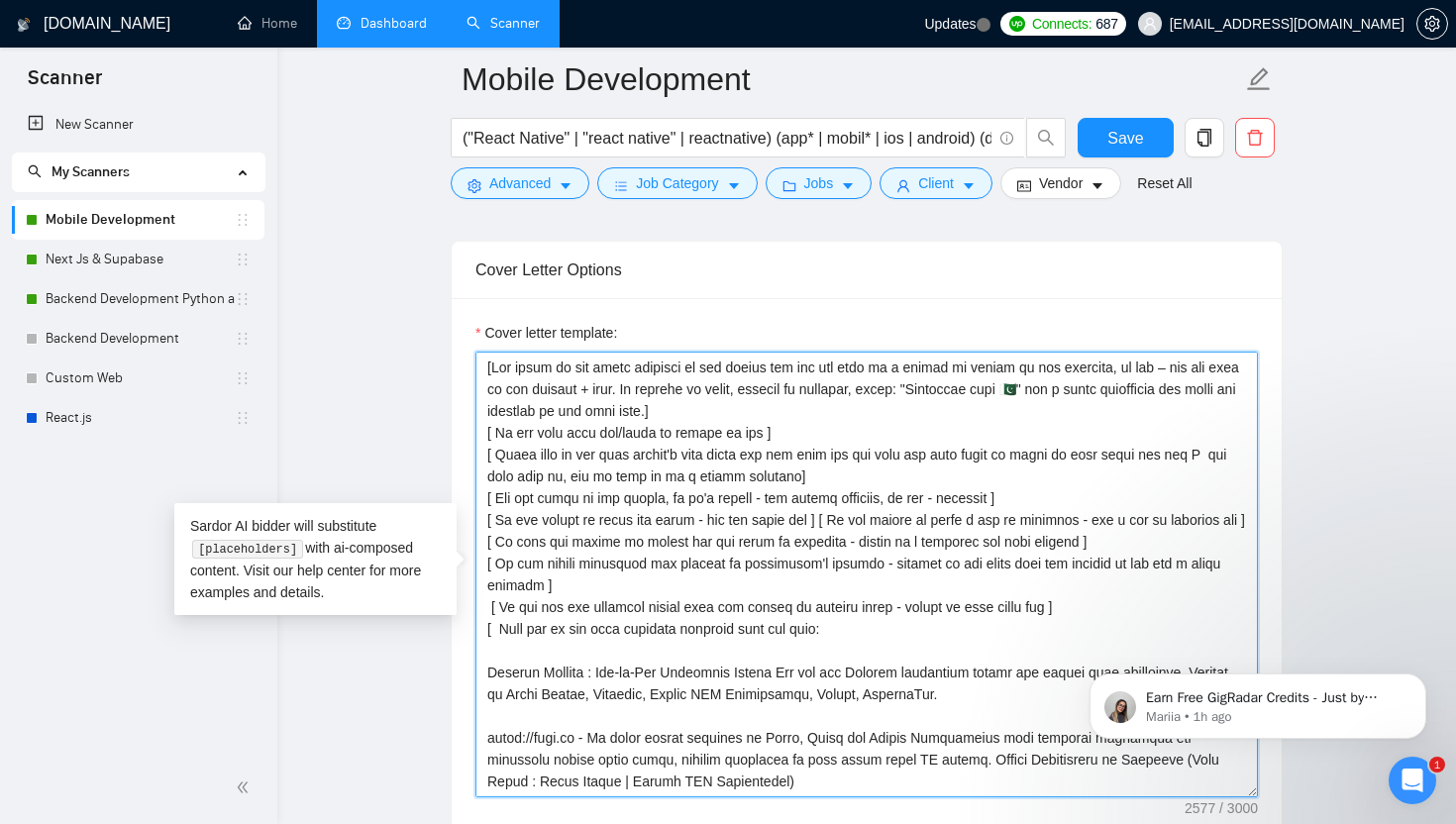 drag, startPoint x: 1121, startPoint y: 366, endPoint x: 672, endPoint y: 393, distance: 449.81107 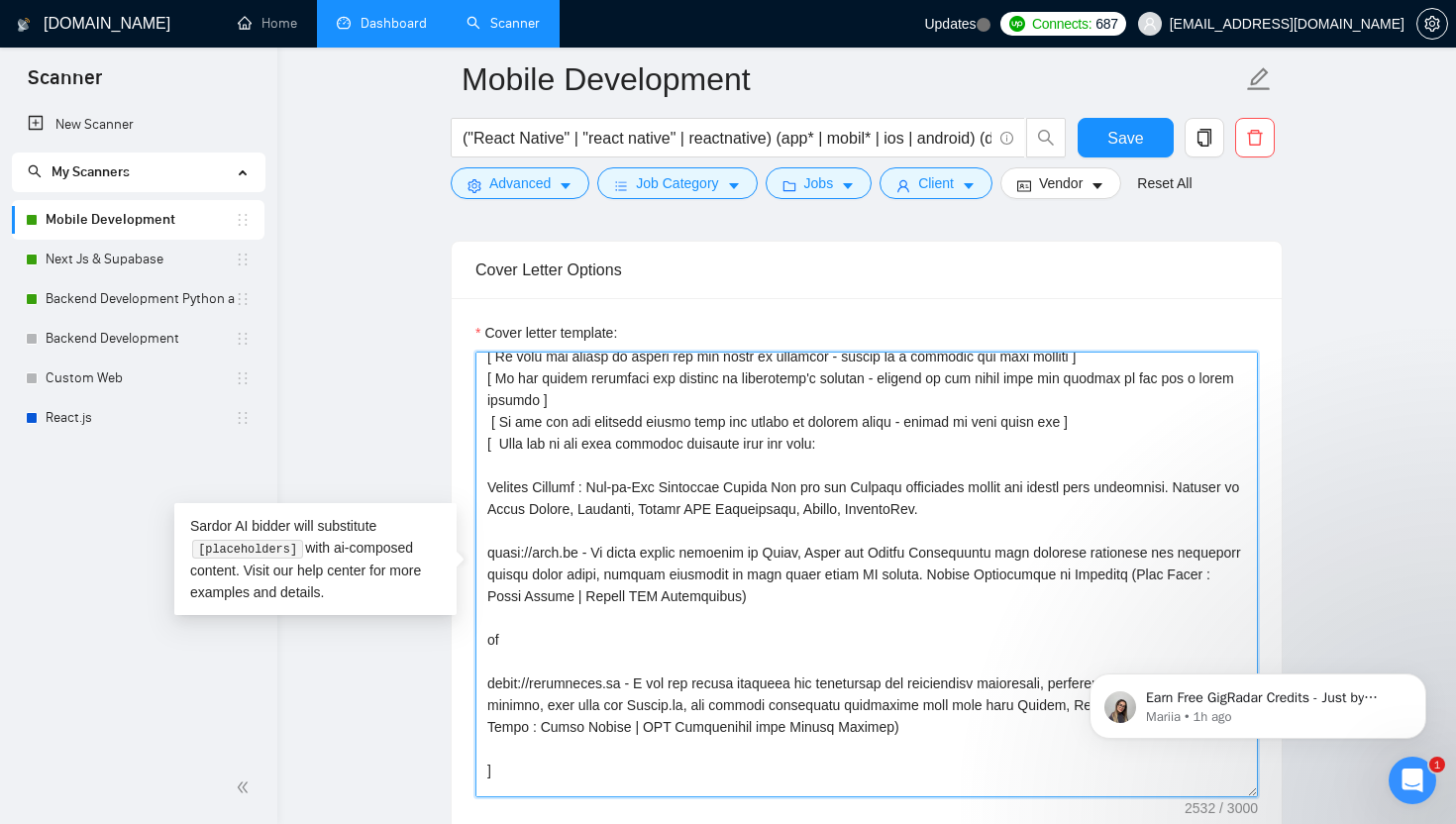 scroll, scrollTop: 523, scrollLeft: 0, axis: vertical 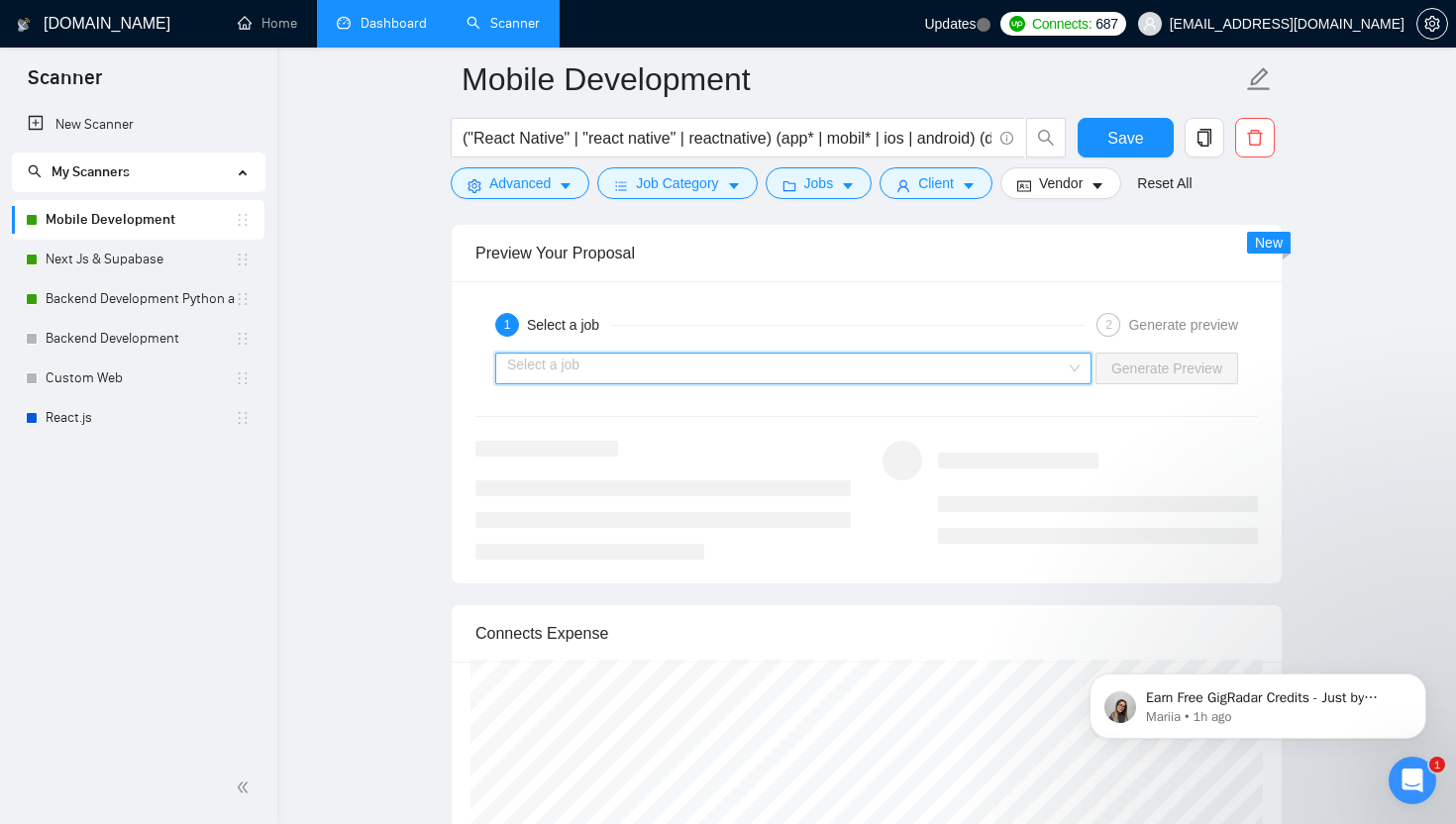click at bounding box center [786, 368] 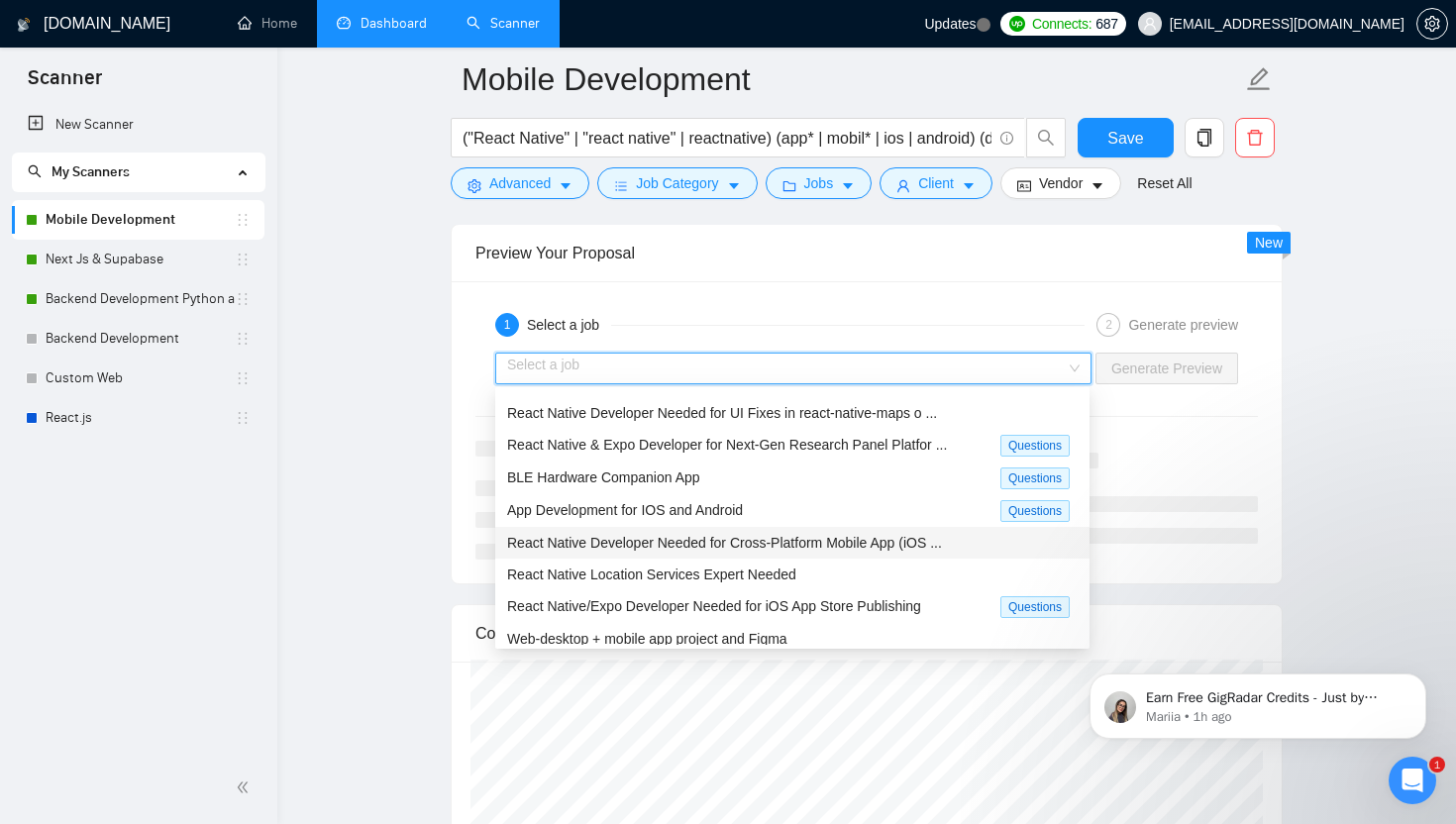 scroll, scrollTop: 65, scrollLeft: 0, axis: vertical 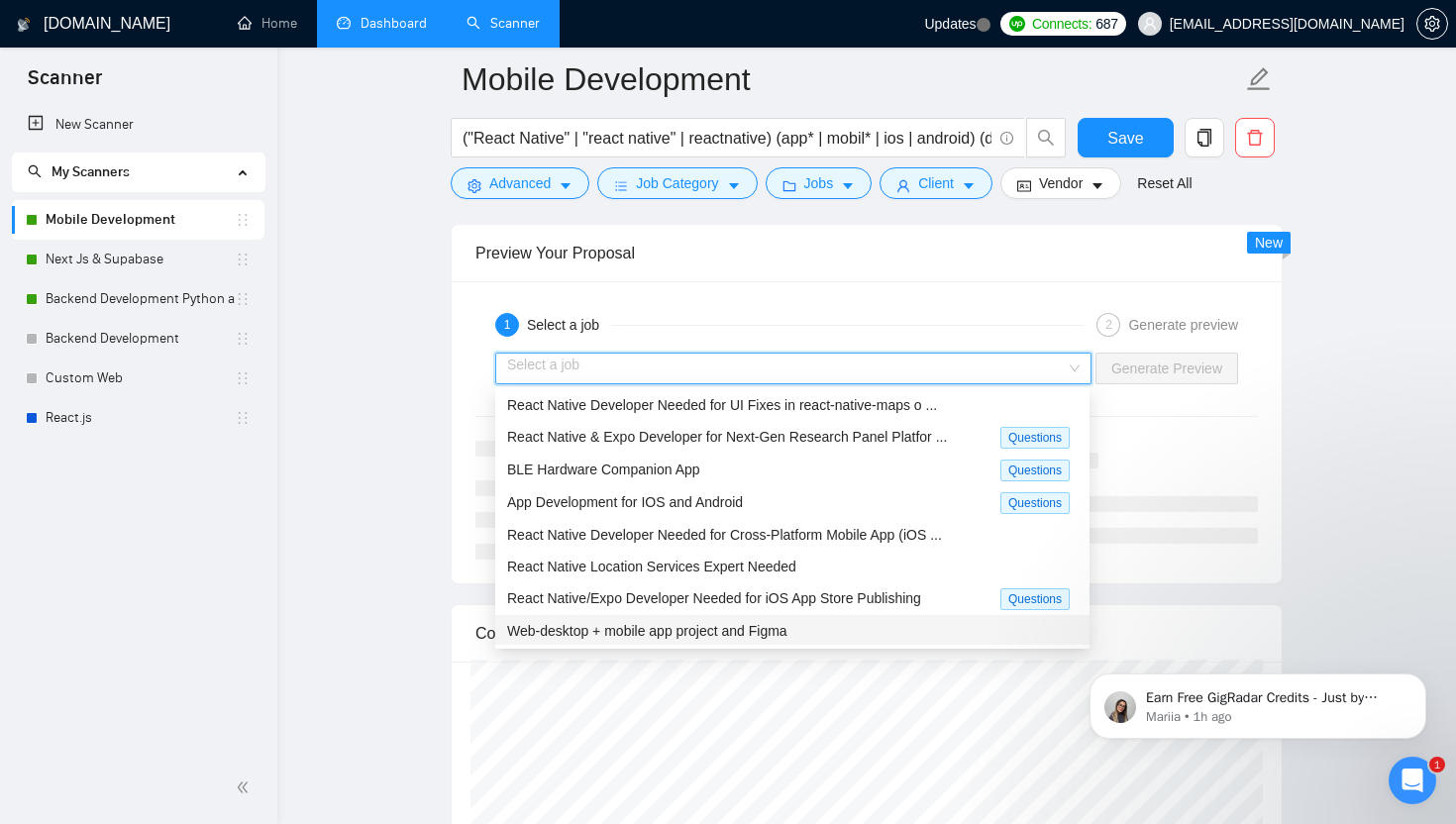 click on "Web-desktop + mobile app project and Figma" at bounding box center (792, 631) 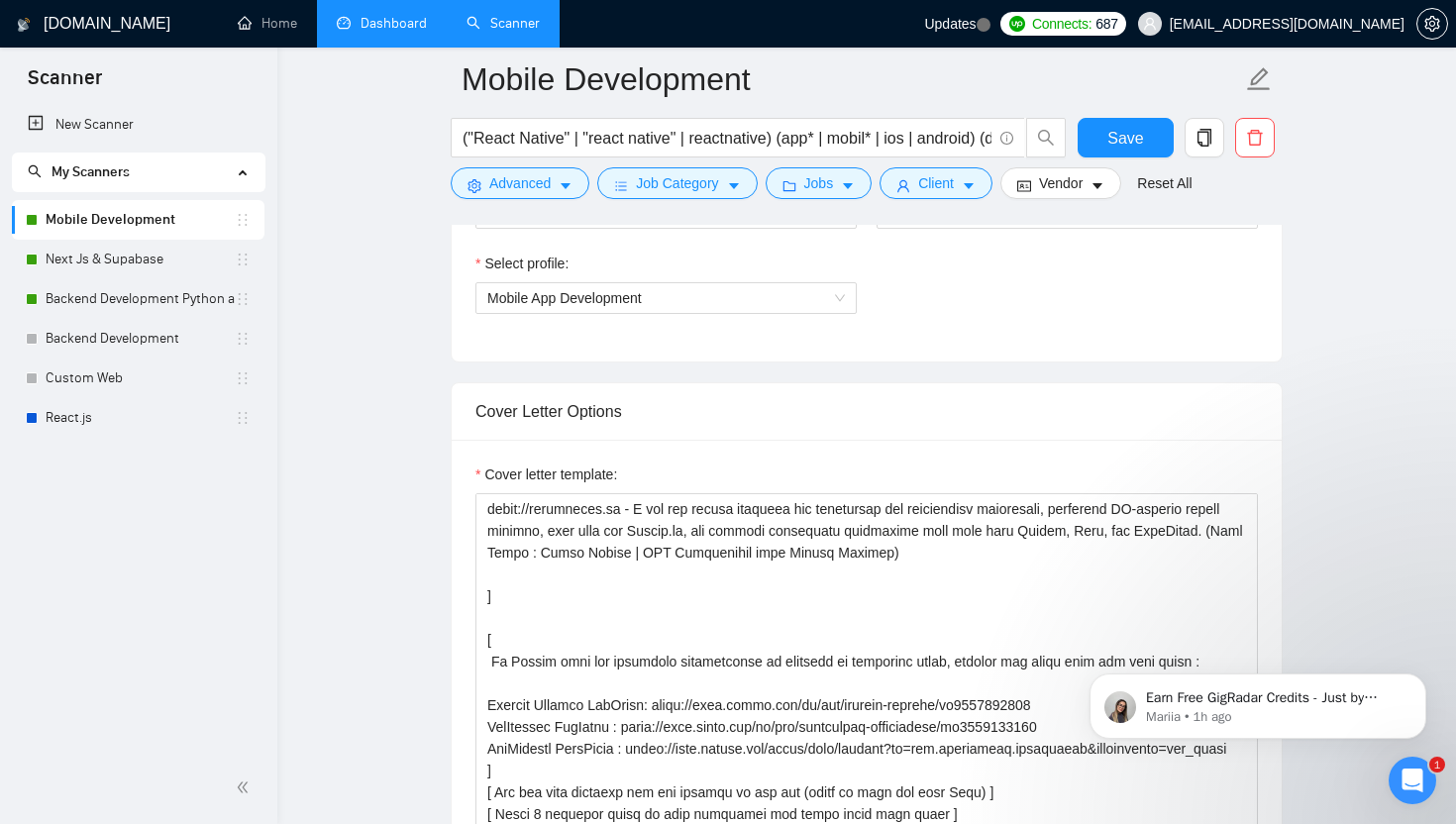 scroll, scrollTop: 1516, scrollLeft: 0, axis: vertical 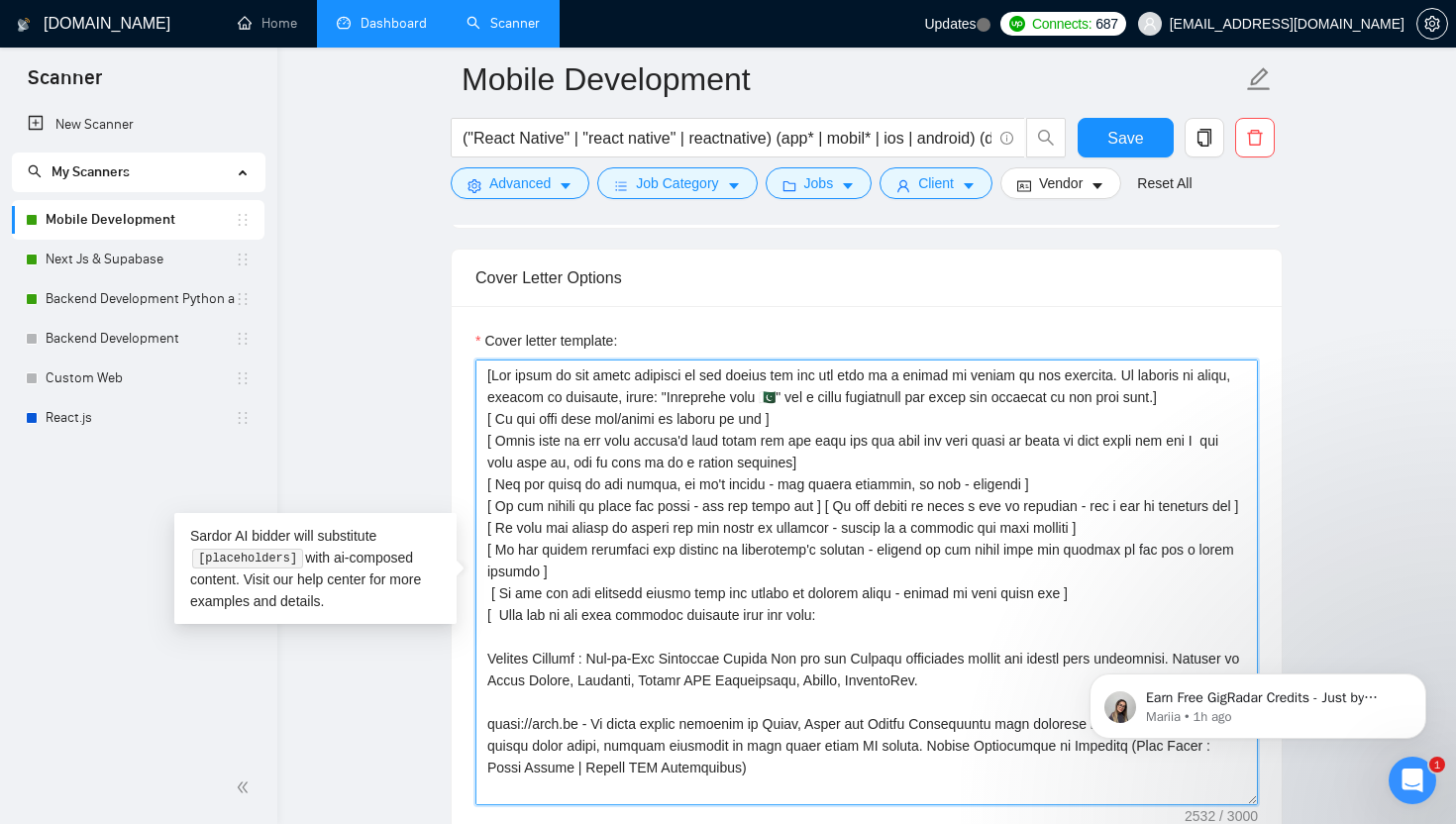 drag, startPoint x: 1228, startPoint y: 392, endPoint x: 468, endPoint y: 367, distance: 760.4111 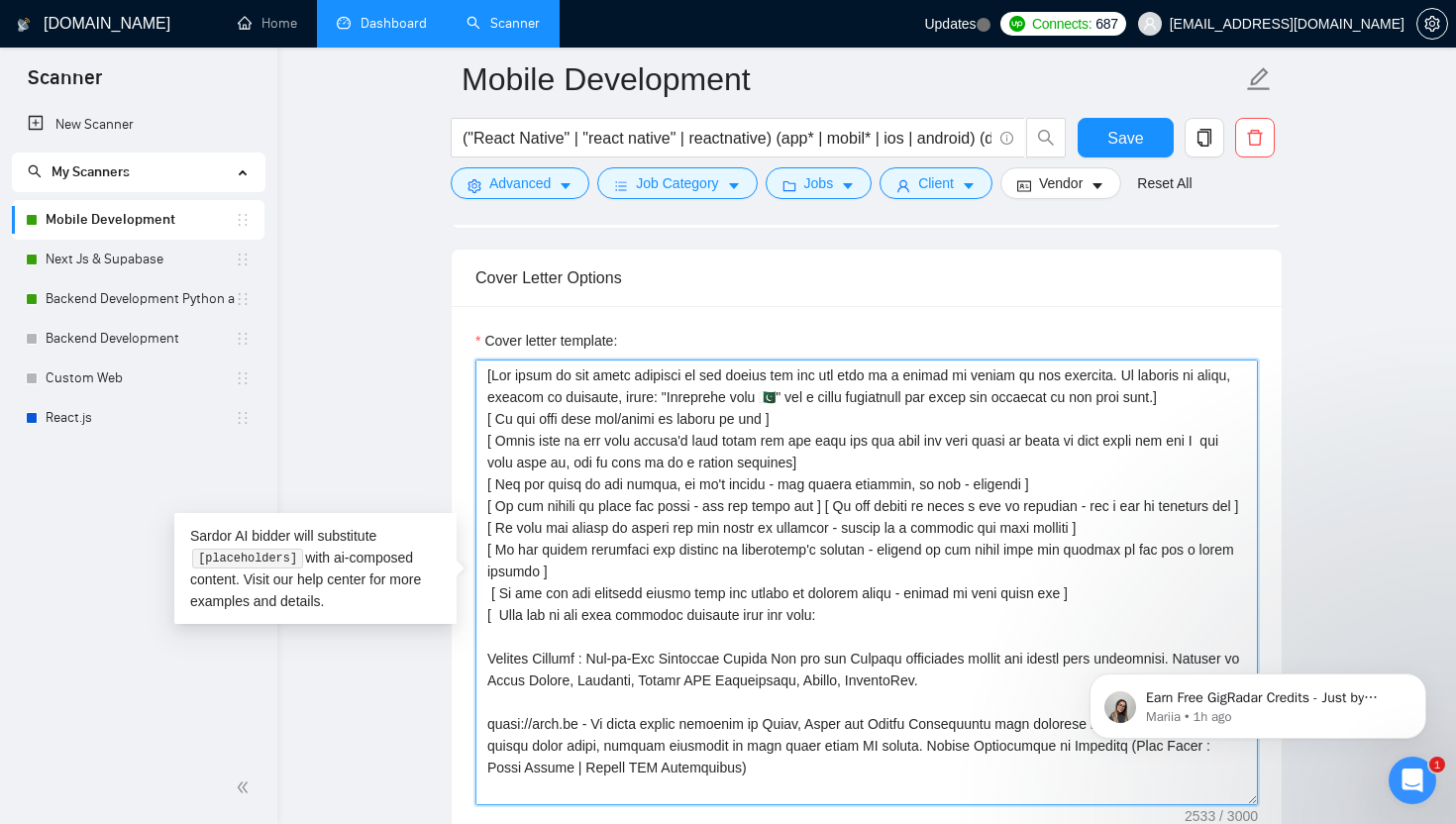 paste on "📬 [Write a personal greeting using the client’s name or company name (if any is provided), in the local language of their country, using the client’s time of the day!]" 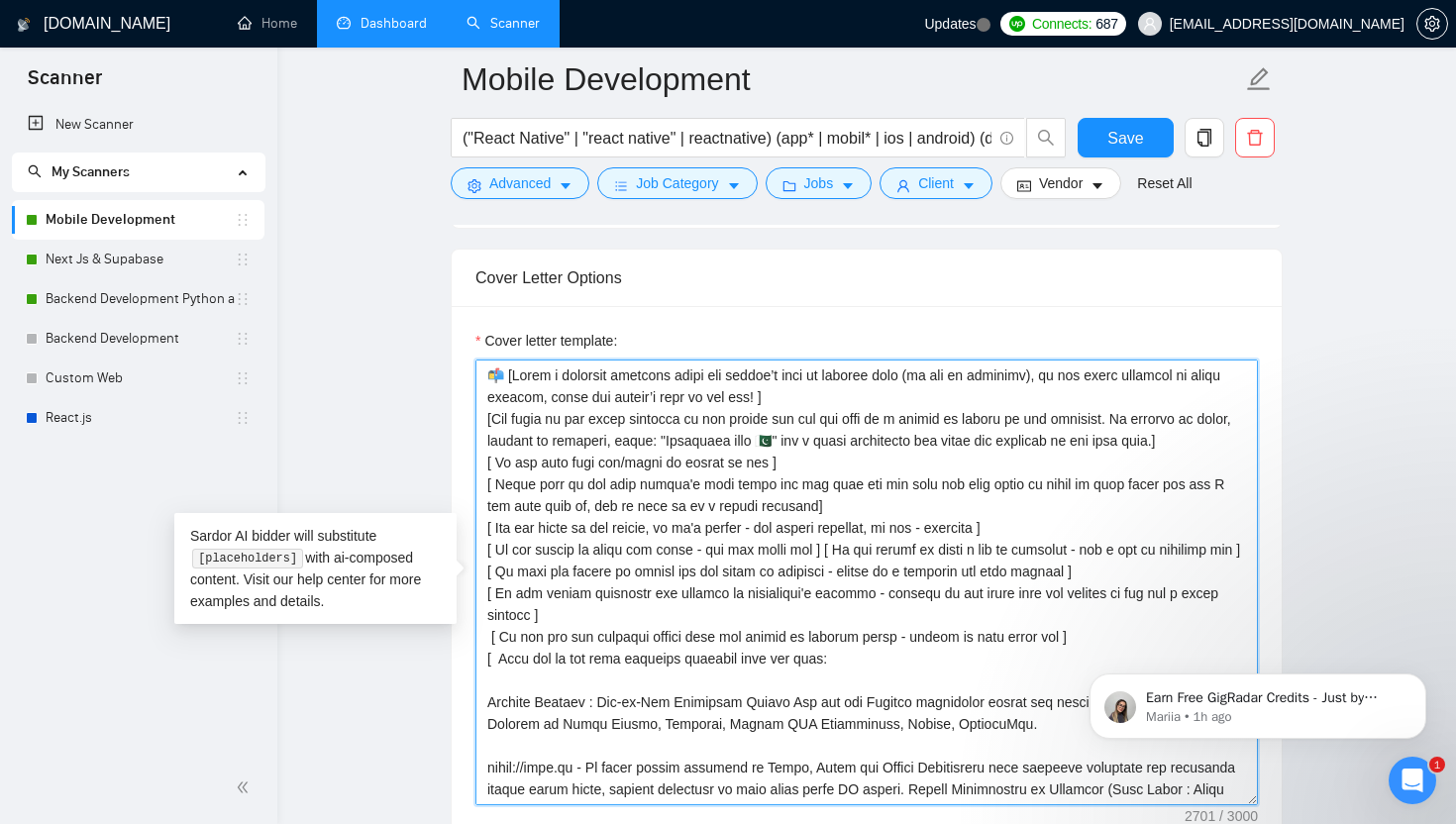 drag, startPoint x: 1122, startPoint y: 416, endPoint x: 1195, endPoint y: 442, distance: 77.491935 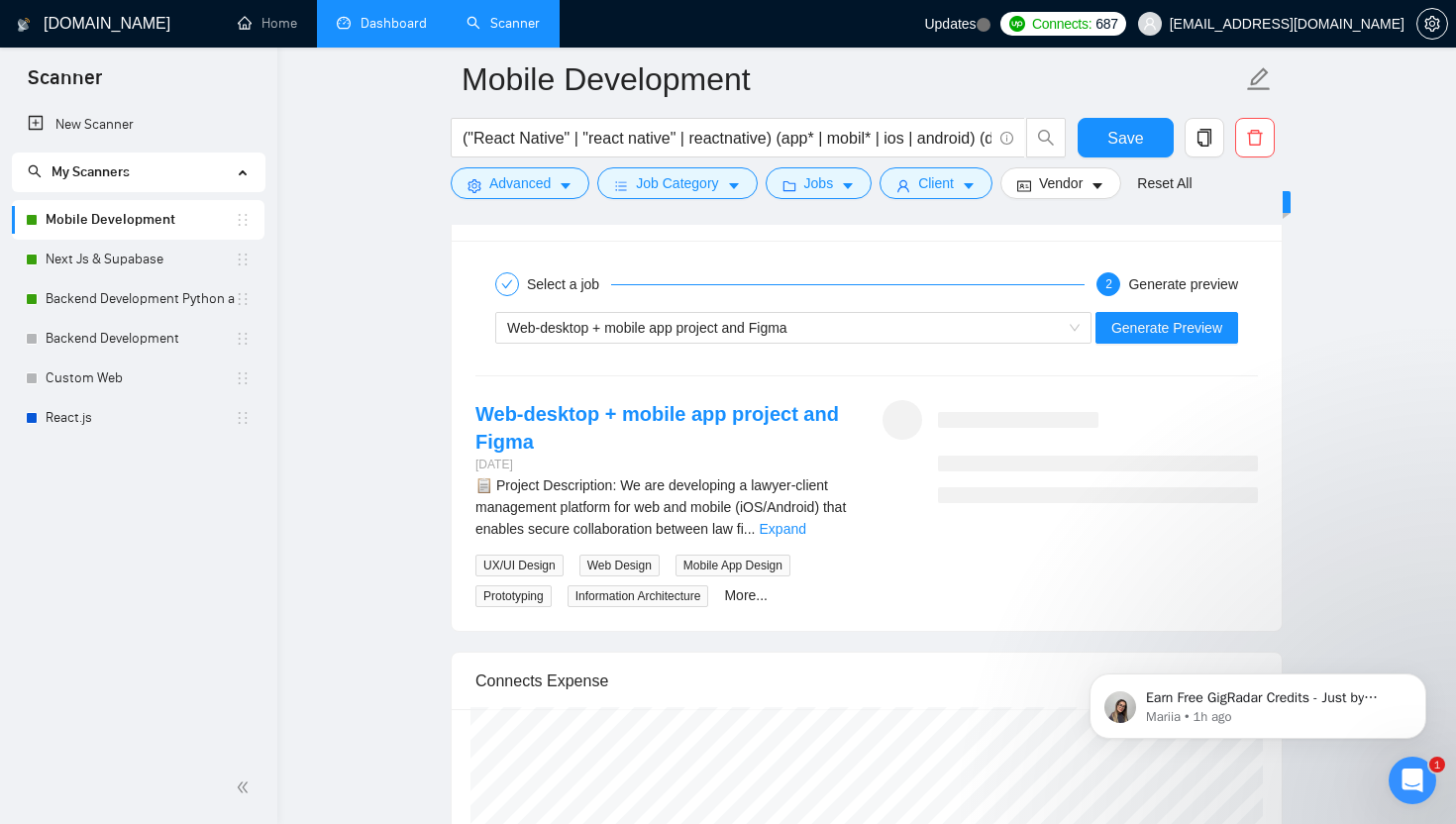 scroll, scrollTop: 3158, scrollLeft: 0, axis: vertical 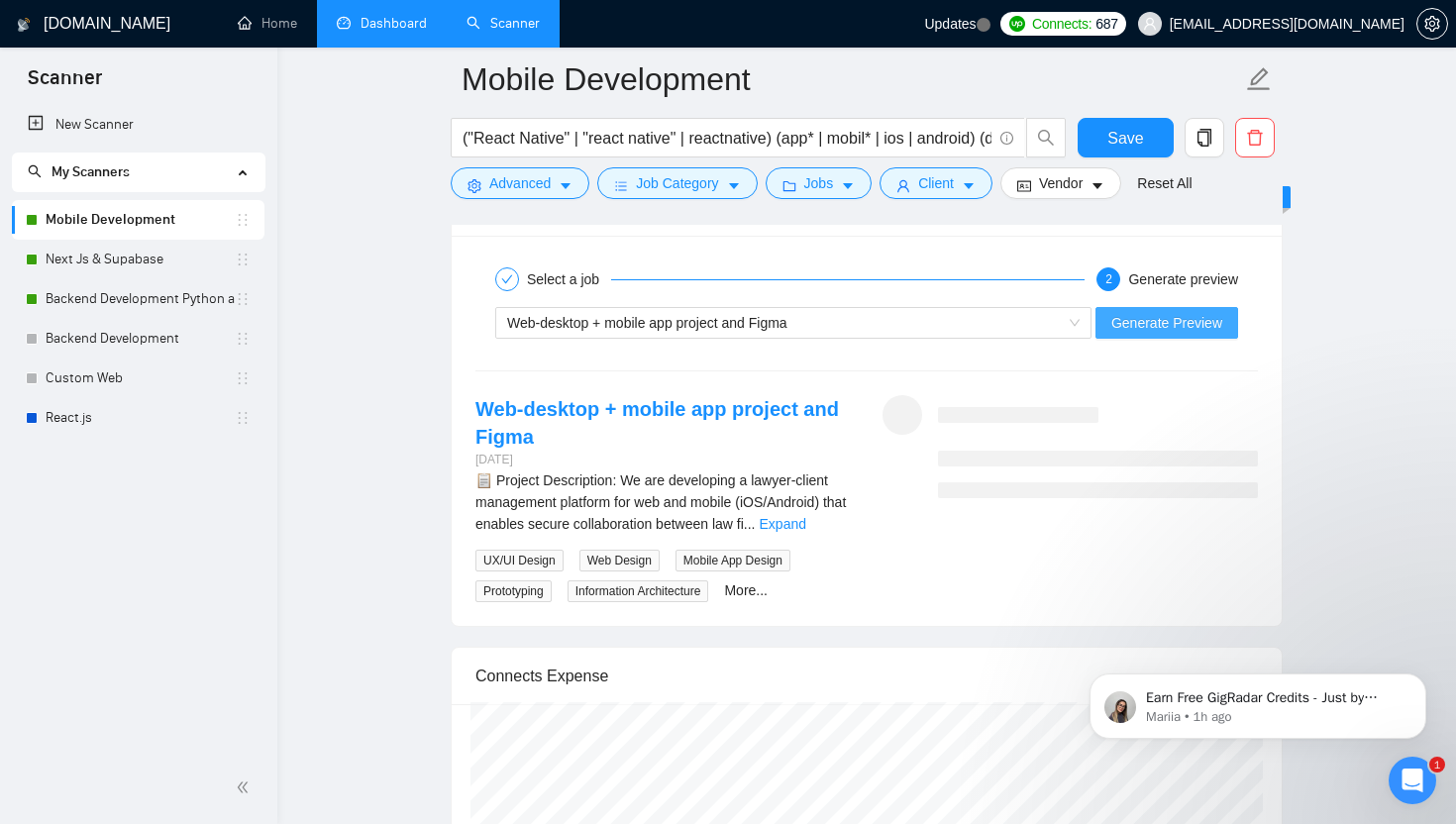 type on "📬 [Write a personal greeting using the client’s name or company name (if any is provided), in the local language of their country, using the client’s time of the day! If nothing is found, instead of skipping, write: "Greetings from 🇵🇰" add a comma afterwards and start the proposal in the same line.]
[ Check what is the main client's pain point and say that you see that the main thing to start is this point and how I  can help with it, try to make it as a second sentence]
[ Use the style of the client, if it's formal - use formal language, if not - informal ]
[ If the client is using the lists - use the lists too ] [ If the client is using a lot of epithets - use a lot of epithets too ]
[ In case the client is asking for the quote or estimate - answer as a question for more details ]
[ If the client mentioned his website or competitor's website - mention at the start that you checked it and add a small summary ]
[ If you see any personal moment that the client is talking about - answer on this point too ]
..." 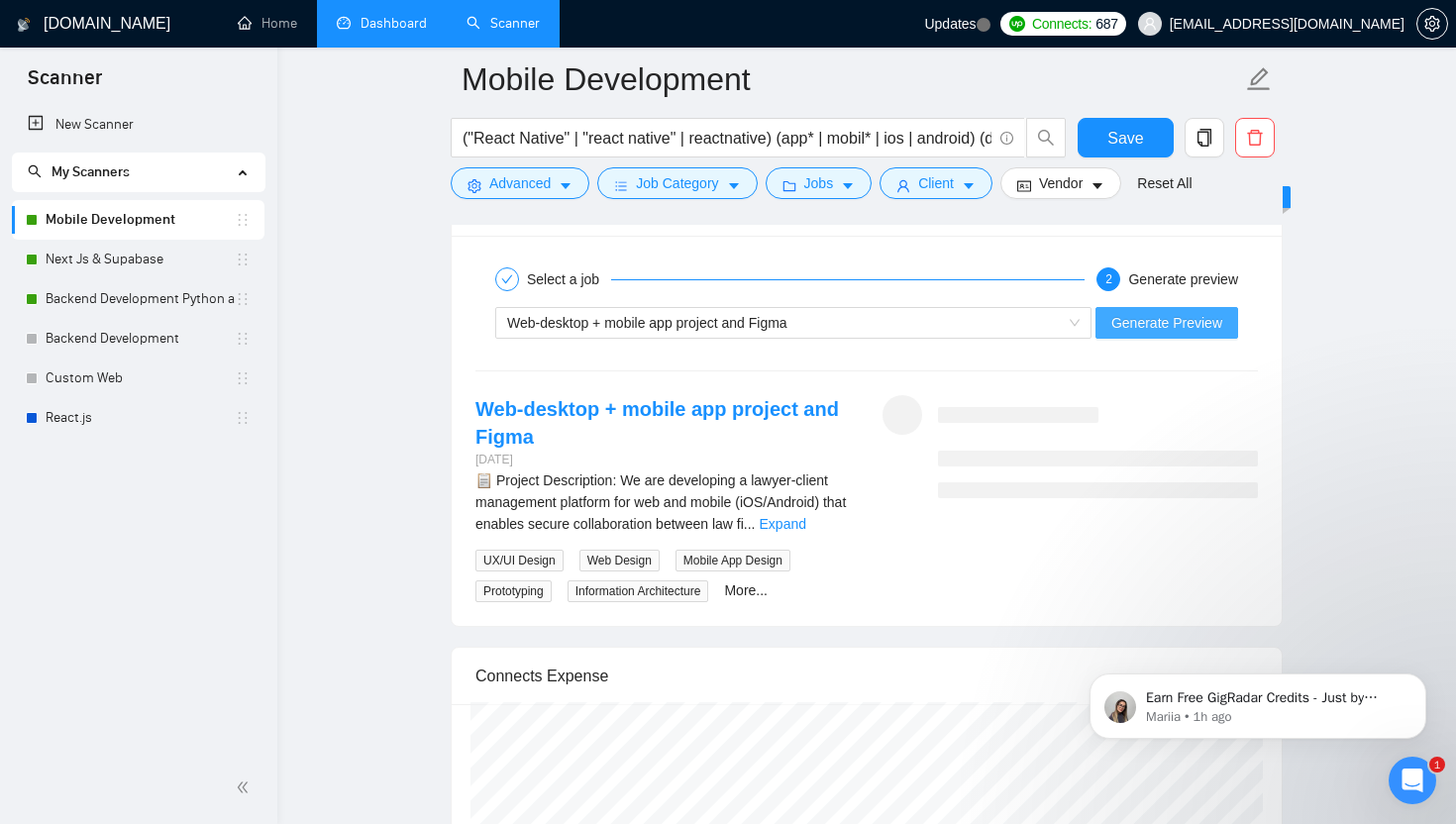 click on "Generate Preview" at bounding box center [1167, 323] 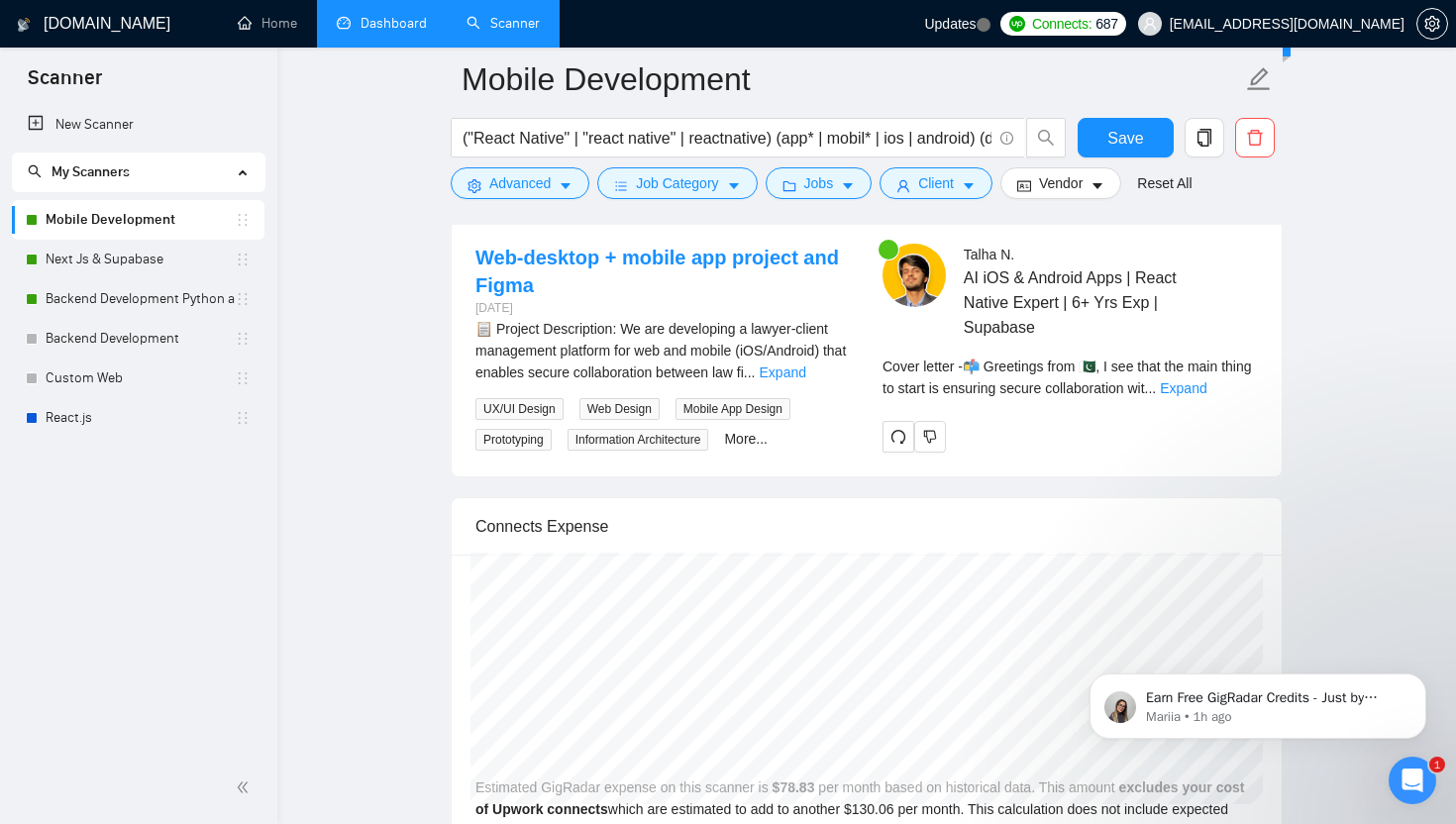 scroll, scrollTop: 3346, scrollLeft: 0, axis: vertical 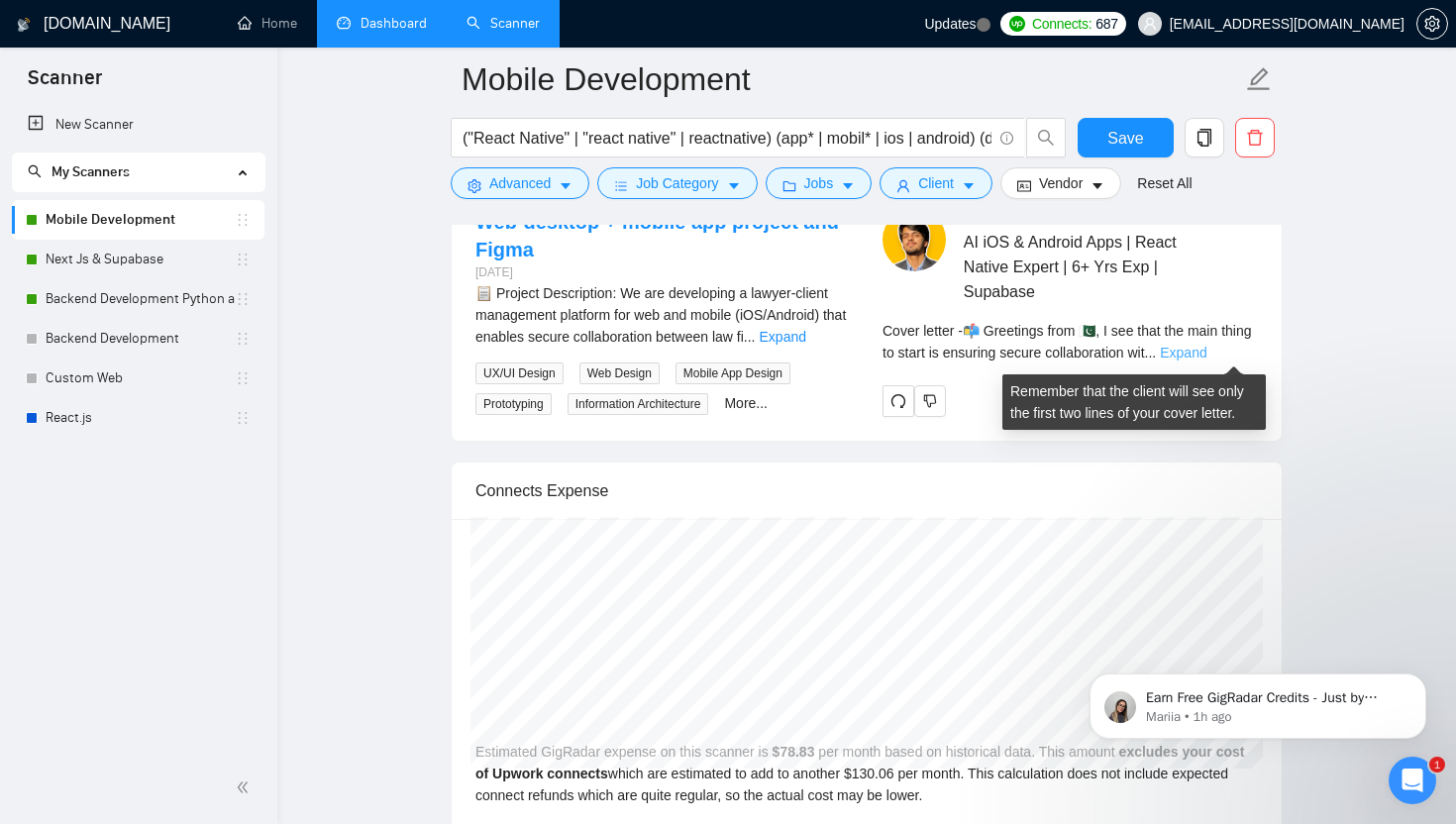 click on "Expand" at bounding box center (1183, 353) 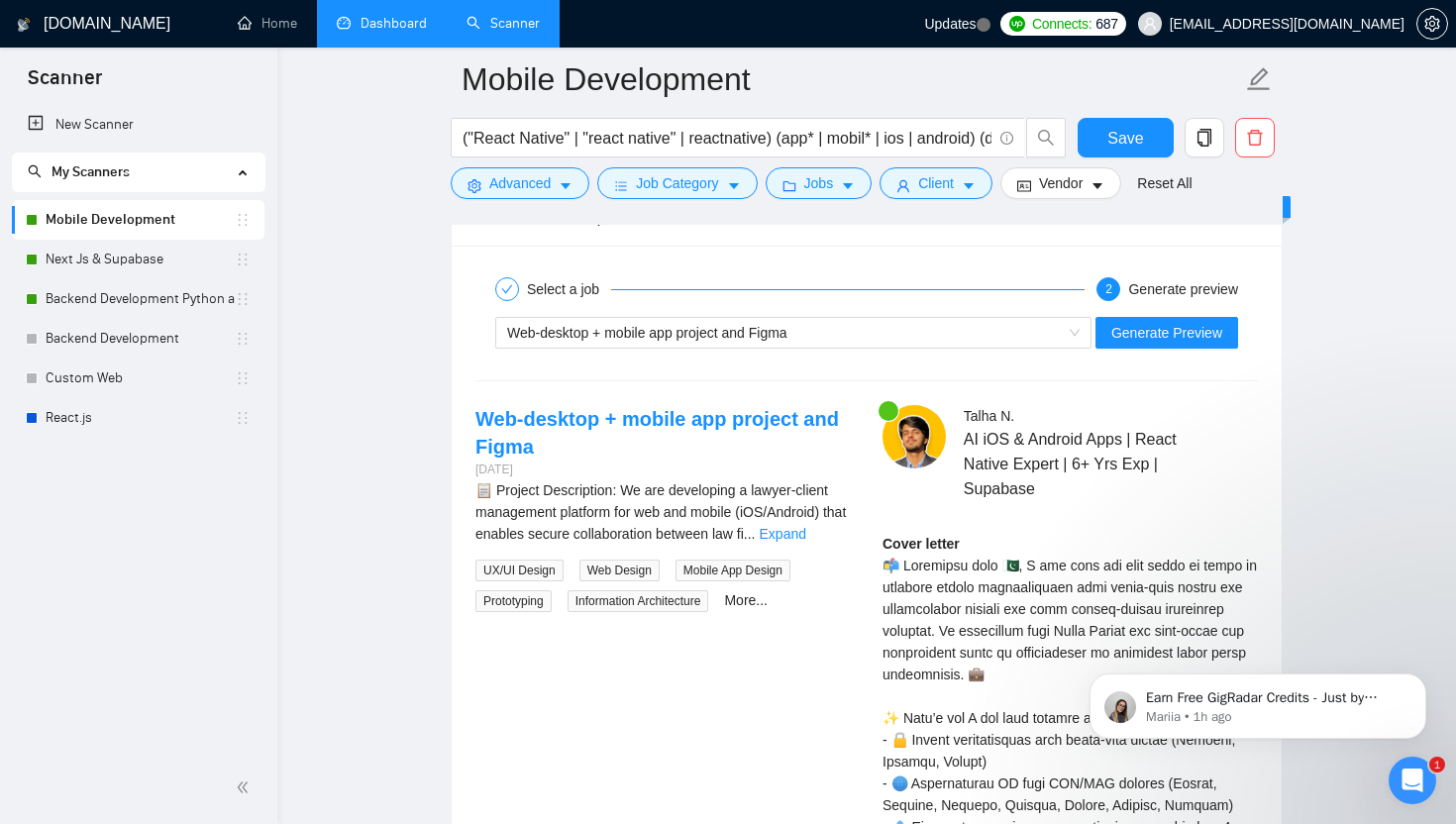 scroll, scrollTop: 3094, scrollLeft: 0, axis: vertical 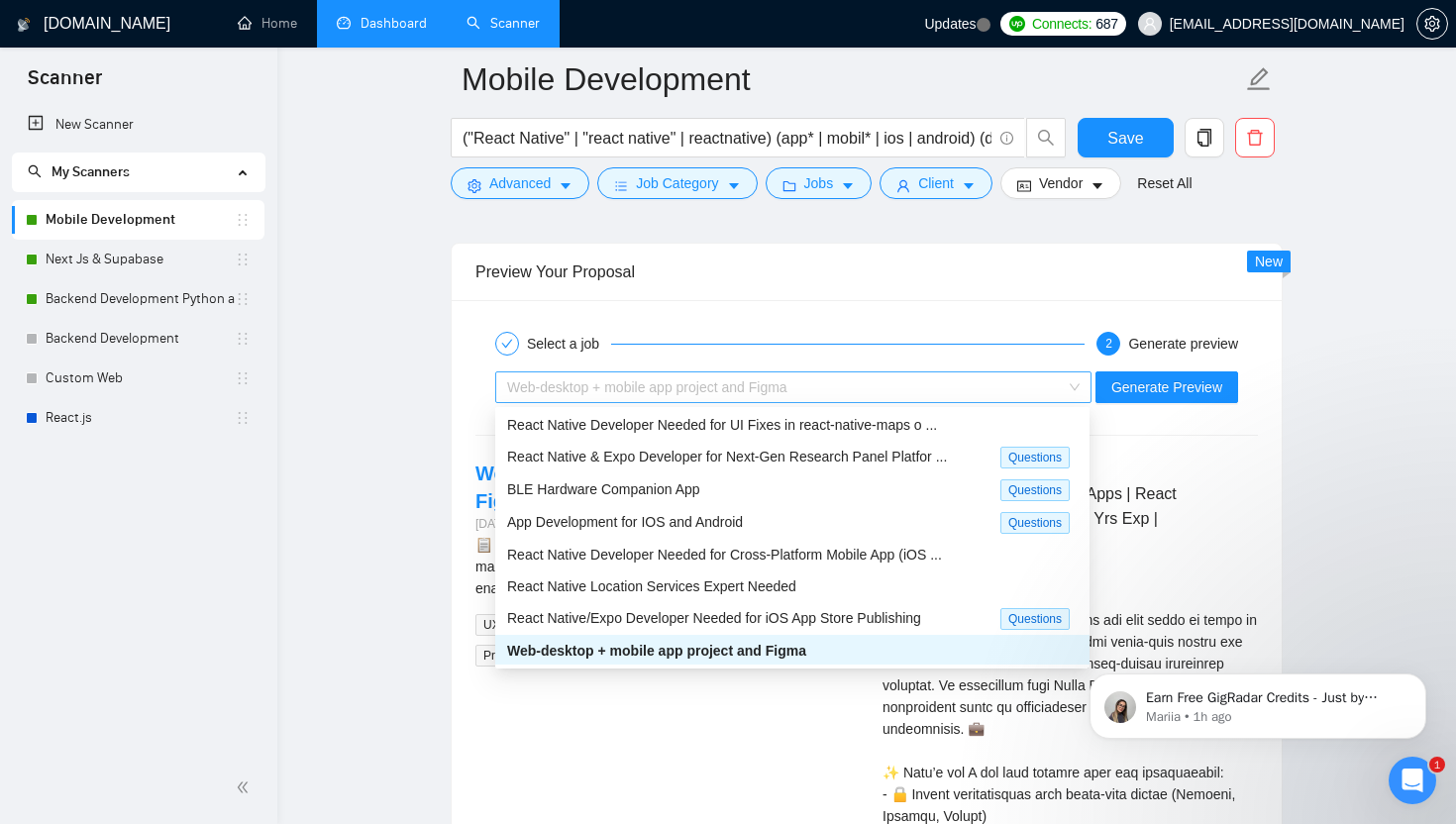 click on "Web-desktop + mobile app project and Figma" at bounding box center (784, 387) 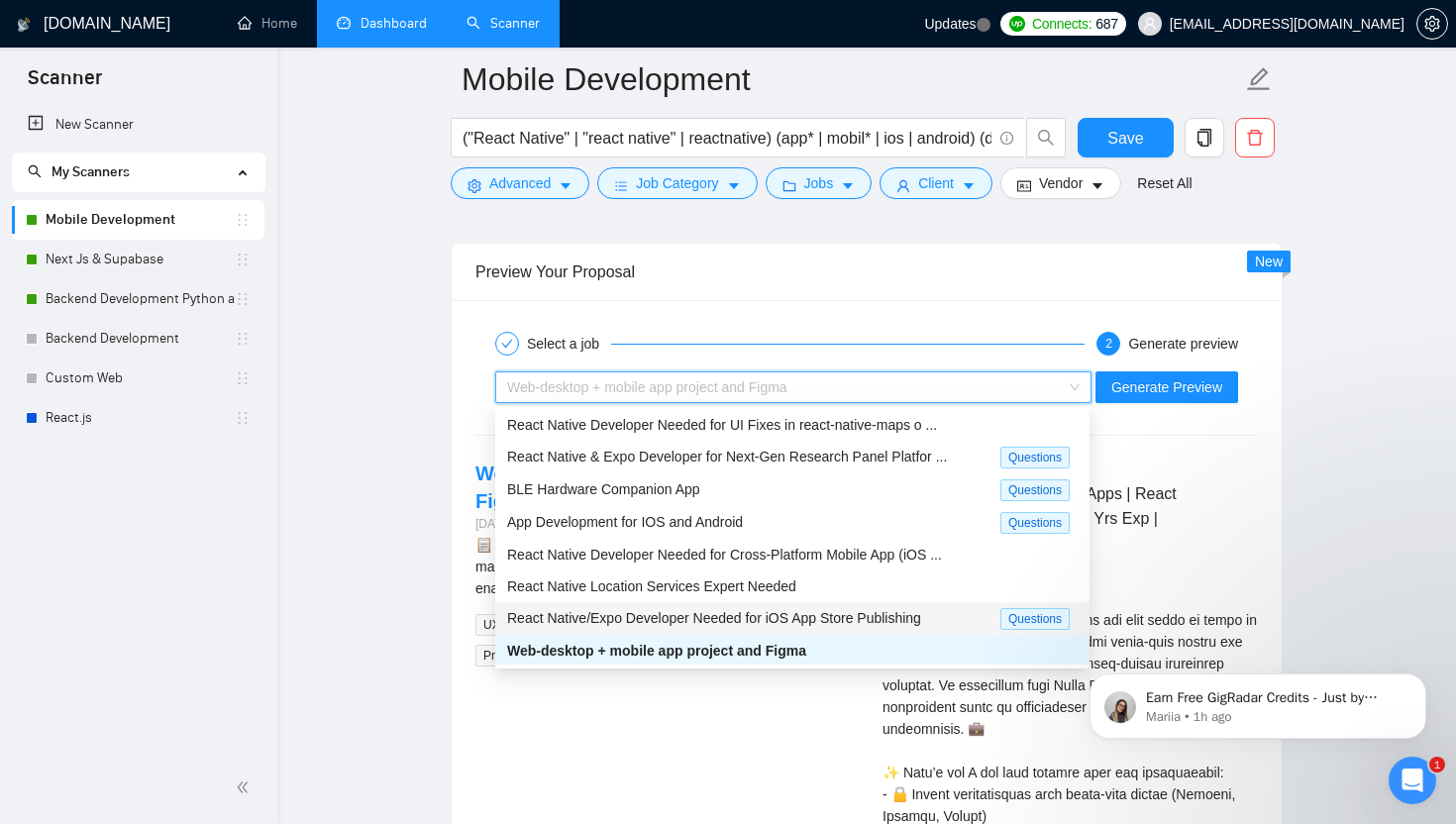 click on "React Native/Expo Developer Needed for iOS App Store Publishing" at bounding box center [714, 618] 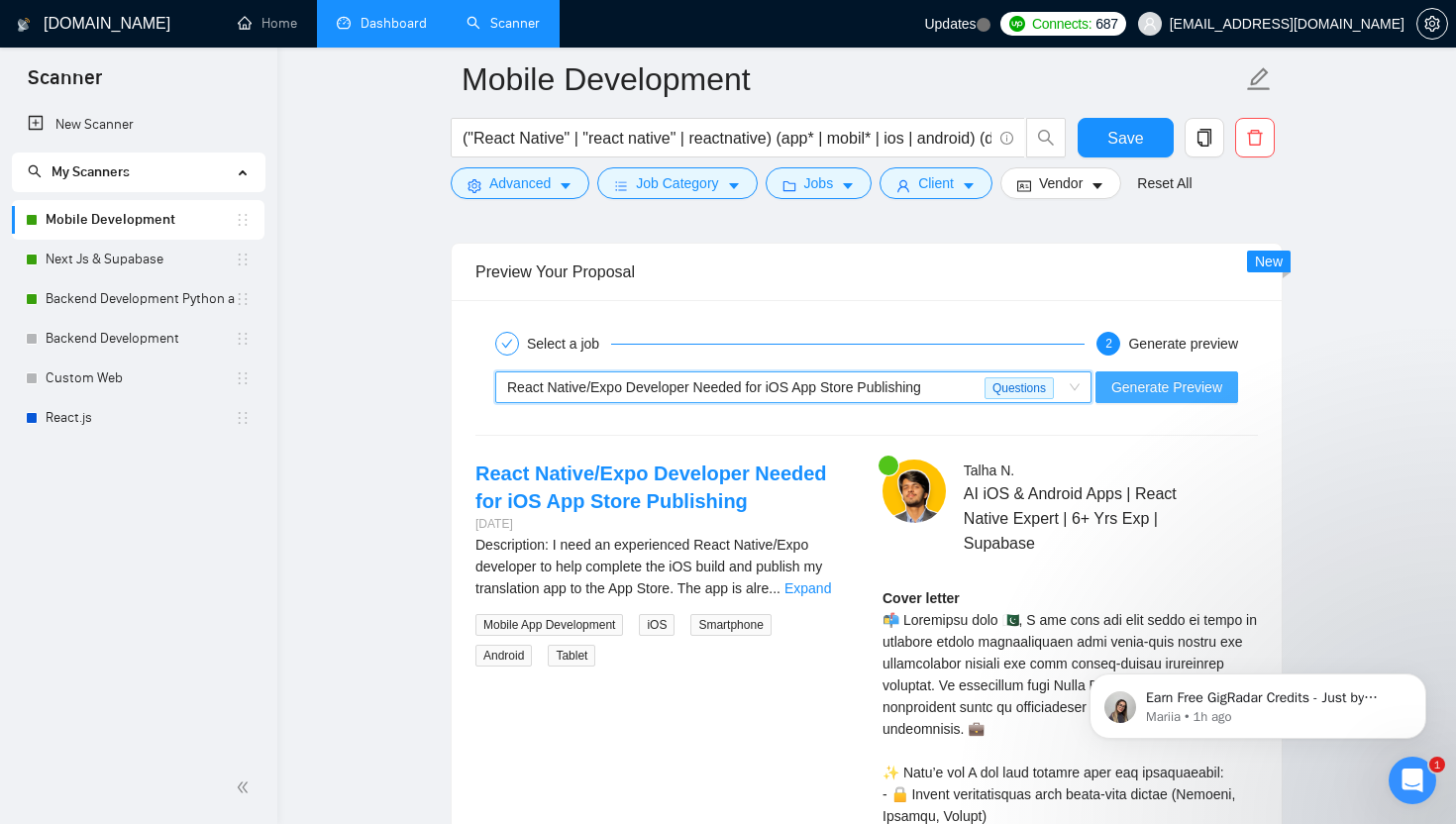 click on "Generate Preview" at bounding box center (1167, 387) 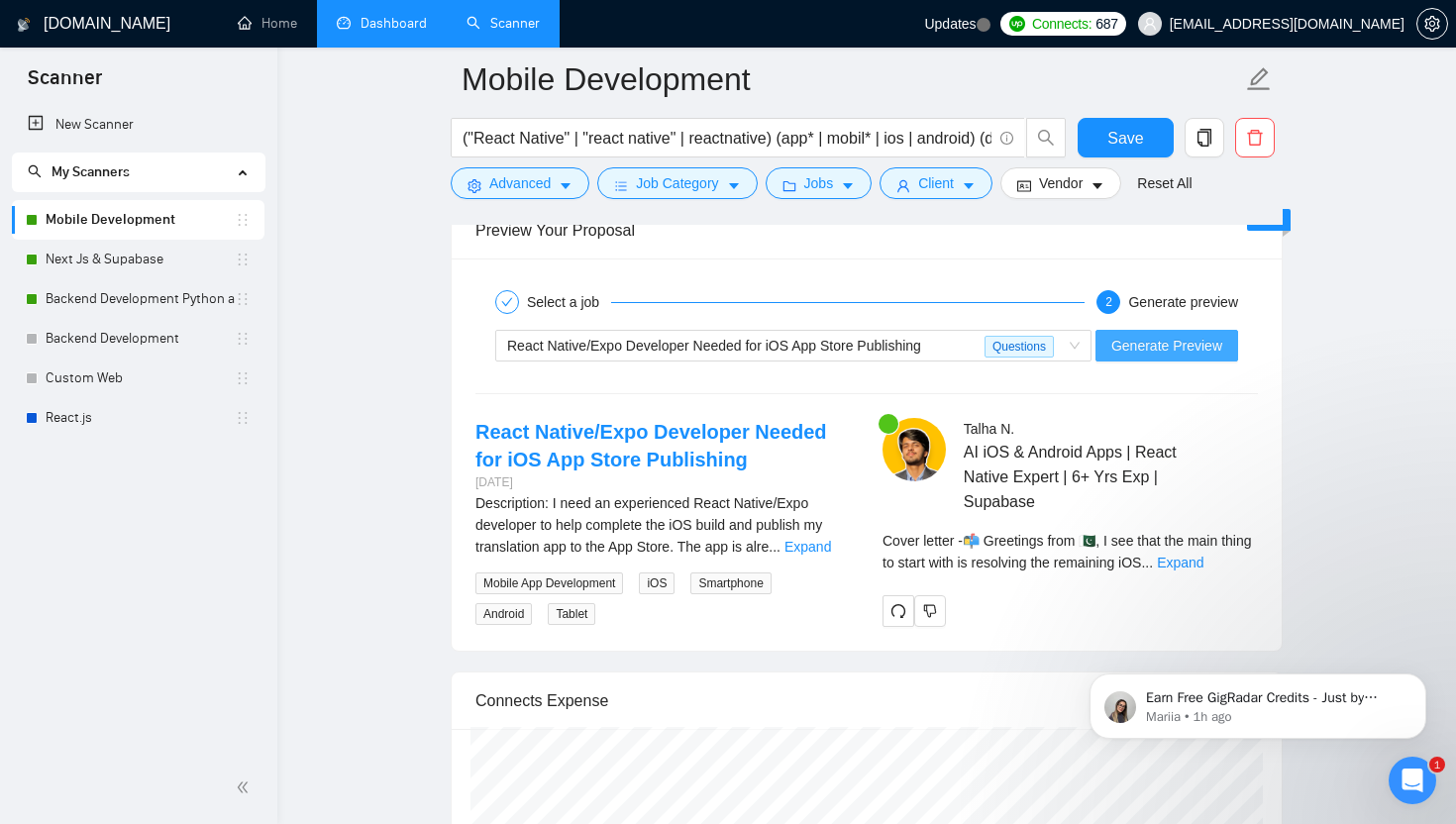 scroll, scrollTop: 3143, scrollLeft: 0, axis: vertical 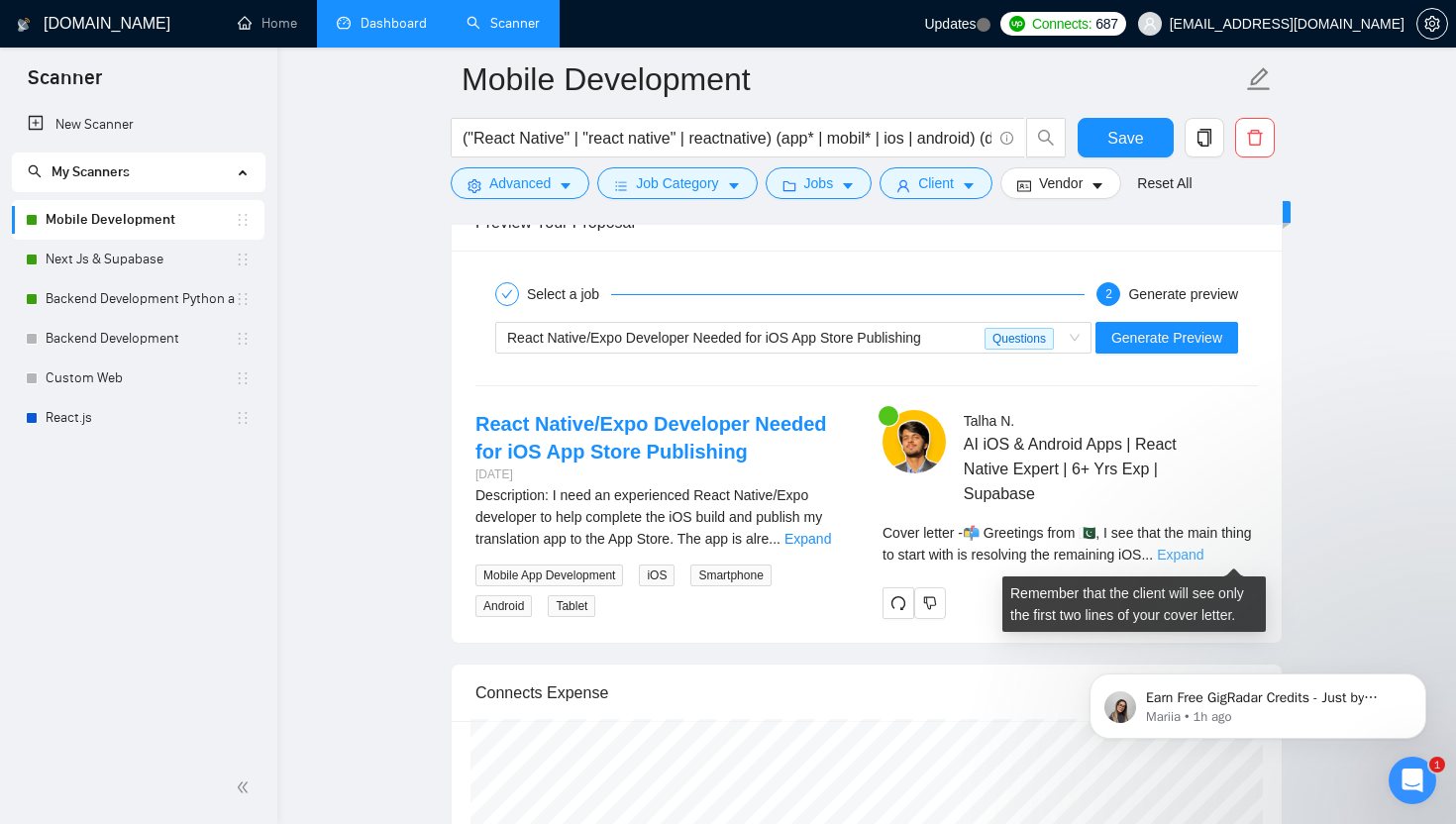 click on "Expand" at bounding box center (1180, 555) 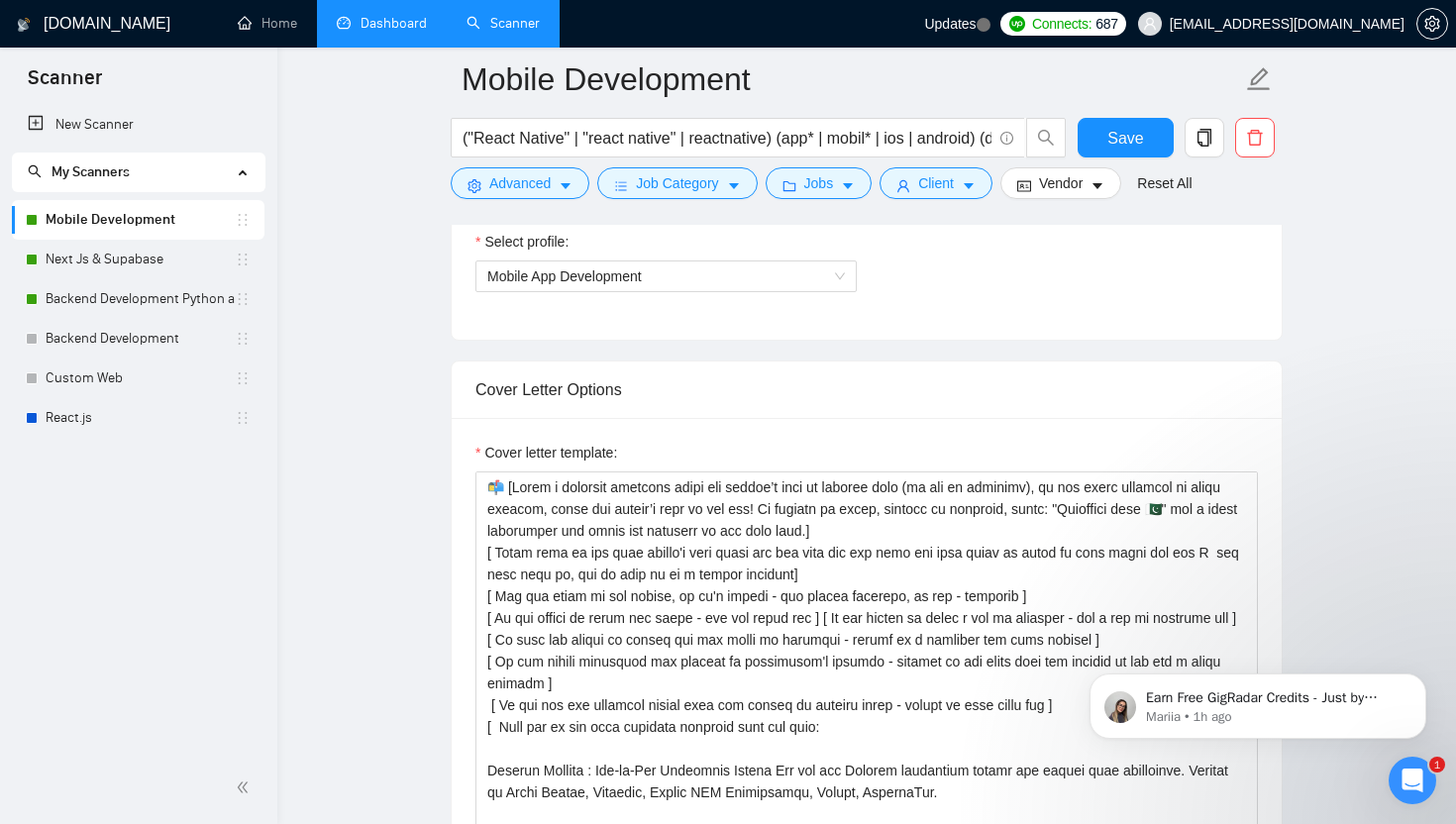 scroll, scrollTop: 1431, scrollLeft: 0, axis: vertical 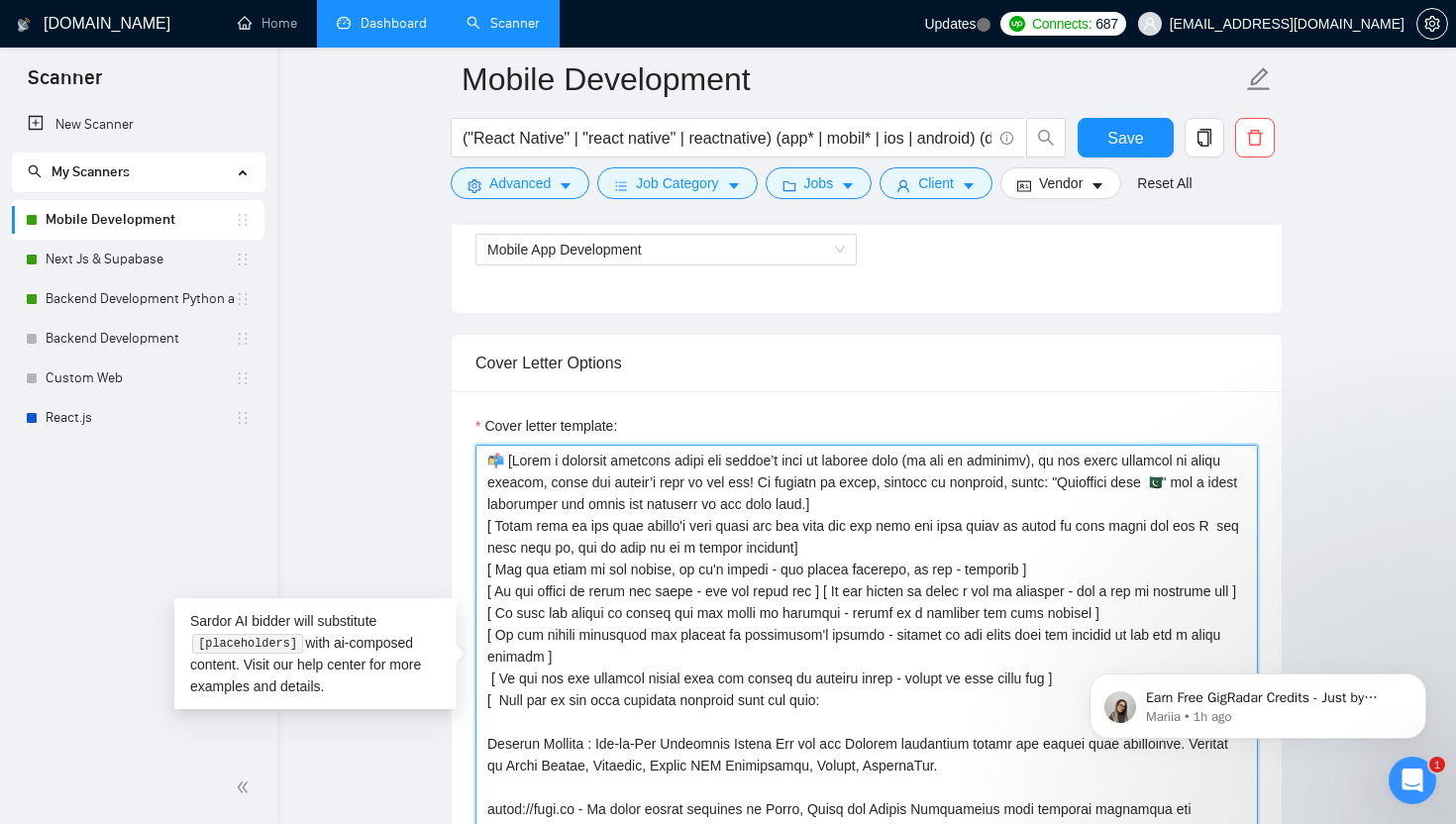 drag, startPoint x: 898, startPoint y: 505, endPoint x: 452, endPoint y: 462, distance: 448.06808 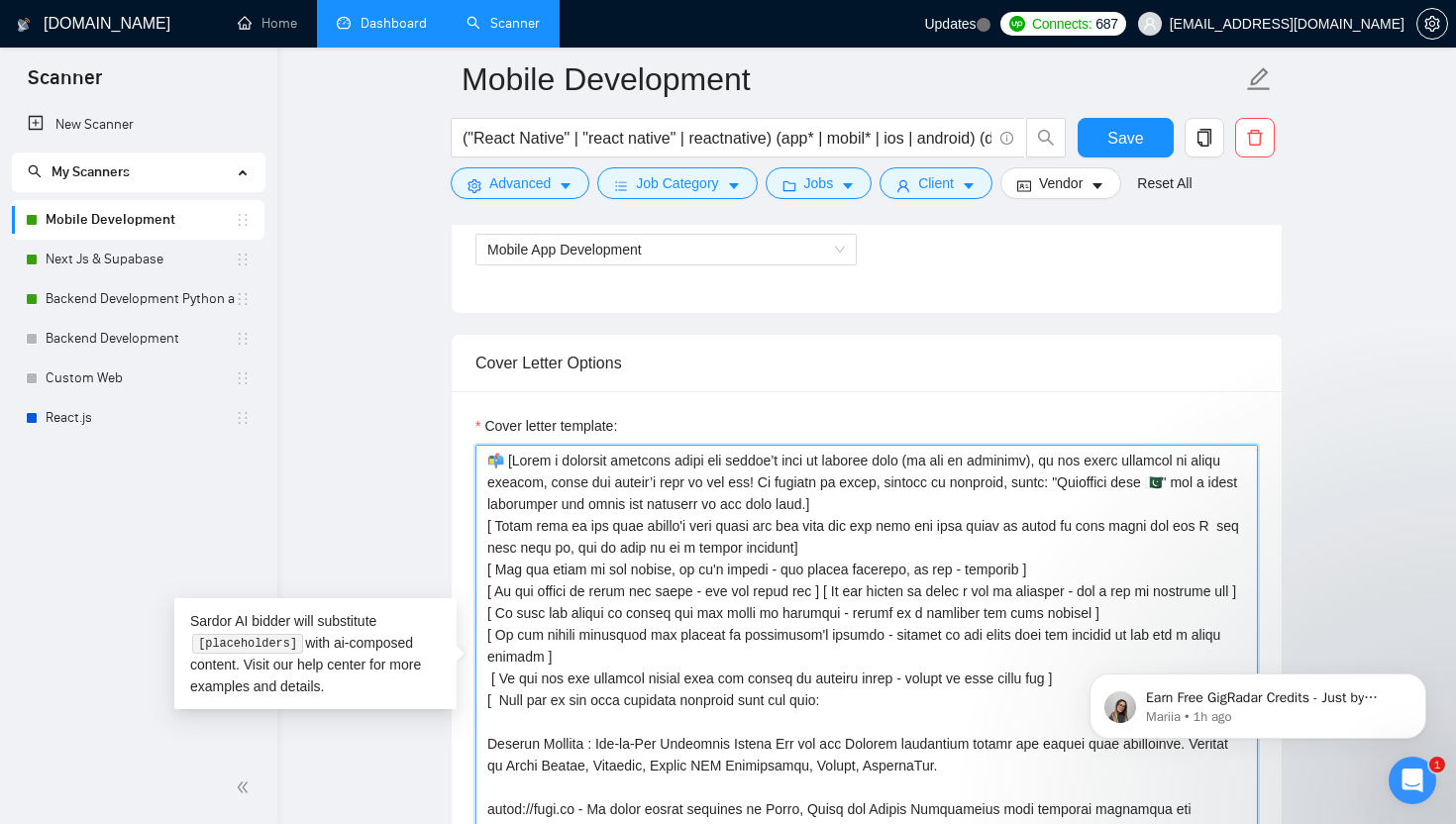click on "Cover letter template:" at bounding box center (867, 668) 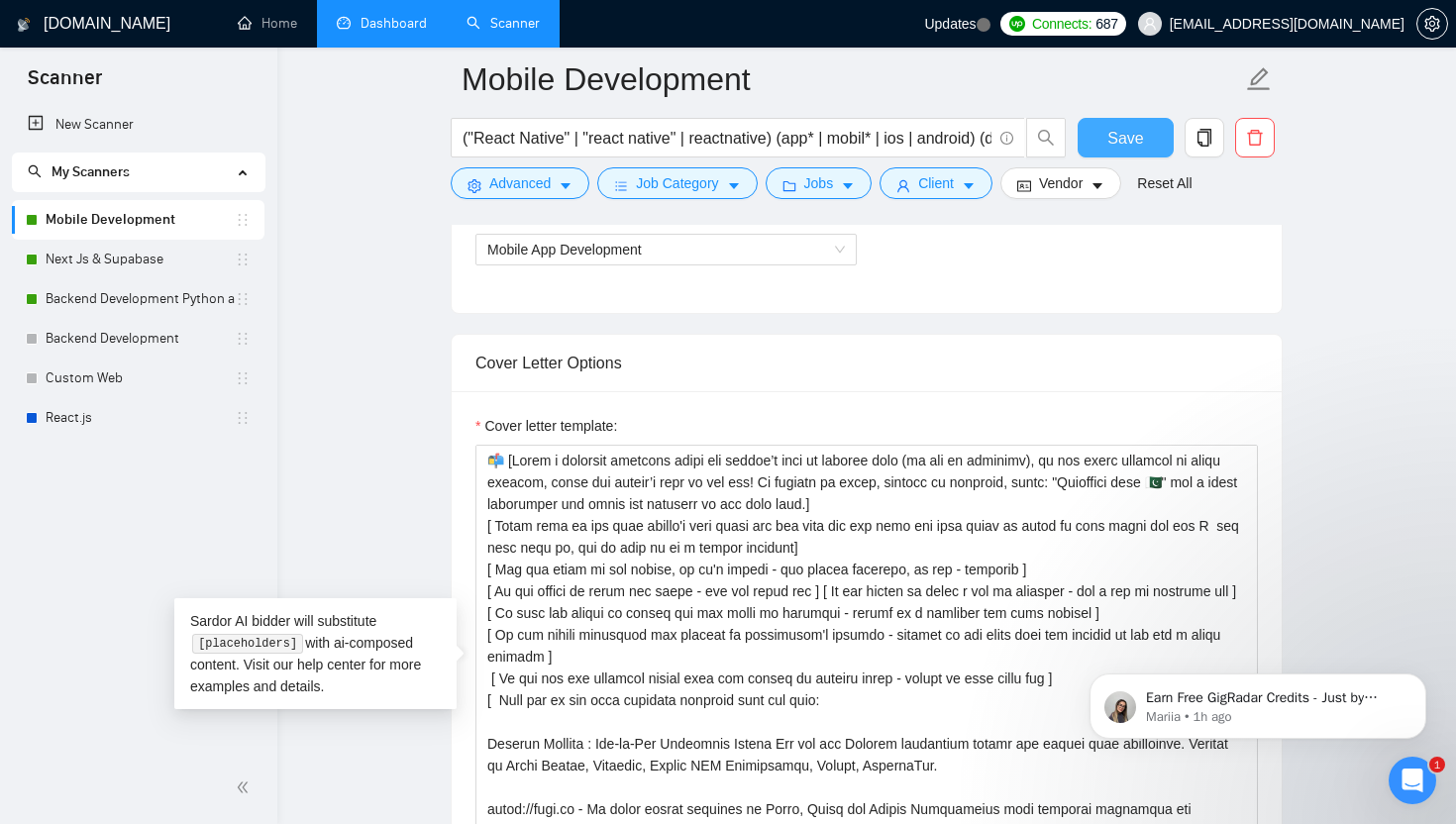 click on "Save" at bounding box center [1125, 138] 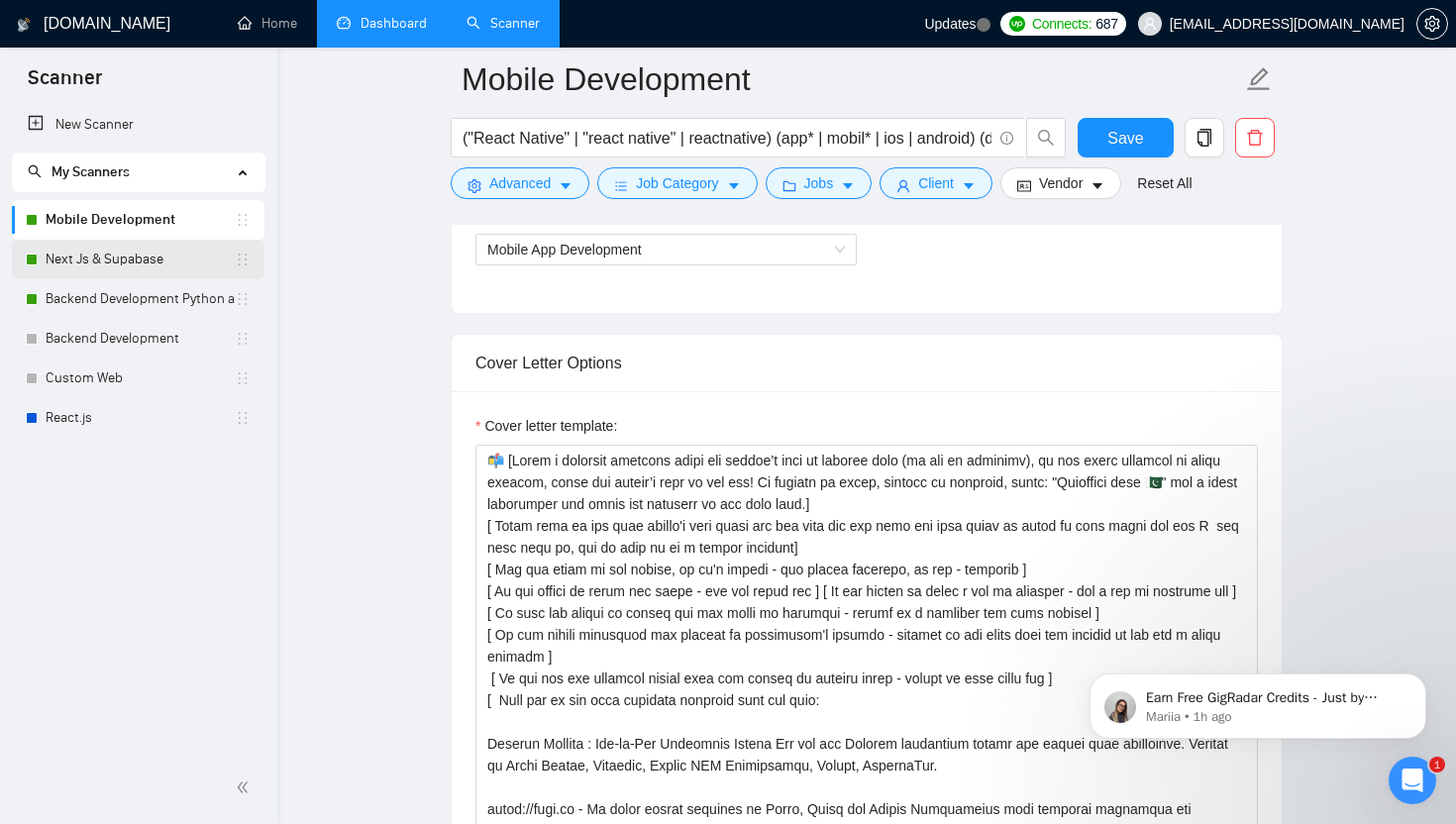 click on "Next Js & Supabase" at bounding box center (140, 259) 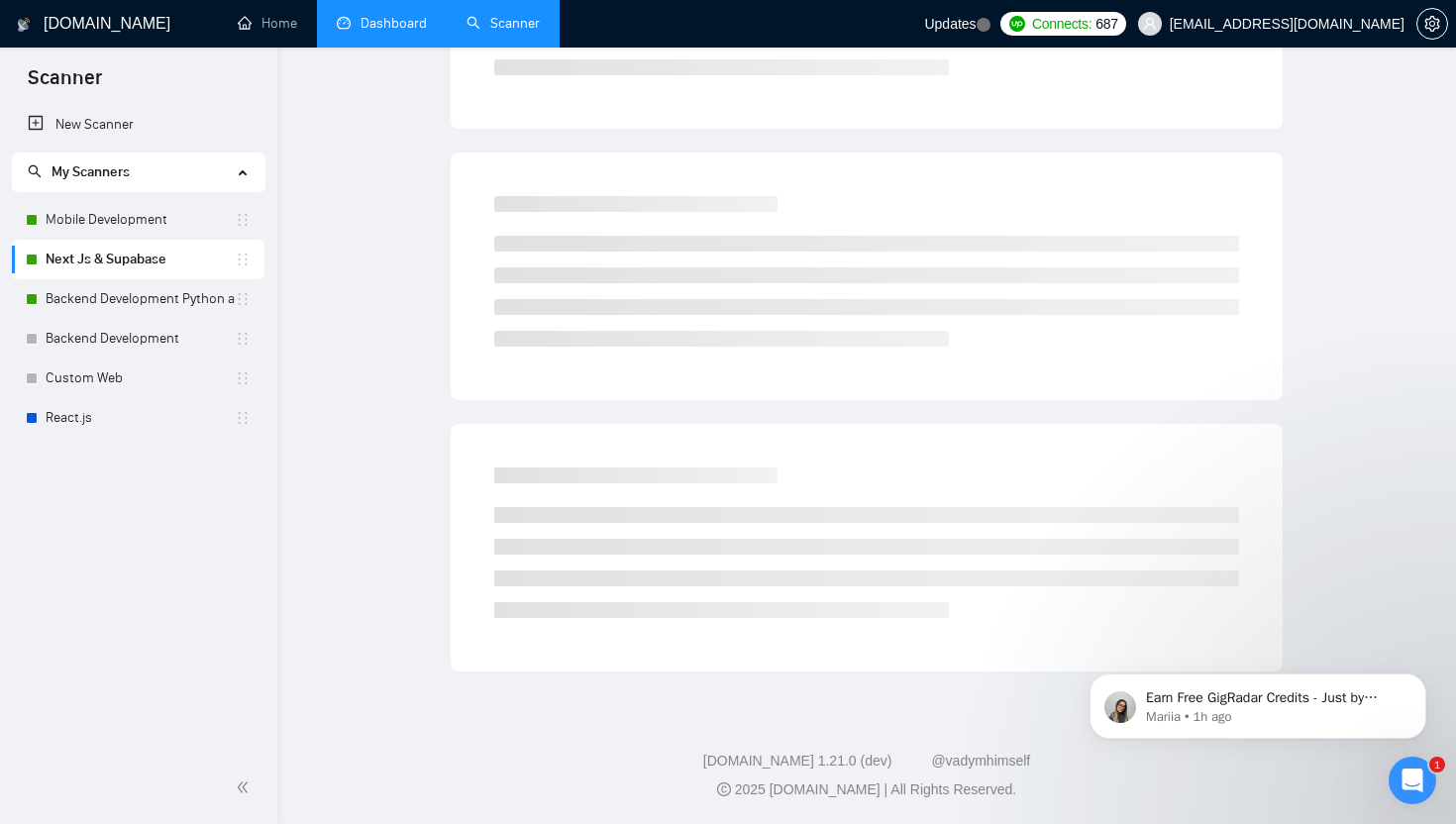scroll, scrollTop: 0, scrollLeft: 0, axis: both 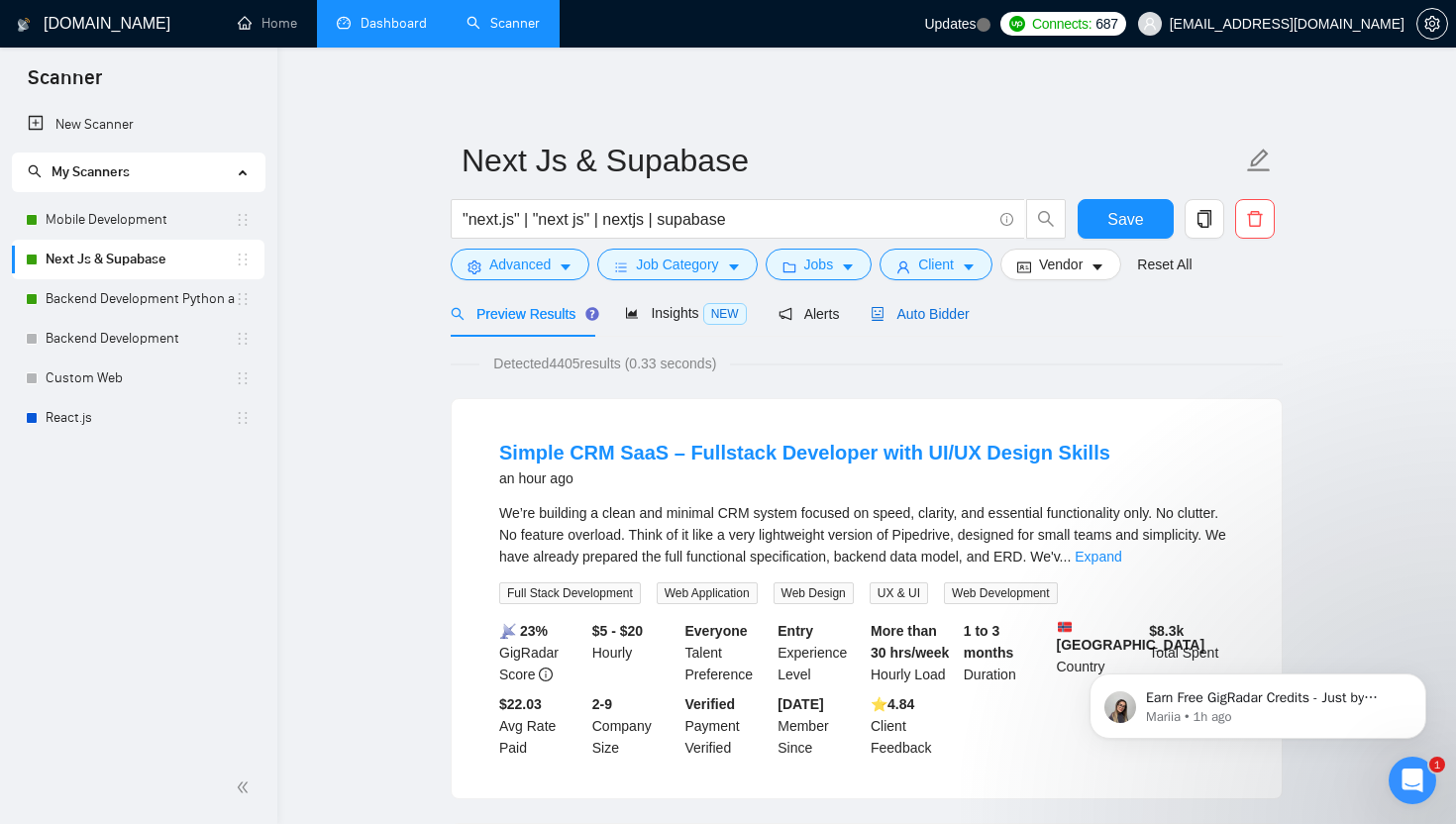 click on "Auto Bidder" at bounding box center [919, 314] 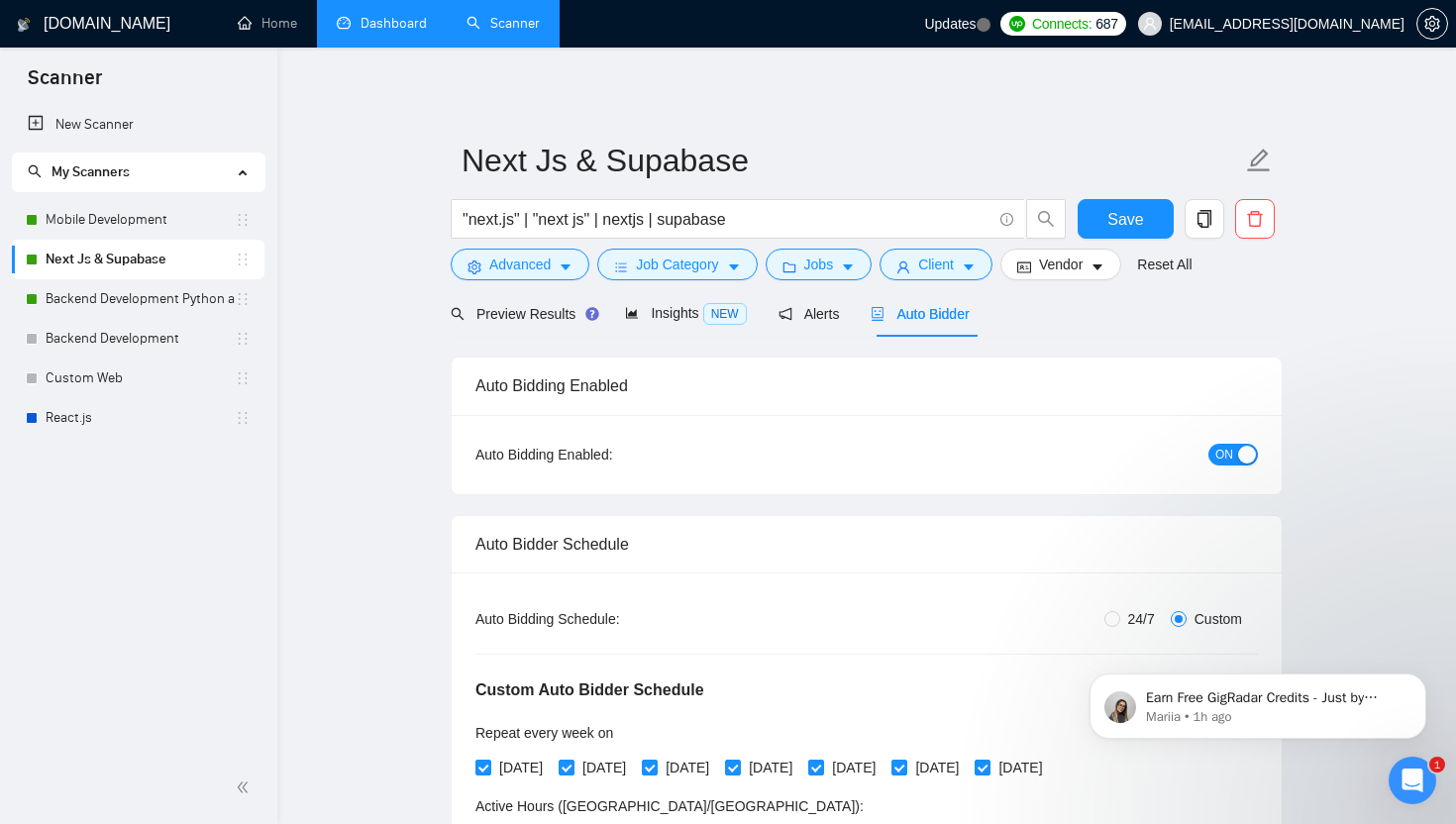 type 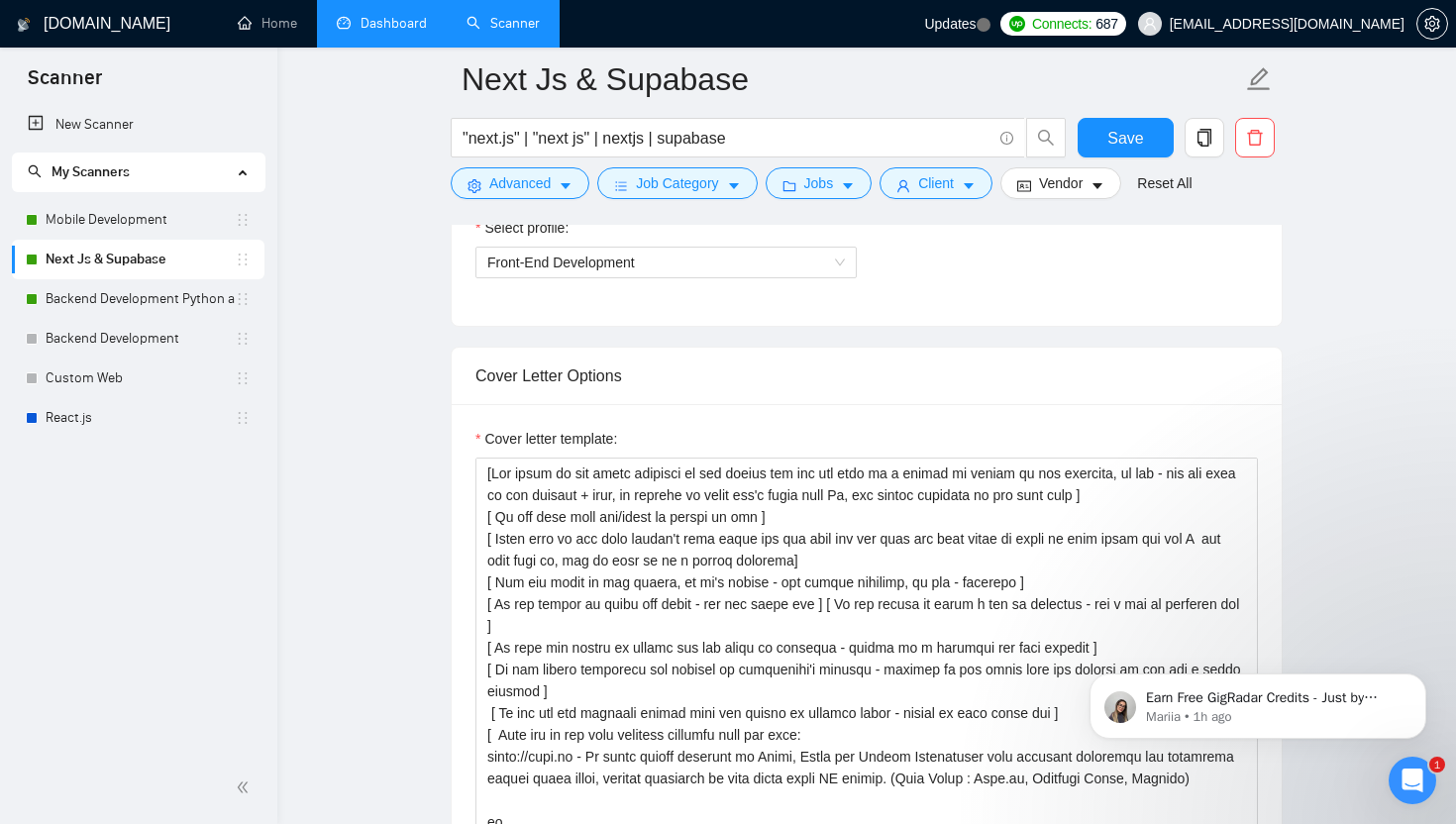 scroll, scrollTop: 1420, scrollLeft: 0, axis: vertical 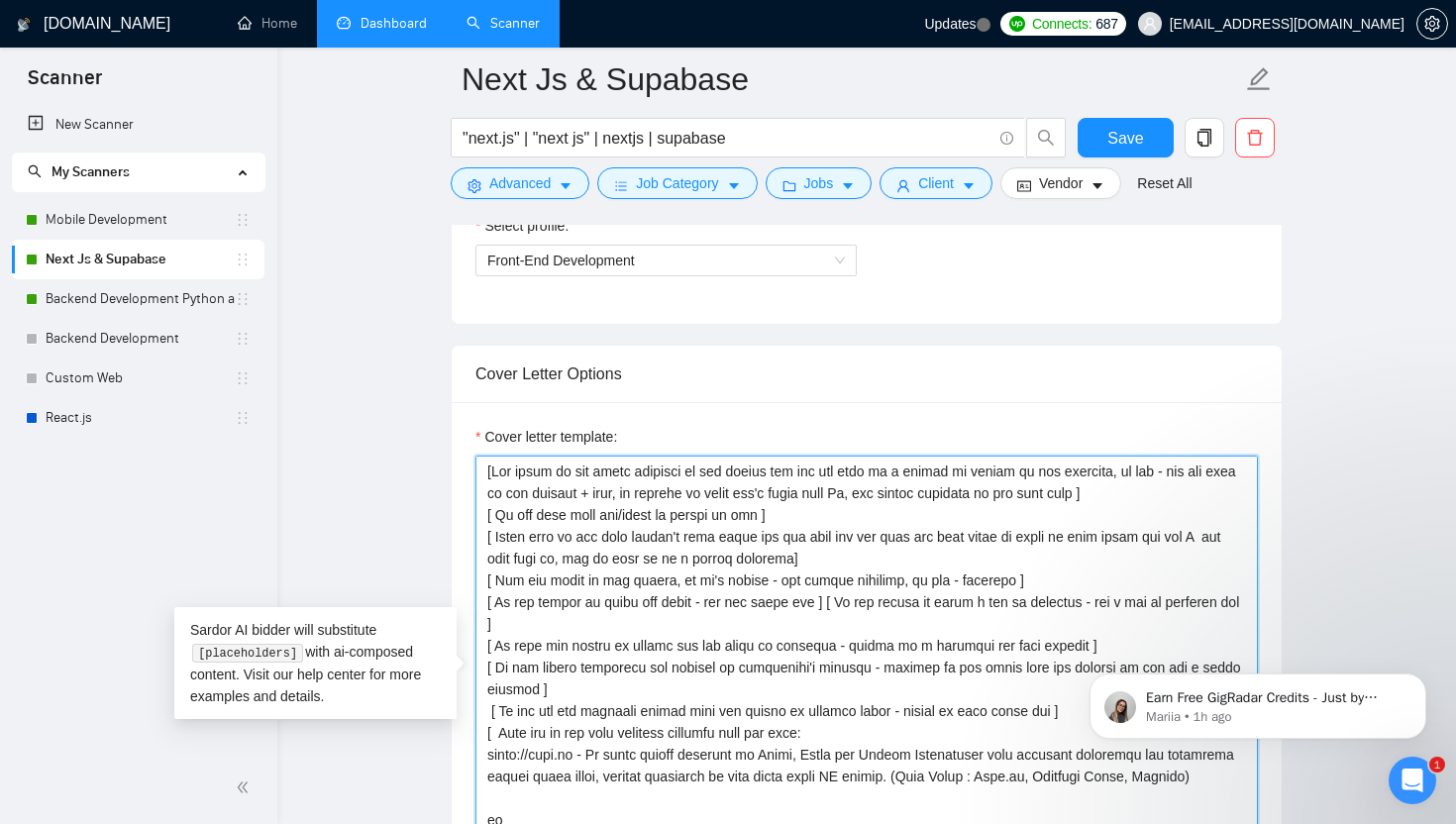 drag, startPoint x: 806, startPoint y: 514, endPoint x: 478, endPoint y: 475, distance: 330.31046 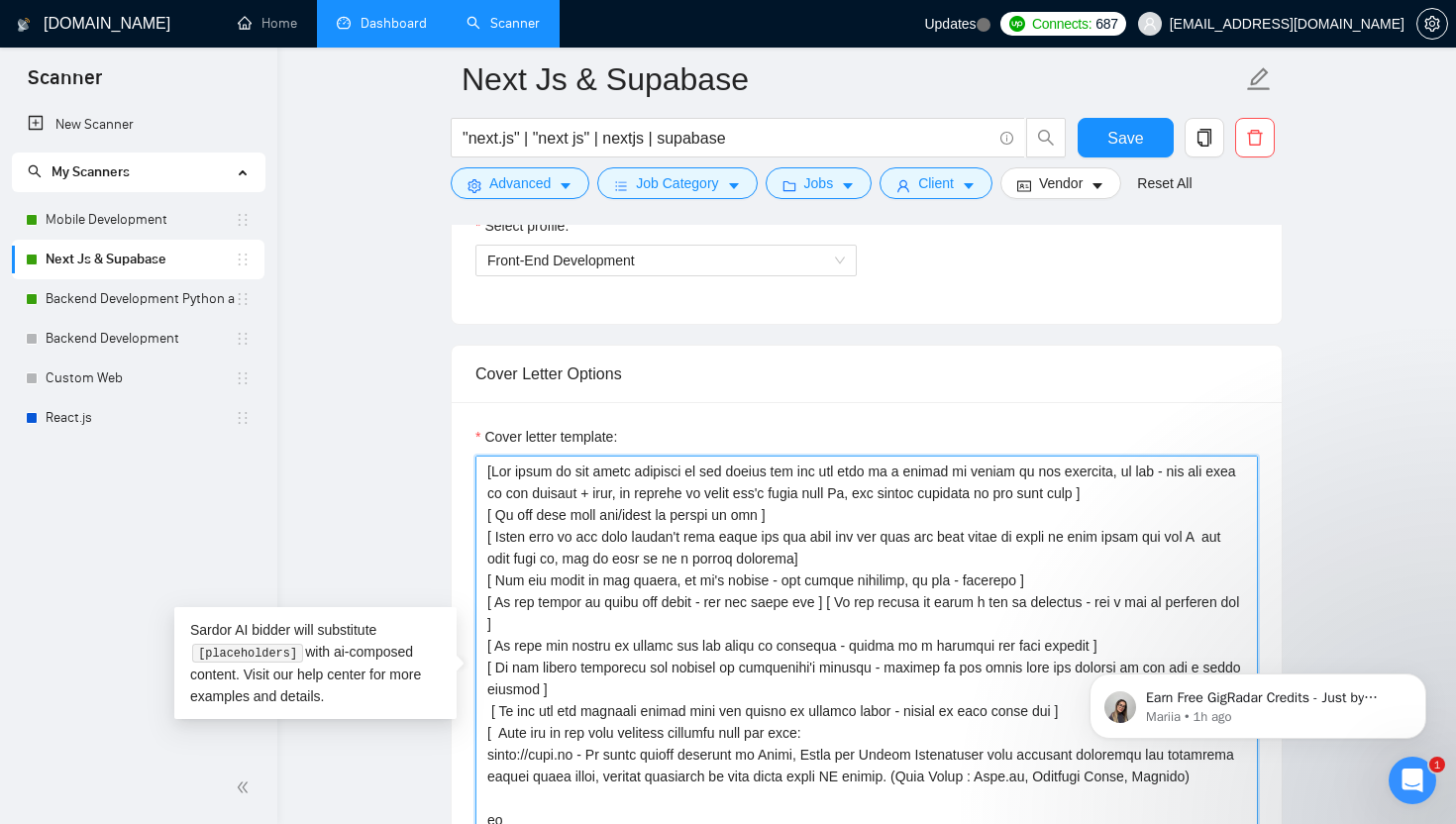 paste on "📬 [Write a personal greeting using the client’s name or company name (if any is provided), in the local language of their country, using the client’s time of the day! If nothing is found, instead of skipping, write: "Greetings from 🇵🇰" add a comma afterwards and start the proposal in the same line." 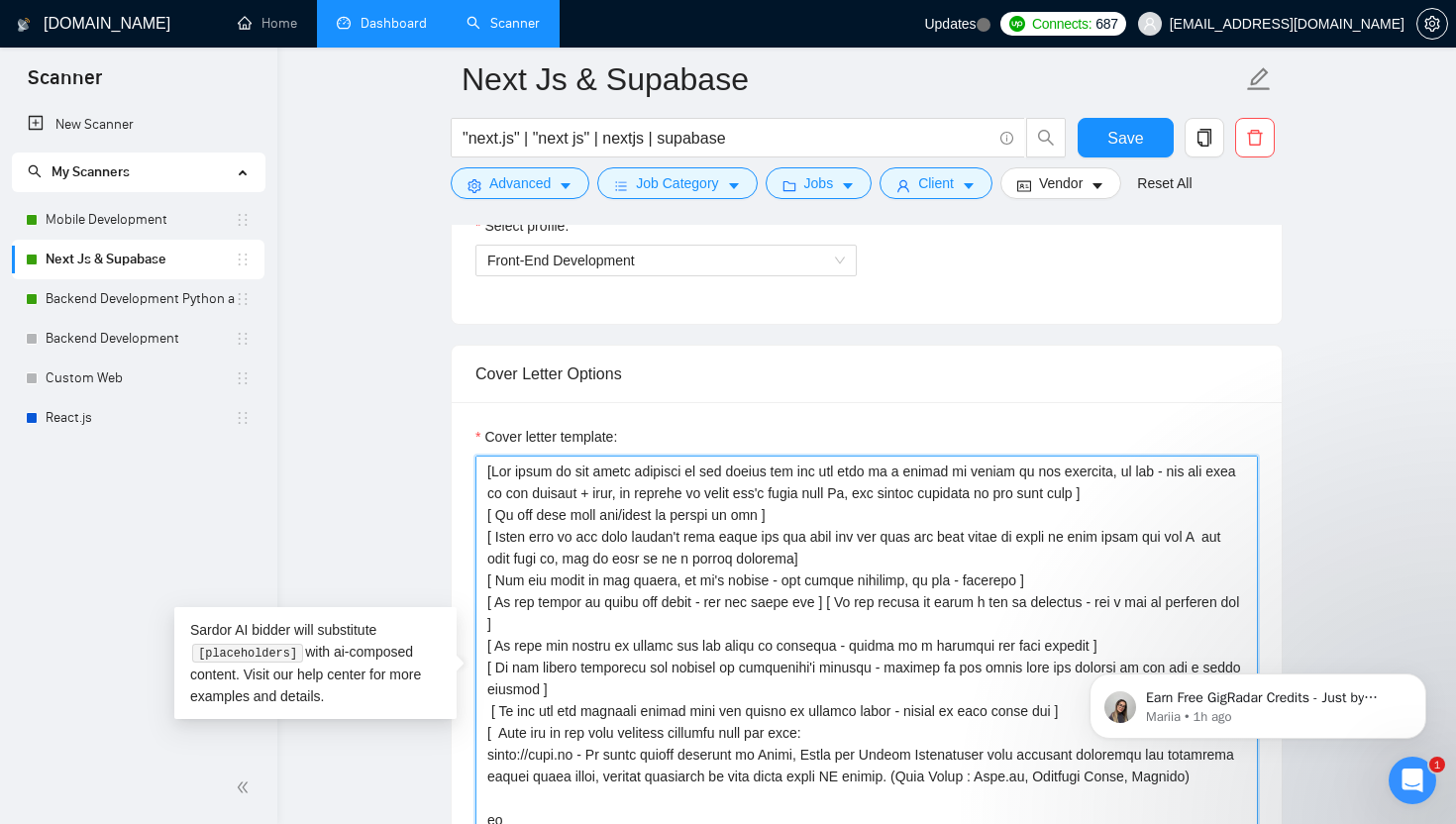 click on "Cover letter template:" at bounding box center (867, 678) 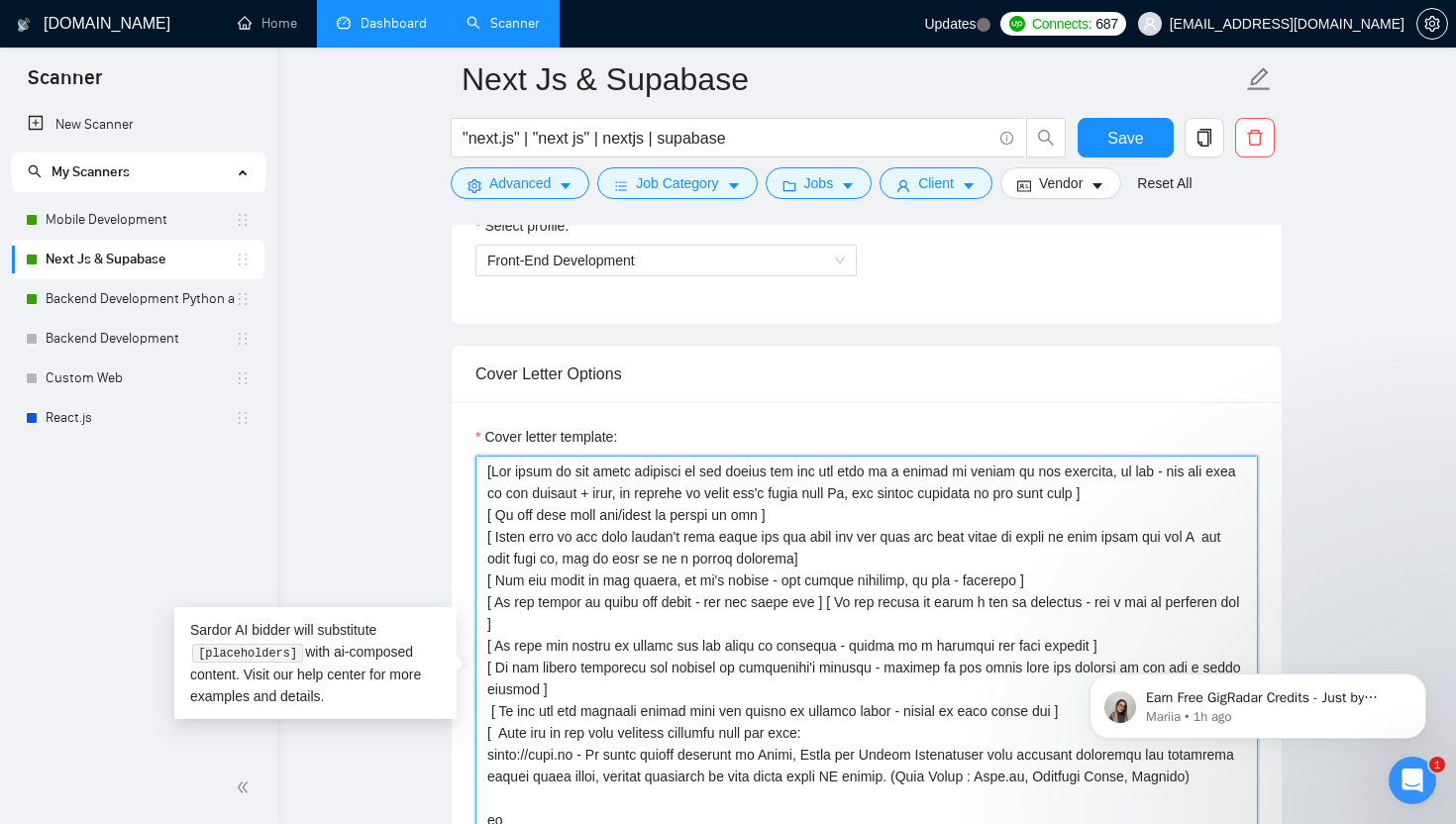 drag, startPoint x: 1104, startPoint y: 478, endPoint x: 424, endPoint y: 426, distance: 681.9853 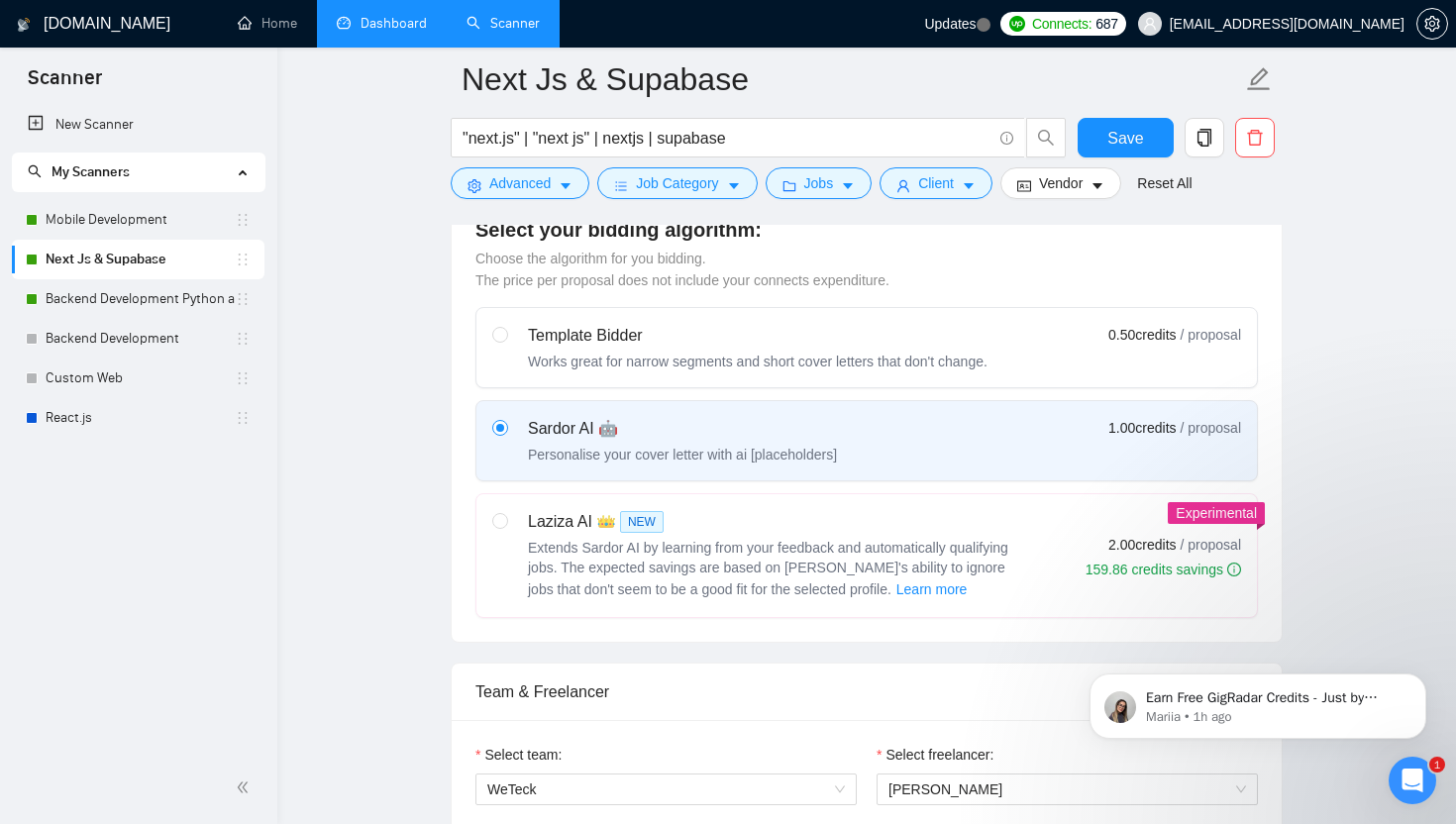scroll, scrollTop: 807, scrollLeft: 0, axis: vertical 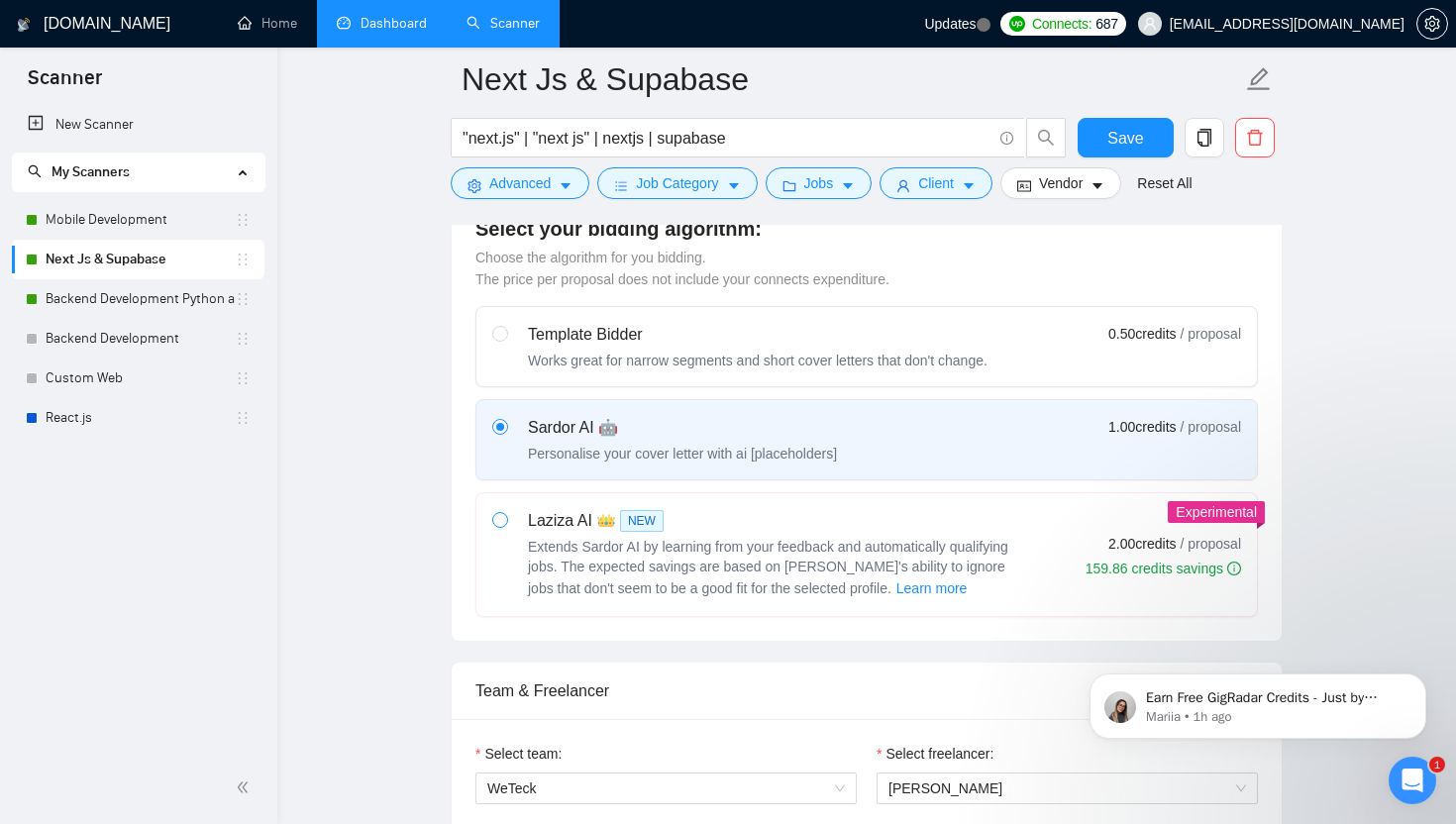 type on "📬 [Write a personal greeting using the client’s name or company name (if any is provided), in the local language of their country, using the client’s time of the day! If nothing is found, instead of skipping, write: "Greetings from 🇵🇰" add a comma afterwards and start the proposal in the same line.]
[ Do not call them sir/madam or client at all ]
[ Check what is the main client's pain point and say that you see that the main thing to start is this point and how I  can help with it, try to make it as a second sentence]
[ Use the style of the client, if it's formal - use formal language, if not - informal ]
[ If the client is using the lists - use the lists too ] [ If the client is using a lot of epithets - use a lot of epithets too ]
[ In case the client is asking for the quote or estimate - answer as a question for more details ]
[ If the client mentioned his website or competitor's website - mention at the start that you checked it and add a small summary ]
[ If you see any personal moment that the clien..." 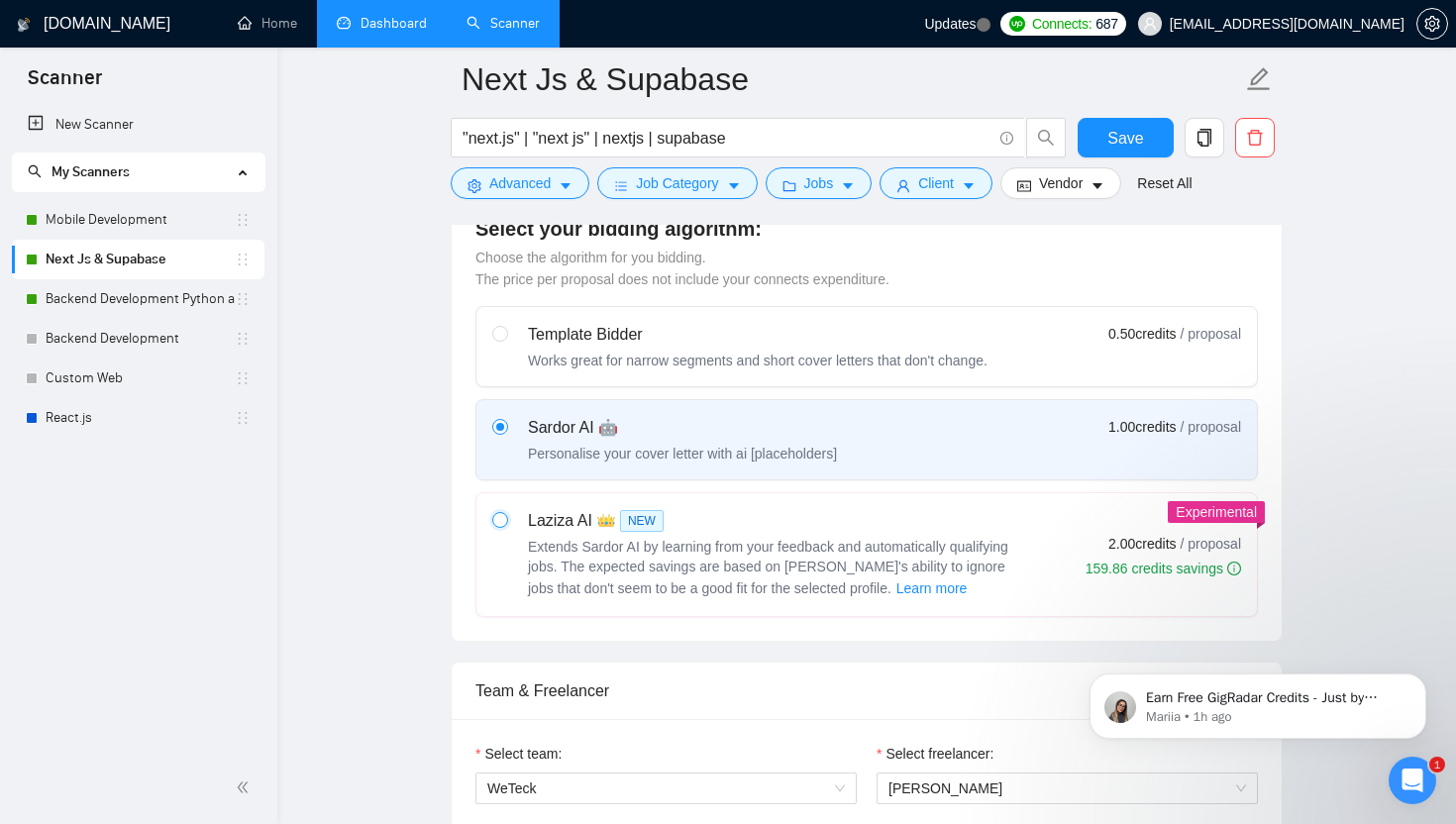 click at bounding box center (499, 519) 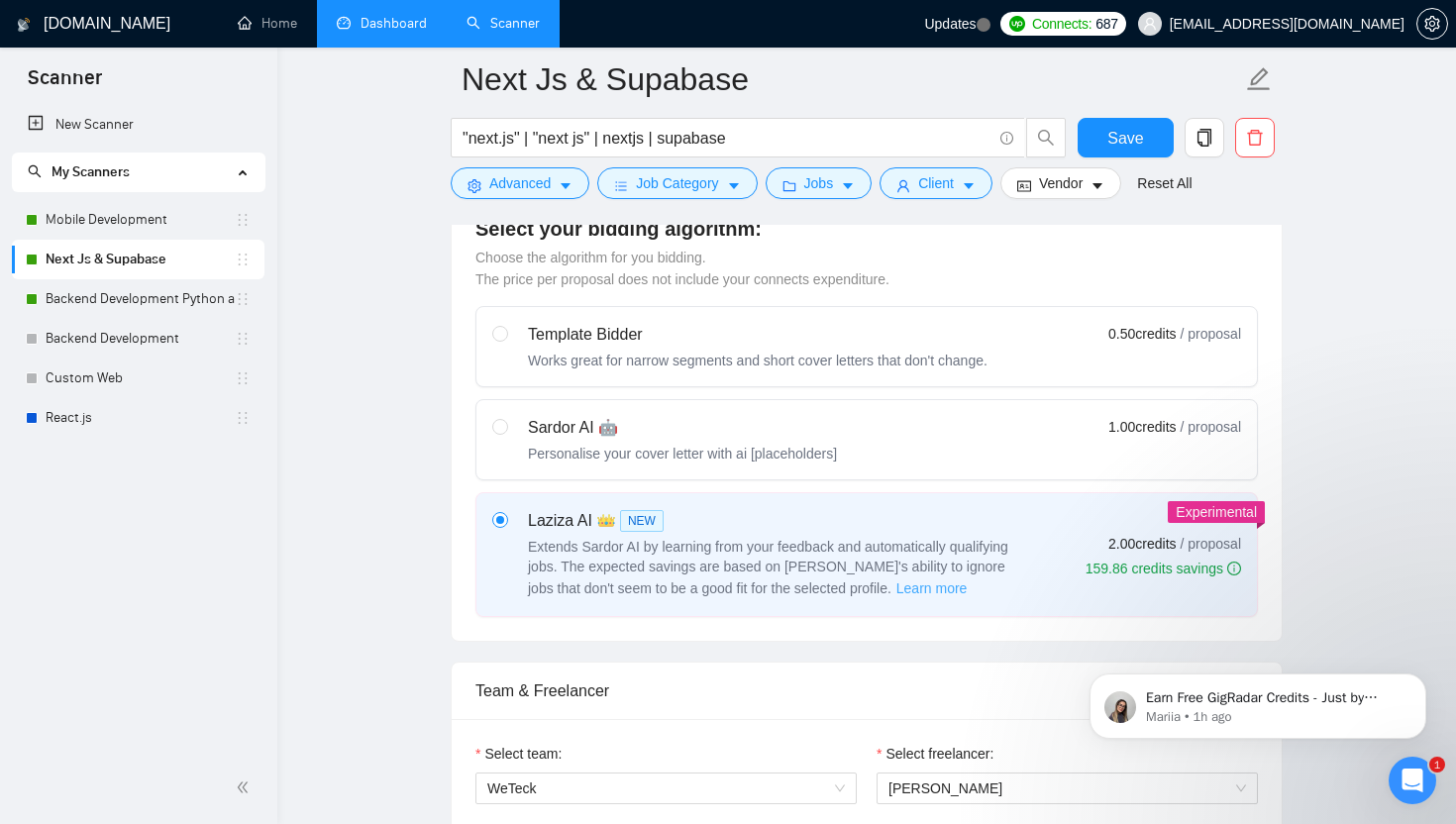 click on "Learn more" at bounding box center (932, 588) 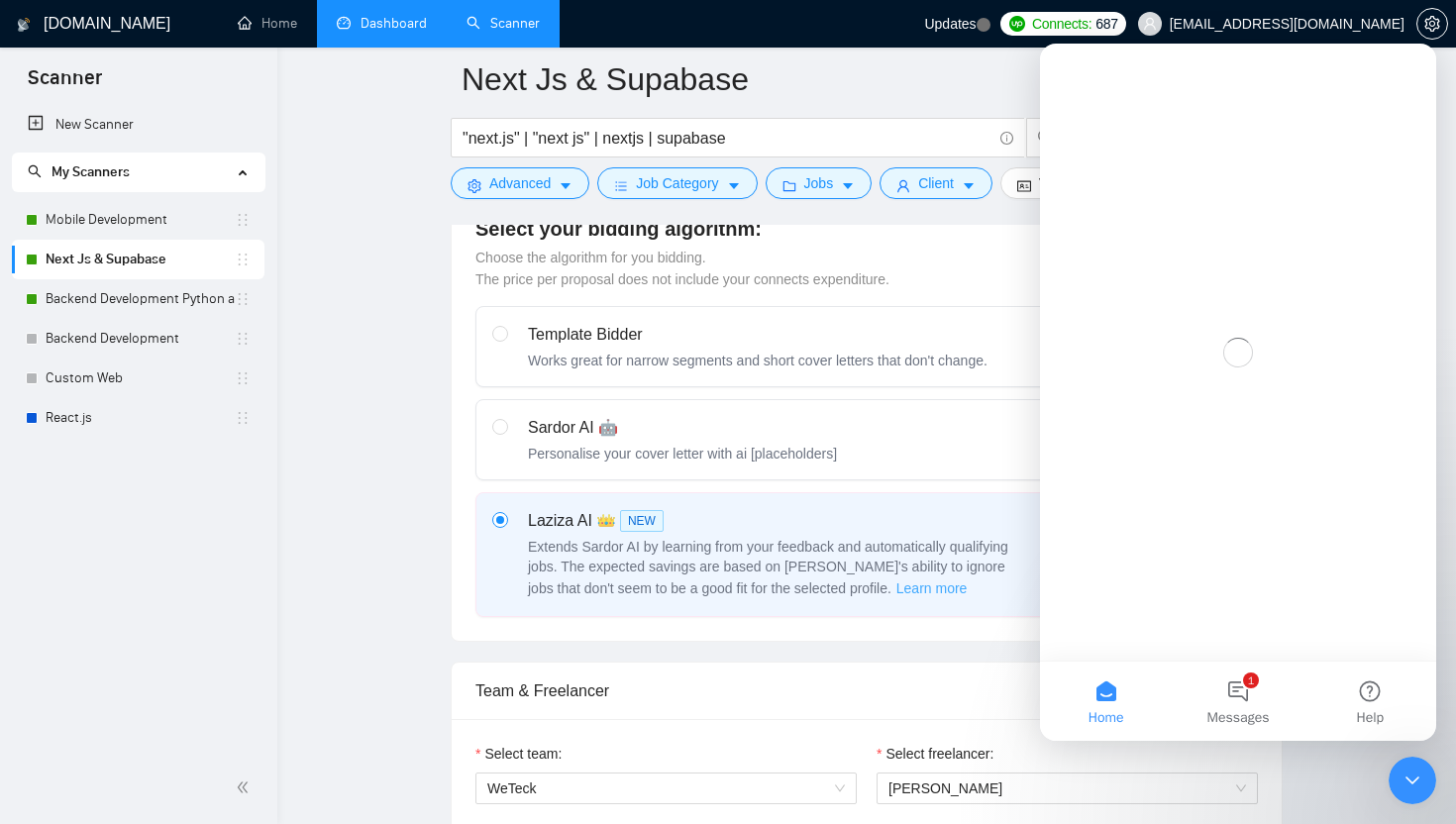 scroll, scrollTop: 0, scrollLeft: 0, axis: both 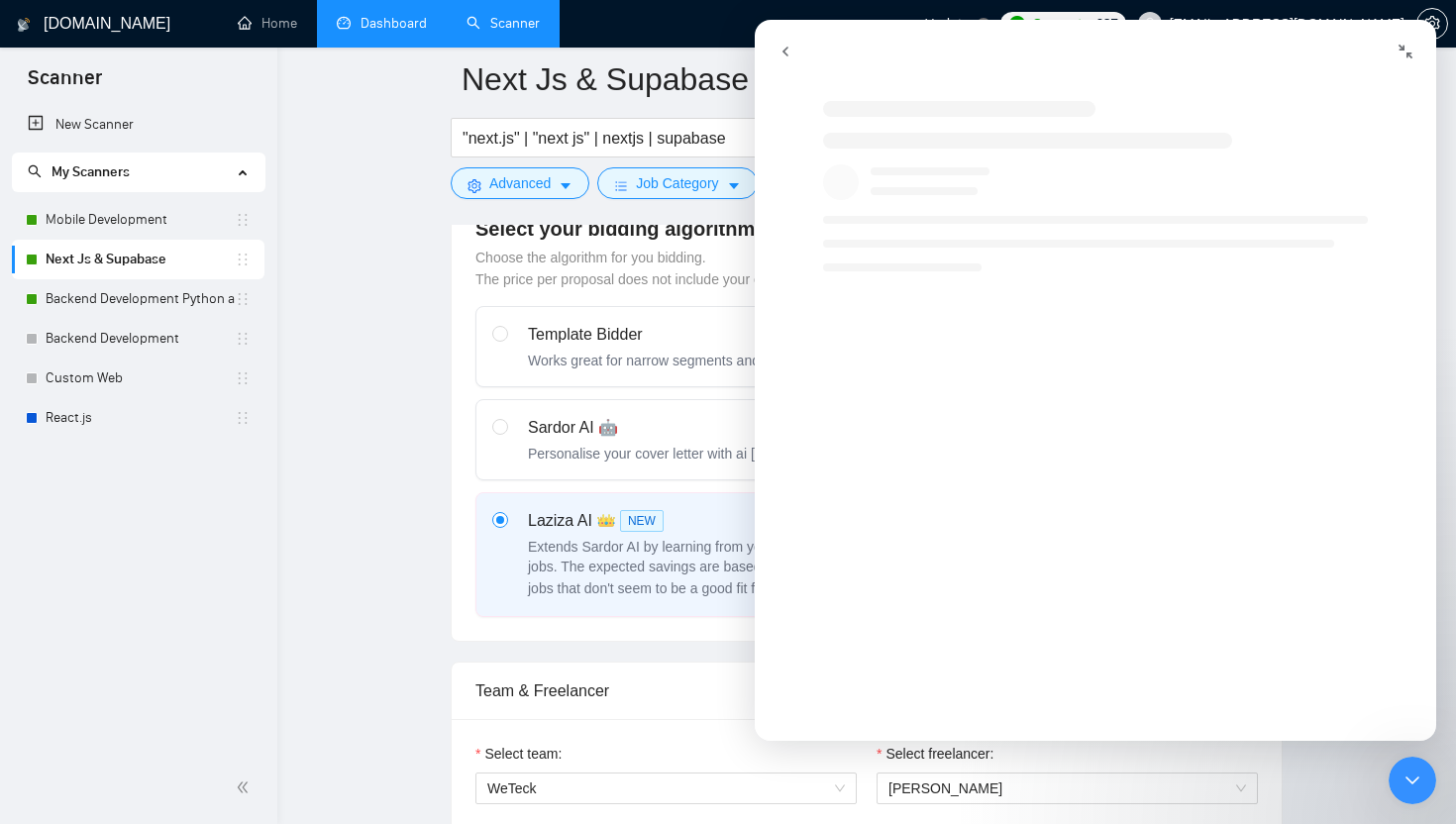 click on "Next Js & Supabase "next.js" | "next js" | nextjs | supabase Save Advanced   Job Category   Jobs   Client   Vendor   Reset All Preview Results Insights NEW Alerts Auto Bidder Auto Bidding Enabled Auto Bidding Enabled: ON Auto Bidder Schedule Auto Bidding Type: Automated (recommended) Semi-automated Auto Bidding Schedule: 24/7 Custom Custom Auto Bidder Schedule Repeat every week on Monday Tuesday Wednesday Thursday Friday Saturday Sunday Active Hours ( Asia/Karachi ): From: 11:00 To: 06:00  (next day) ( 19  hours) Asia/Karachi Auto Bidding Type Select your bidding algorithm: Choose the algorithm for you bidding. The price per proposal does not include your connects expenditure. Template Bidder Works great for narrow segments and short cover letters that don't change. 0.50  credits / proposal Sardor AI 🤖 Personalise your cover letter with ai [placeholders] 1.00  credits / proposal Experimental Laziza AI  👑   NEW   Learn more 2.00  credits / proposal 159.86 credits savings Team & Freelancer Select team: 6" at bounding box center (867, 1892) 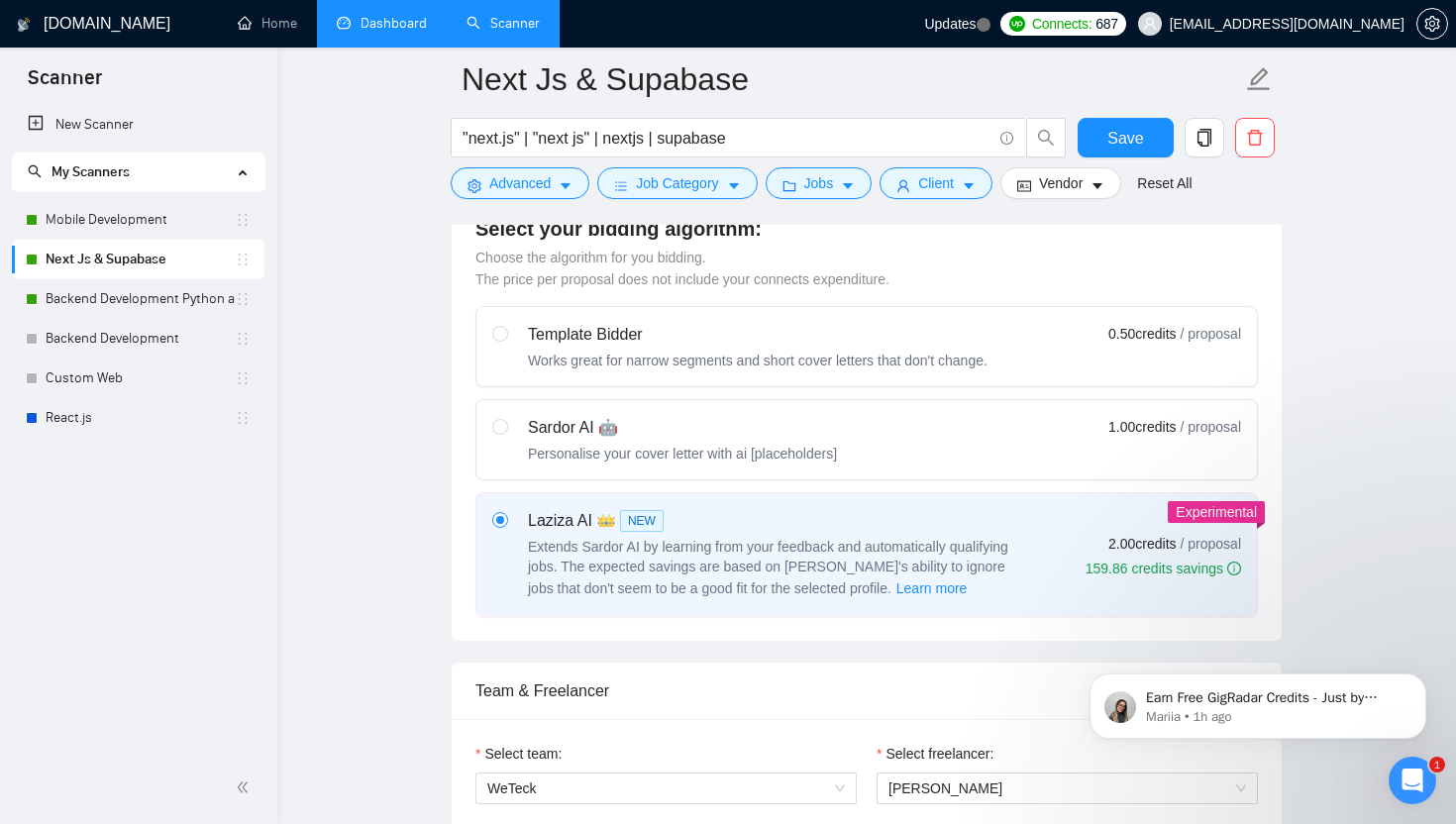 scroll, scrollTop: 0, scrollLeft: 0, axis: both 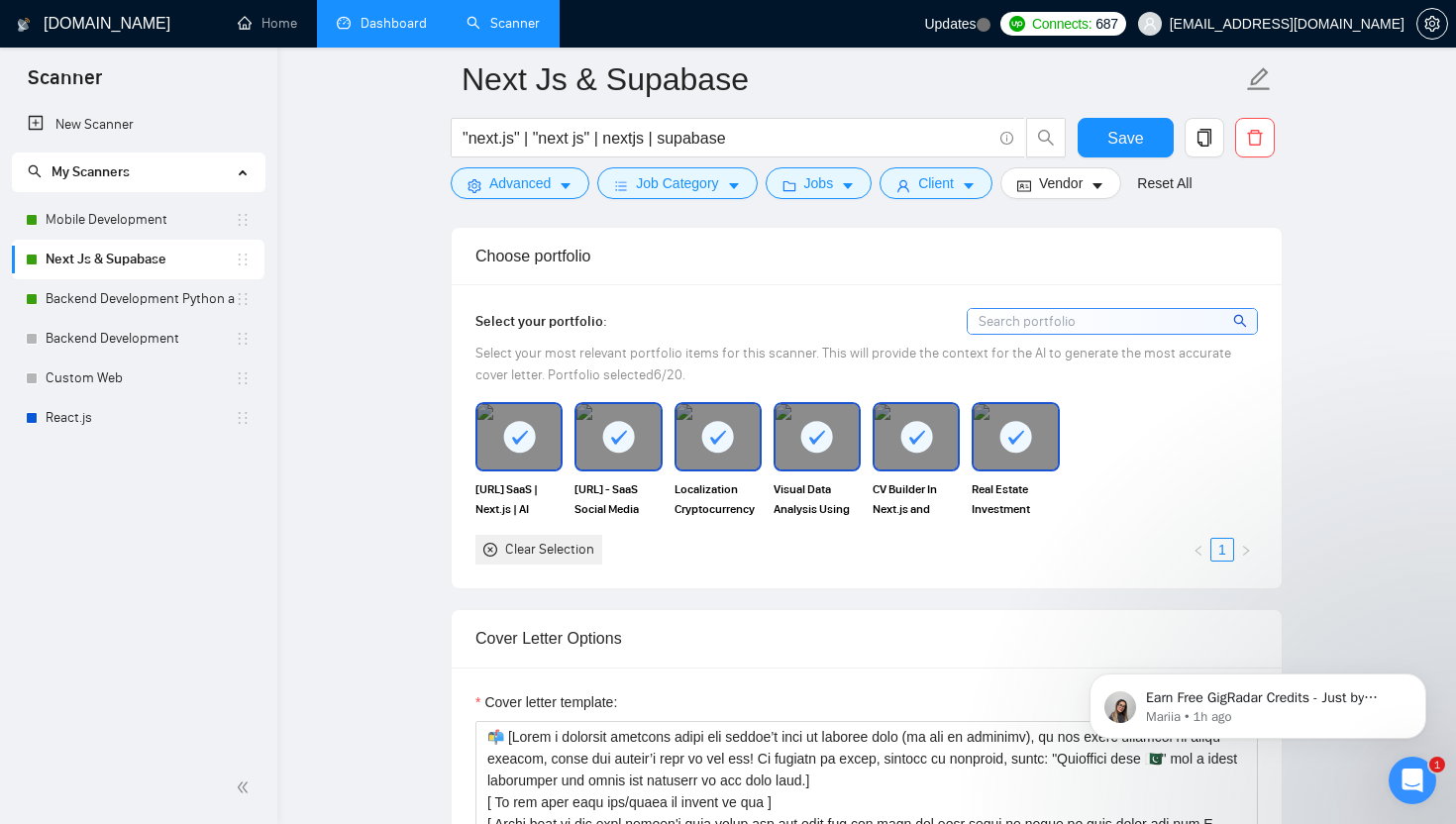 click at bounding box center (1112, 321) 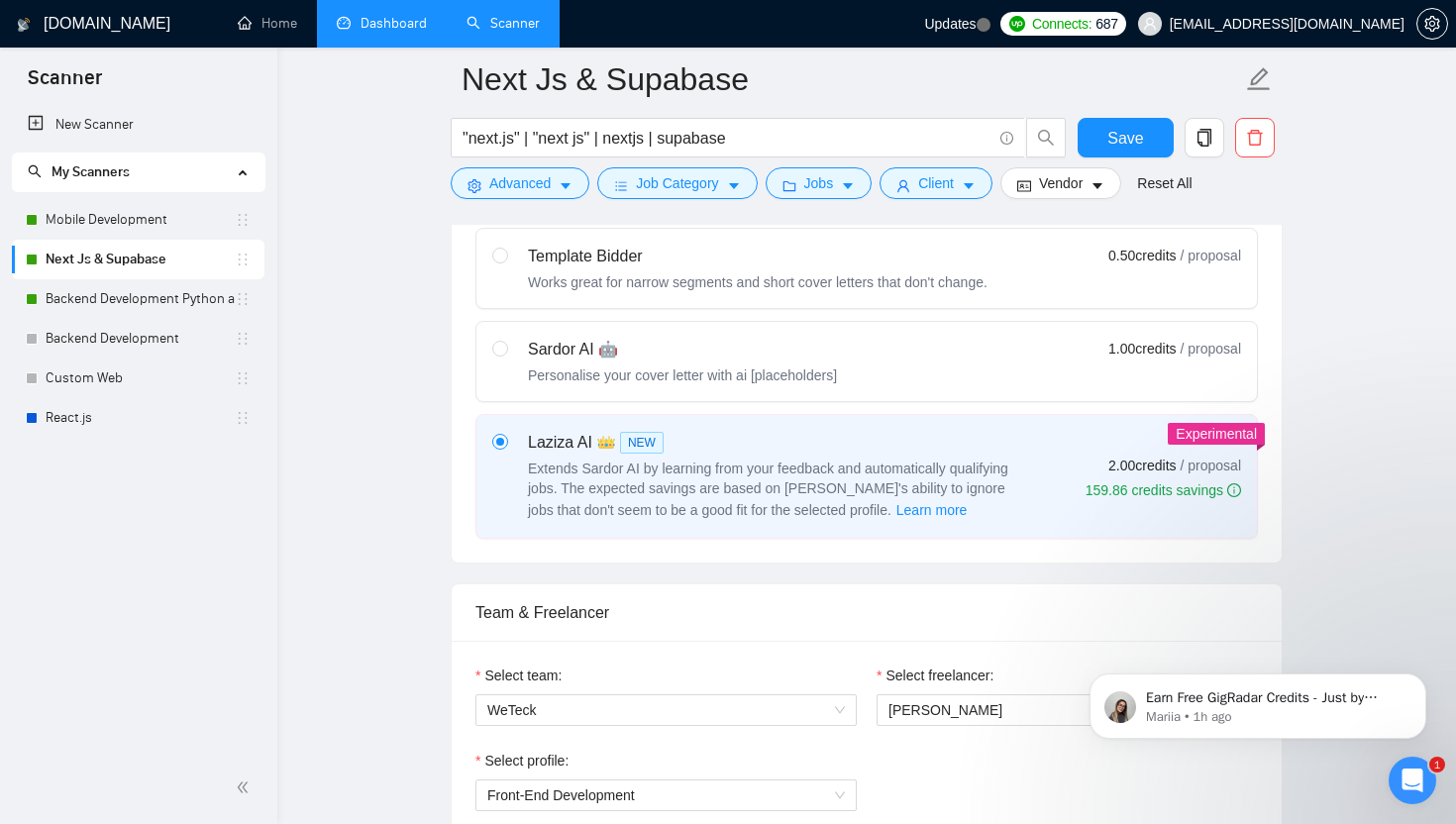 scroll, scrollTop: 873, scrollLeft: 0, axis: vertical 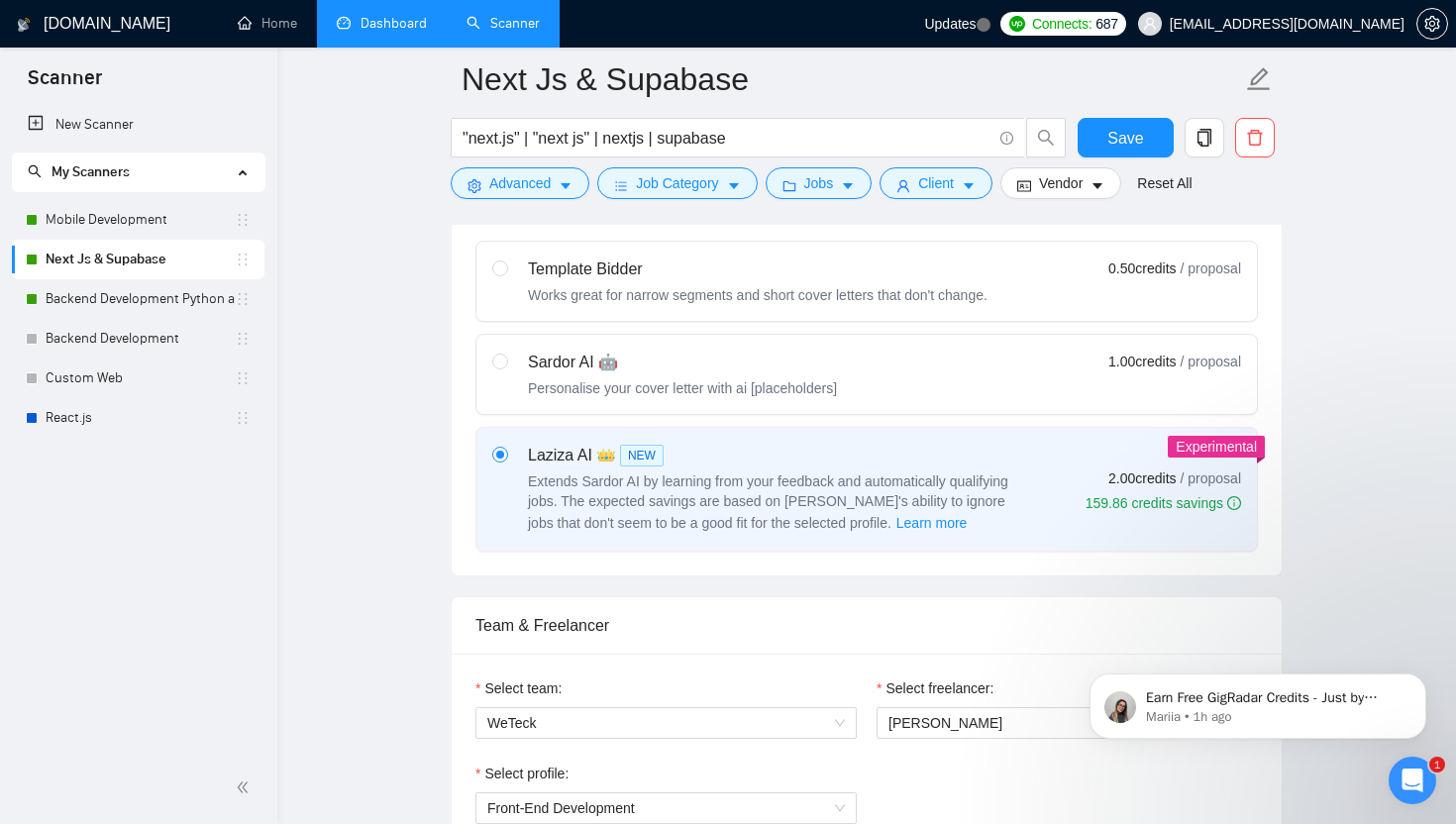 click on "Next Js & Supabase "next.js" | "next js" | nextjs | supabase Save Advanced   Job Category   Jobs   Client   Vendor   Reset All Preview Results Insights NEW Alerts Auto Bidder Auto Bidding Enabled Auto Bidding Enabled: ON Auto Bidder Schedule Auto Bidding Type: Automated (recommended) Semi-automated Auto Bidding Schedule: 24/7 Custom Custom Auto Bidder Schedule Repeat every week on Monday Tuesday Wednesday Thursday Friday Saturday Sunday Active Hours ( Asia/Karachi ): From: 11:00 To: 06:00  (next day) ( 19  hours) Asia/Karachi Auto Bidding Type Select your bidding algorithm: Choose the algorithm for you bidding. The price per proposal does not include your connects expenditure. Template Bidder Works great for narrow segments and short cover letters that don't change. 0.50  credits / proposal Sardor AI 🤖 Personalise your cover letter with ai [placeholders] 1.00  credits / proposal Experimental Laziza AI  👑   NEW   Learn more 2.00  credits / proposal 159.86 credits savings Team & Freelancer Select team: 6" at bounding box center [867, 1826] 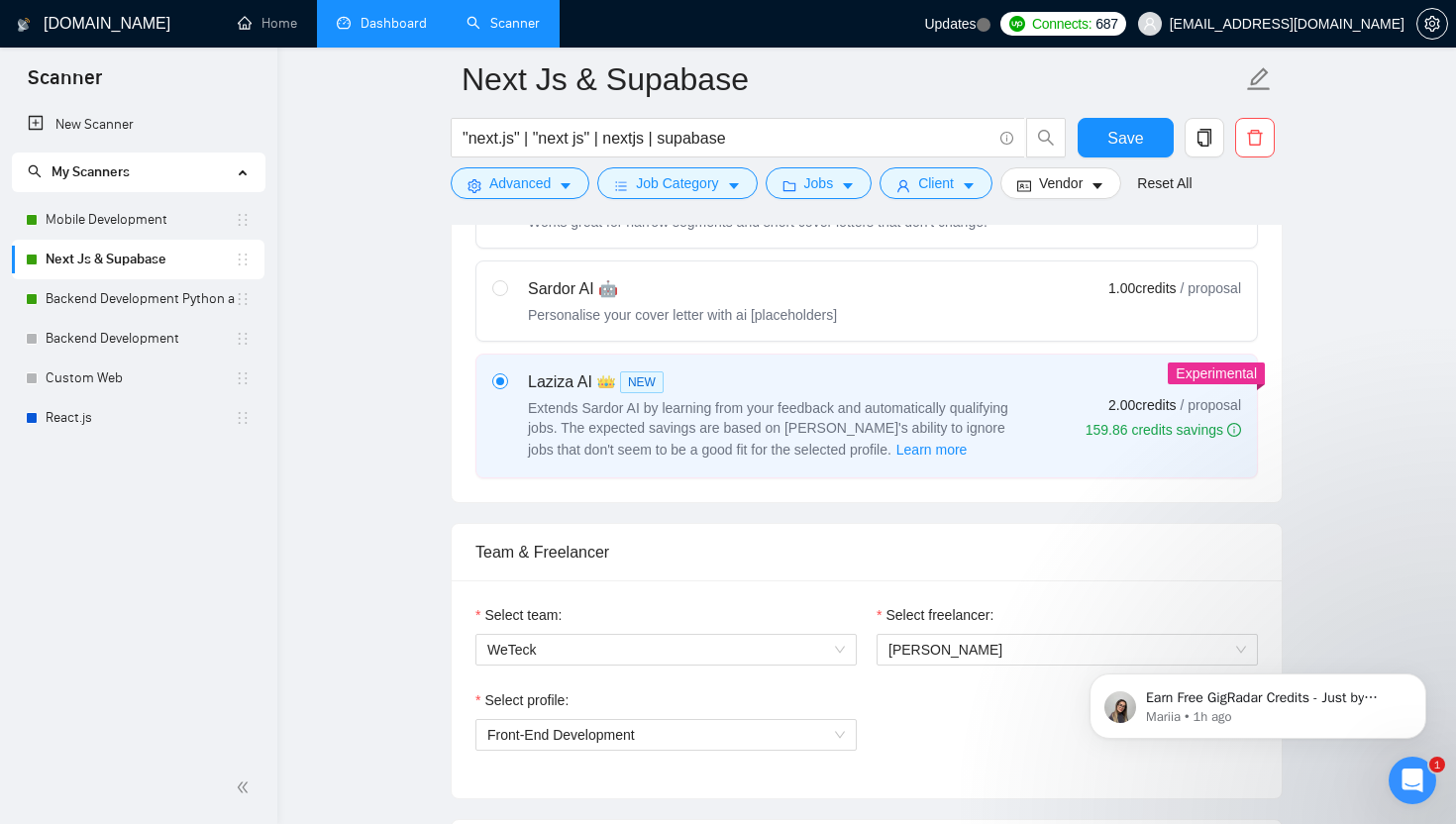 scroll, scrollTop: 974, scrollLeft: 0, axis: vertical 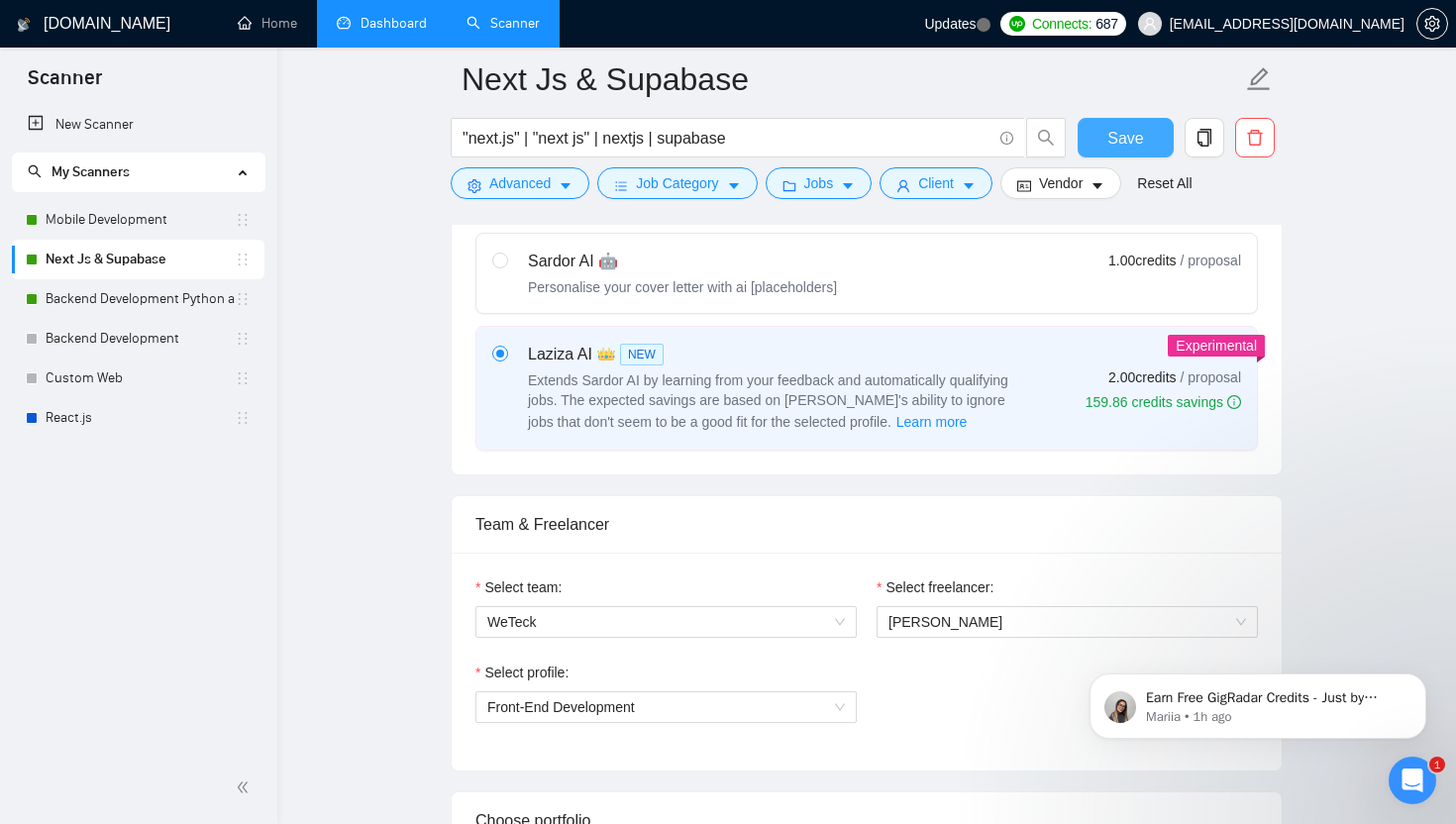 click on "Save" at bounding box center (1125, 138) 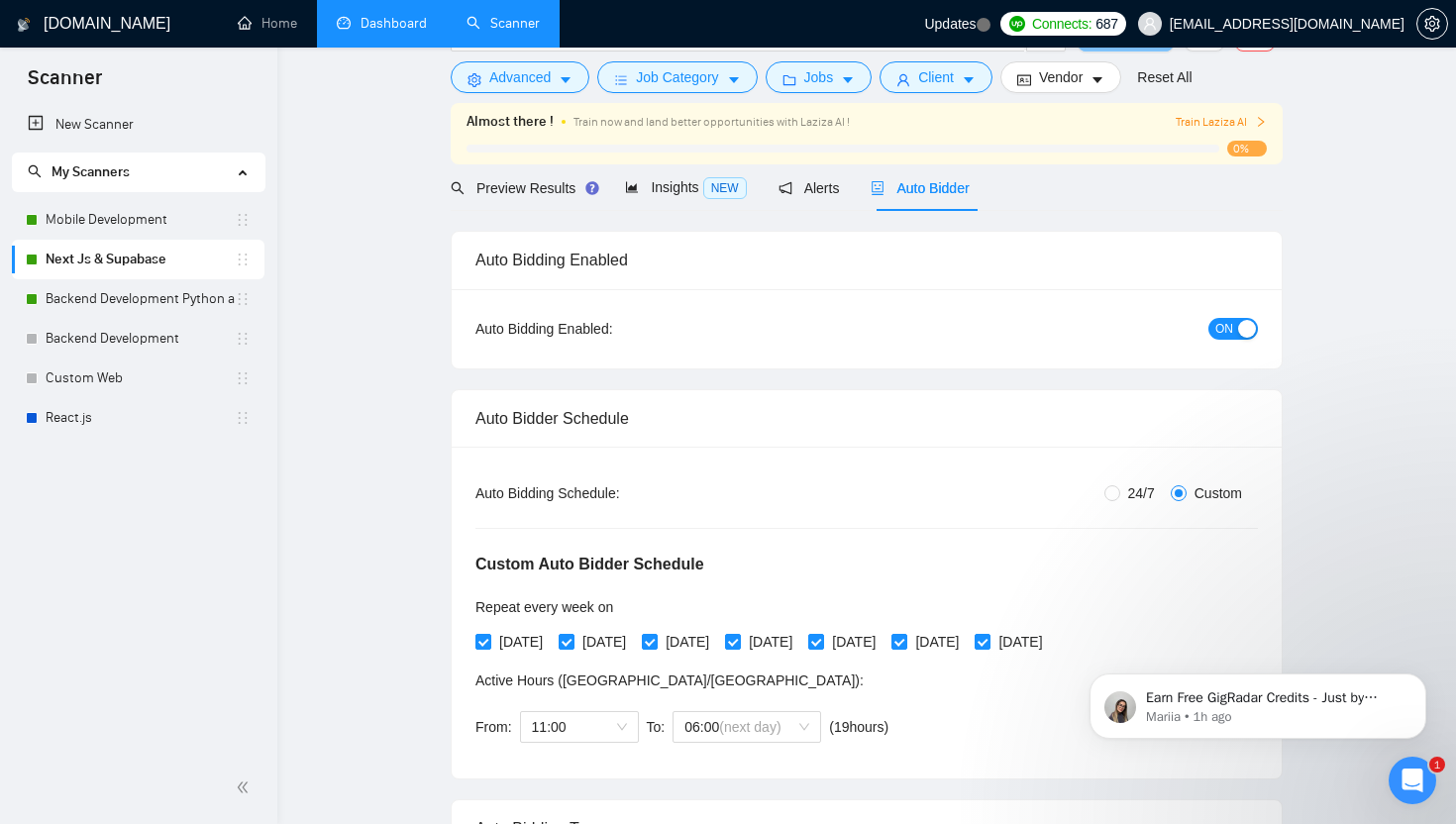 scroll, scrollTop: 0, scrollLeft: 0, axis: both 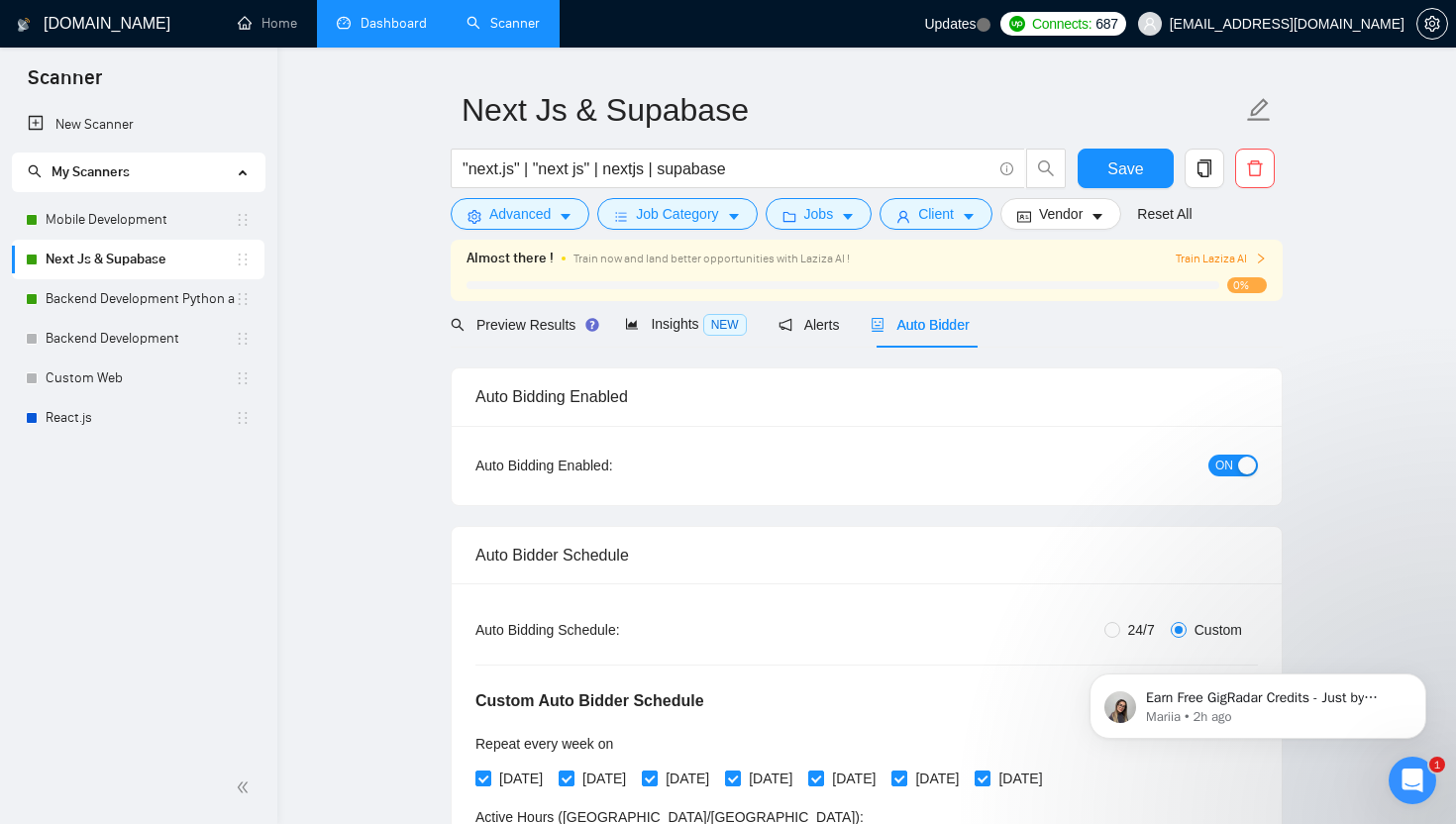 click 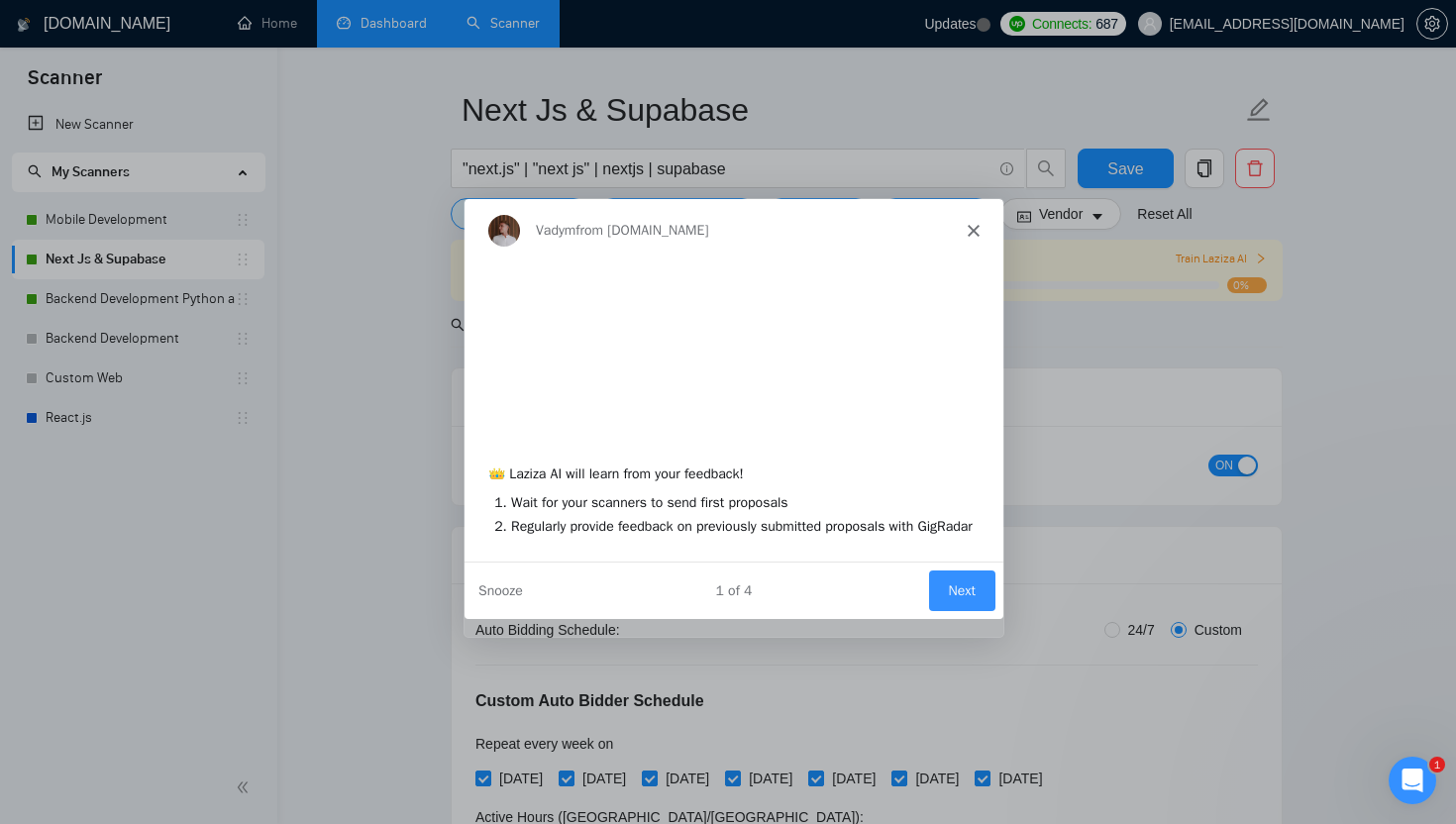 scroll, scrollTop: 0, scrollLeft: 0, axis: both 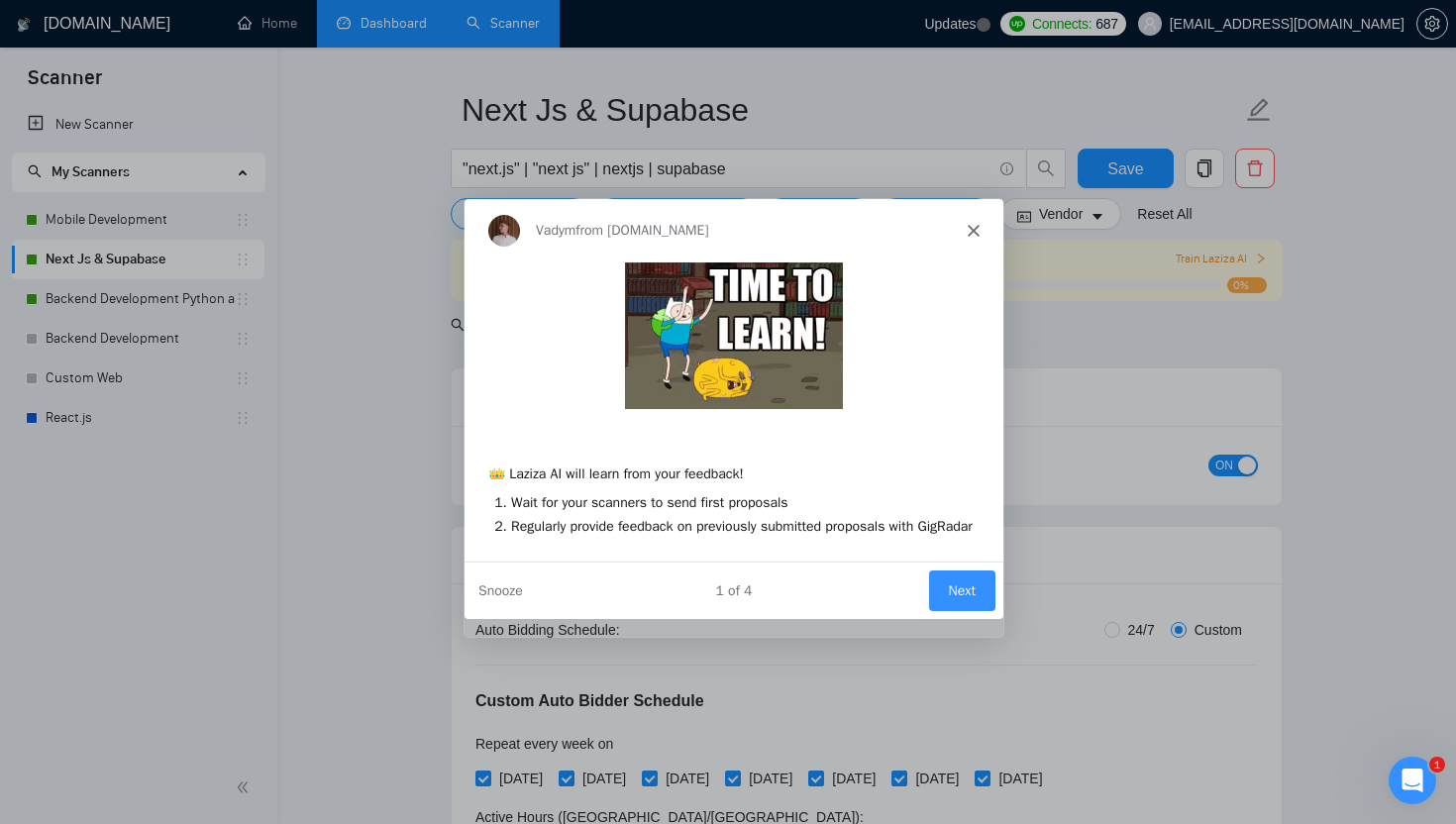 click on "Next" at bounding box center (961, 588) 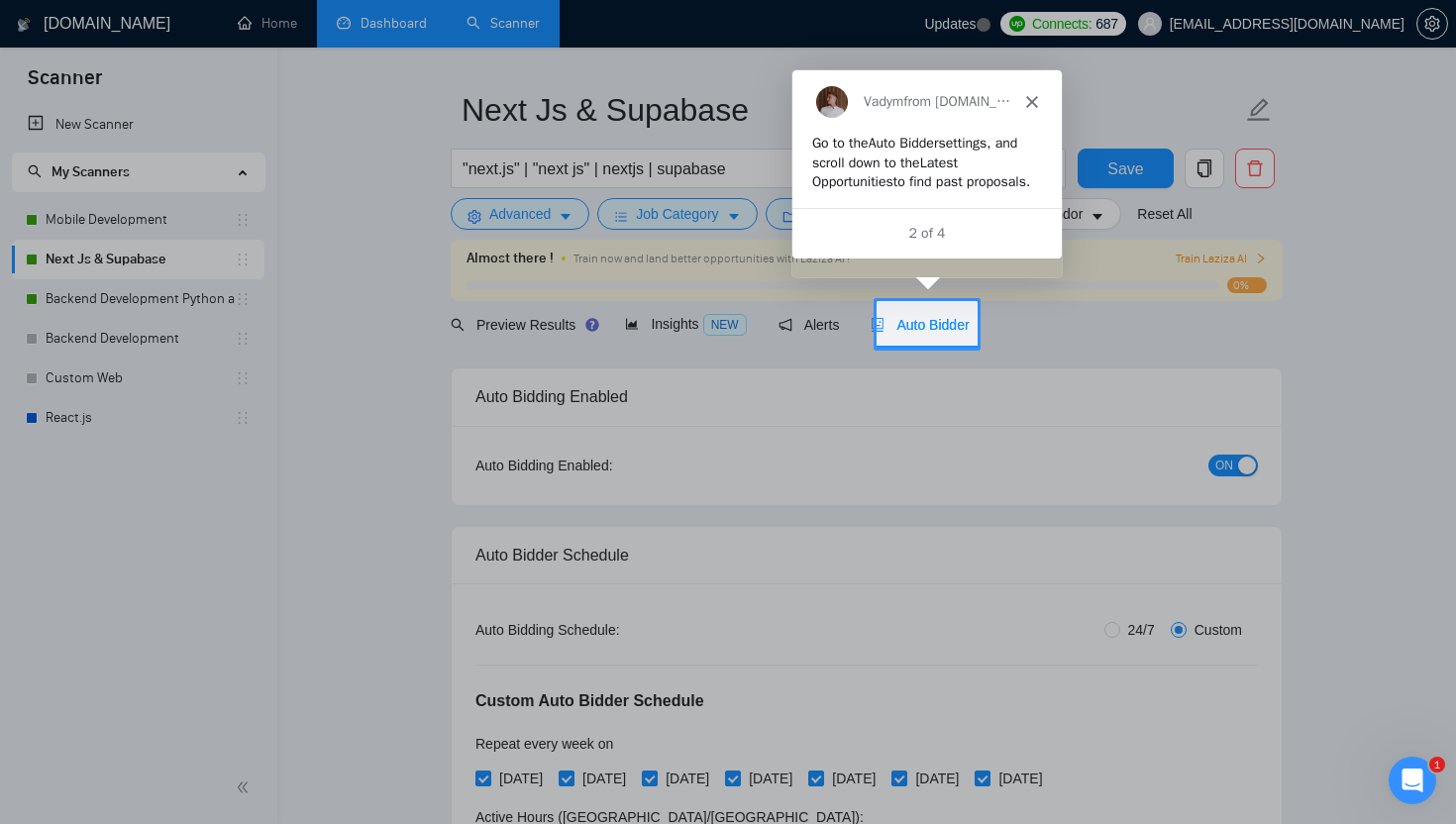 scroll, scrollTop: 0, scrollLeft: 0, axis: both 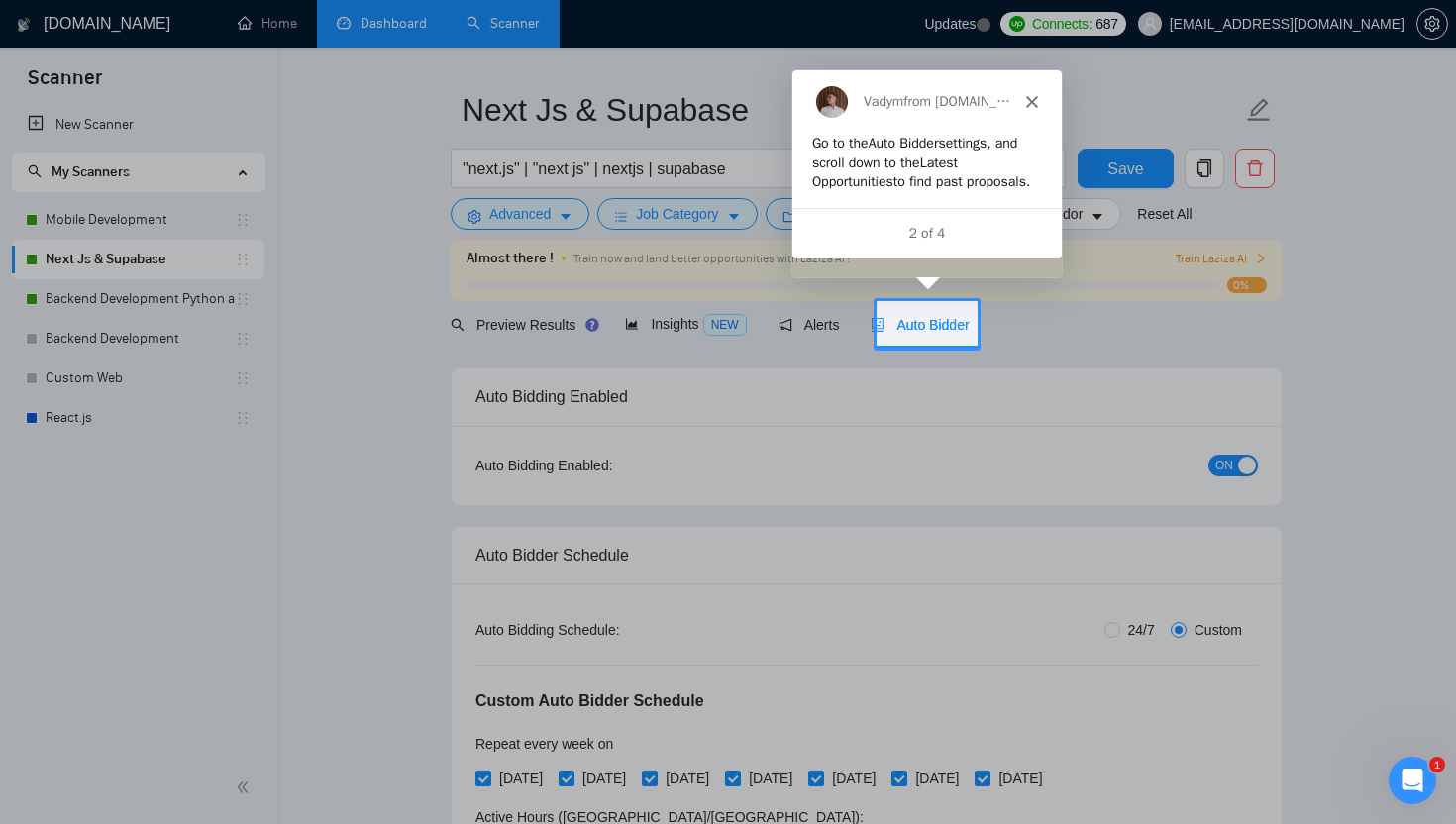 click on "Auto Bidder" at bounding box center (919, 325) 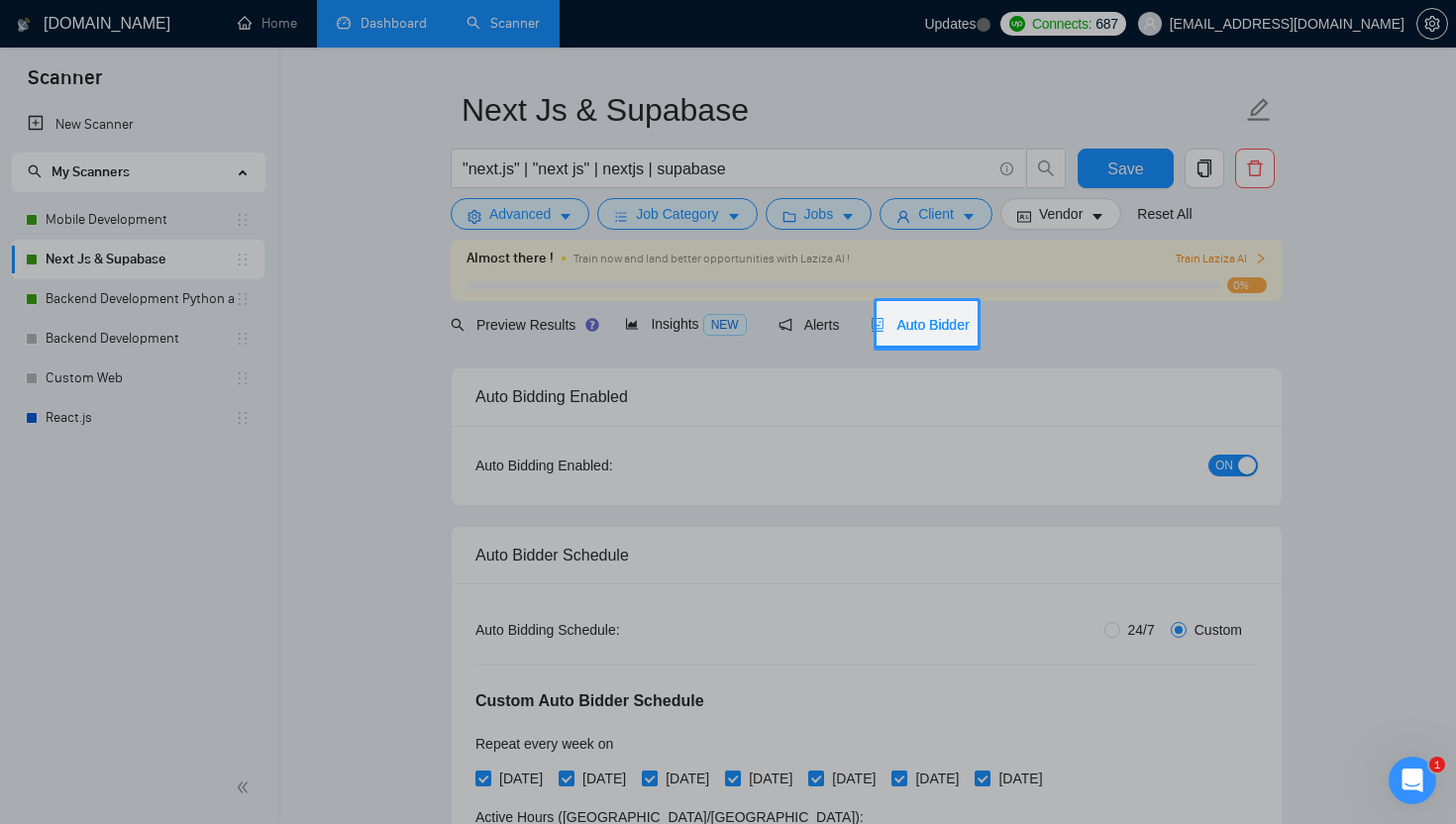click at bounding box center (1216, 324) 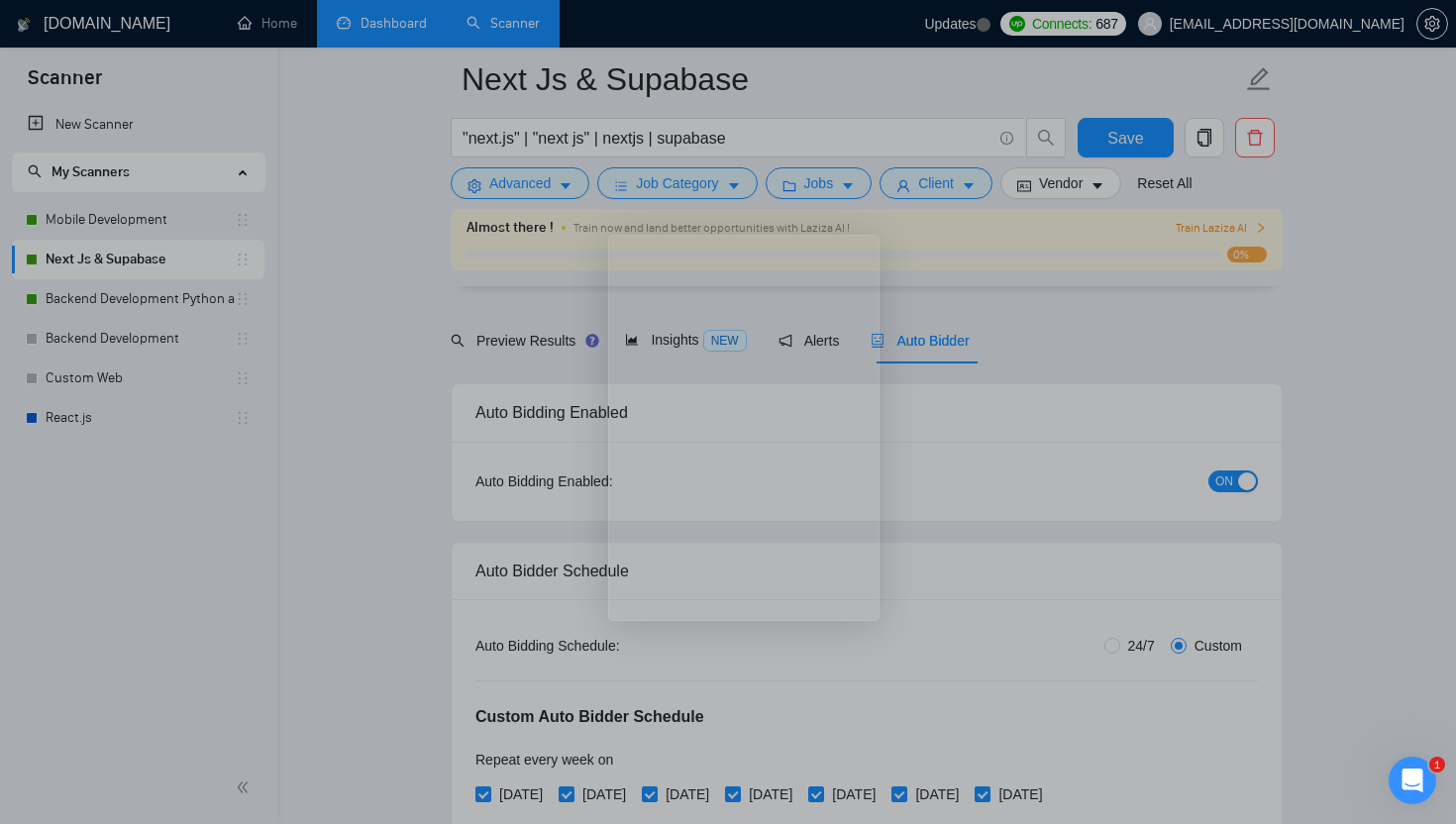 scroll, scrollTop: 1182, scrollLeft: 0, axis: vertical 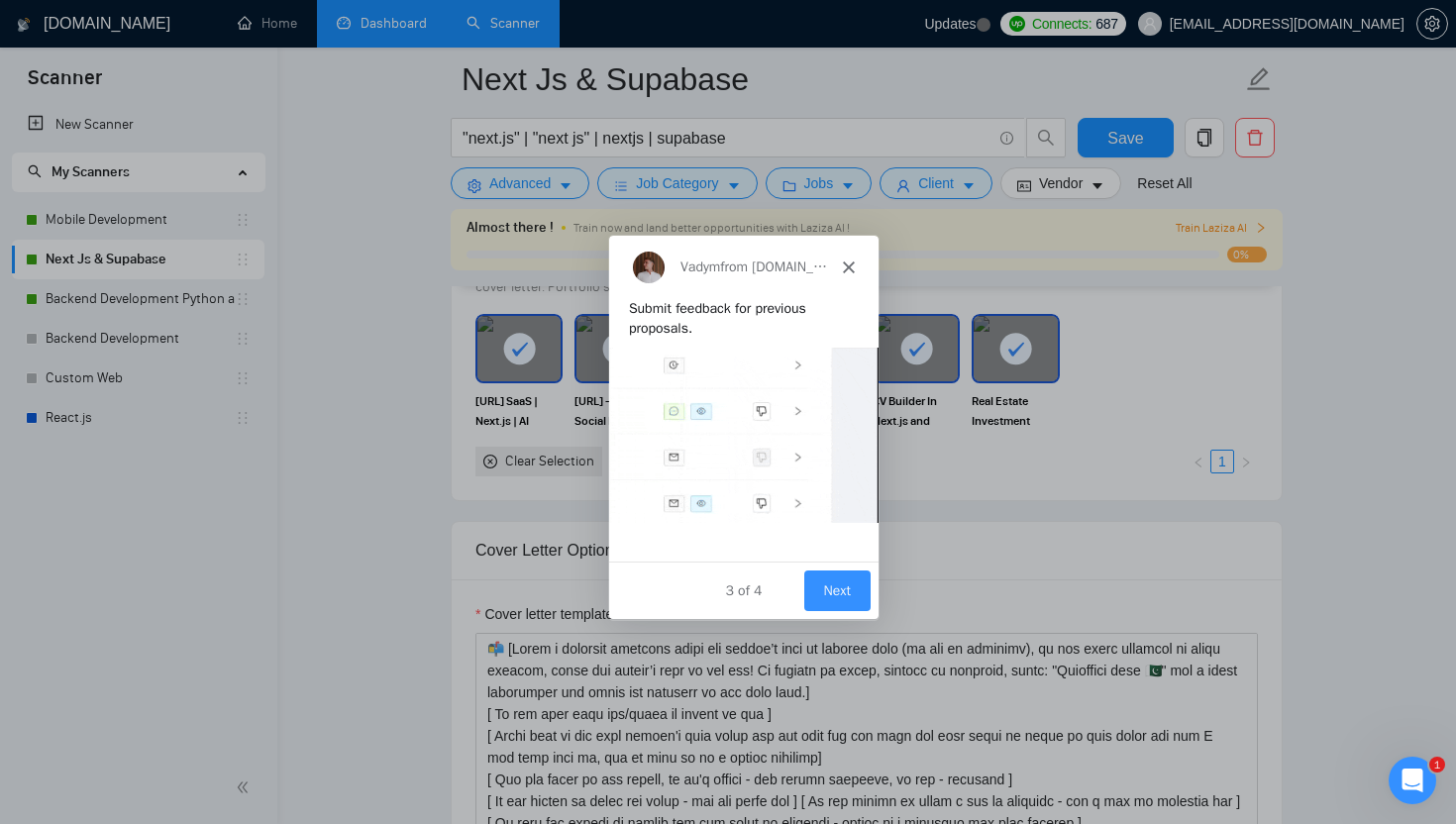 click on "Next" at bounding box center (836, 589) 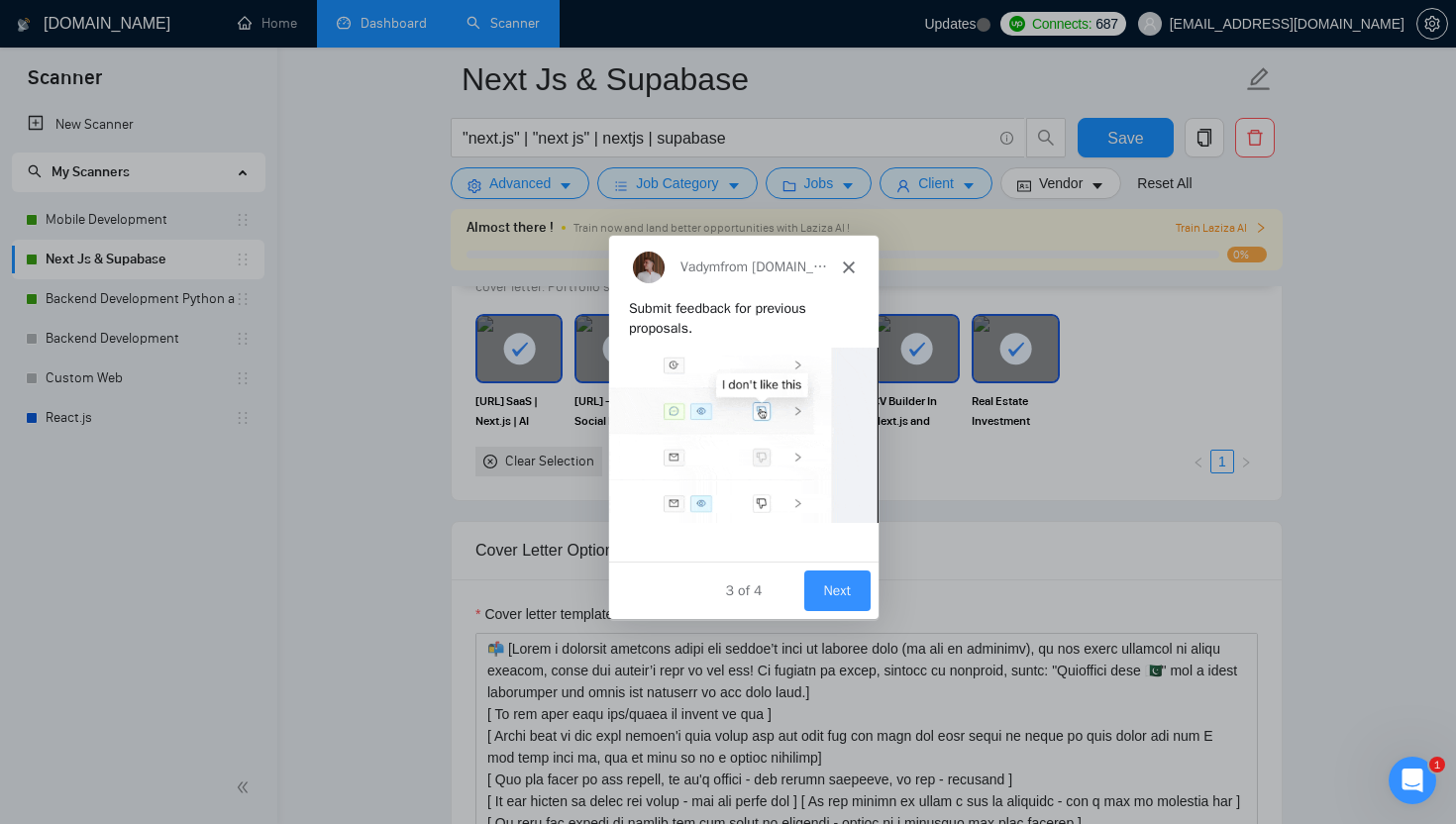 scroll, scrollTop: 0, scrollLeft: 0, axis: both 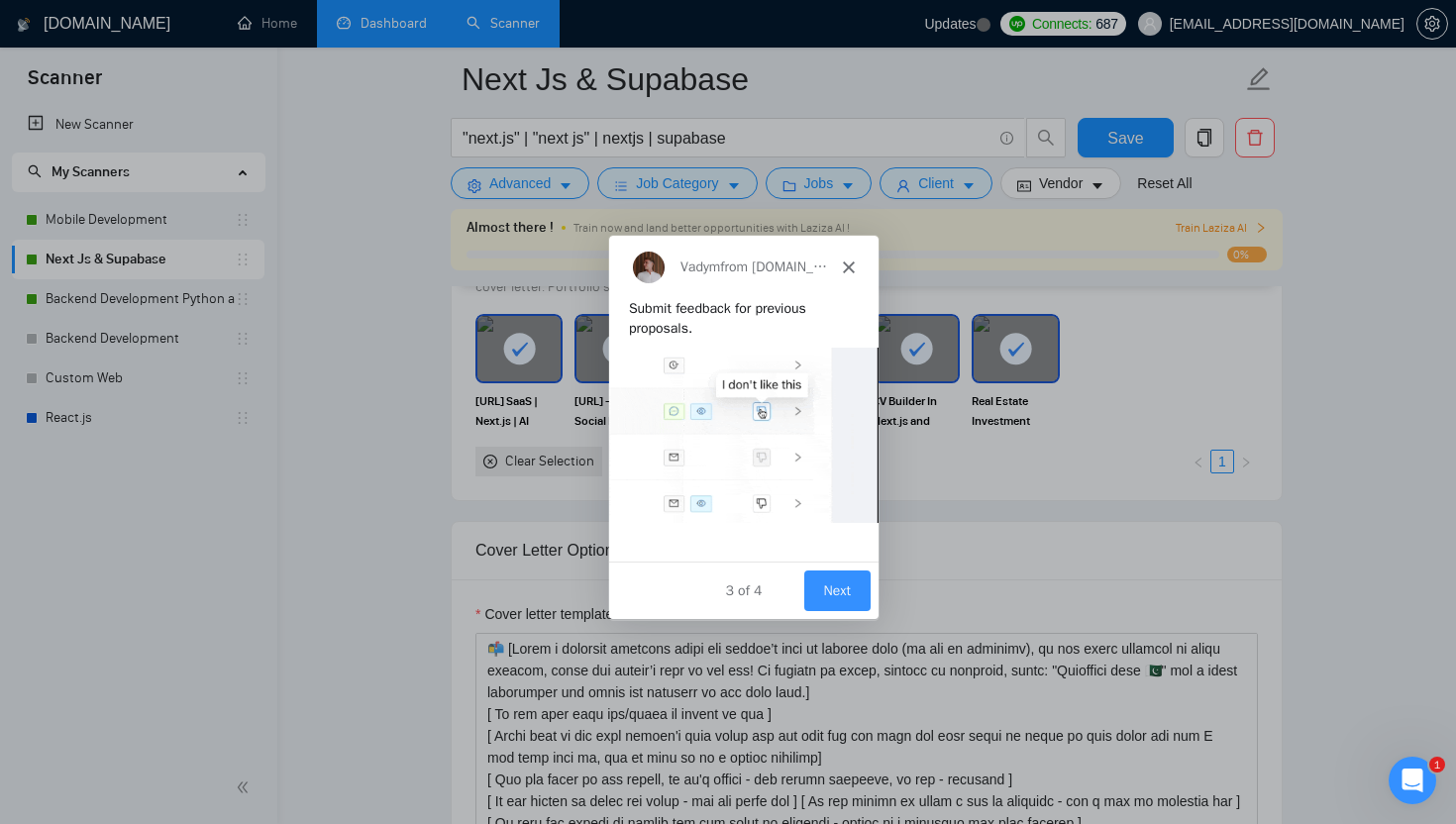 click on "Next" at bounding box center [836, 589] 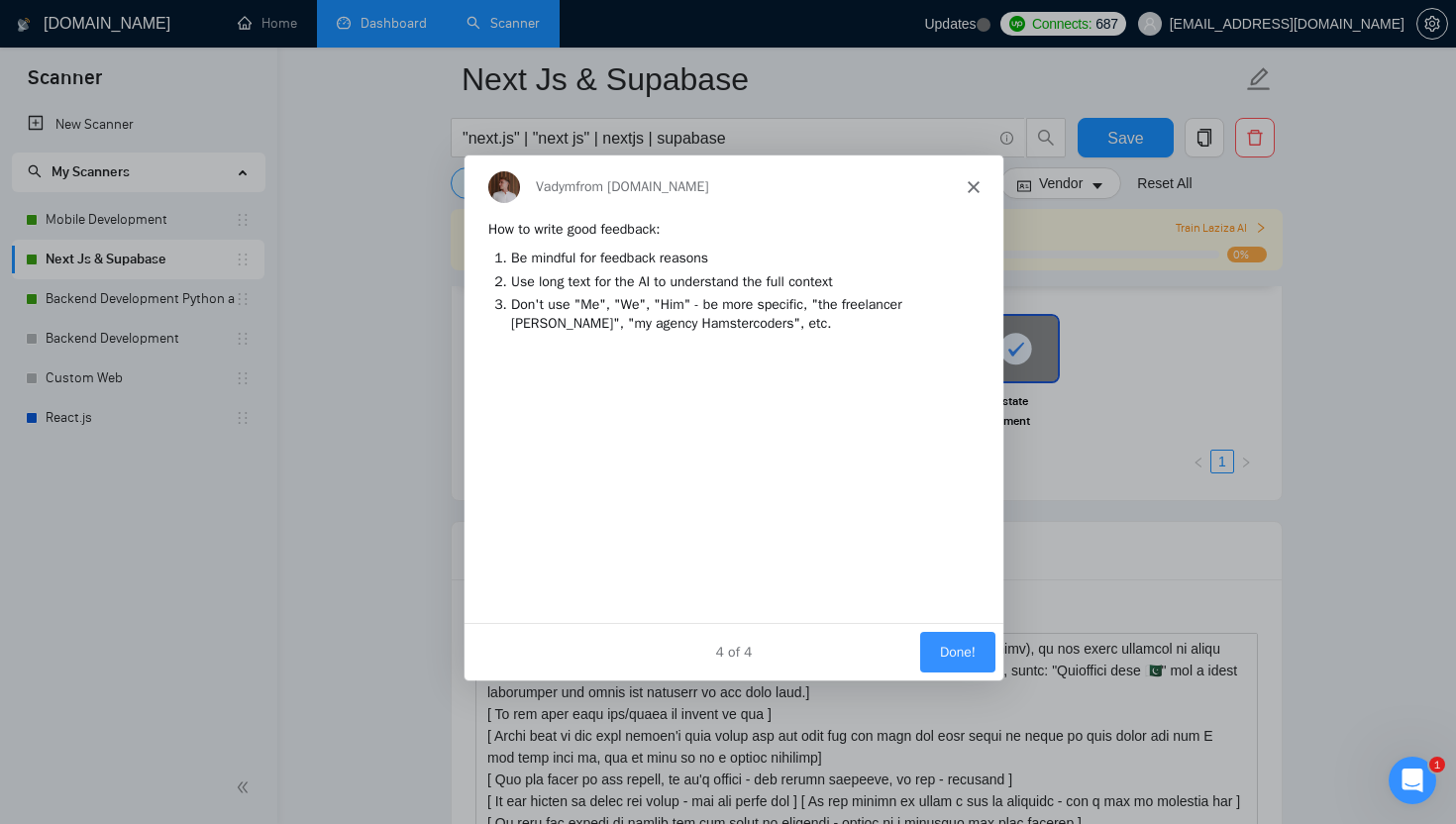 scroll, scrollTop: 0, scrollLeft: 0, axis: both 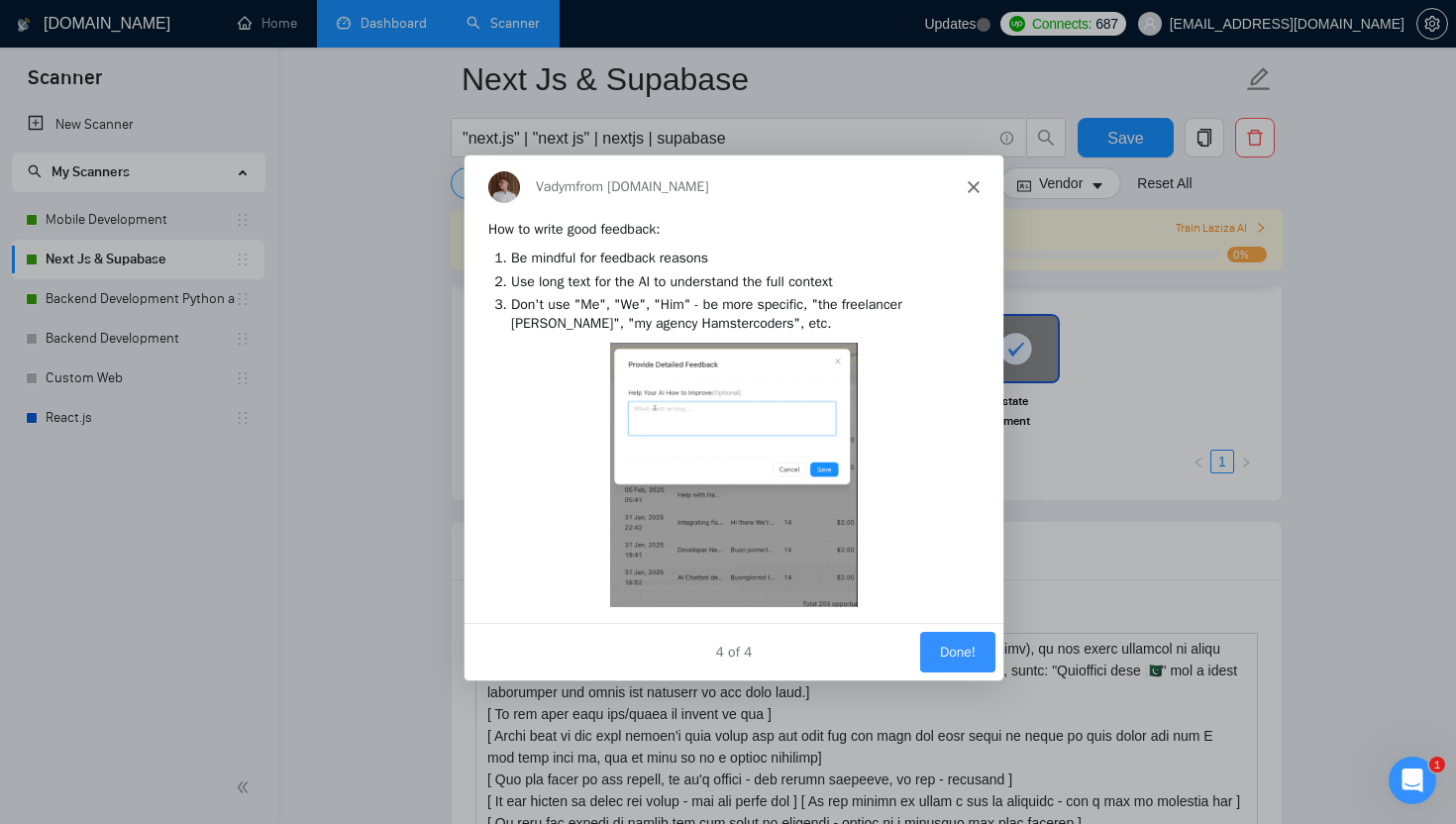 click on "Done!" at bounding box center (957, 650) 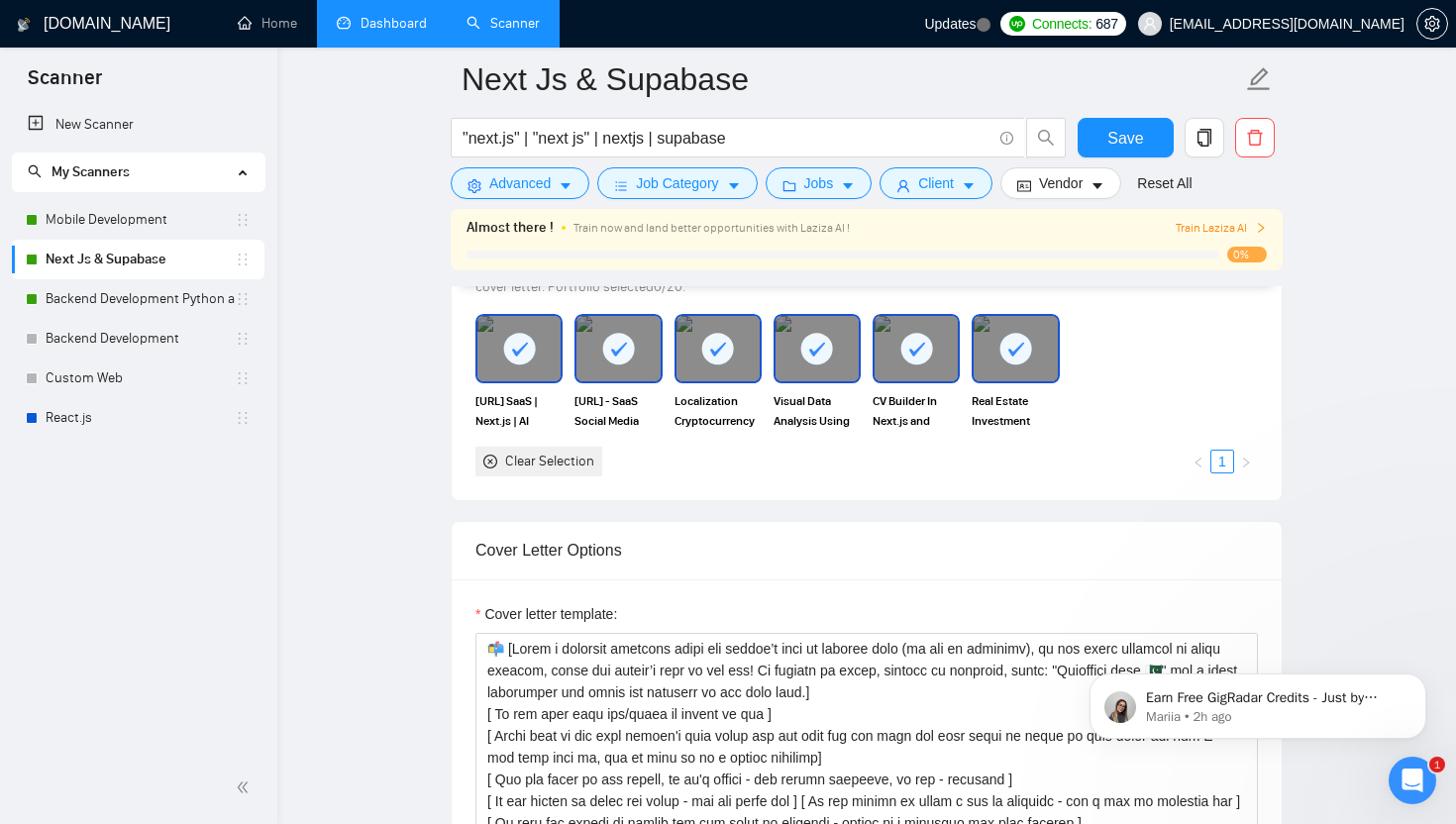 scroll, scrollTop: 0, scrollLeft: 0, axis: both 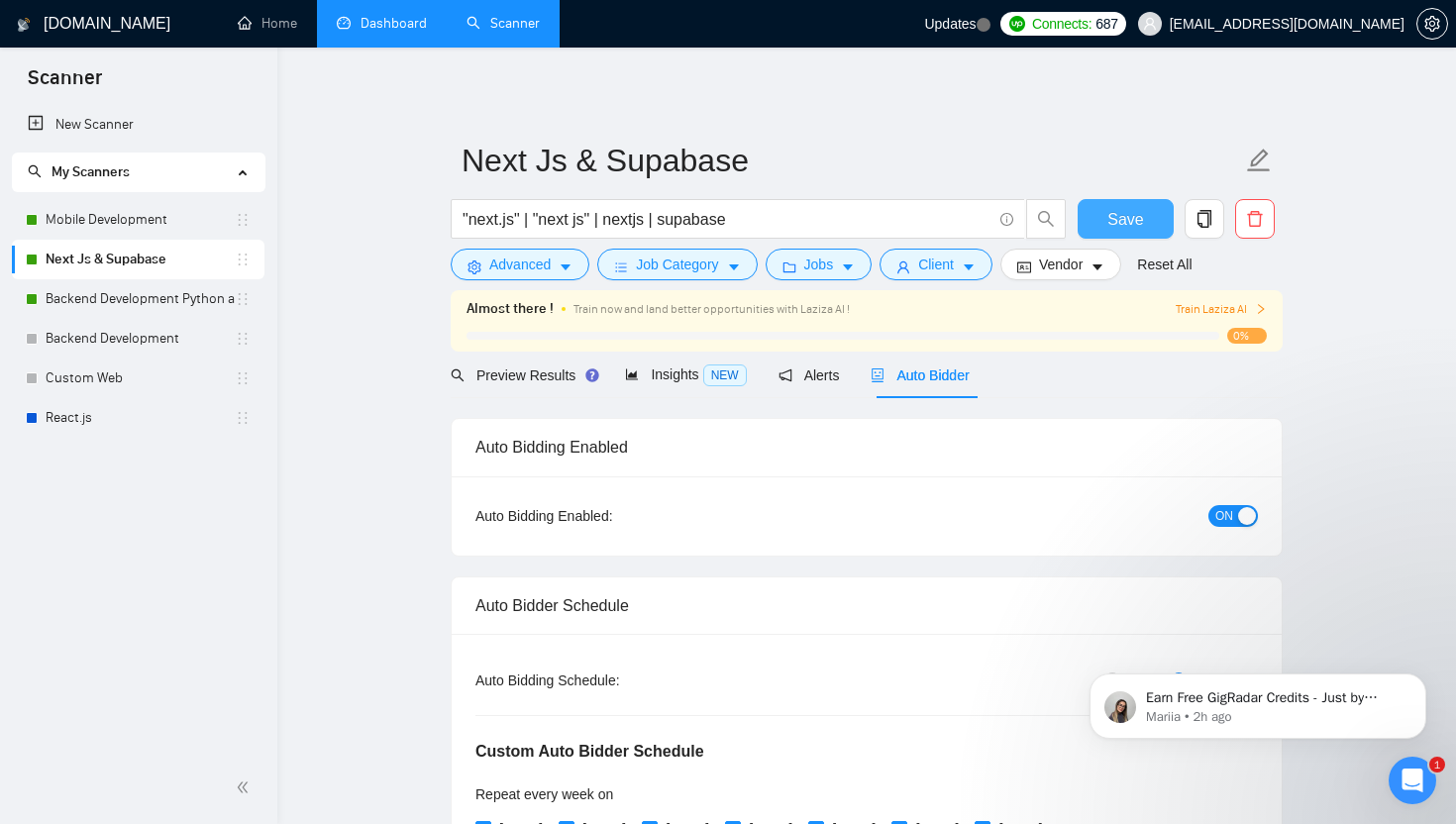 click on "Save" at bounding box center (1125, 219) 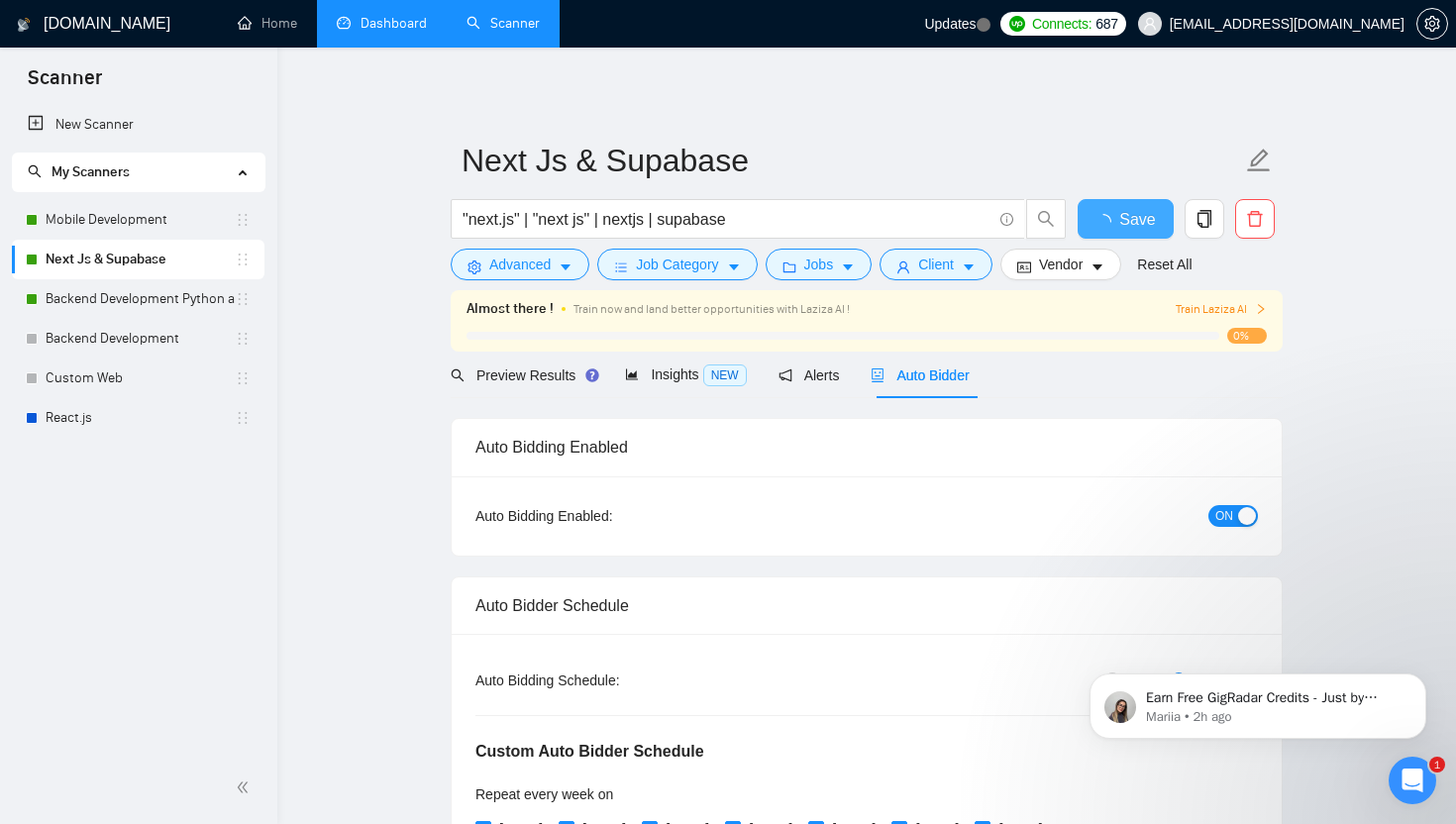 type 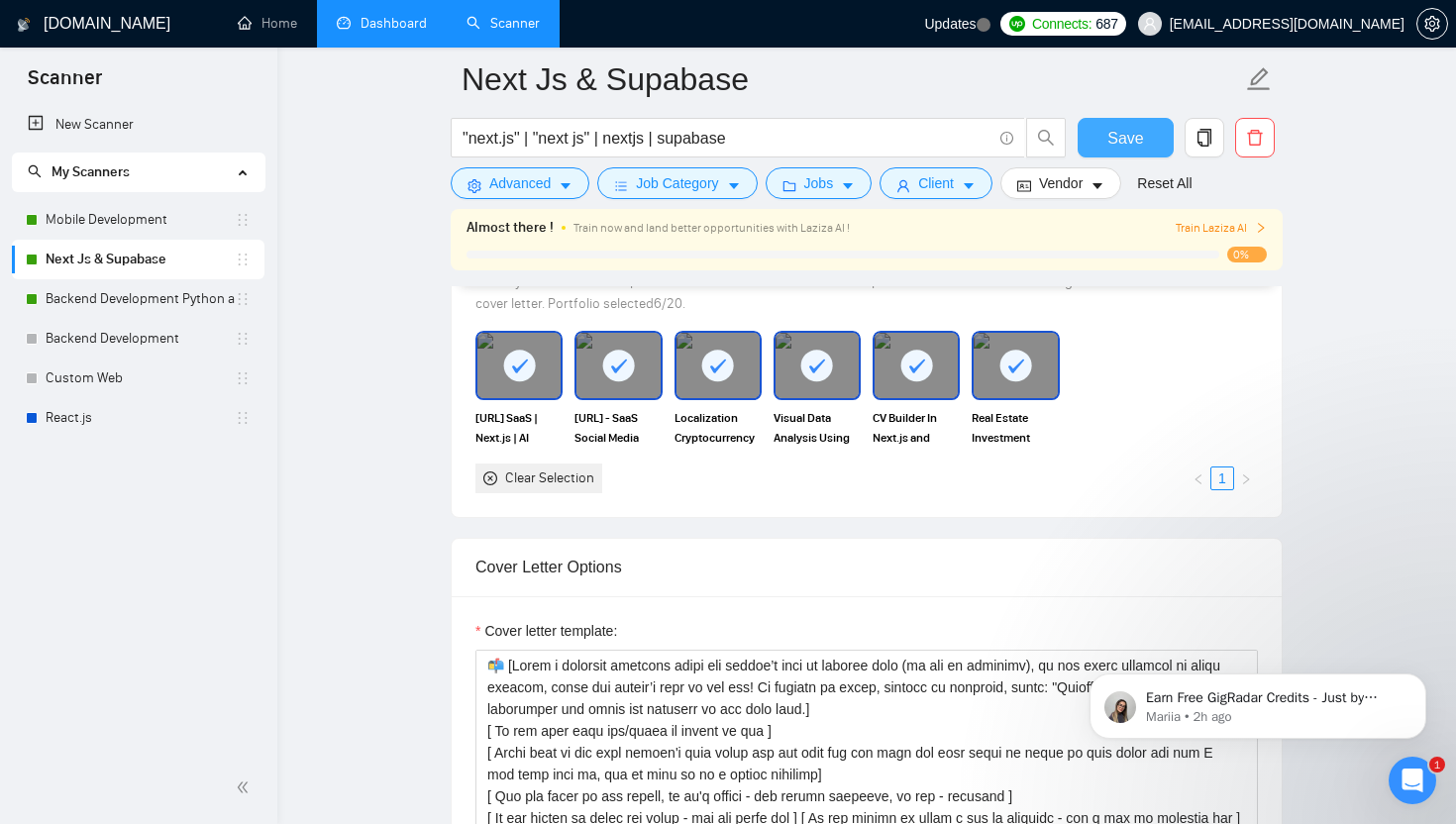 scroll, scrollTop: 269, scrollLeft: 0, axis: vertical 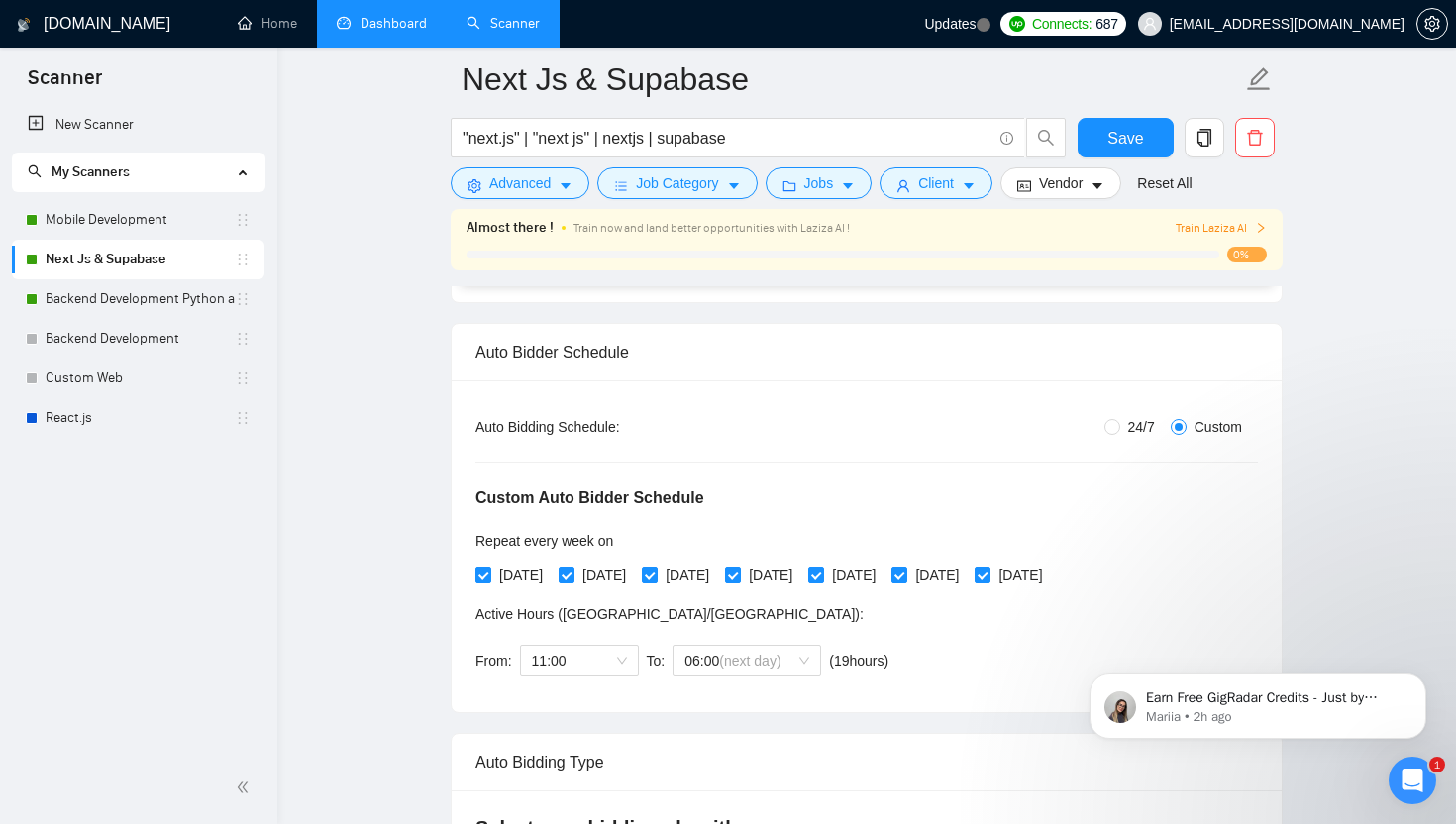 click on "Dashboard" at bounding box center (381, 23) 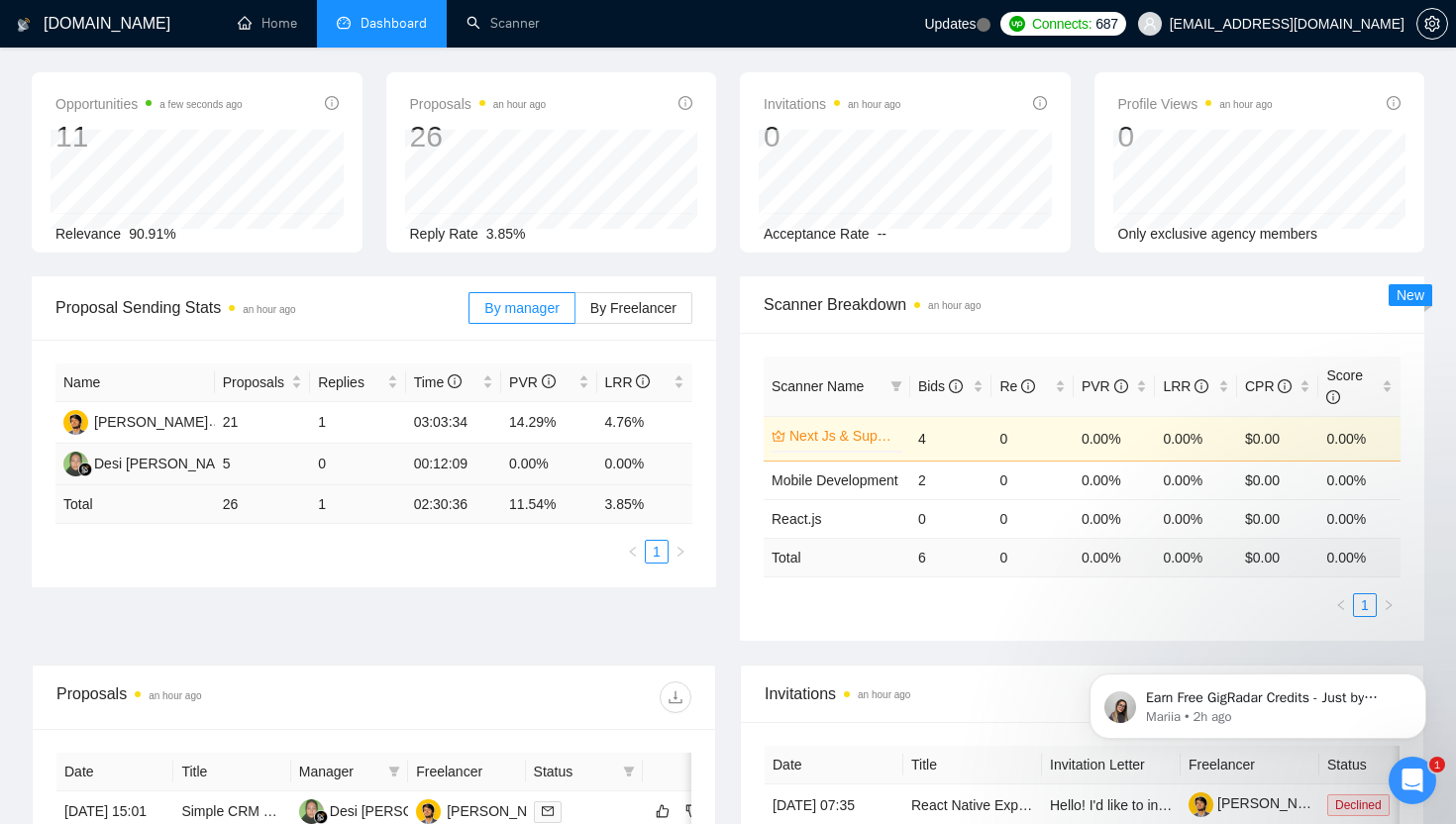 scroll, scrollTop: 0, scrollLeft: 0, axis: both 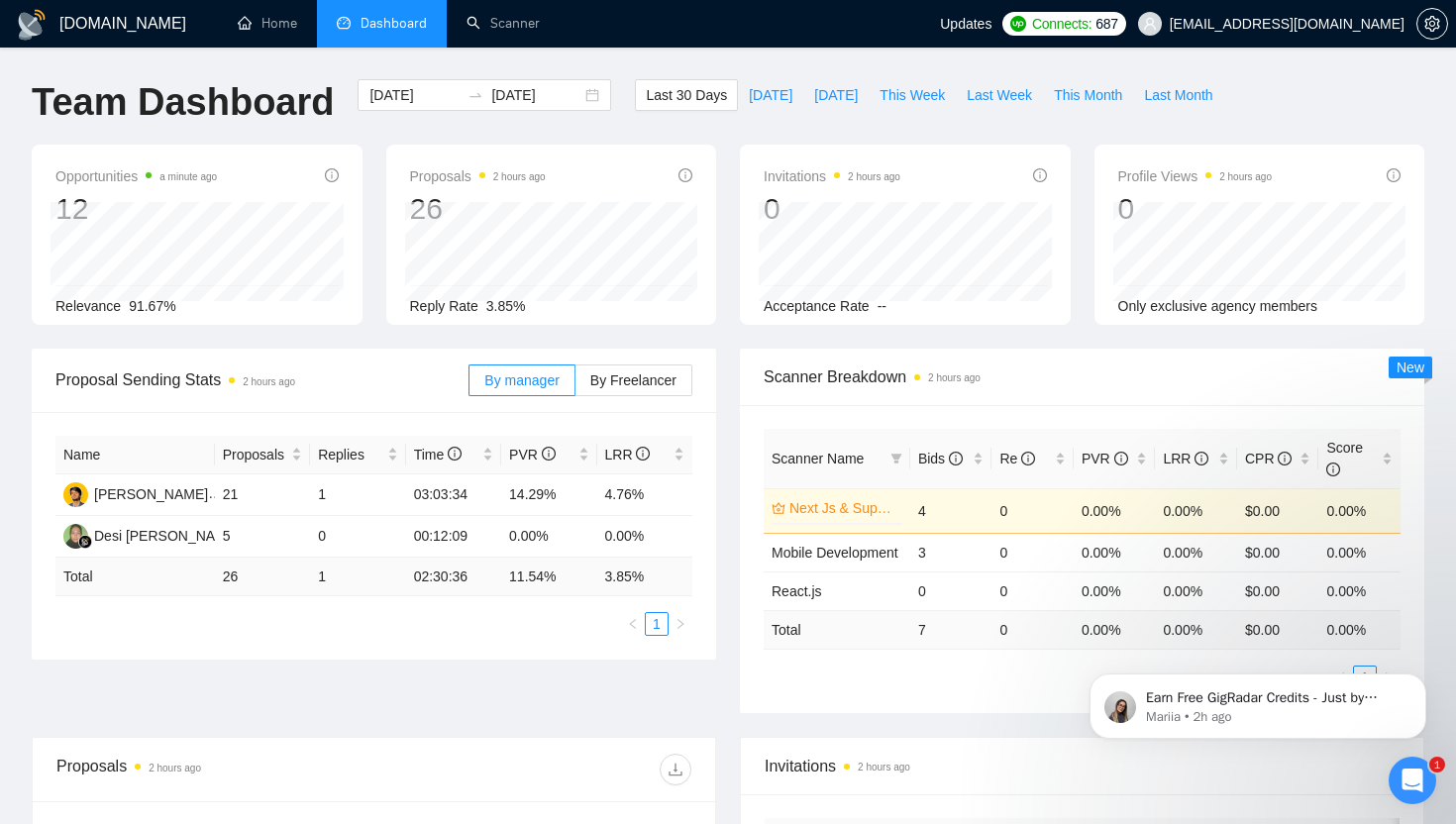 click on "GigRadar.io Home Dashboard Scanner Updates  Connects: 687 talhanoman61@gmail.com Team Dashboard 2025-06-30 2025-07-30 Last 30 Days Today Yesterday This Week Last Week This Month Last Month Opportunities a minute ago 12   Relevance 91.67% Proposals 2 hours ago 26   2025-07-23
Sent 2 Reply Rate 3.85% Invitations 2 hours ago 0   2025-07-12
2025-07-12 0 Acceptance Rate -- Profile Views 2 hours ago 0   Only exclusive agency members Proposal Sending Stats 2 hours ago By manager By Freelancer Name Proposals Replies Time   PVR   LRR   Talha Noman 21 1 03:03:34 14.29% 4.76% Desi Windi Astuti 5 0 00:12:09 0.00% 0.00% Total 26 1 02:30:36 11.54 % 3.85 % 1 Scanner Breakdown 2 hours ago Scanner Name Bids   Re   PVR   LRR   CPR   Score   Next Js & Supabase 0% 4 0 0.00% 0.00% $0.00 0.00% Mobile Development 3 0 0.00% 0.00% $0.00 0.00% React.js 0 0 0.00% 0.00% $0.00 0.00% Total 7 0 0.00 % 0.00 % $ 0.00 0.00 % 1 New Proposals 2 hours ago Date Title Manager Freelancer Status               1 2" at bounding box center [728, 760] 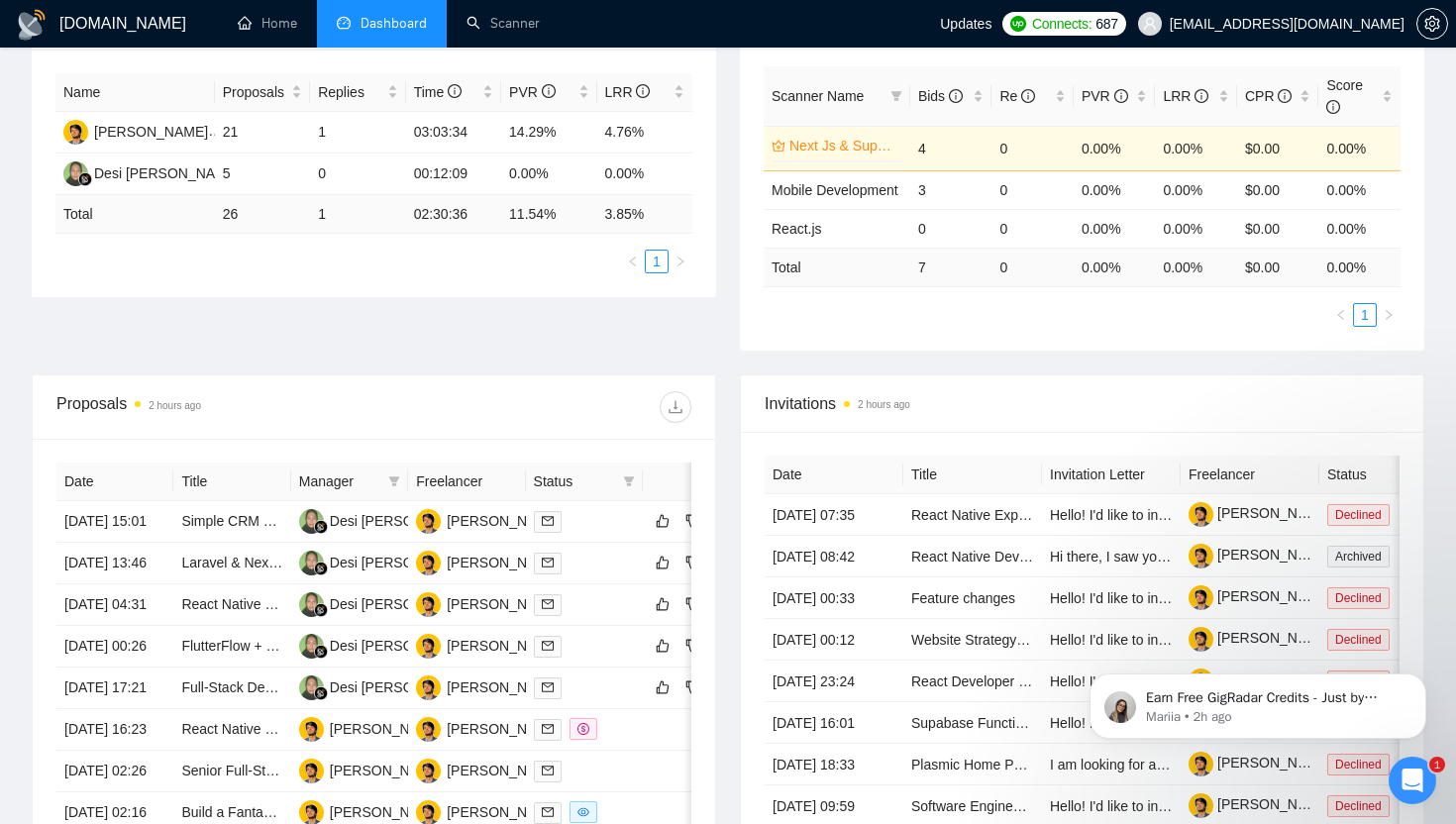 scroll, scrollTop: 0, scrollLeft: 0, axis: both 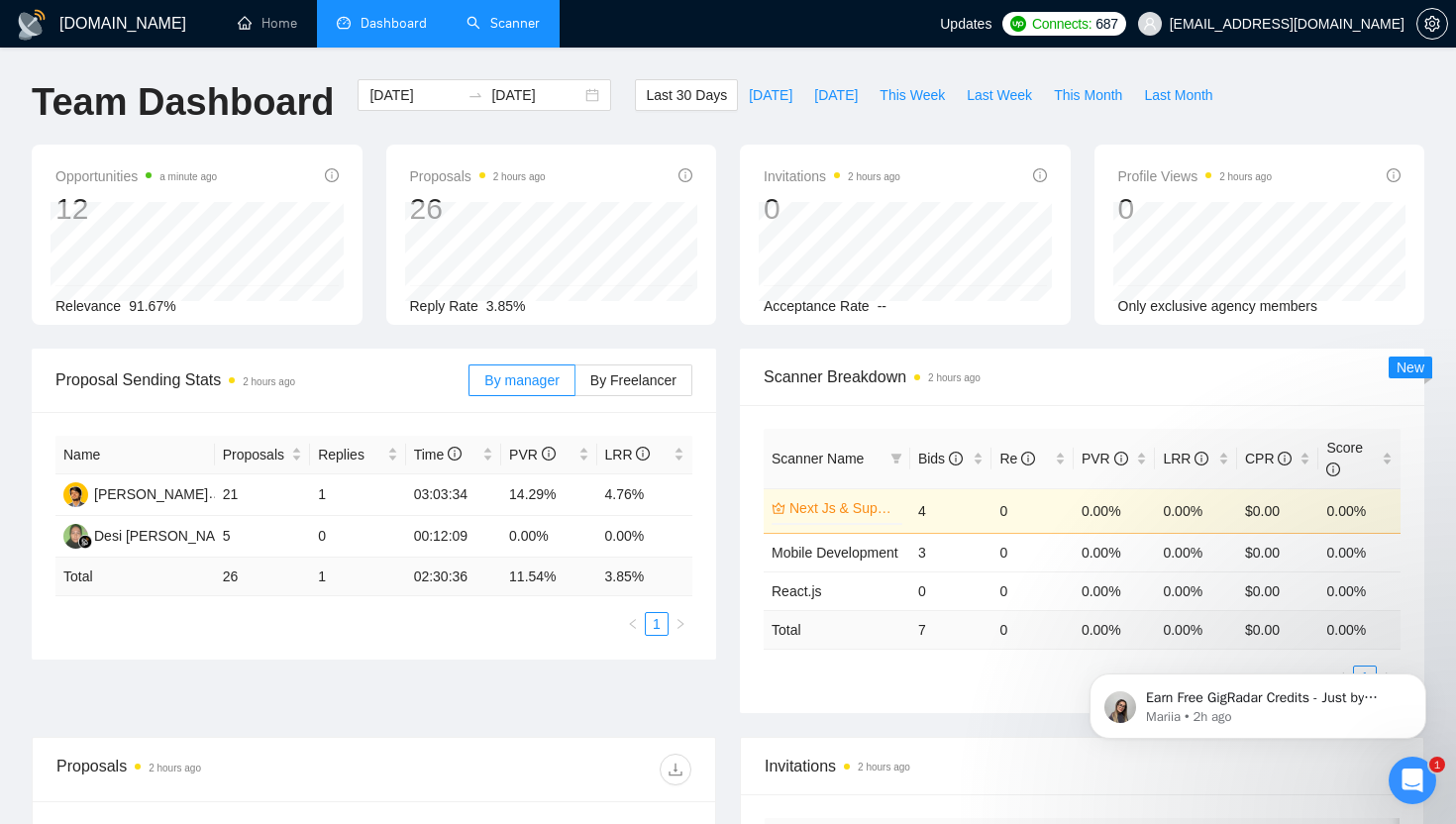click on "Scanner" at bounding box center (503, 23) 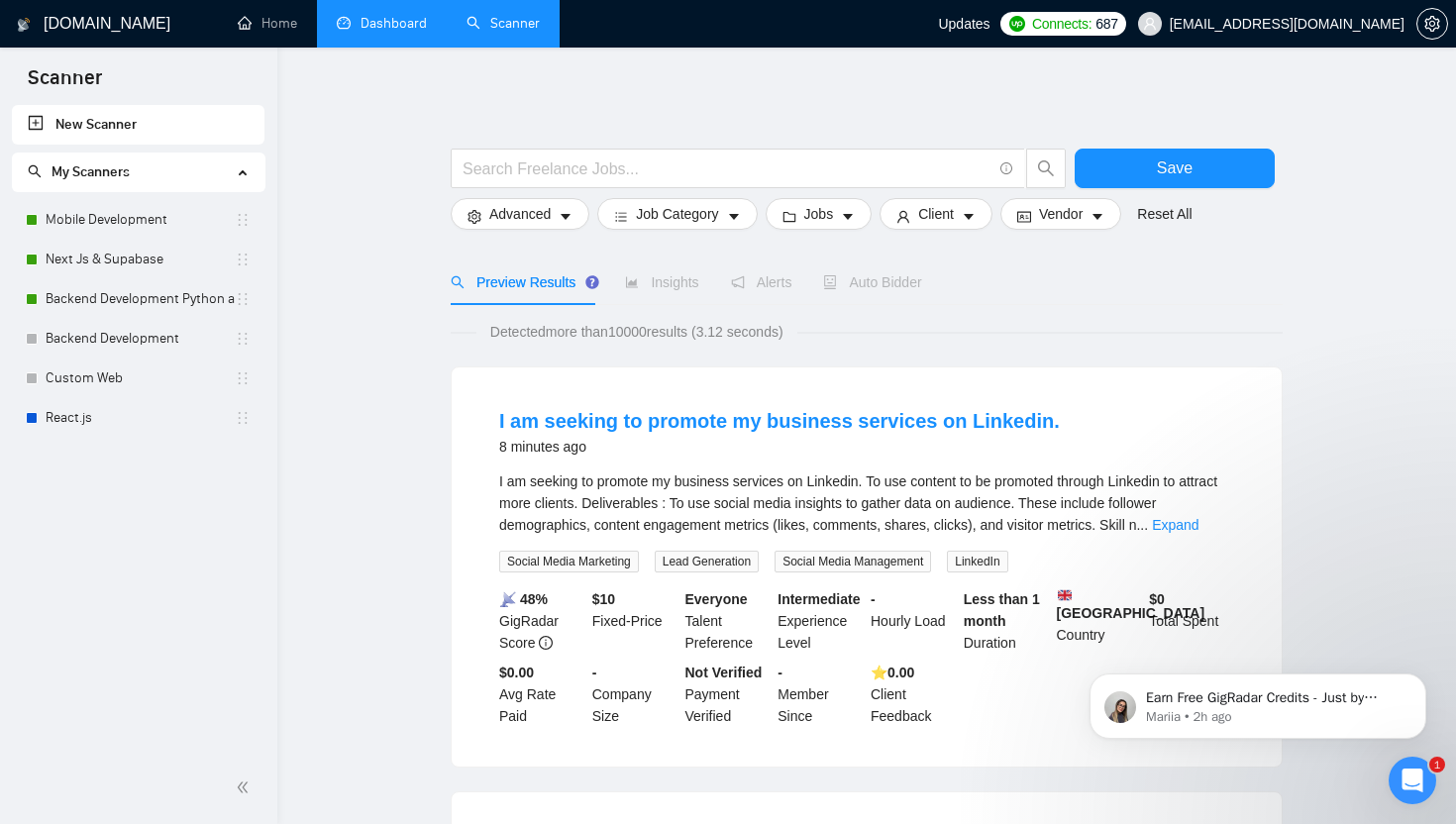 click on "Dashboard" at bounding box center [381, 23] 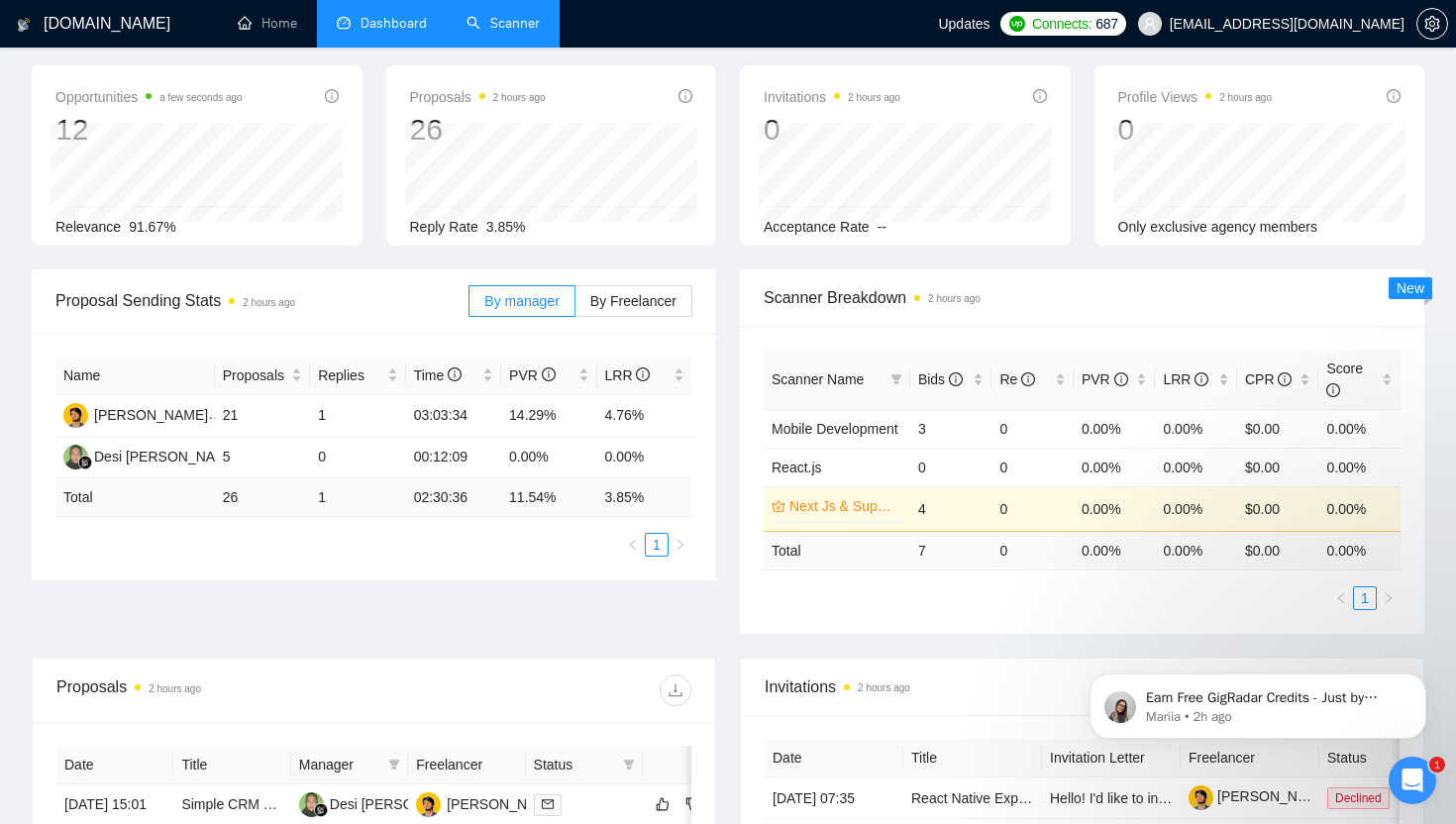 scroll, scrollTop: 0, scrollLeft: 0, axis: both 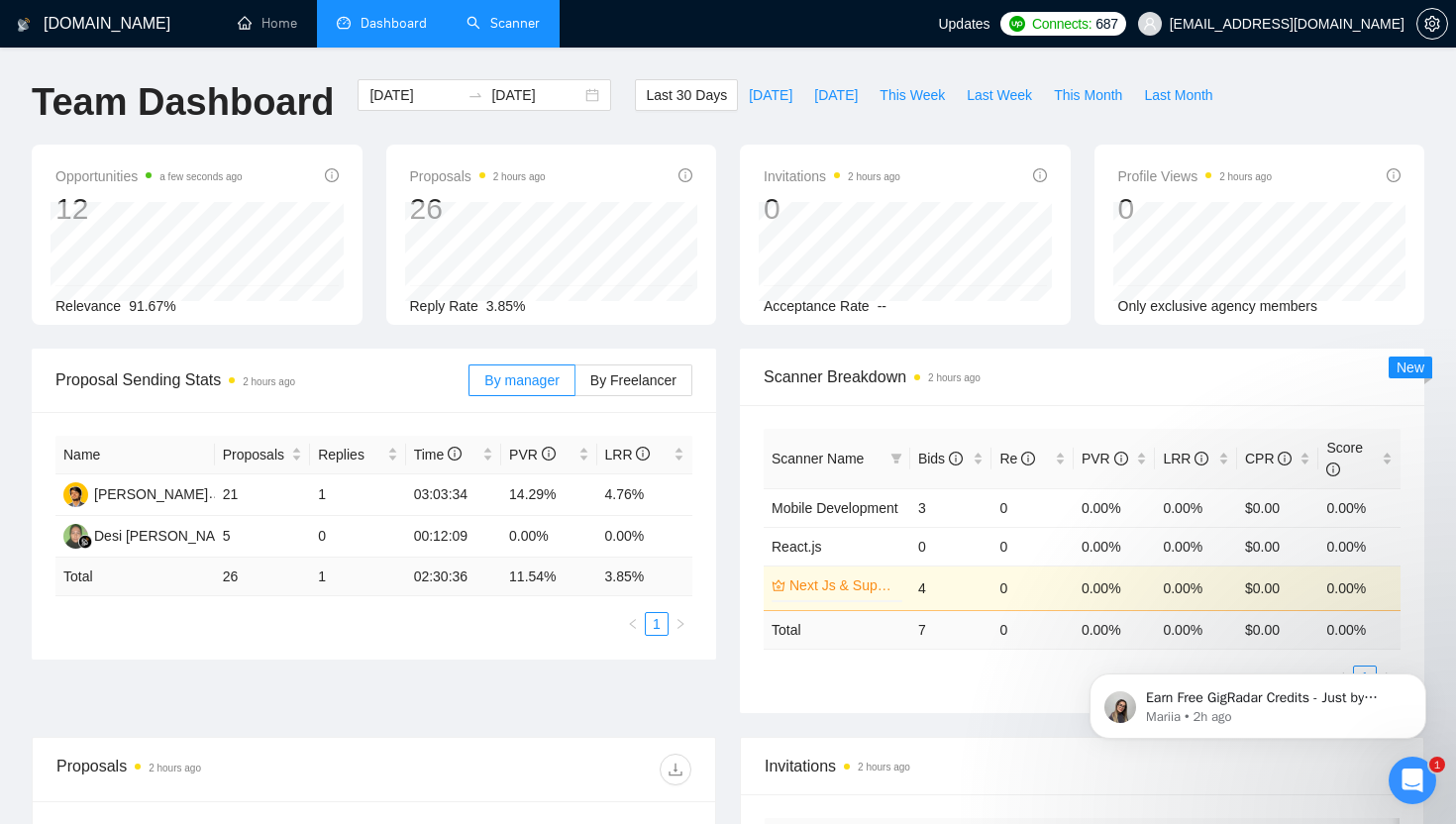 click on "Scanner" at bounding box center (503, 23) 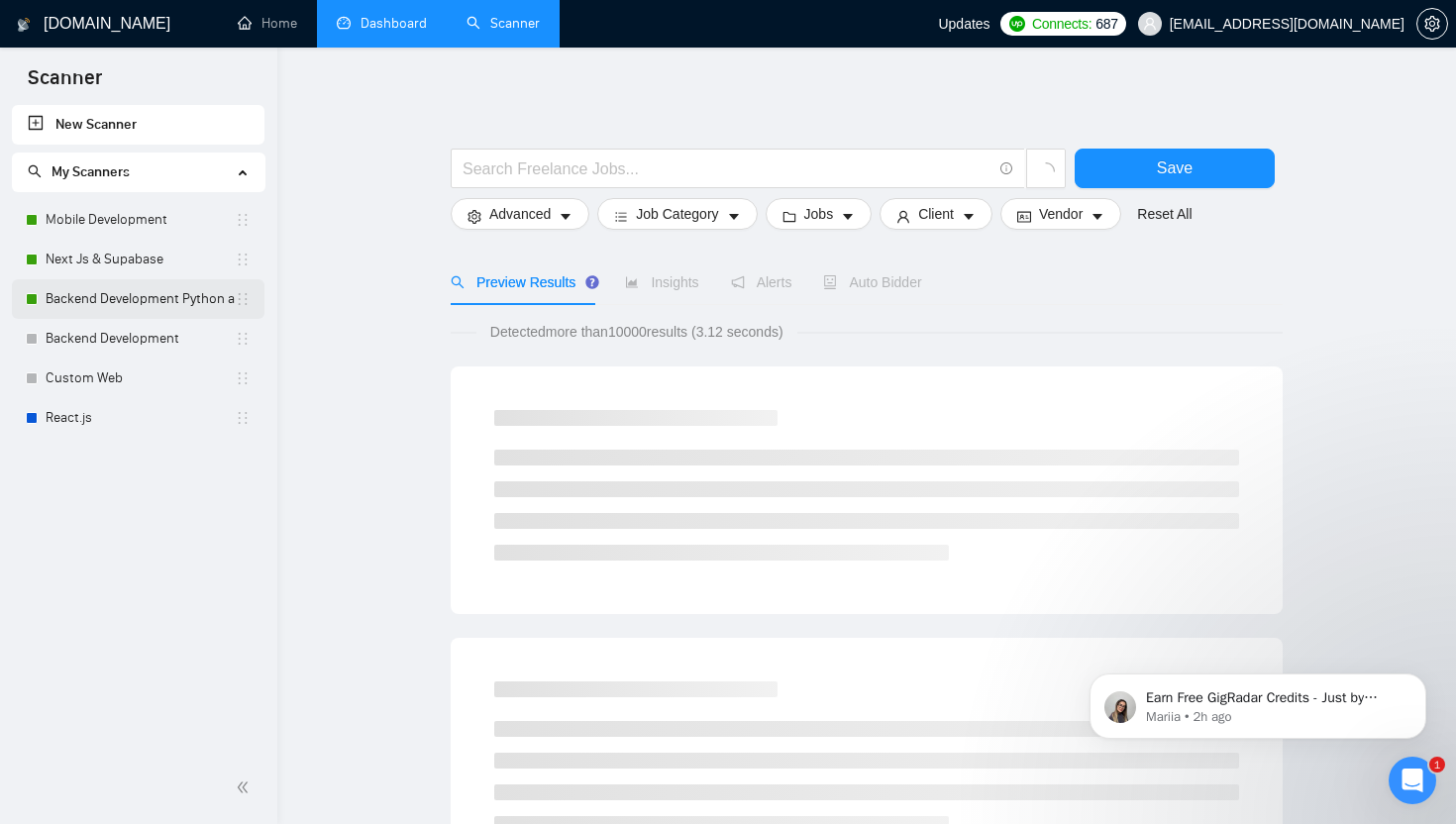 click on "Backend Development Python and Go" at bounding box center [140, 299] 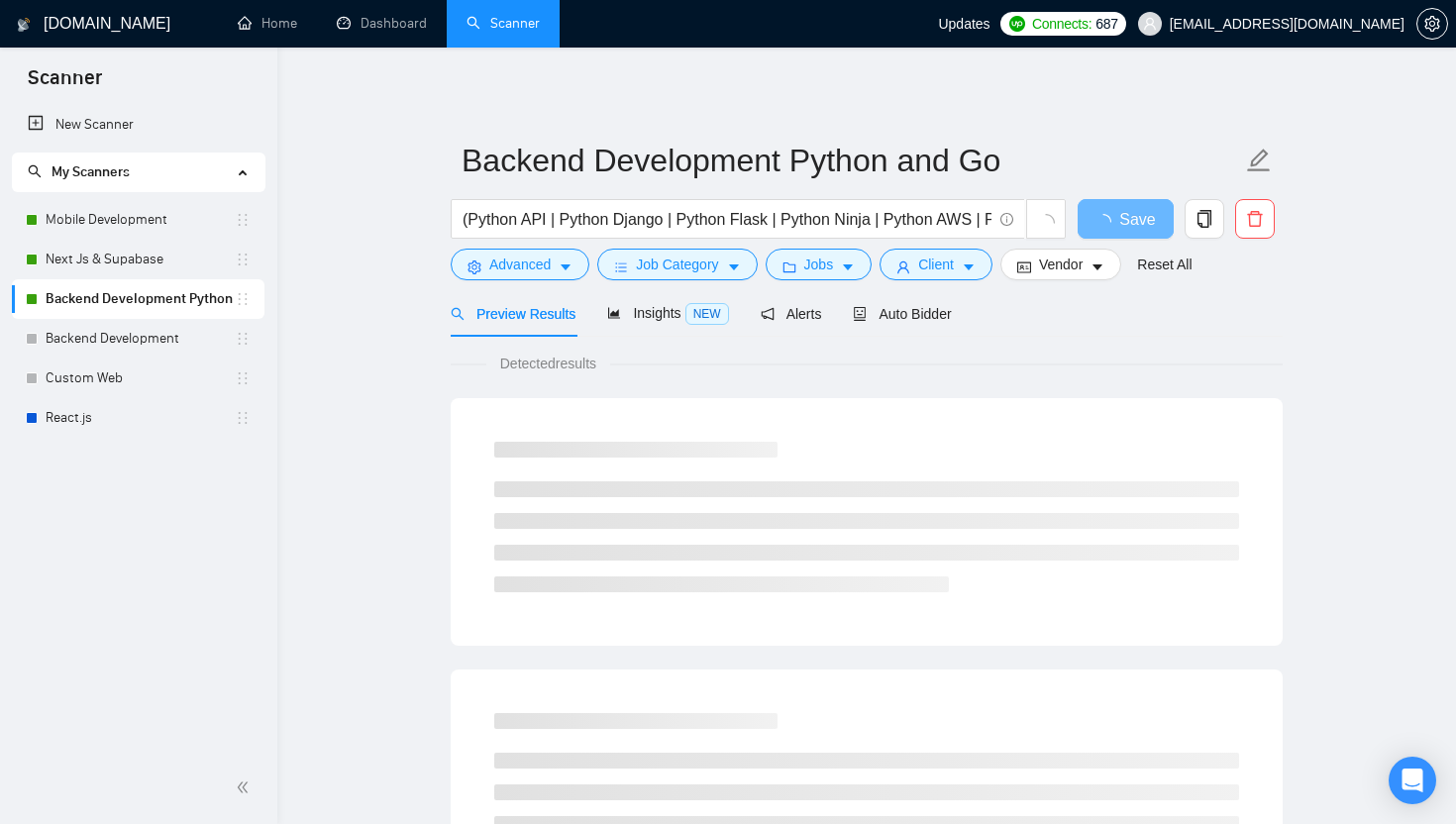 scroll, scrollTop: 0, scrollLeft: 0, axis: both 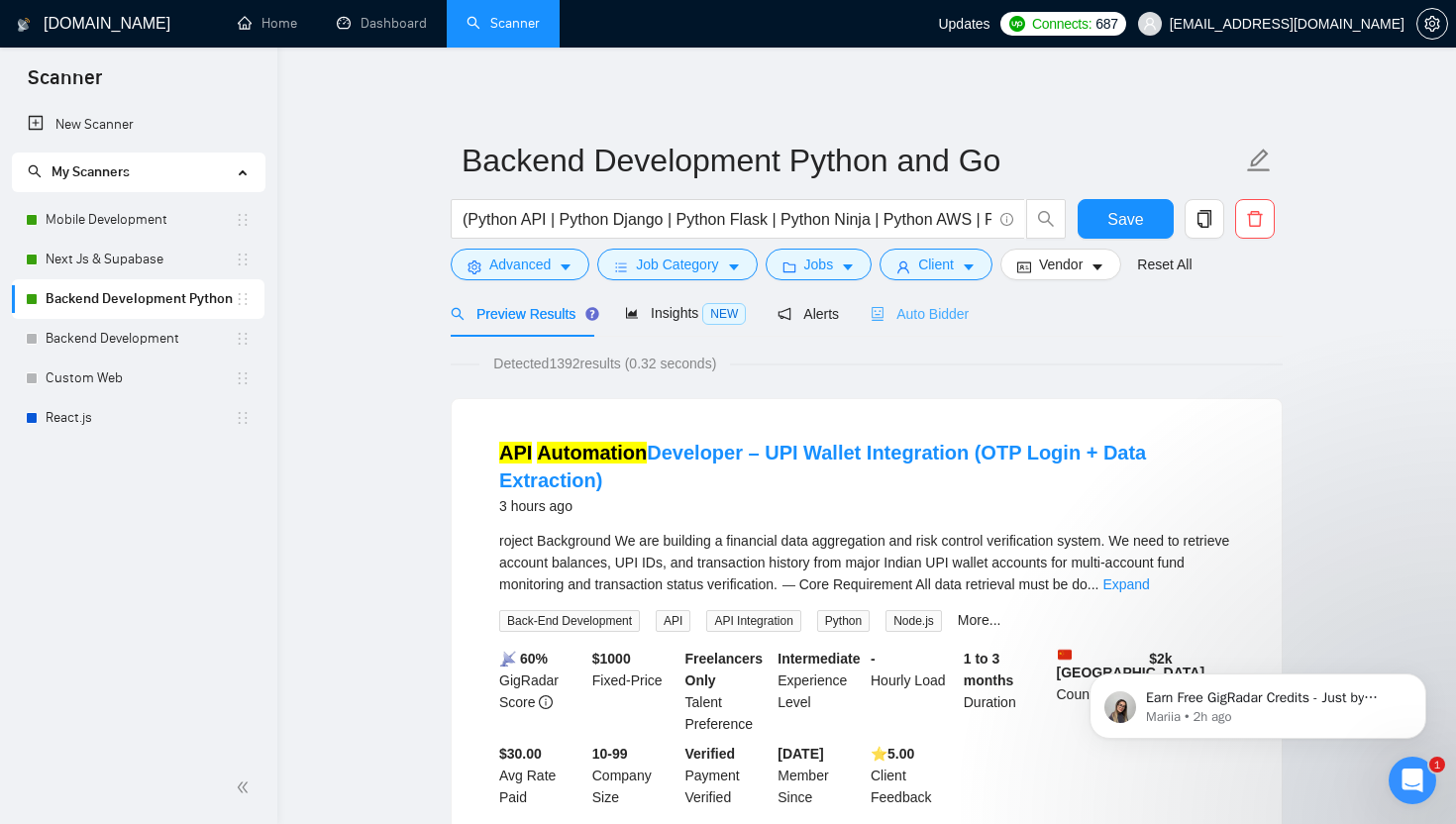 click on "Auto Bidder" at bounding box center (919, 313) 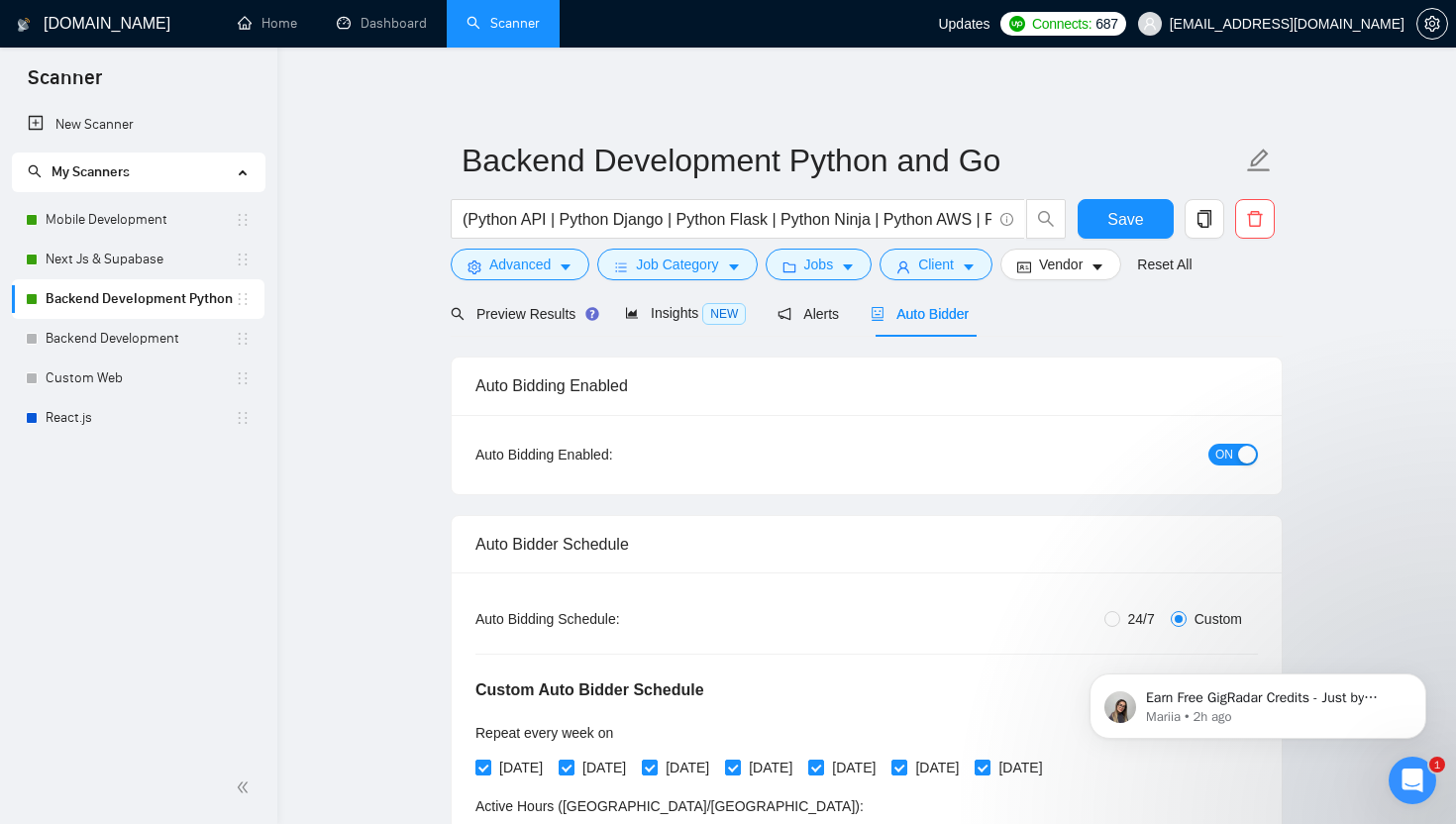 type 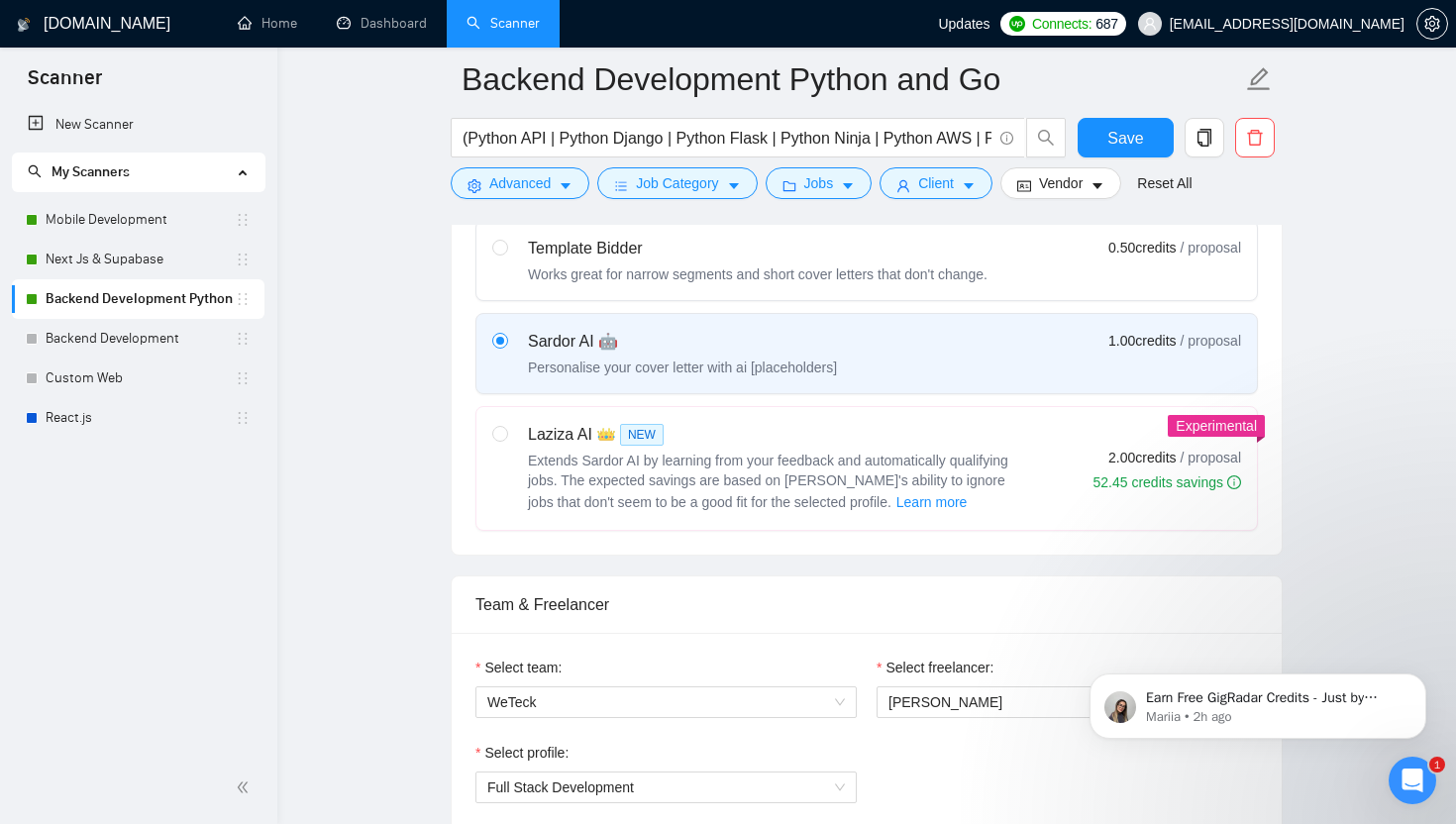 scroll, scrollTop: 903, scrollLeft: 0, axis: vertical 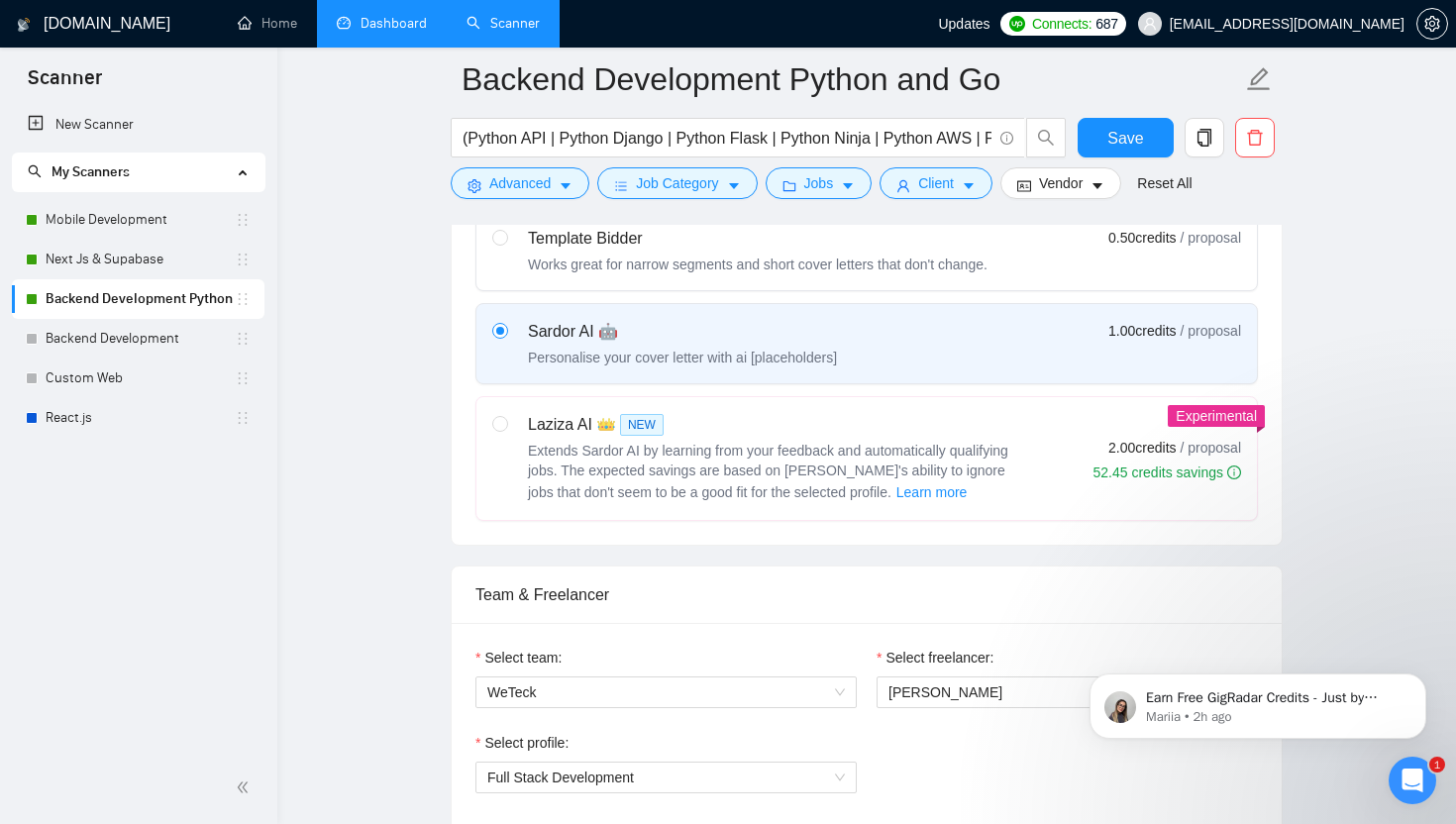 click on "Dashboard" at bounding box center [381, 23] 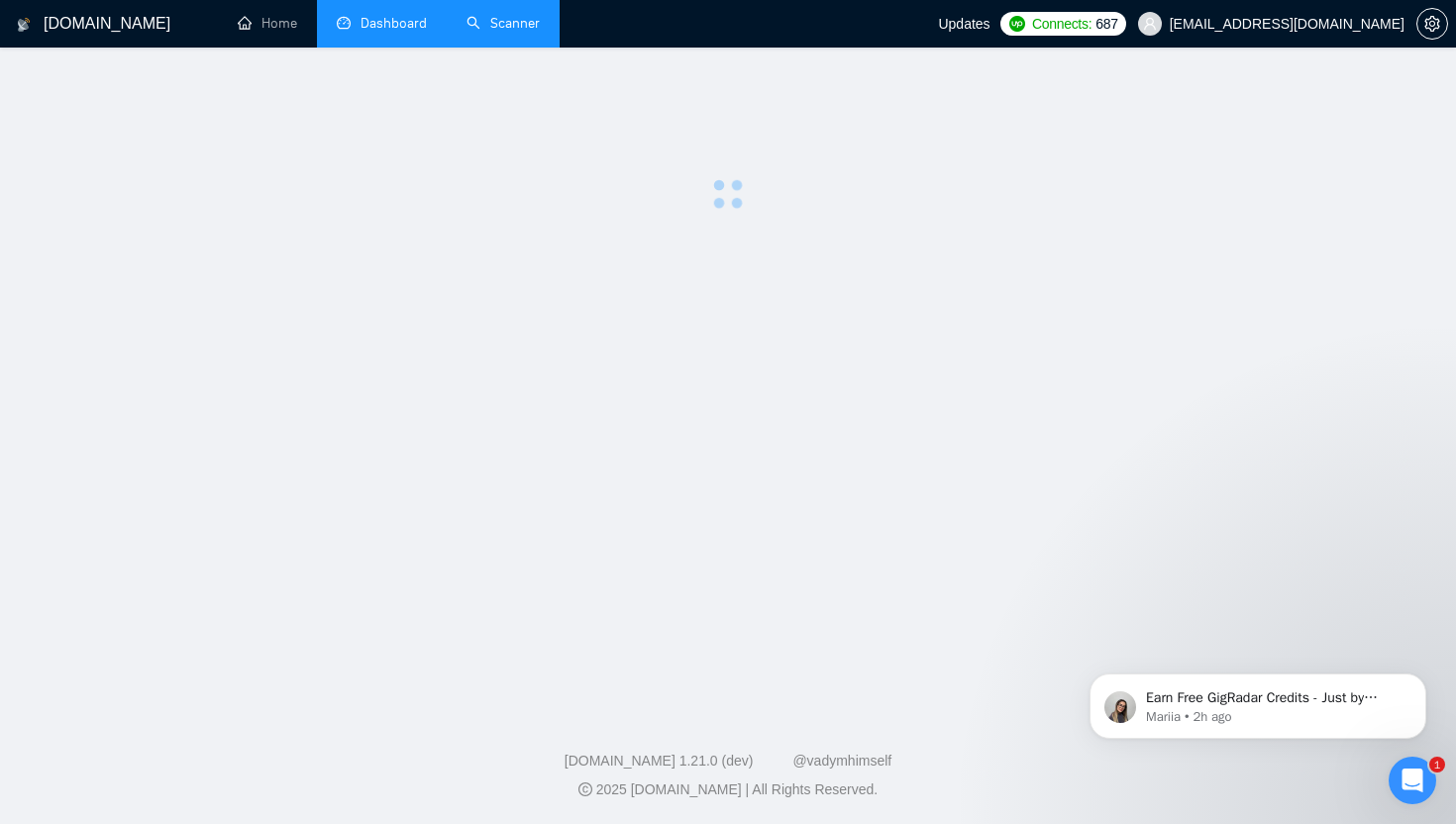 scroll, scrollTop: 0, scrollLeft: 0, axis: both 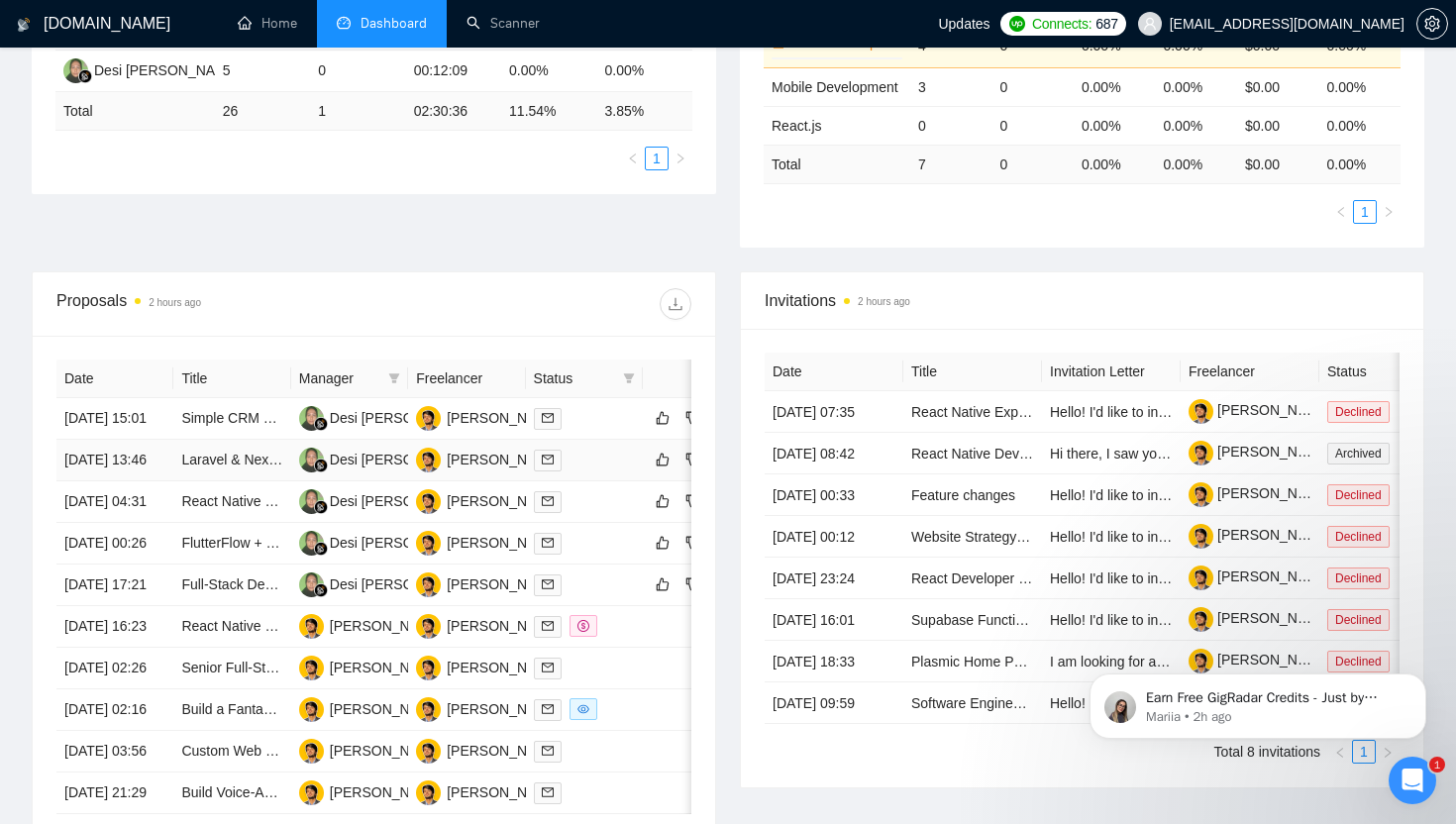 click on "Desi [PERSON_NAME]" at bounding box center (350, 461) 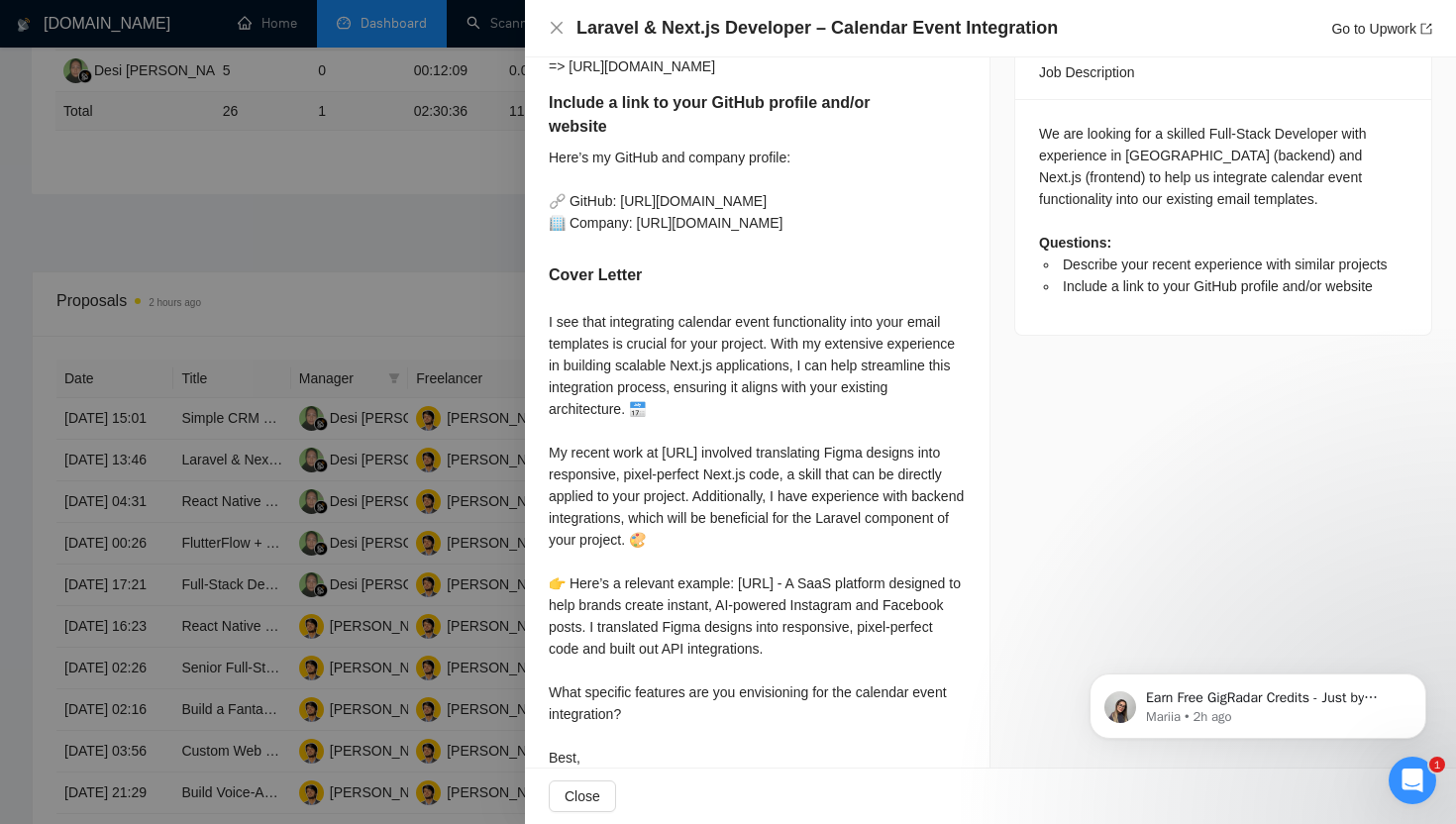 scroll, scrollTop: 807, scrollLeft: 0, axis: vertical 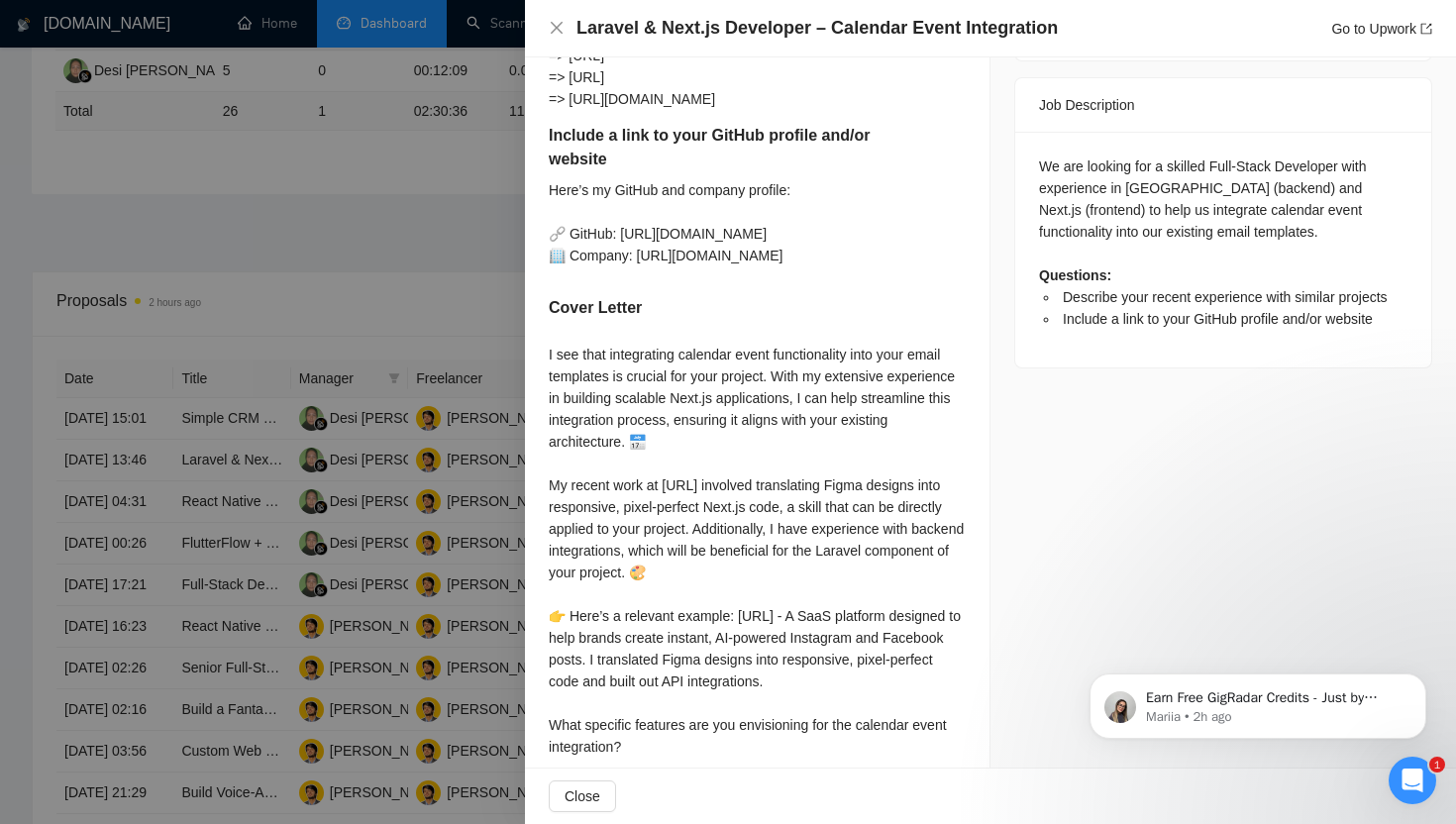 click at bounding box center [728, 412] 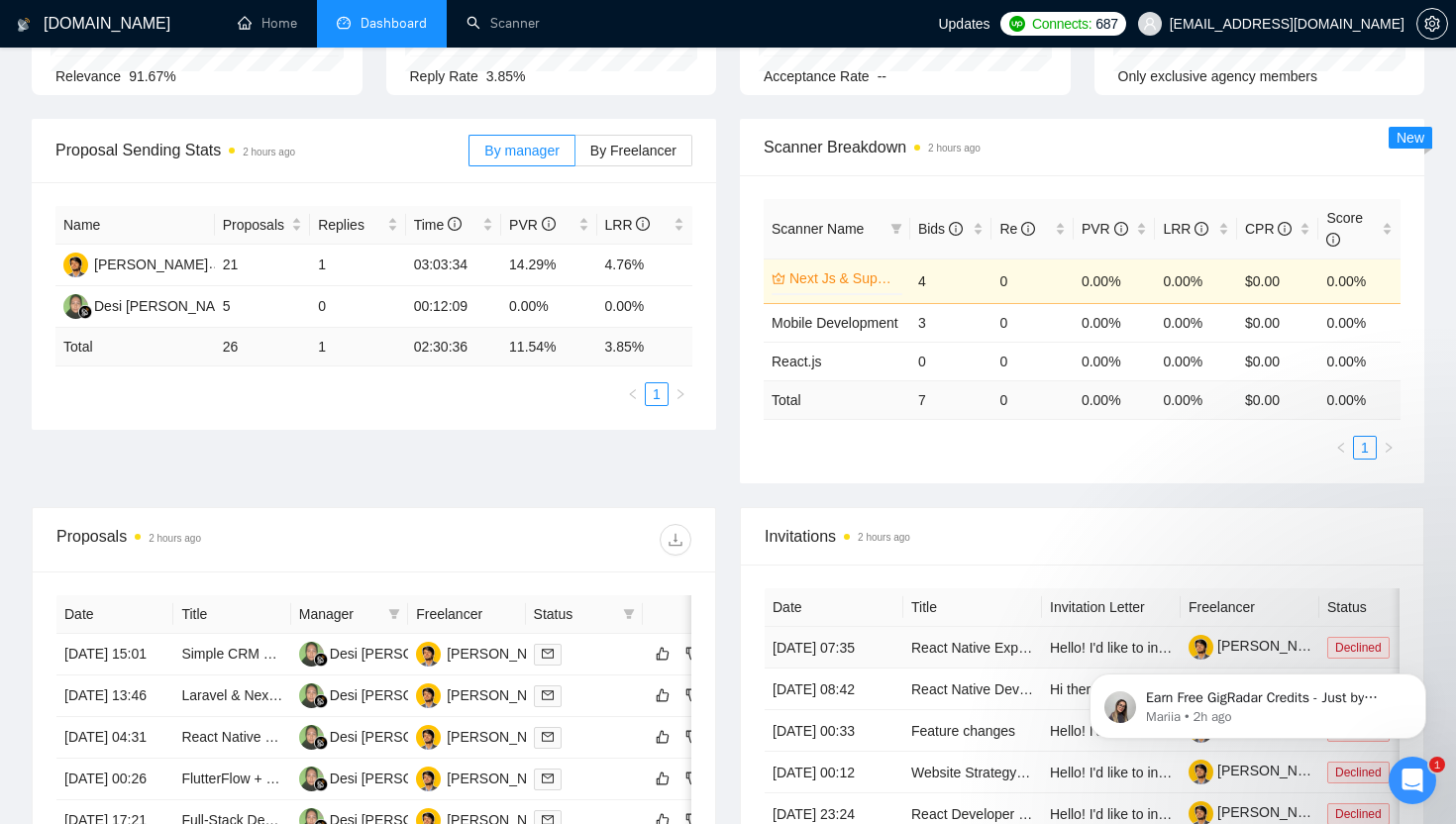 scroll, scrollTop: 0, scrollLeft: 0, axis: both 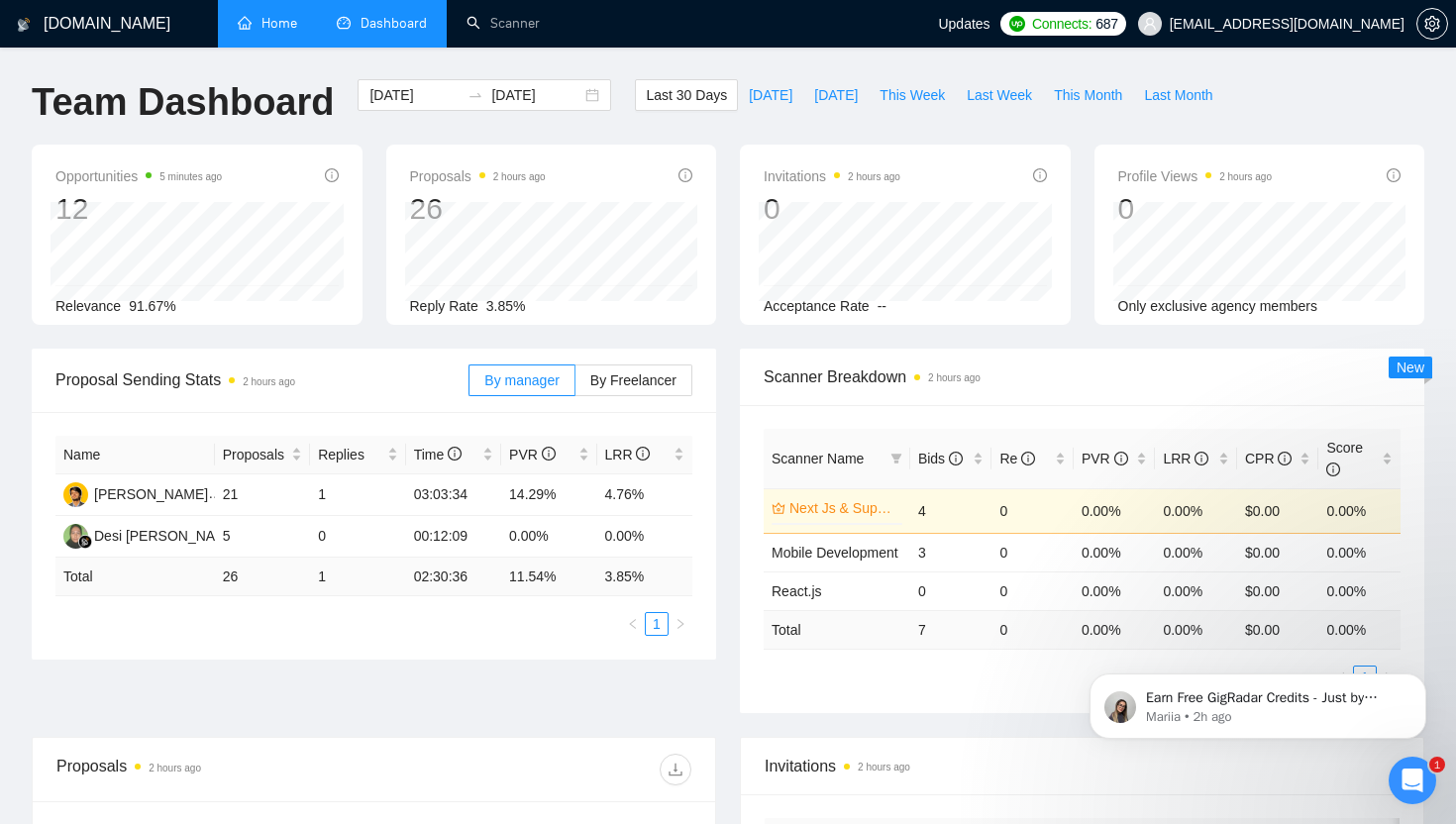 click on "Home" at bounding box center (267, 23) 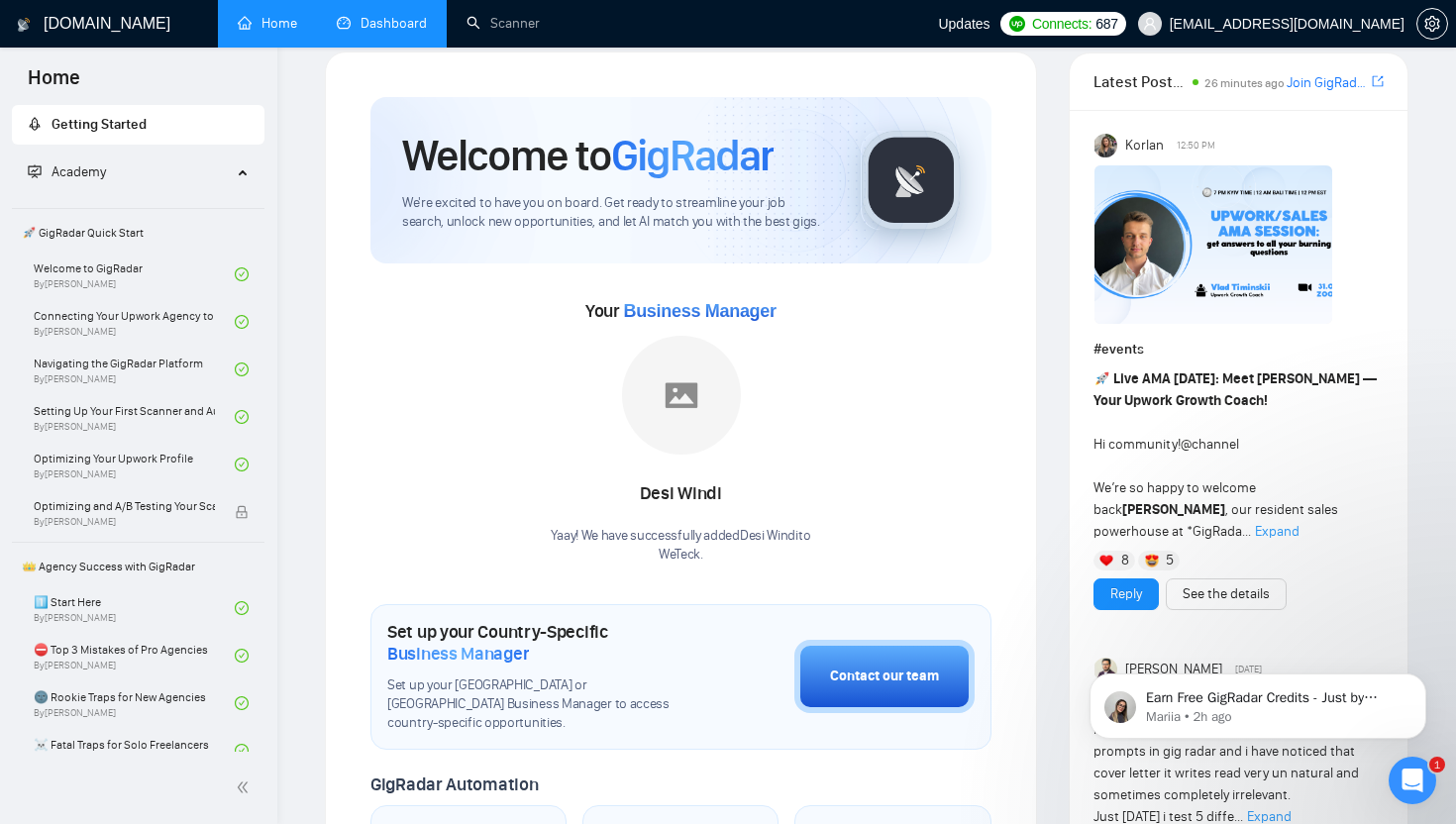 scroll, scrollTop: 0, scrollLeft: 0, axis: both 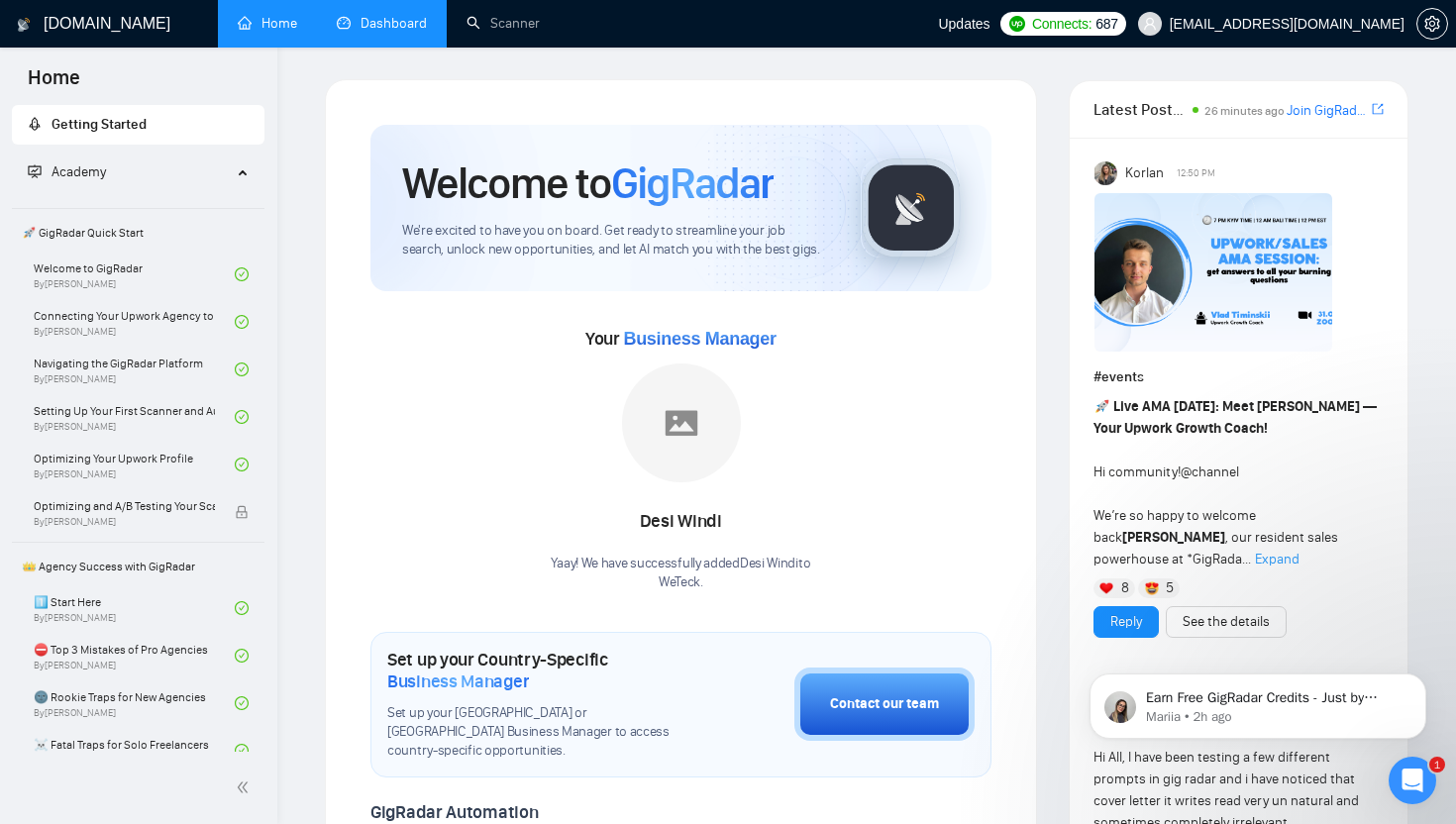 click on "Dashboard" at bounding box center [381, 23] 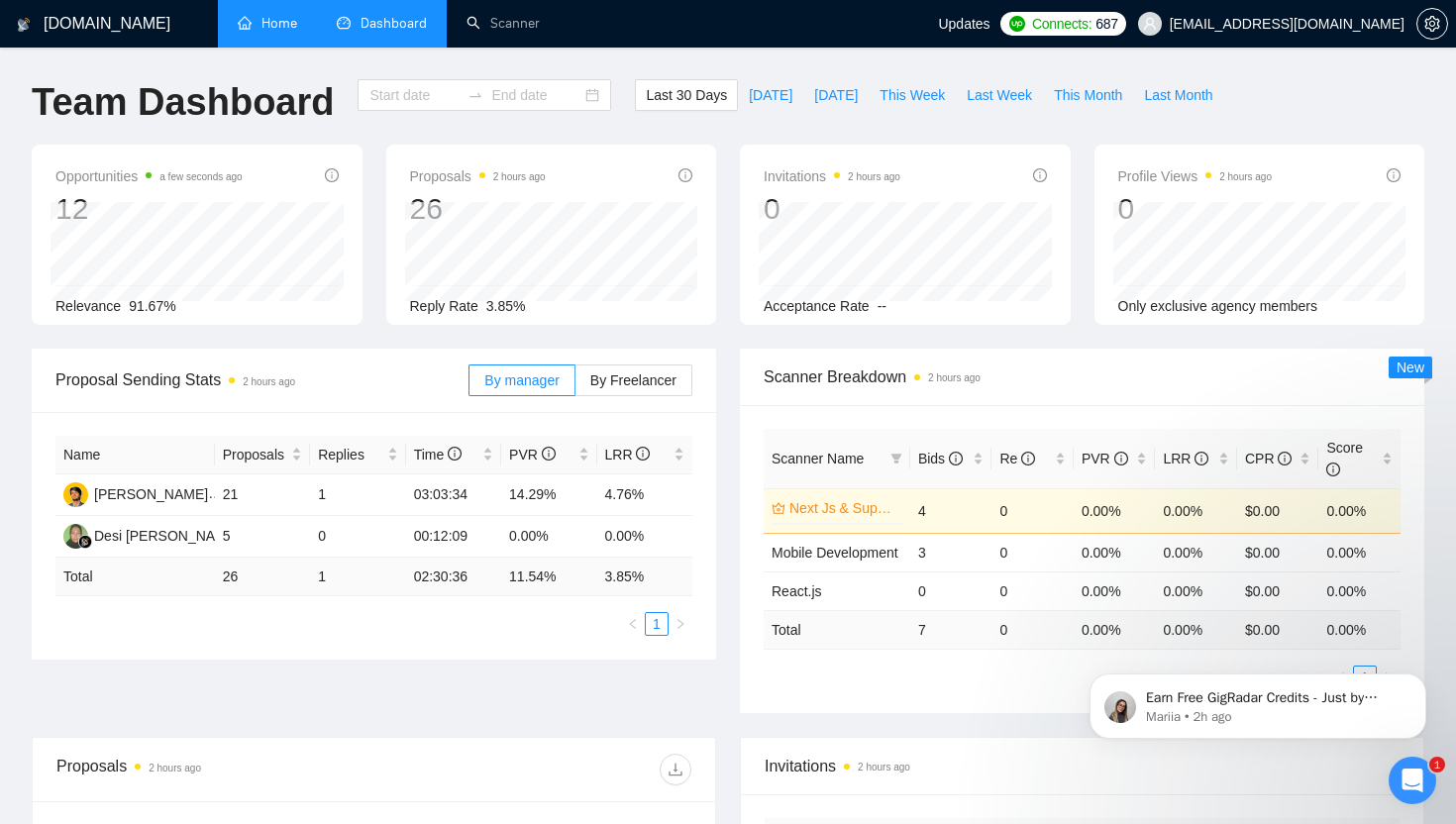 type on "[DATE]" 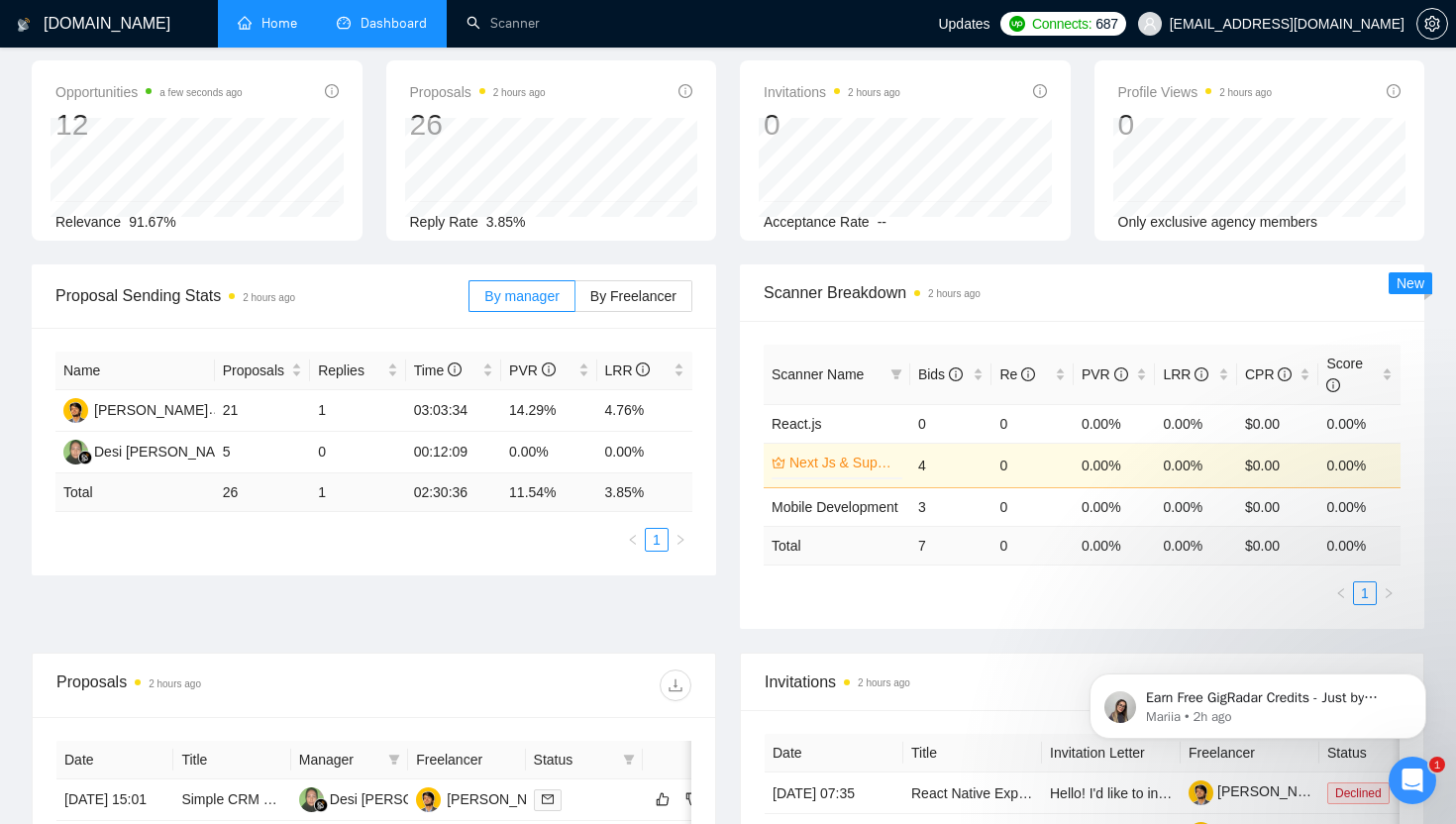 scroll, scrollTop: 0, scrollLeft: 0, axis: both 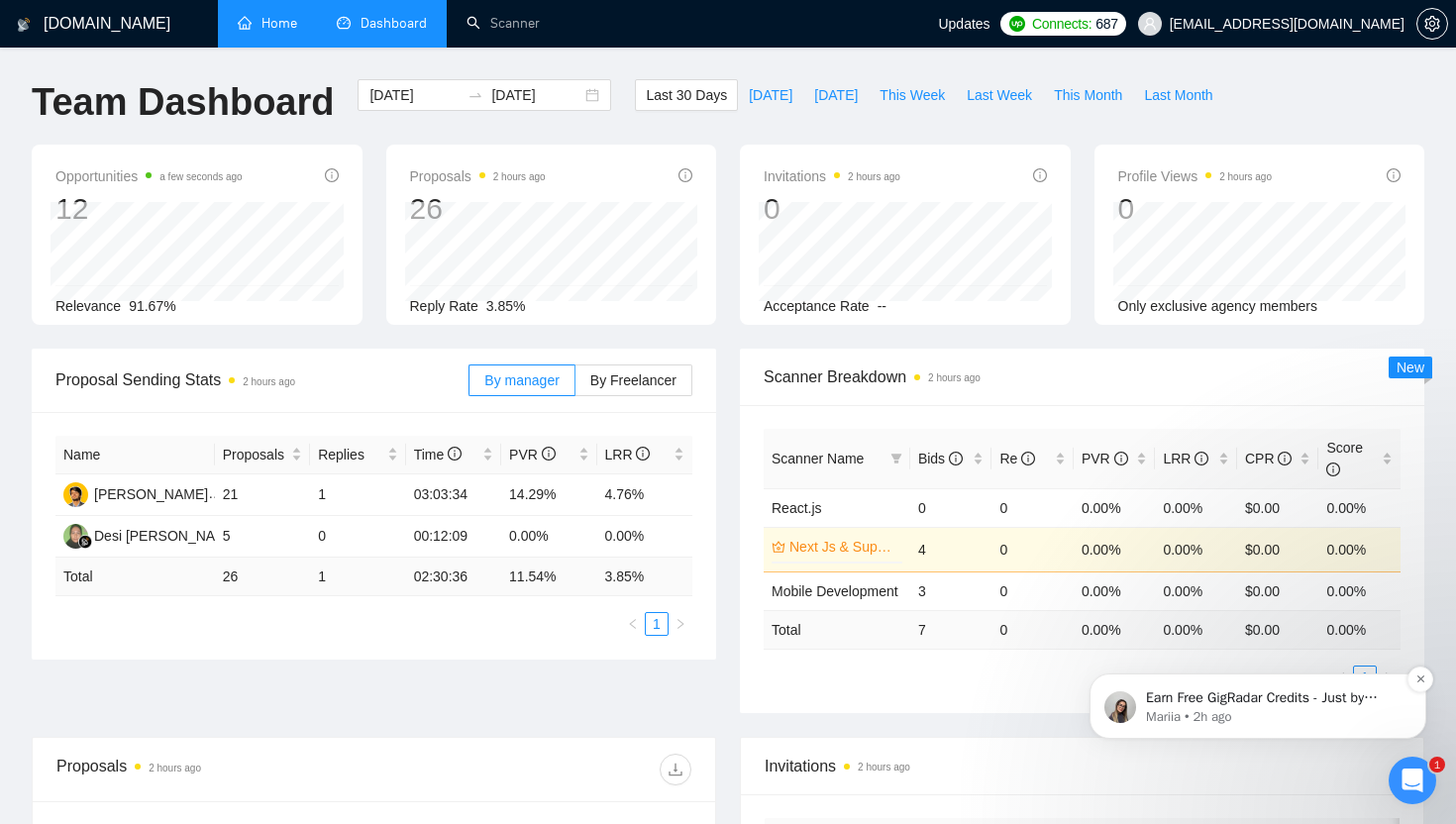 click on "Mariia • 2h ago" at bounding box center (1274, 717) 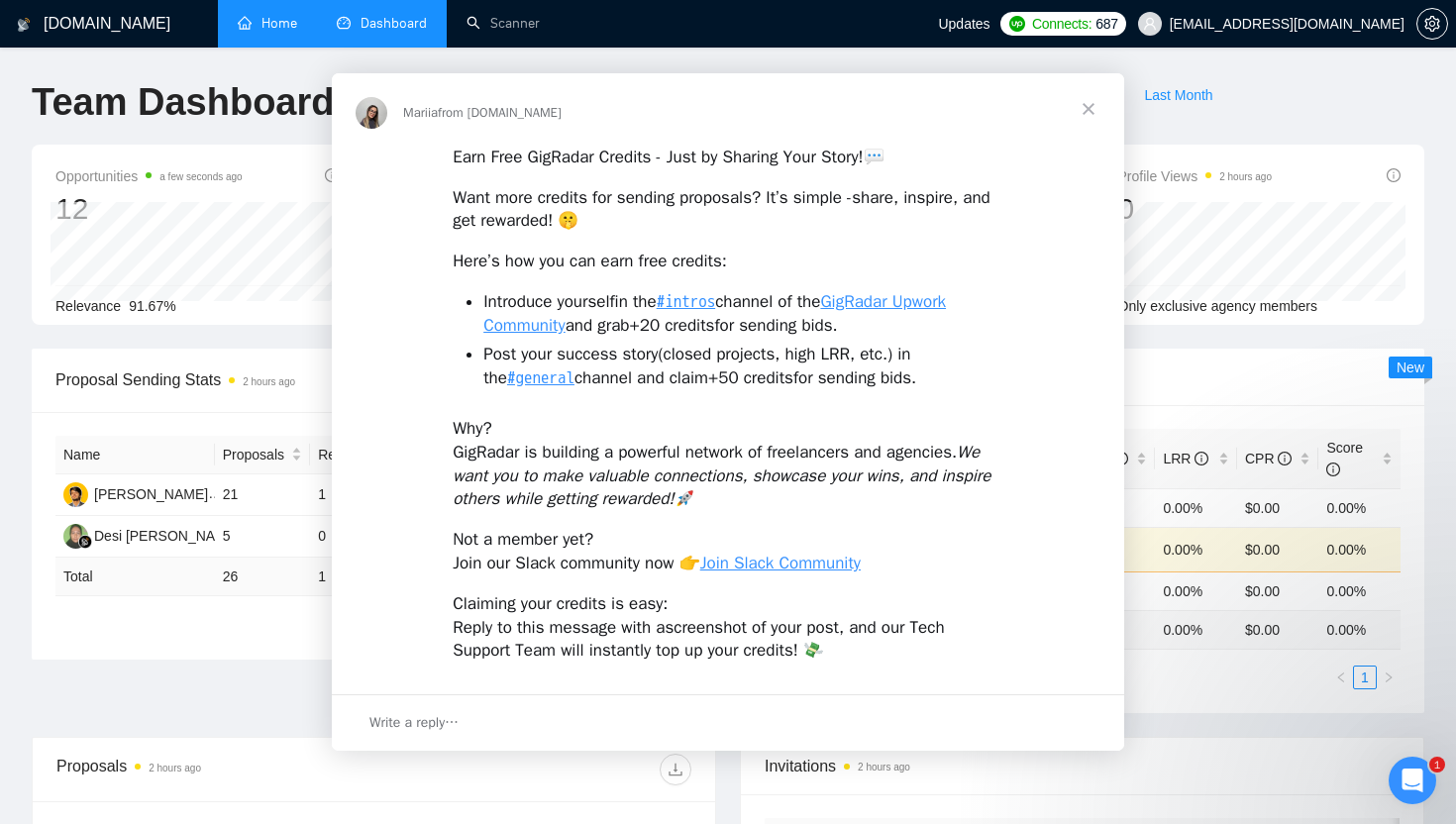 scroll, scrollTop: 0, scrollLeft: 0, axis: both 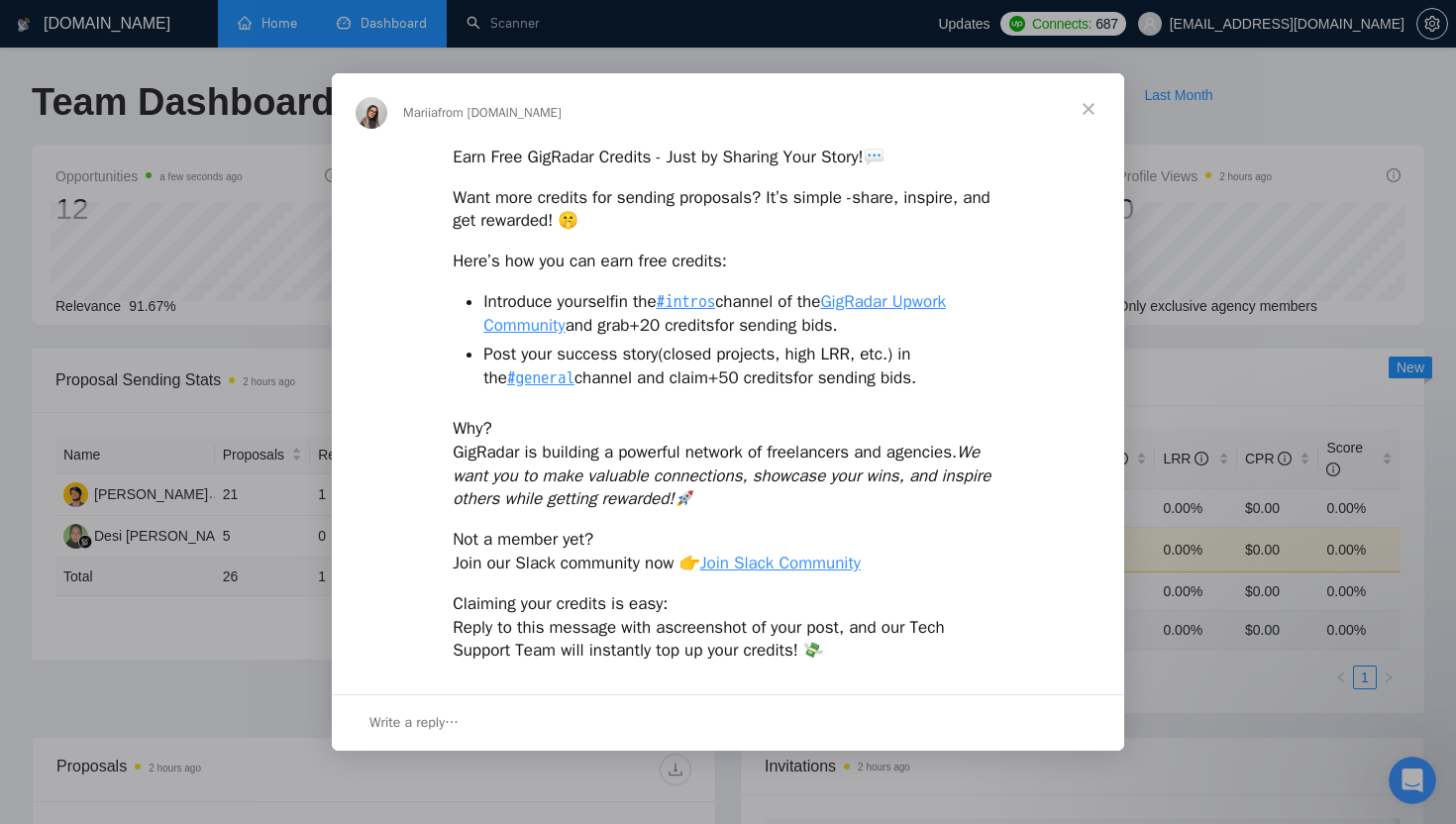 click at bounding box center [1089, 109] 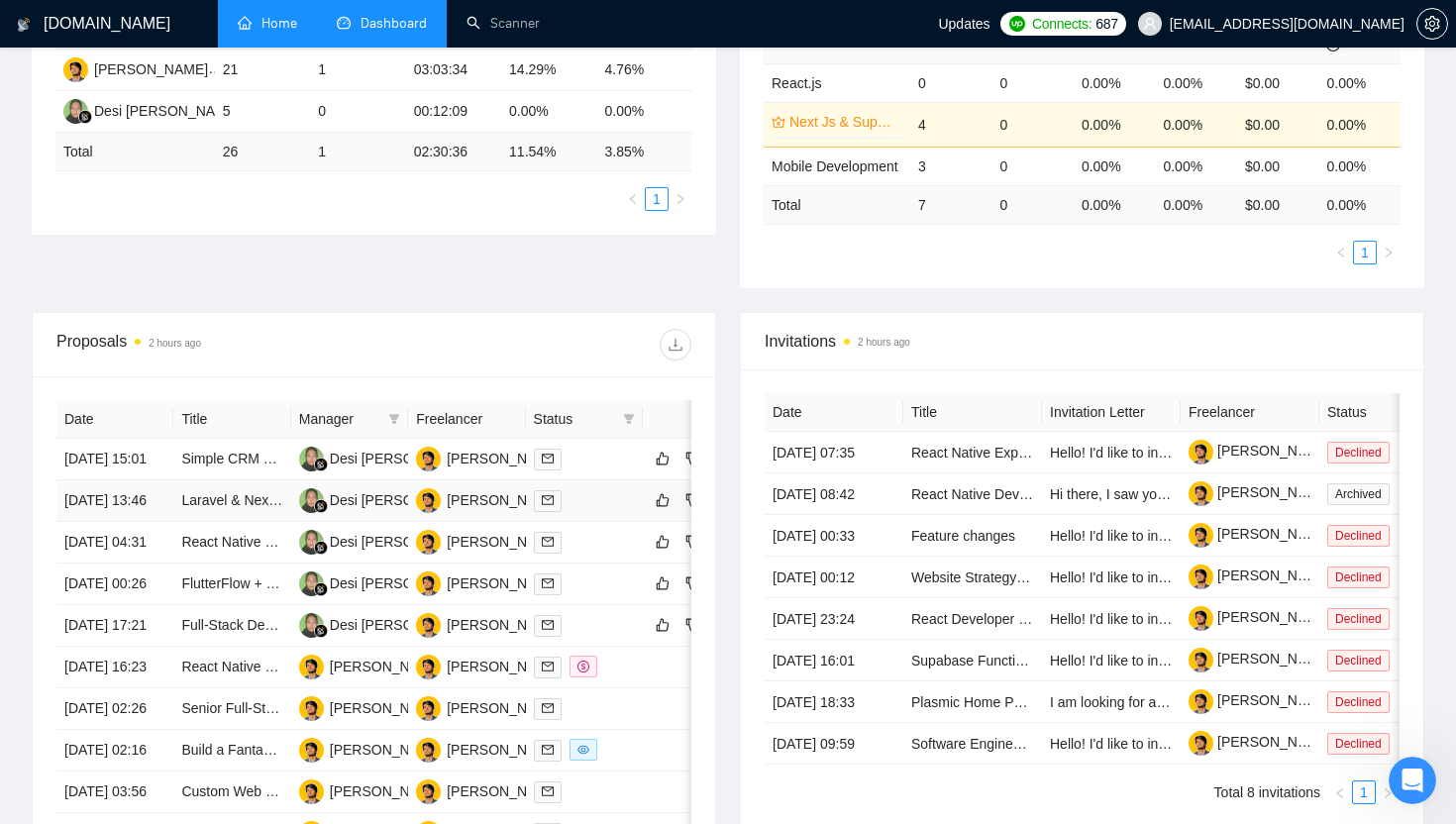 scroll, scrollTop: 0, scrollLeft: 0, axis: both 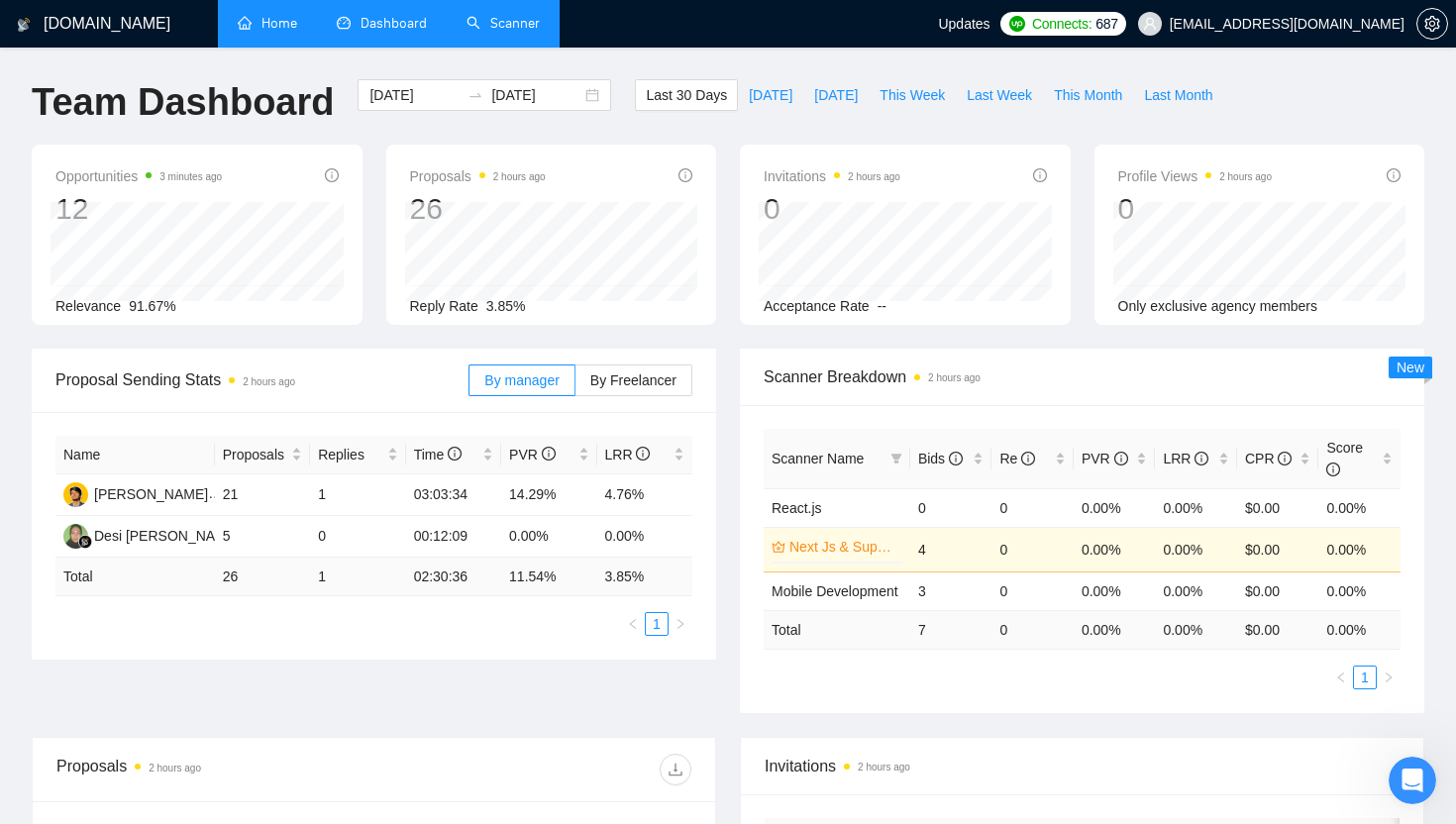 click on "Scanner" at bounding box center [503, 23] 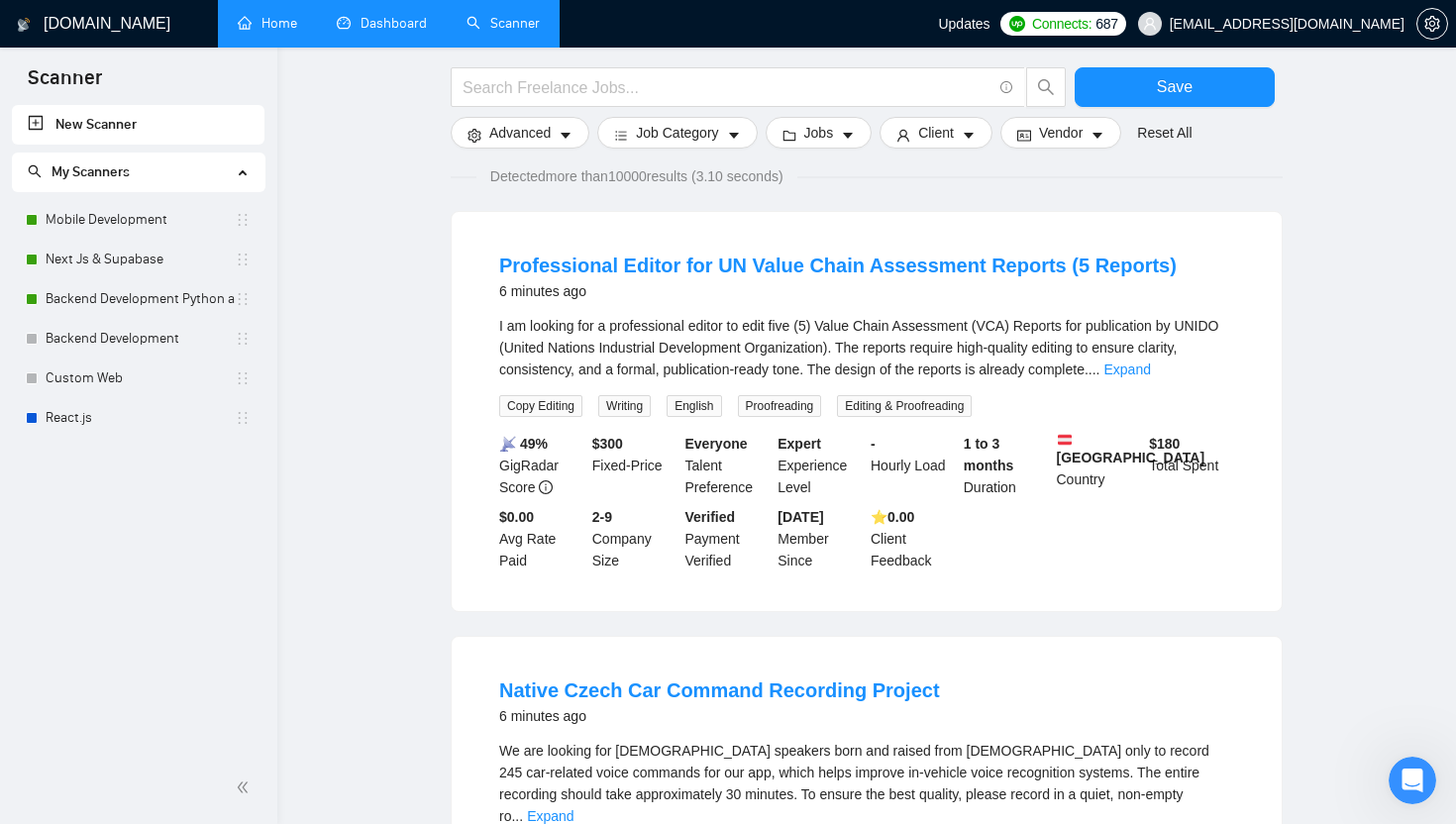 scroll, scrollTop: 168, scrollLeft: 0, axis: vertical 